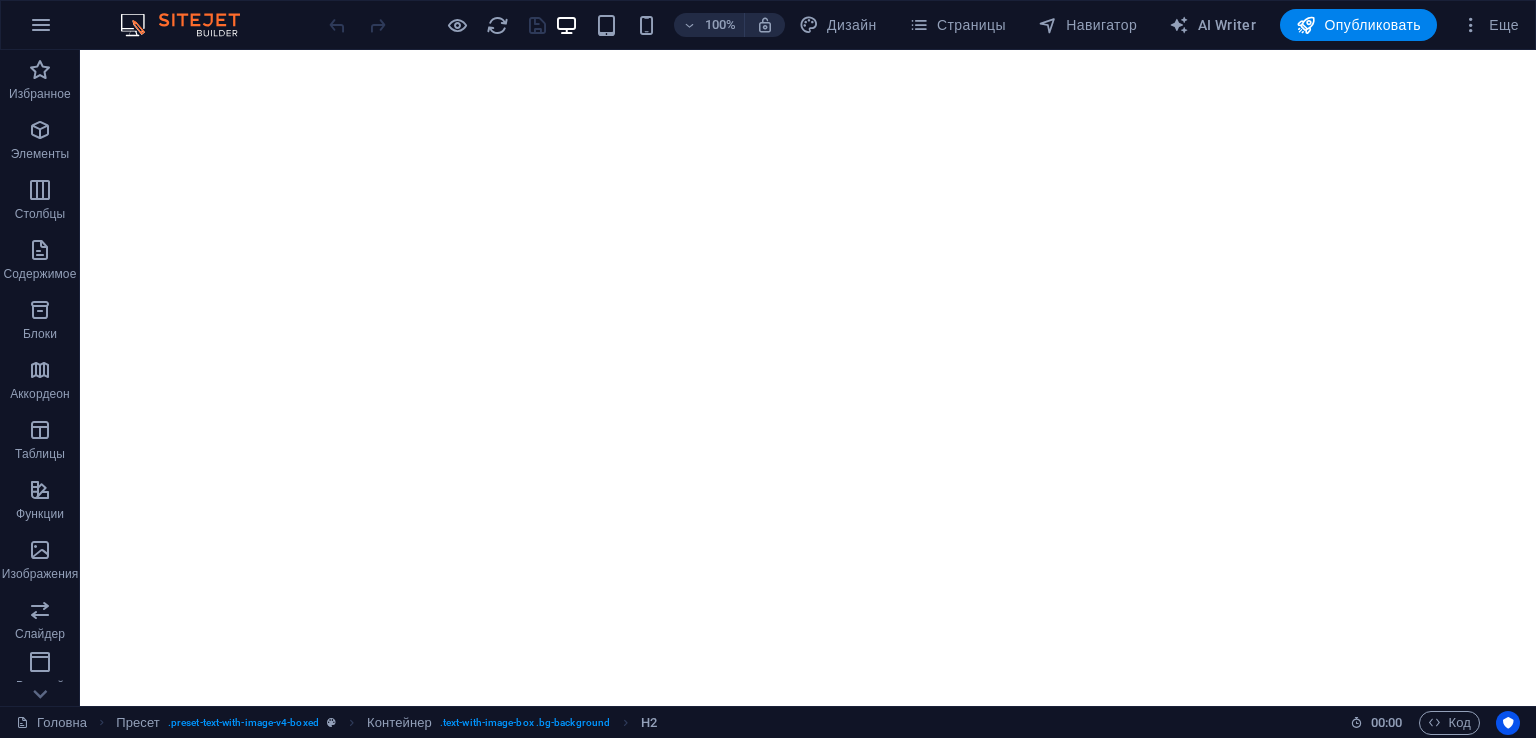 scroll, scrollTop: 0, scrollLeft: 0, axis: both 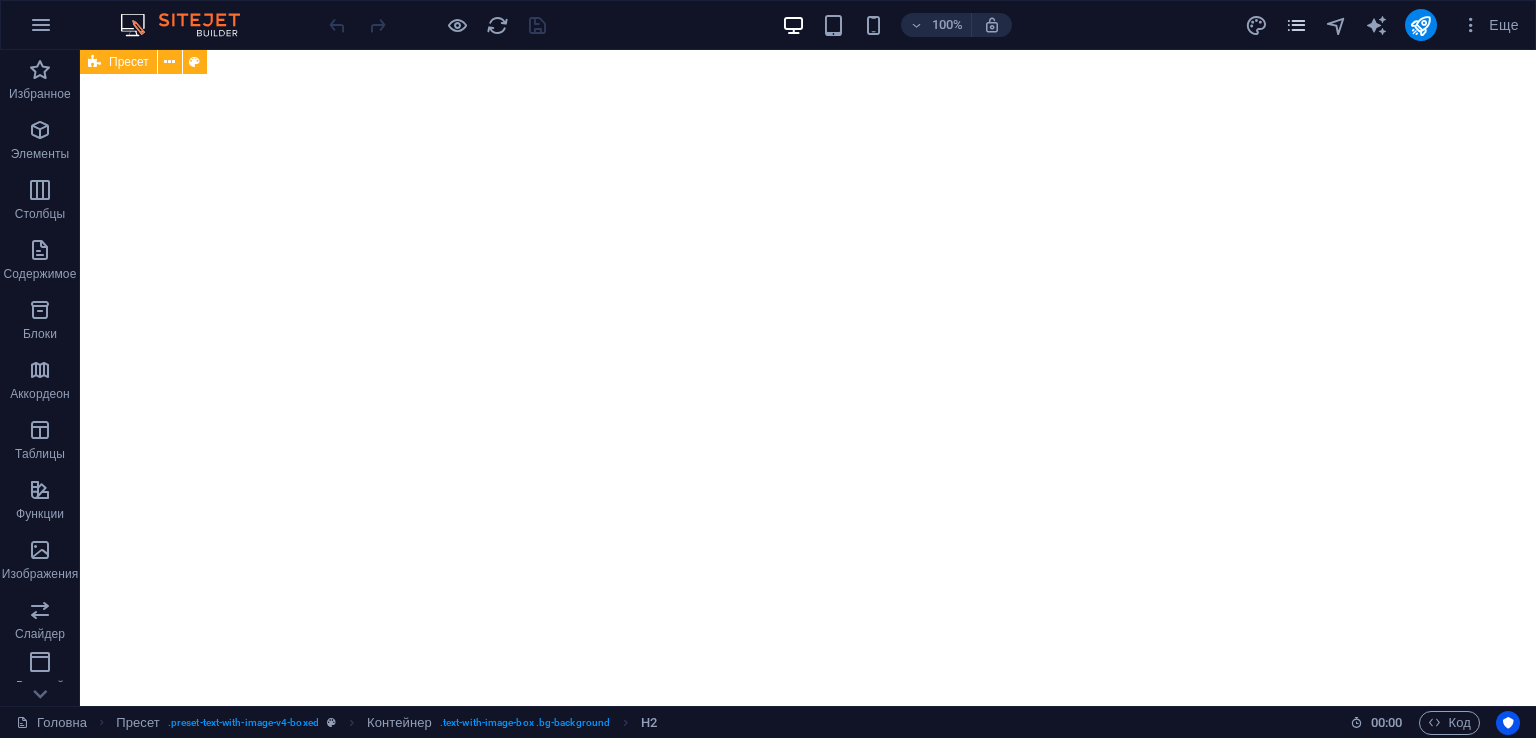 click at bounding box center (1296, 25) 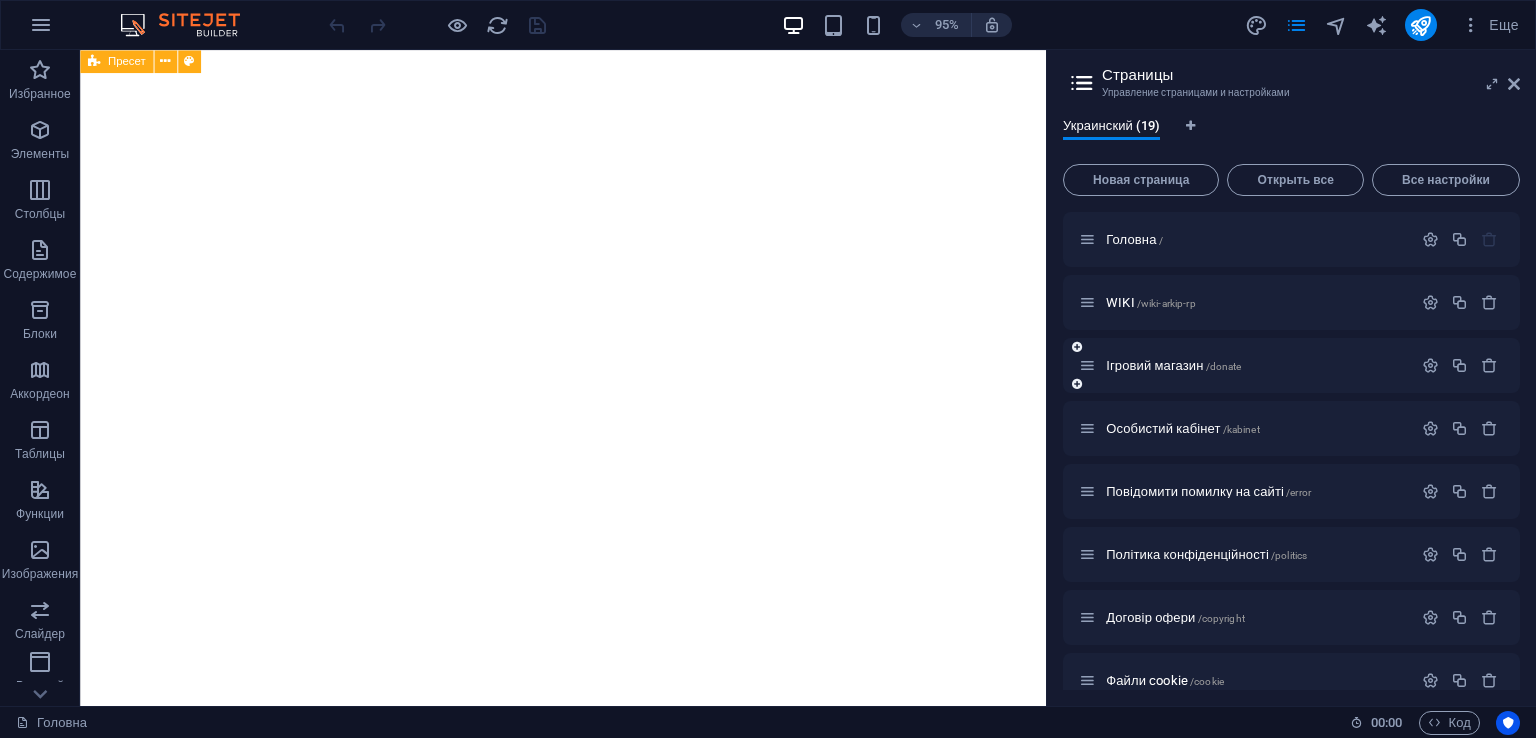 click on "Ігровий магазин /donate" at bounding box center (1245, 365) 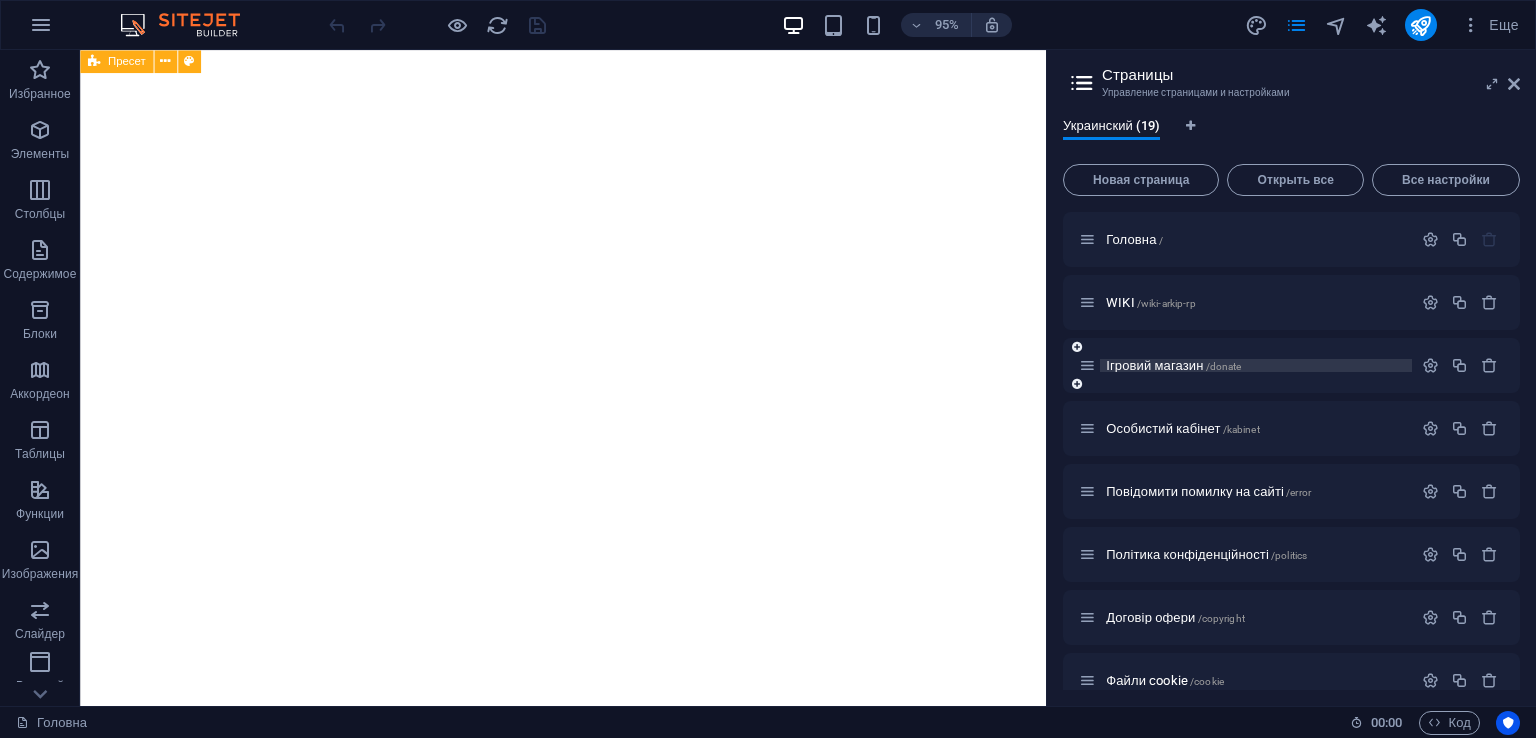 click on "/donate" at bounding box center [1224, 366] 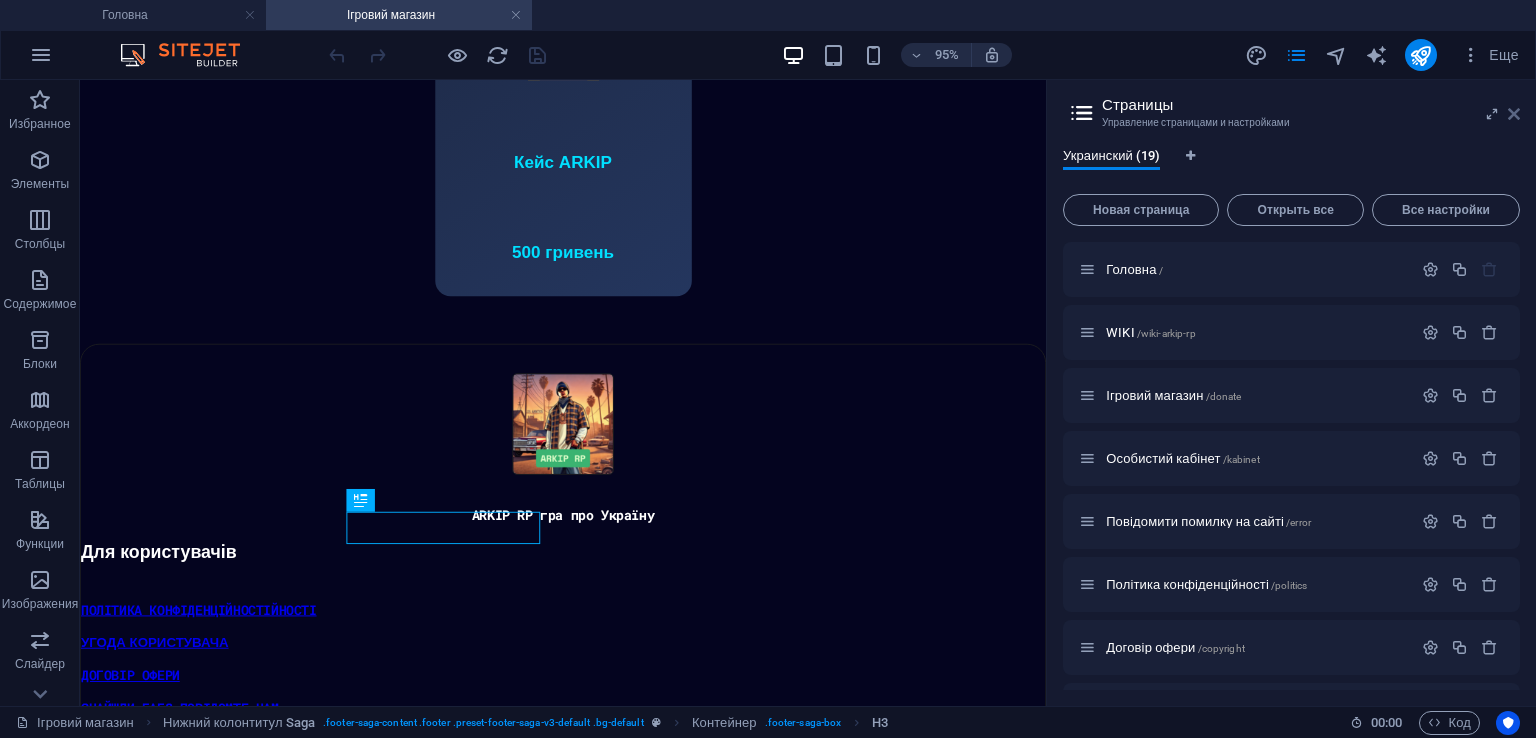click at bounding box center [1514, 114] 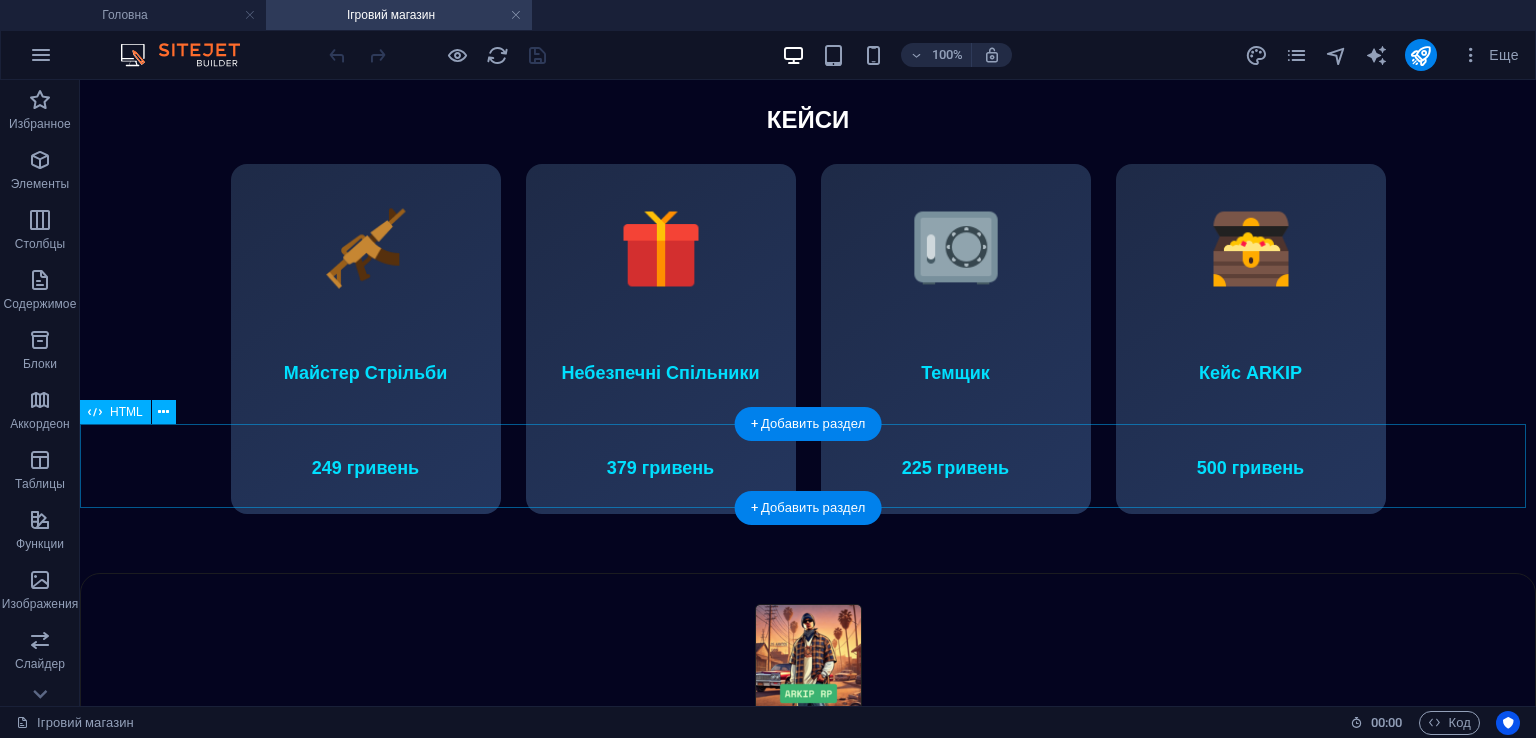 scroll, scrollTop: 1343, scrollLeft: 0, axis: vertical 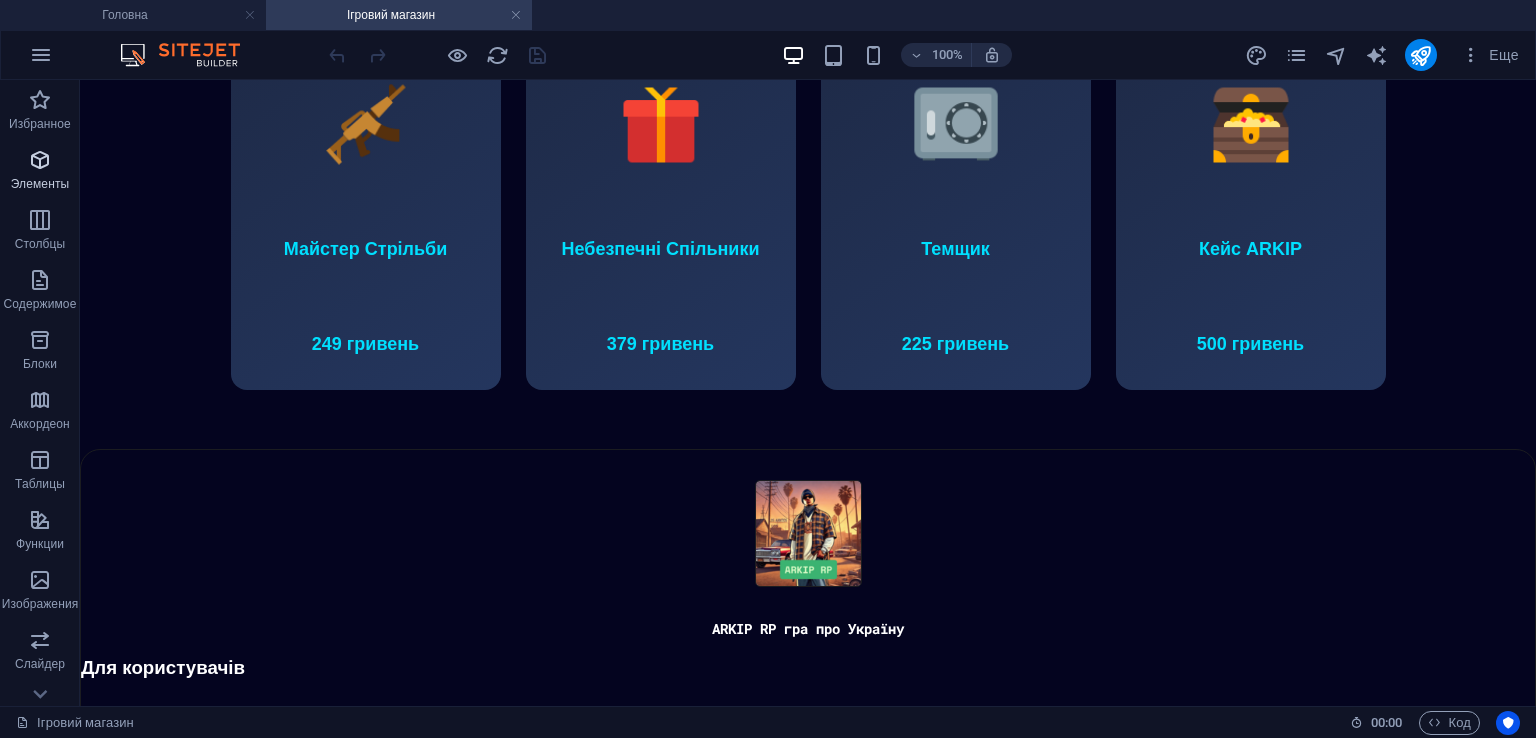 click on "Элементы" at bounding box center [40, 170] 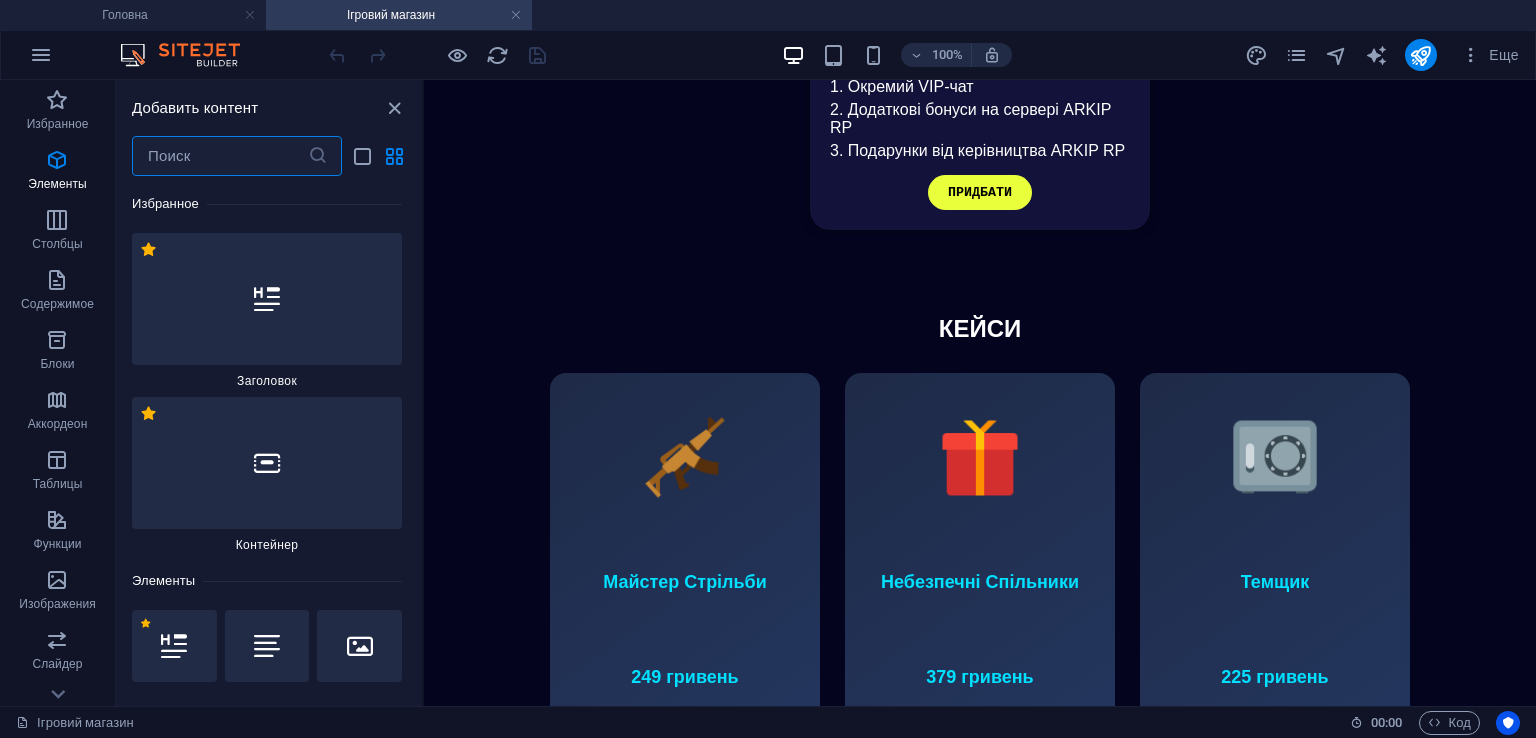 scroll, scrollTop: 1370, scrollLeft: 0, axis: vertical 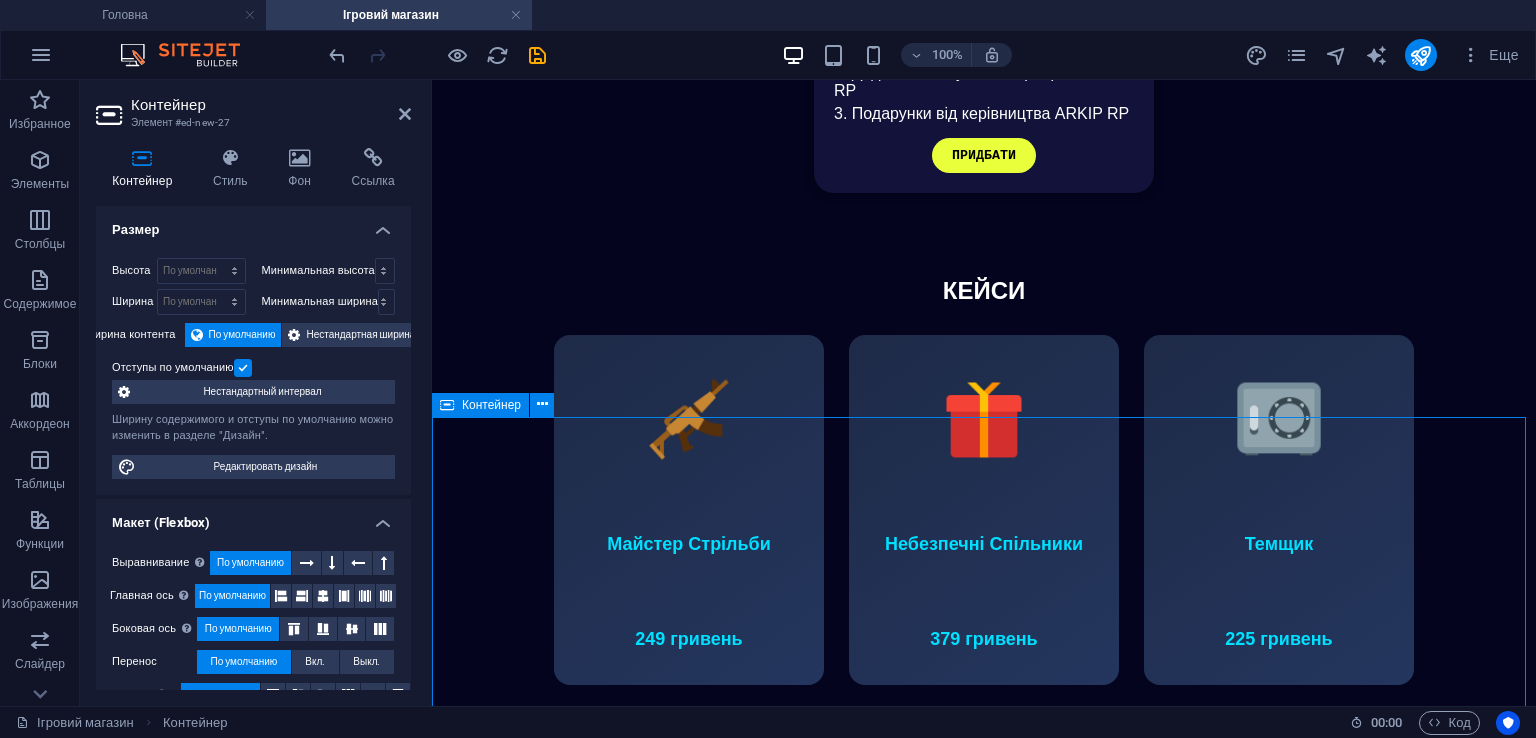 click on "Добавить элементы" at bounding box center [883, 1213] 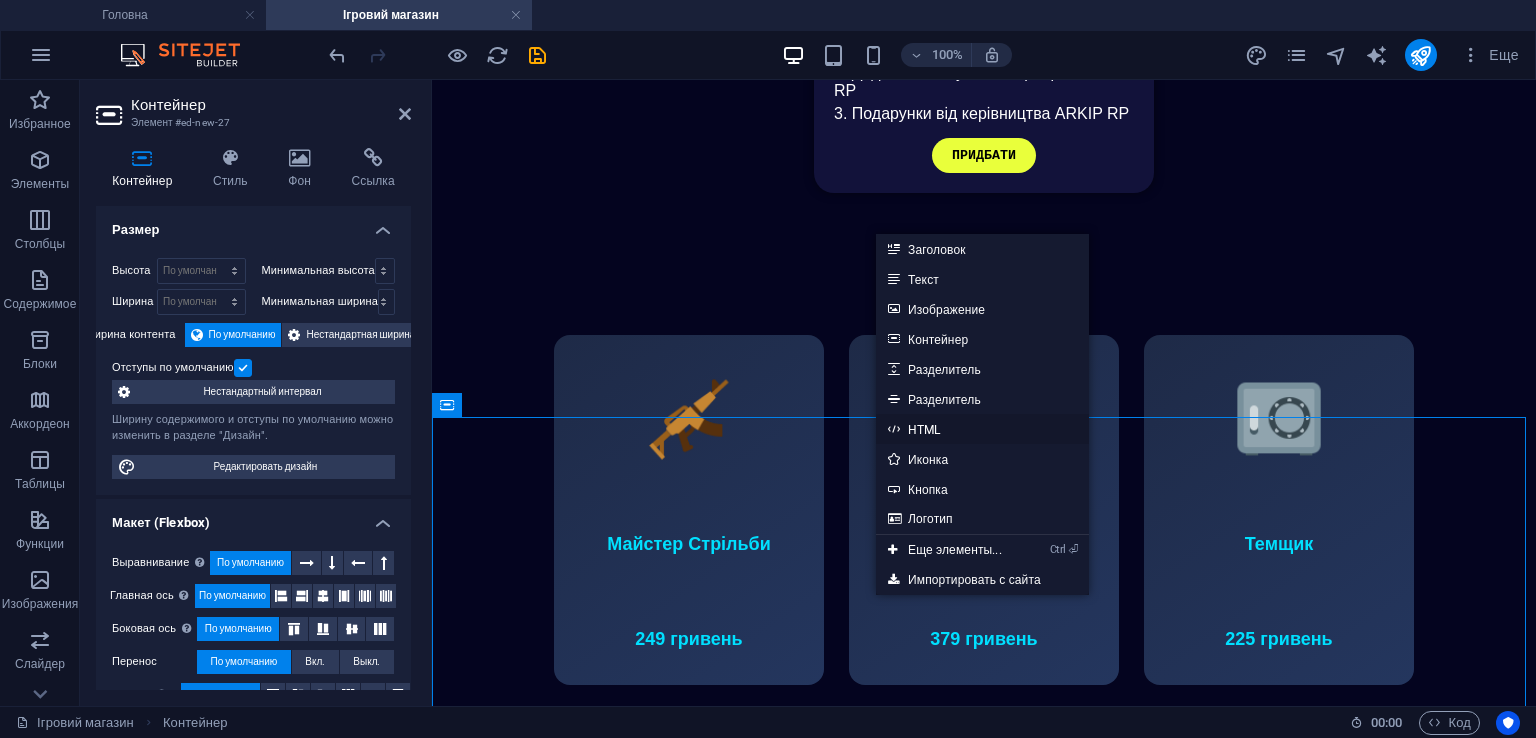 click on "HTML" at bounding box center [982, 429] 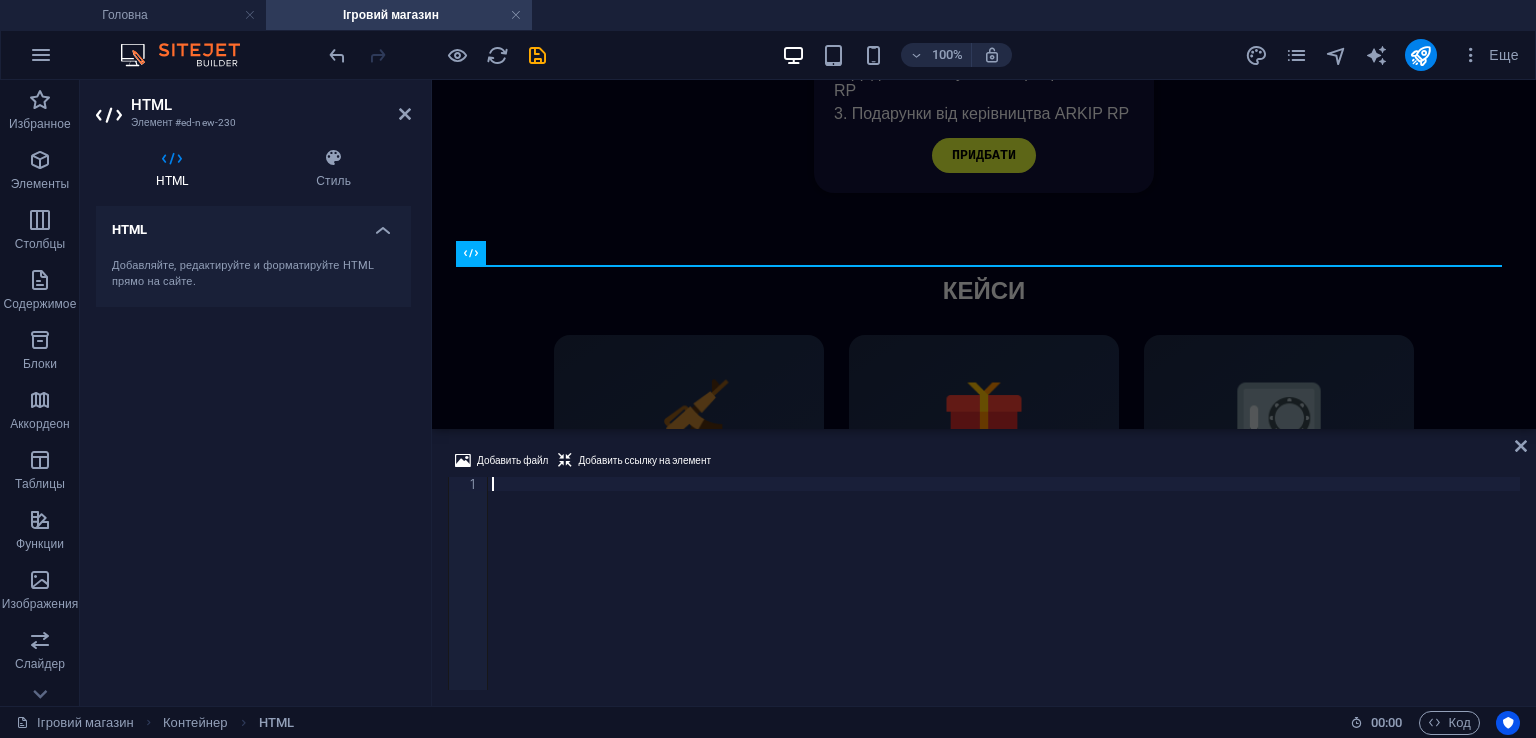 scroll, scrollTop: 1622, scrollLeft: 0, axis: vertical 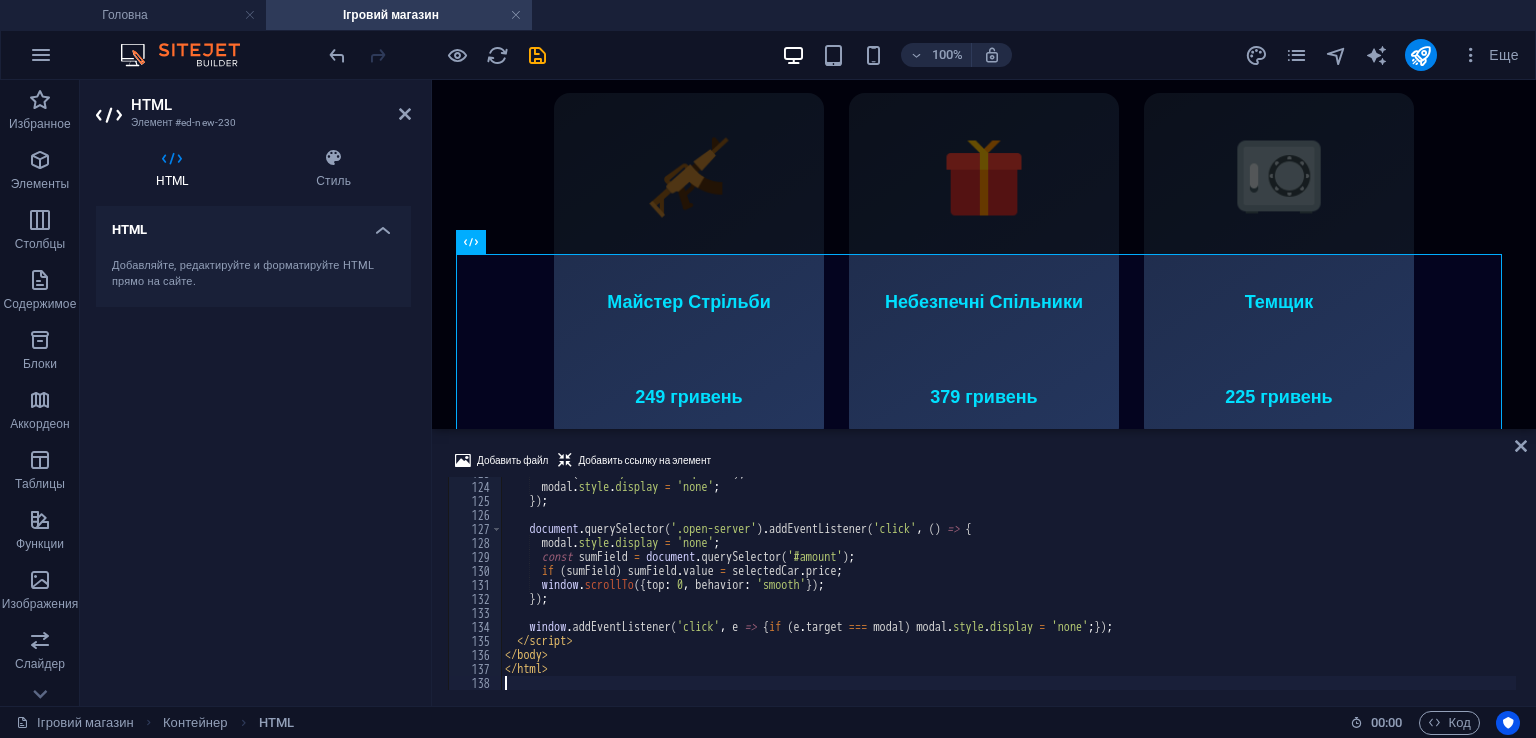 drag, startPoint x: 866, startPoint y: 445, endPoint x: 1475, endPoint y: 465, distance: 609.3283 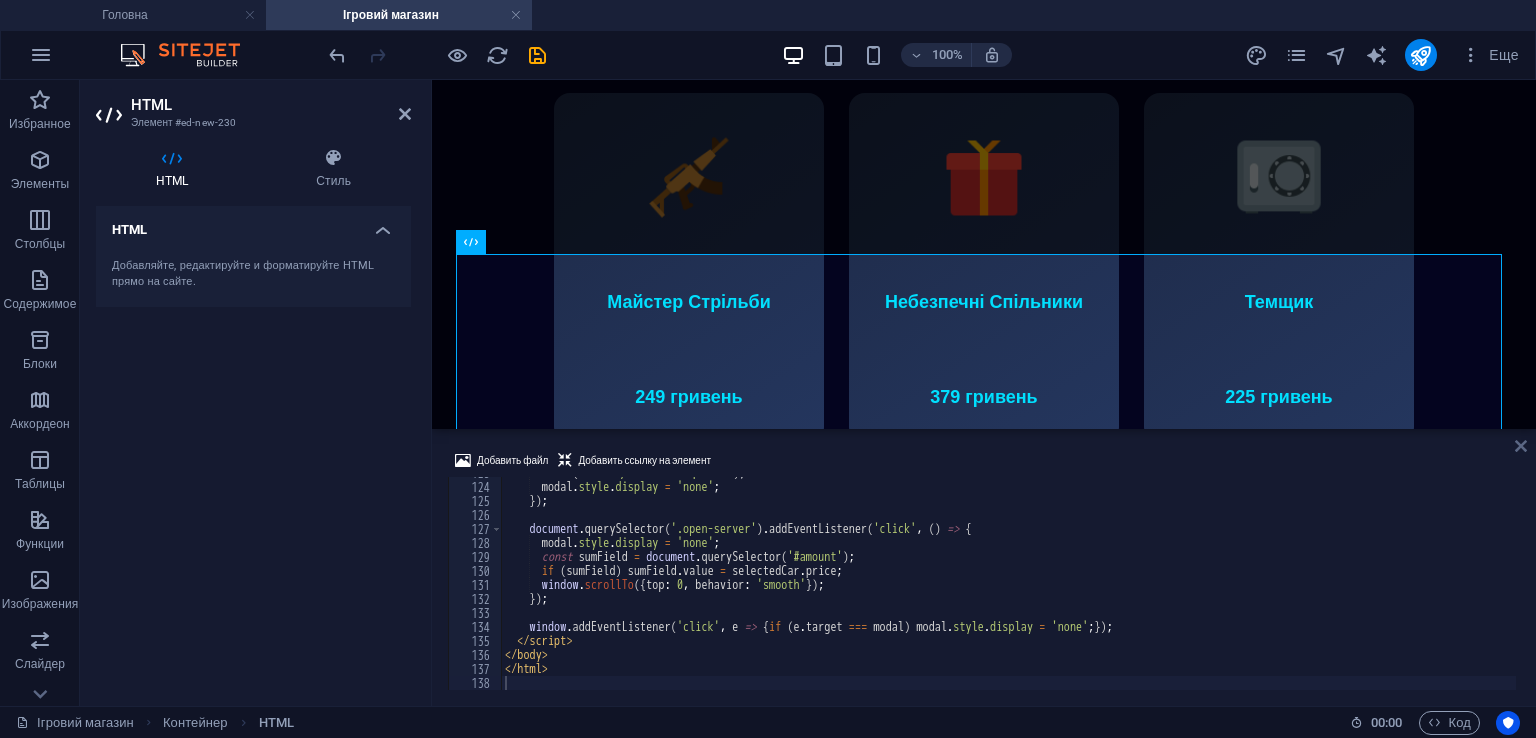click at bounding box center [1521, 446] 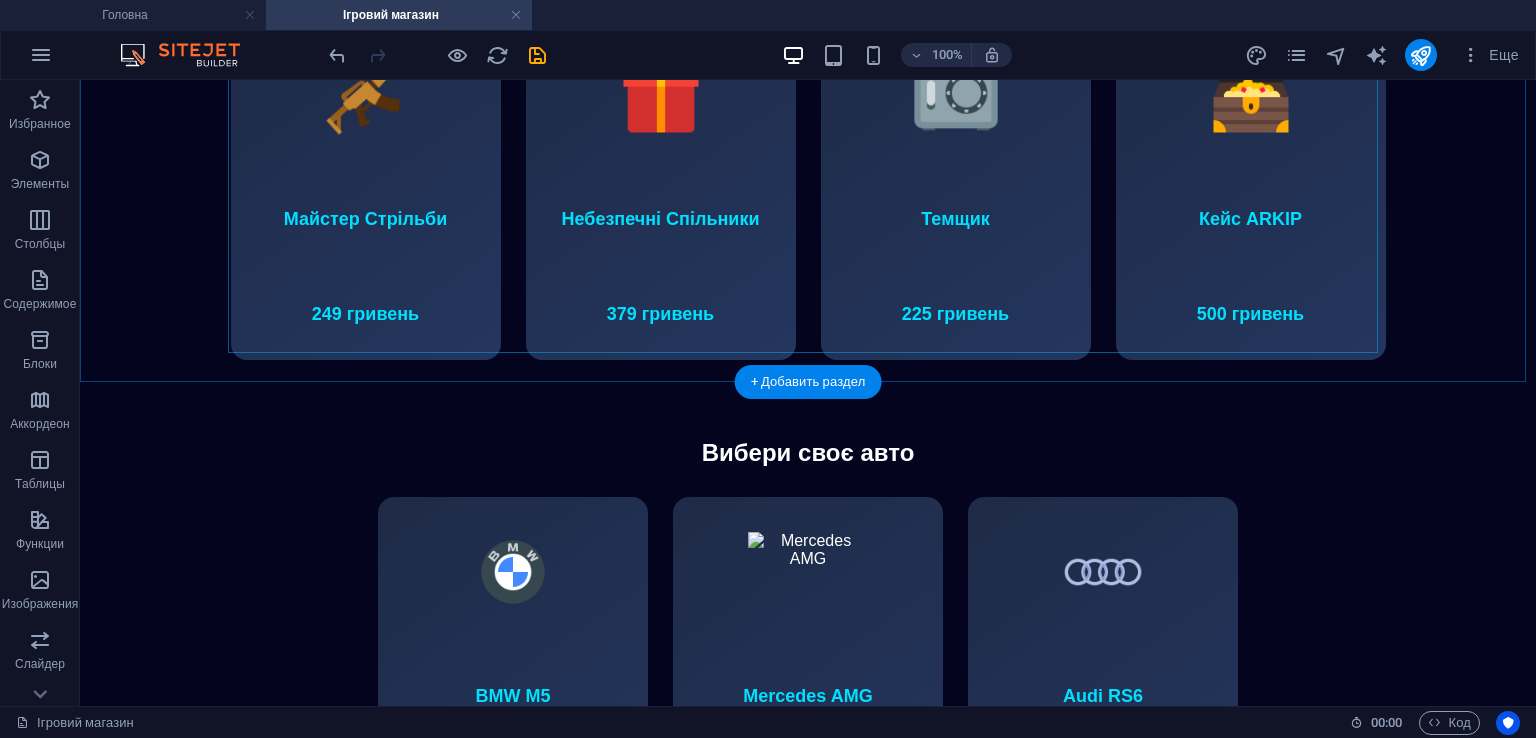 scroll, scrollTop: 1385, scrollLeft: 0, axis: vertical 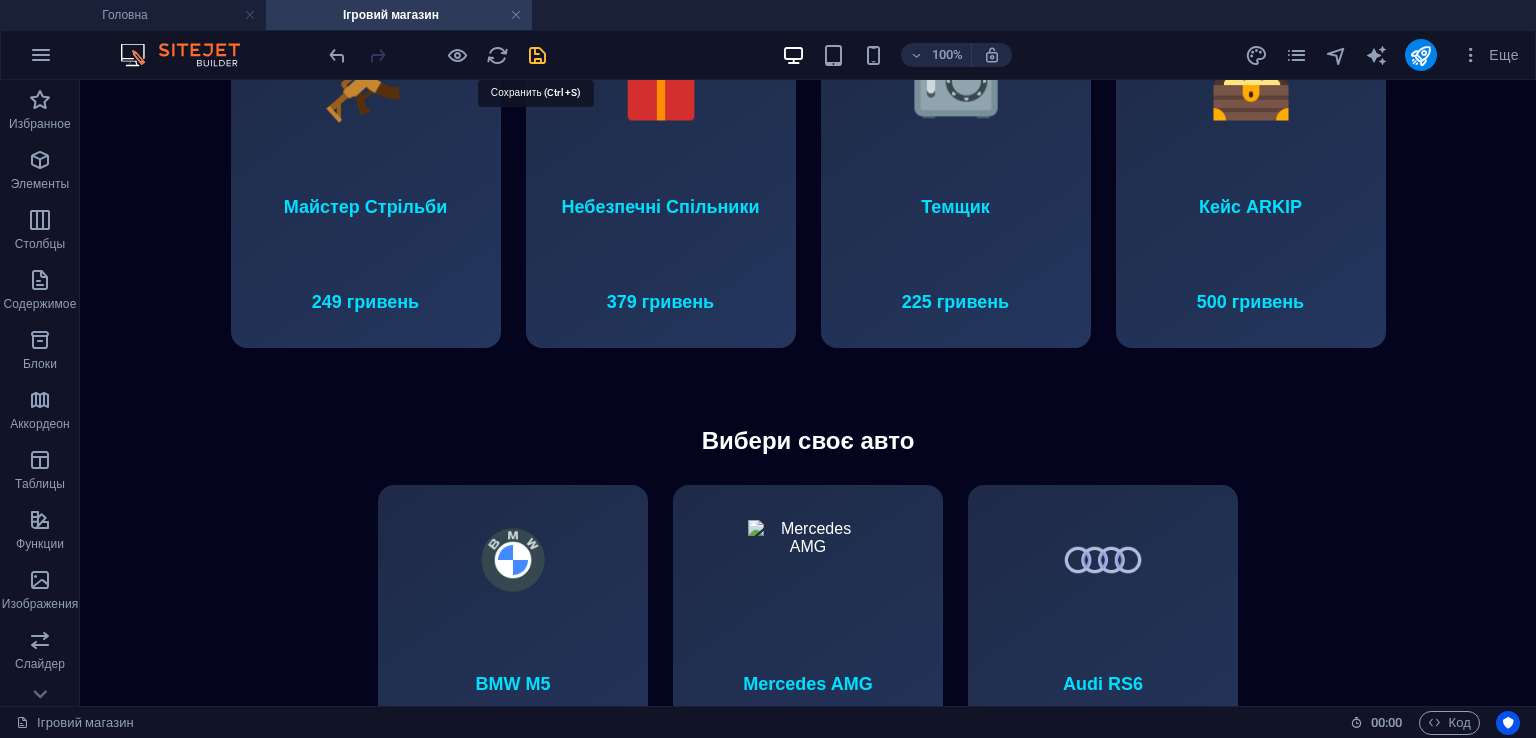 click at bounding box center (537, 55) 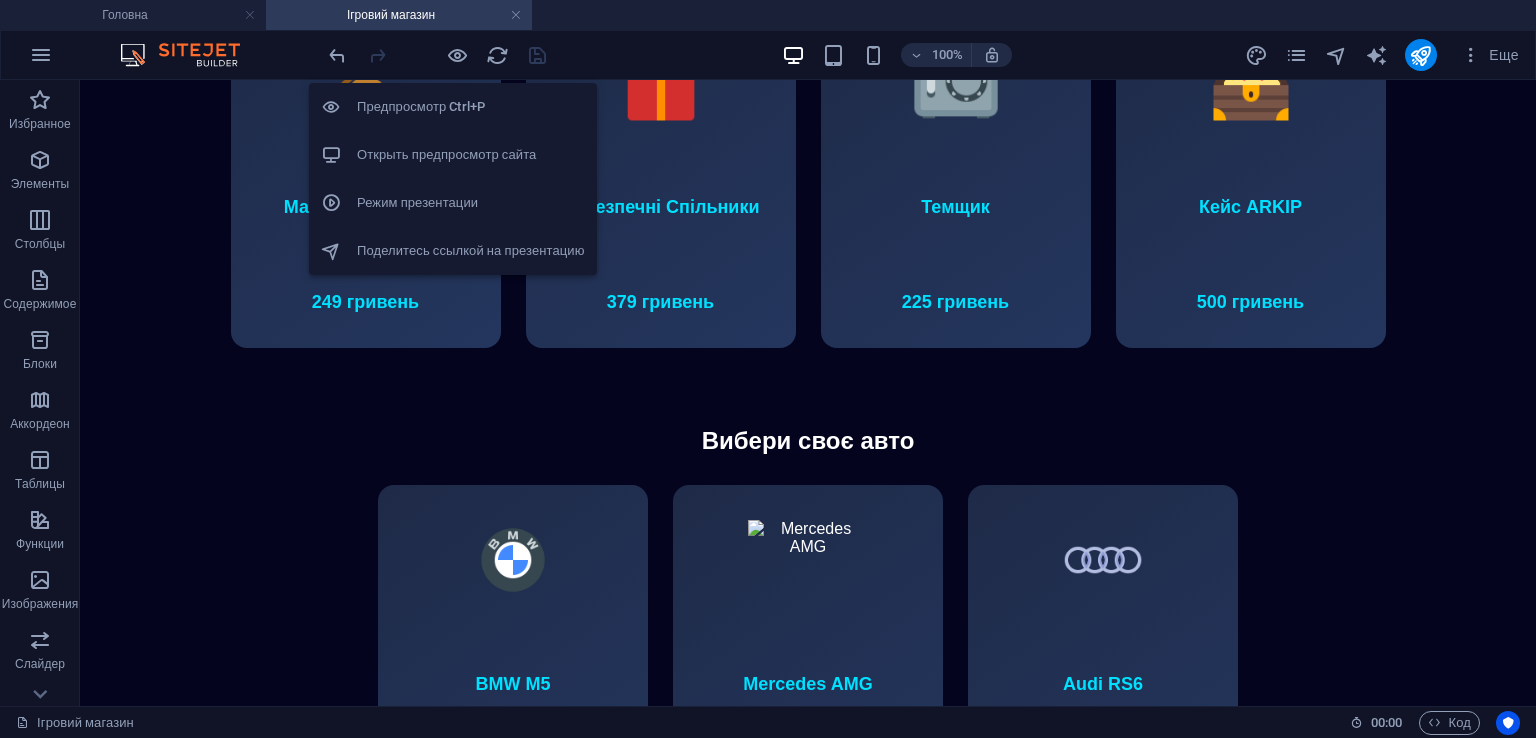 click on "Открыть предпросмотр сайта" at bounding box center (471, 155) 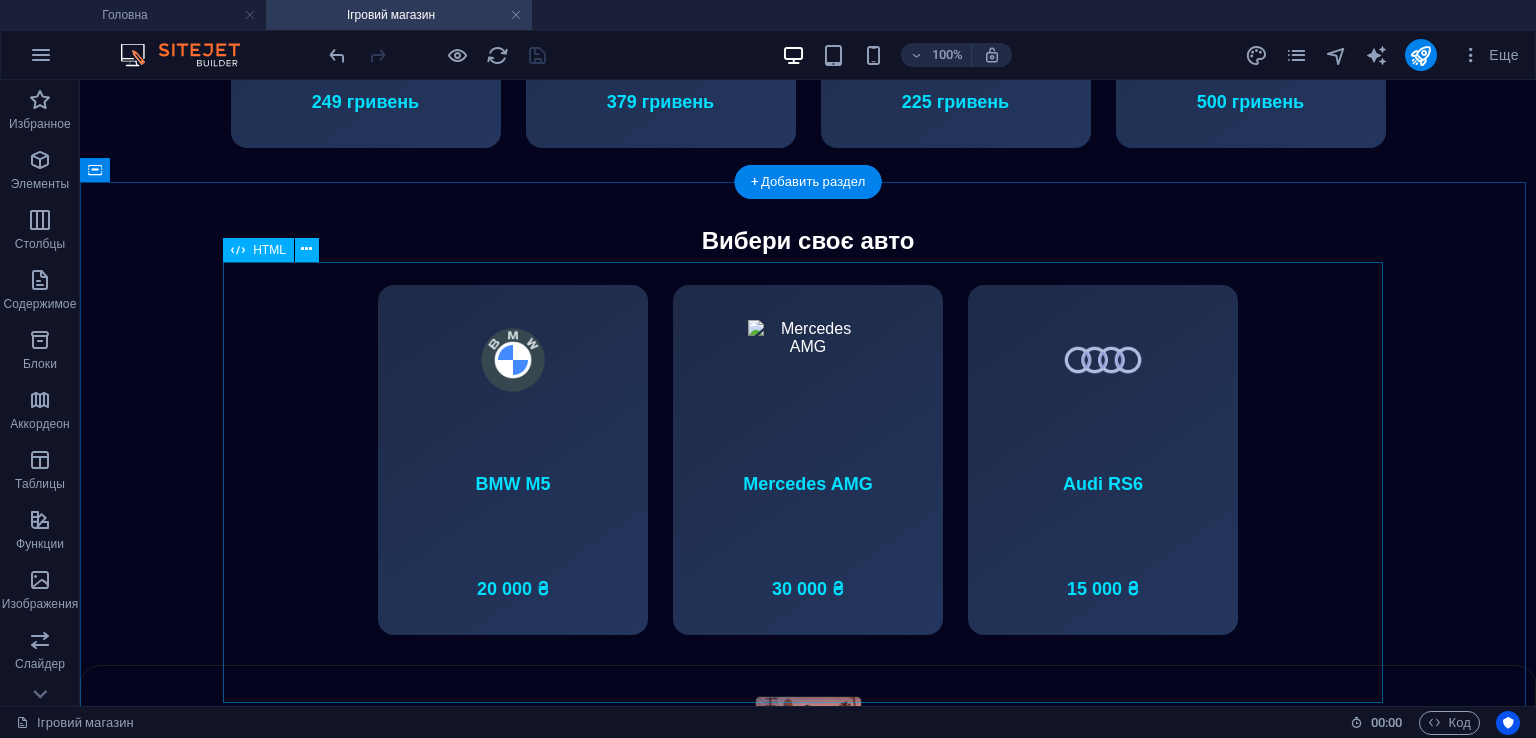 click on "Система авто
Вибери своє авто
BMW M5
20 000 ₴
Mercedes AMG
30 000 ₴
Audi RS6
15 000 ₴
Вибране авто
Відкрити на сайті
Відкрити на сервері
Забрати авто" at bounding box center [808, 436] 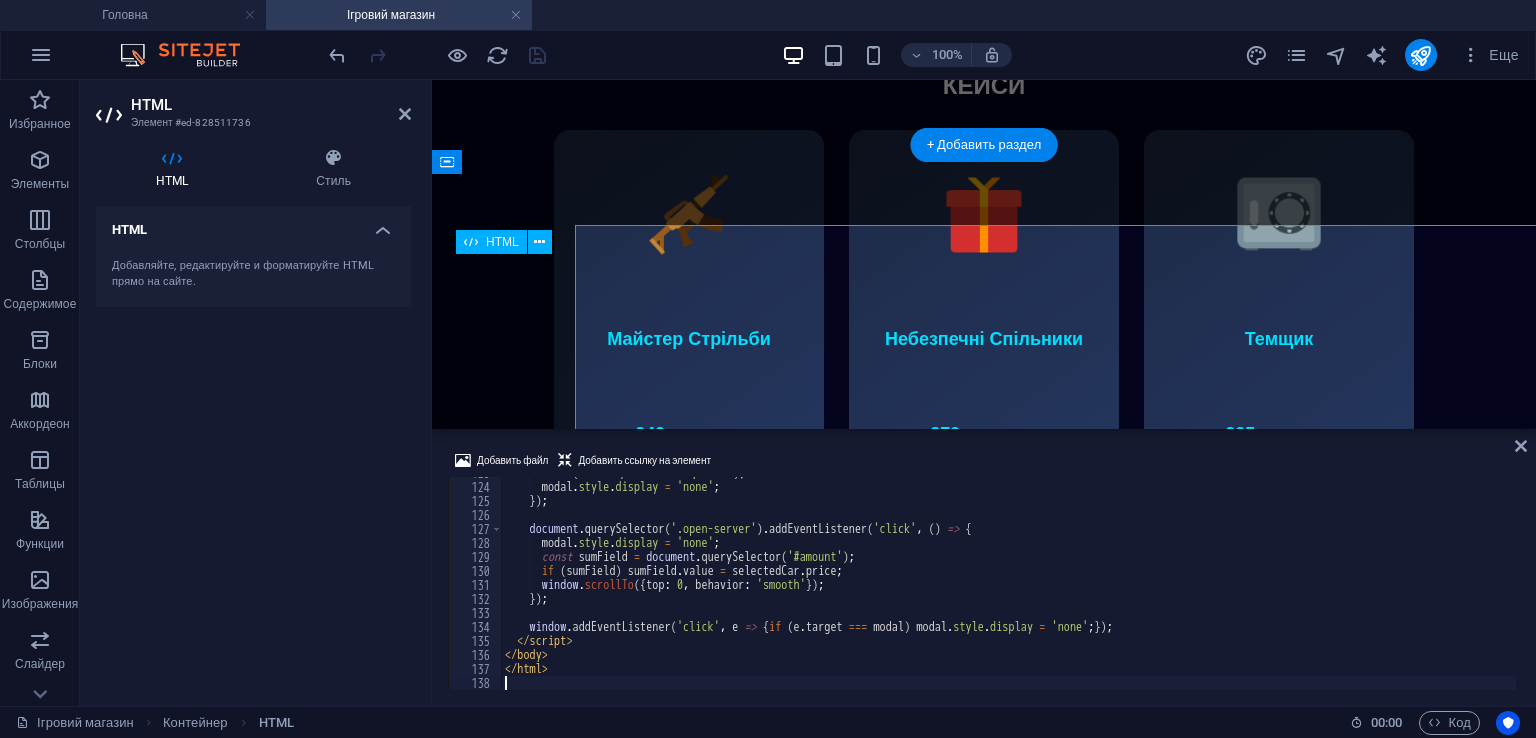 scroll, scrollTop: 1622, scrollLeft: 0, axis: vertical 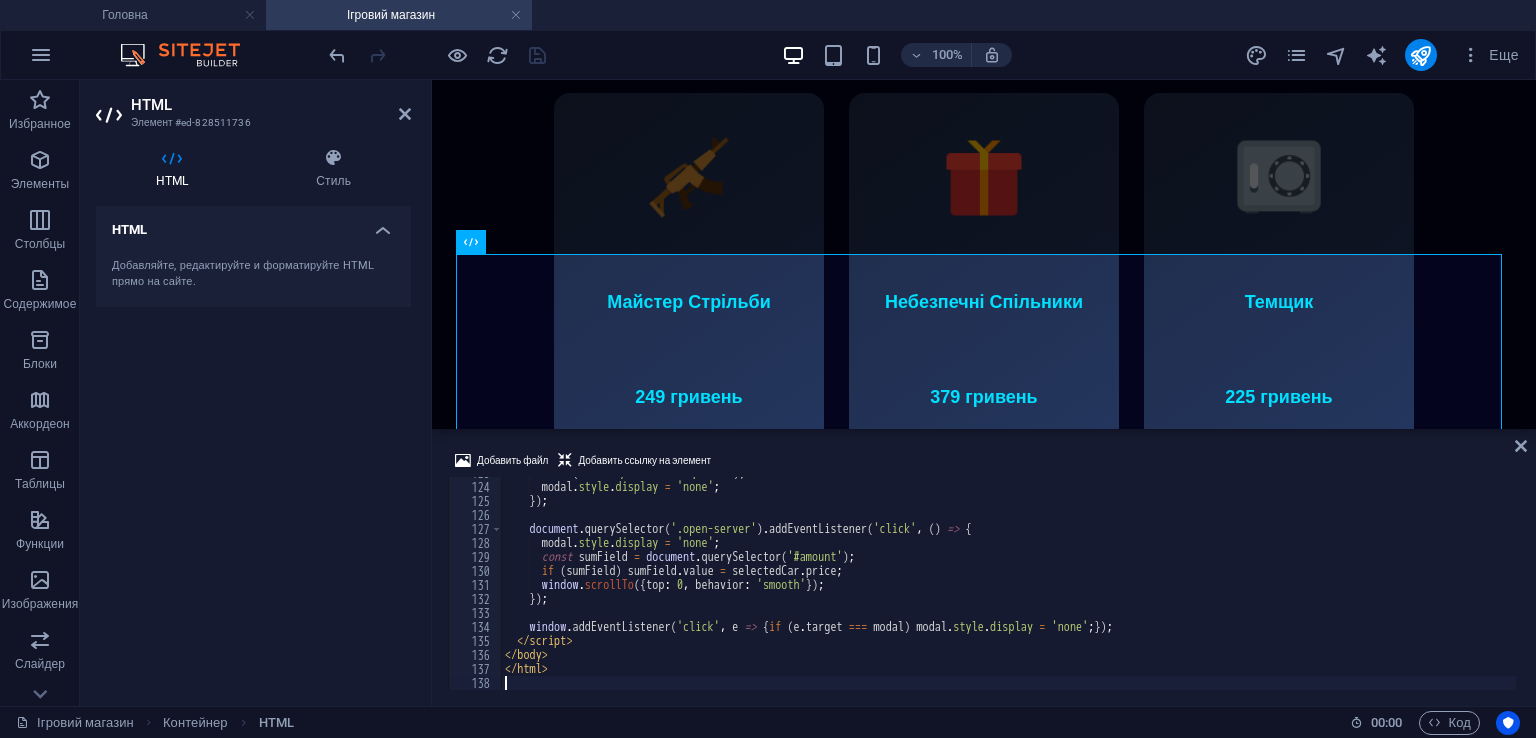click on "alert ( 'Авто успішно забрано!' ) ;         modal . style . display   =   'none' ;      }) ;      document . querySelector ( '.open-server' ) . addEventListener ( 'click' ,   ( )   =>   {         modal . style . display   =   'none' ;         const   sumField   =   document . querySelector ( '#amount' ) ;         if   ( sumField )   sumField . value   =   selectedCar . price ;         window . scrollTo ({ top :   0 ,   behavior :   'smooth' }) ;      }) ;      window . addEventListener ( 'click' ,   e   =>   { if   ( e . target   ===   modal )   modal . style . display   =   'none' ; }) ;    </ script > </ body > </ html >" at bounding box center [1131, 584] 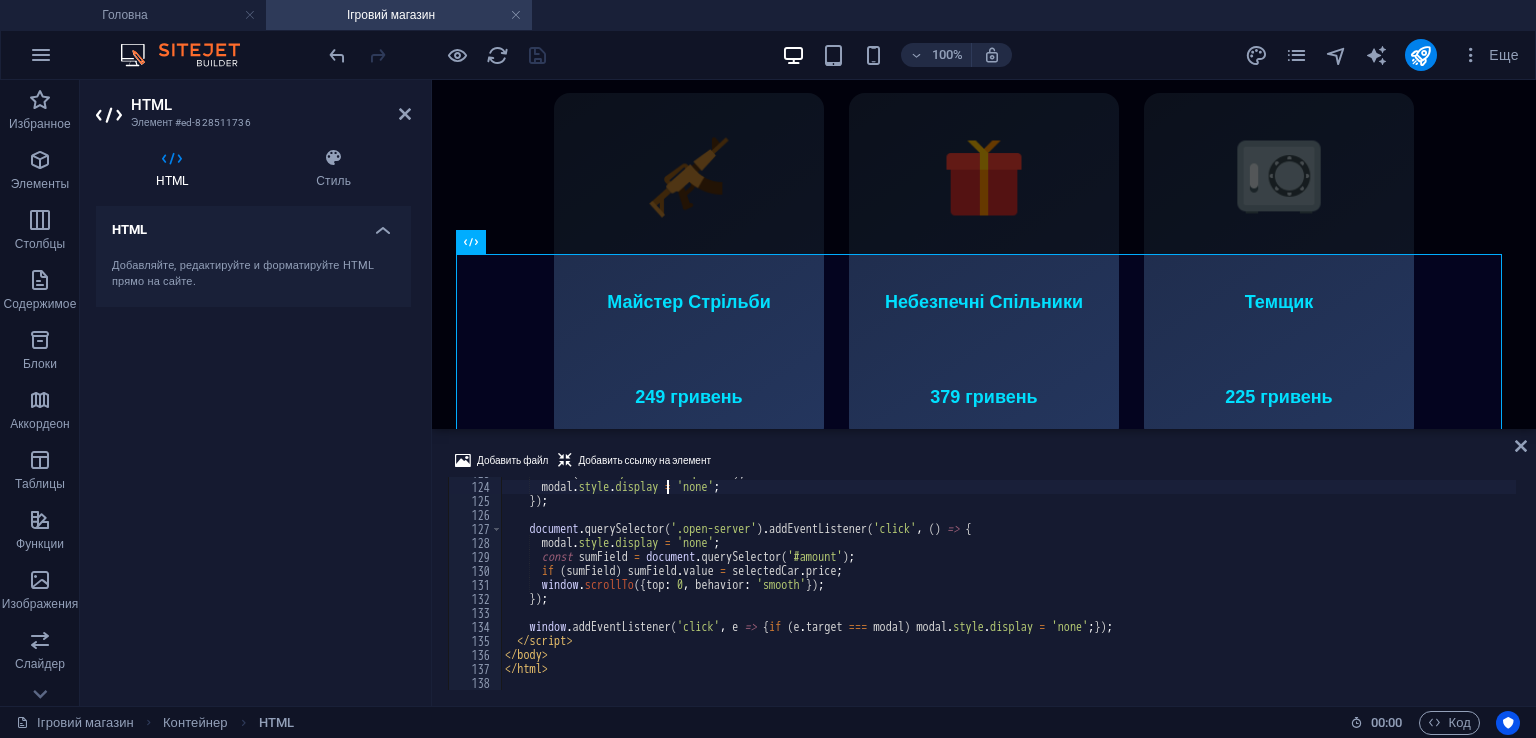 click on "alert ( 'Авто успішно забрано!' ) ;         modal . style . display   =   'none' ;      }) ;      document . querySelector ( '.open-server' ) . addEventListener ( 'click' ,   ( )   =>   {         modal . style . display   =   'none' ;         const   sumField   =   document . querySelector ( '#amount' ) ;         if   ( sumField )   sumField . value   =   selectedCar . price ;         window . scrollTo ({ top :   0 ,   behavior :   'smooth' }) ;      }) ;      window . addEventListener ( 'click' ,   e   =>   { if   ( e . target   ===   modal )   modal . style . display   =   'none' ; }) ;    </ script > </ body > </ html >" at bounding box center (1131, 584) 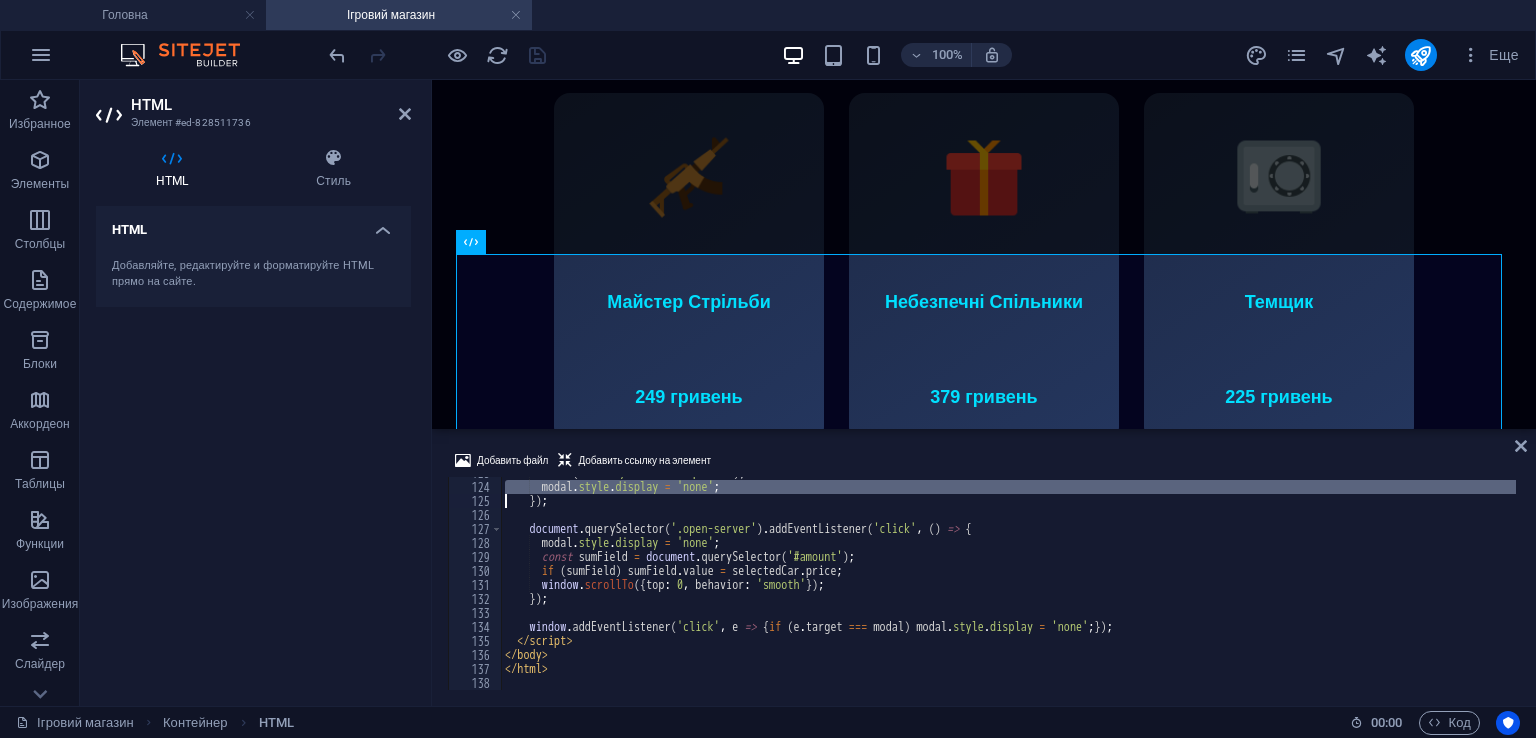 click on "alert ( 'Авто успішно забрано!' ) ;         modal . style . display   =   'none' ;      }) ;      document . querySelector ( '.open-server' ) . addEventListener ( 'click' ,   ( )   =>   {         modal . style . display   =   'none' ;         const   sumField   =   document . querySelector ( '#amount' ) ;         if   ( sumField )   sumField . value   =   selectedCar . price ;         window . scrollTo ({ top :   0 ,   behavior :   'smooth' }) ;      }) ;      window . addEventListener ( 'click' ,   e   =>   { if   ( e . target   ===   modal )   modal . style . display   =   'none' ; }) ;    </ script > </ body > </ html >" at bounding box center (1131, 584) 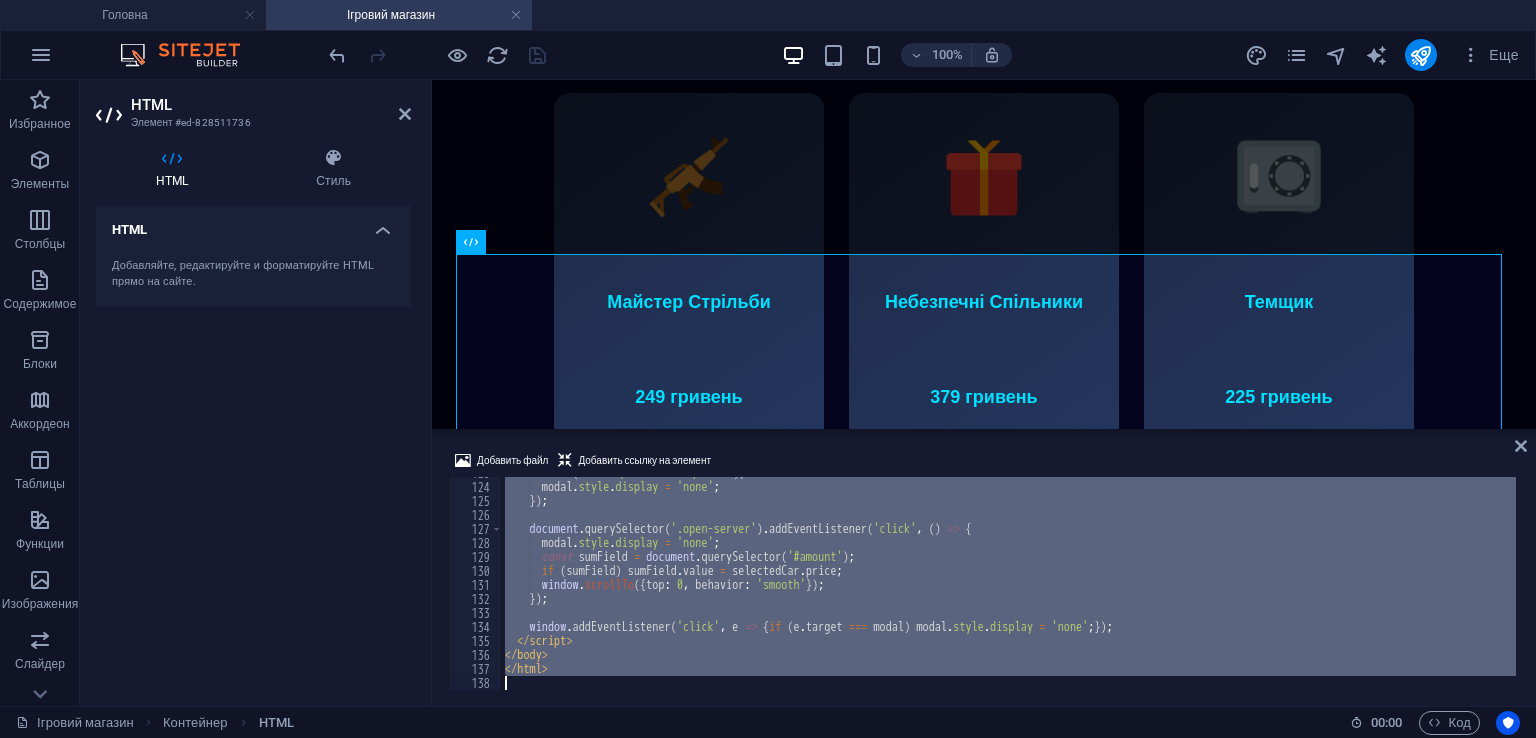 type 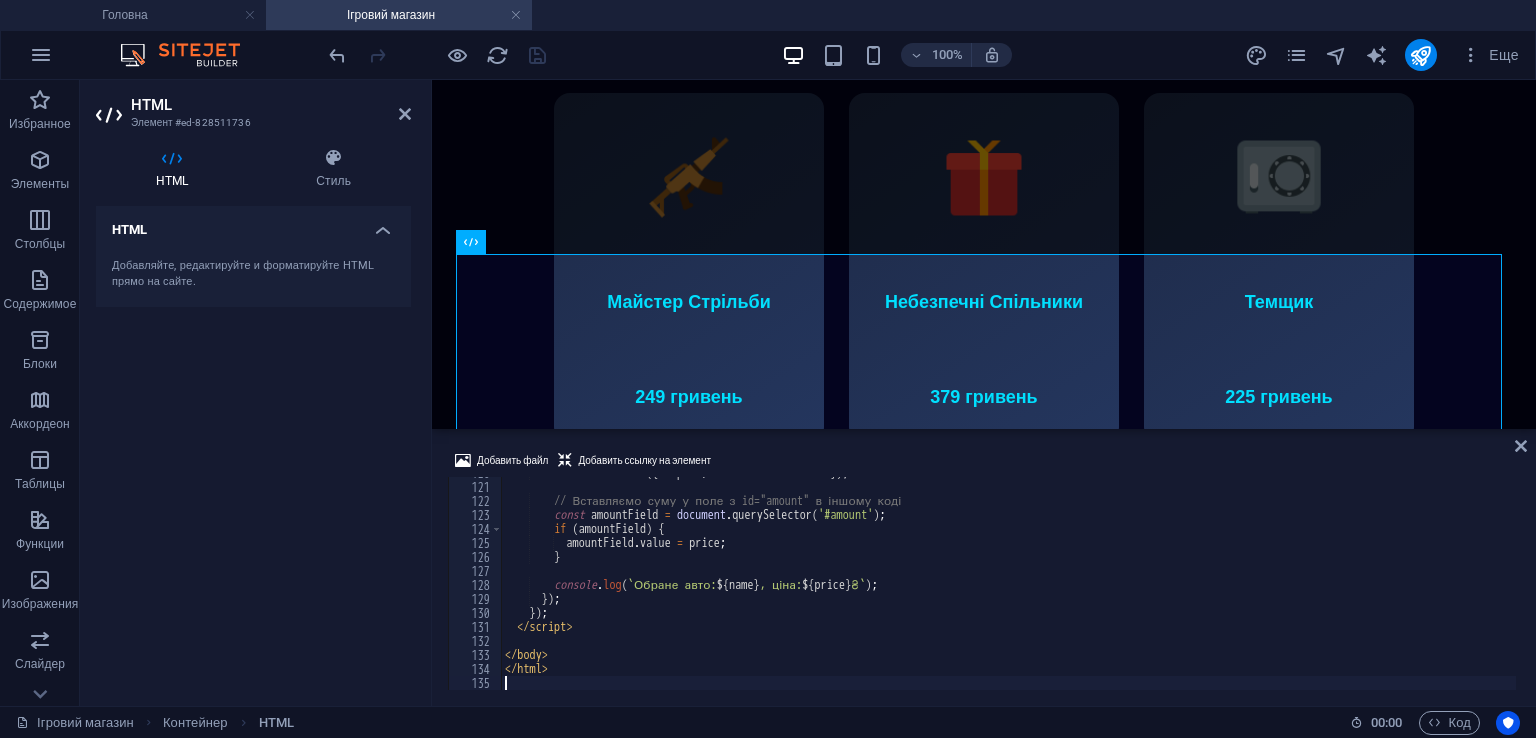 scroll, scrollTop: 1676, scrollLeft: 0, axis: vertical 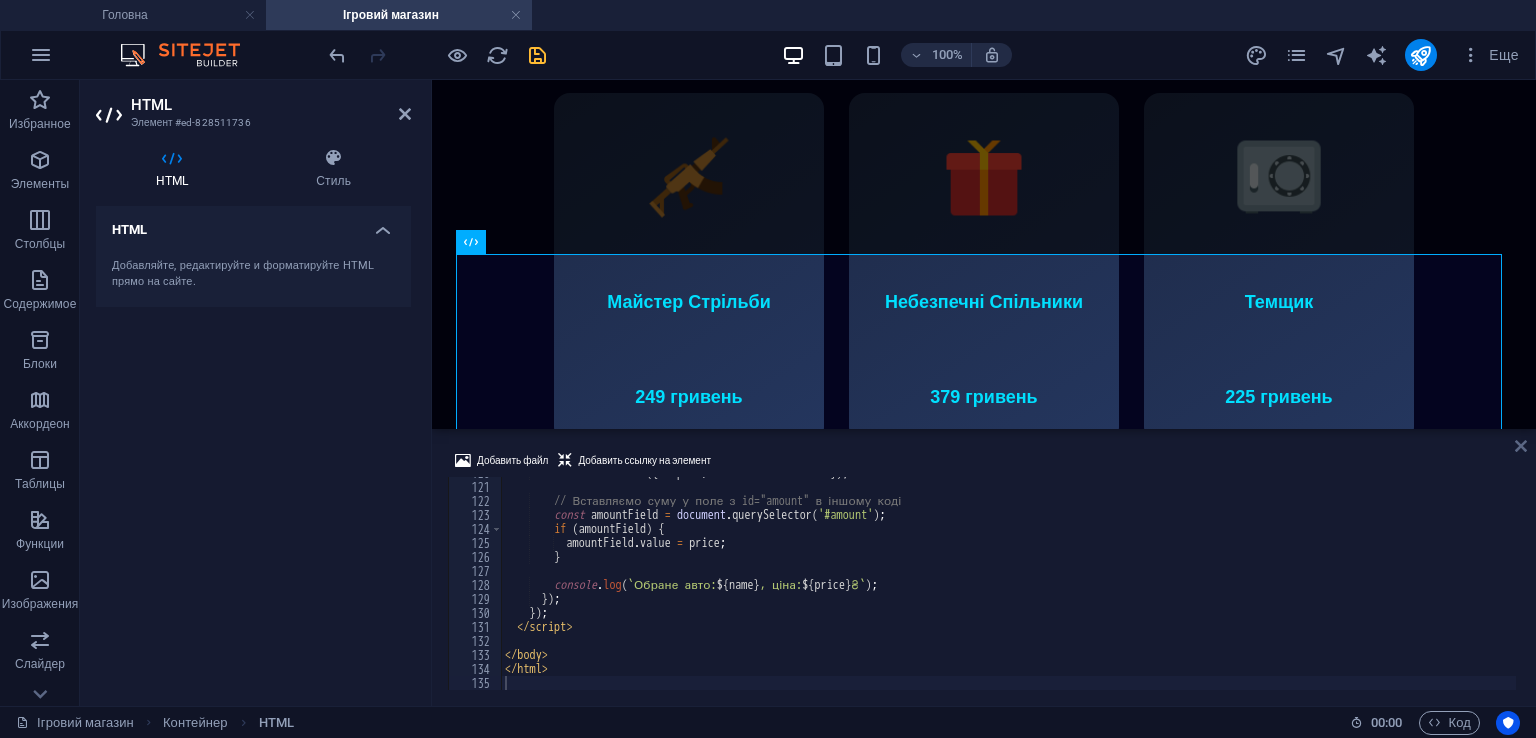 click at bounding box center (1521, 446) 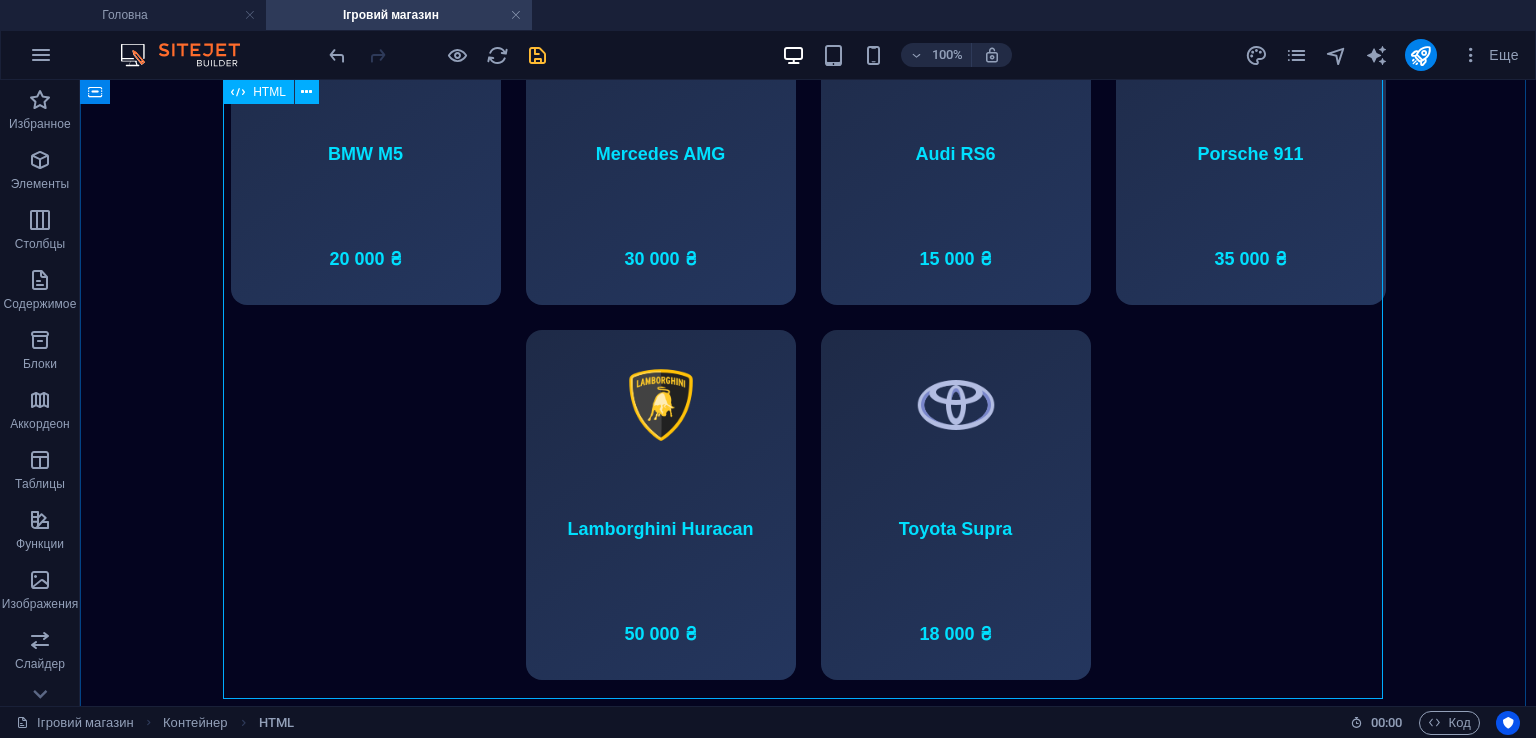 scroll, scrollTop: 1985, scrollLeft: 0, axis: vertical 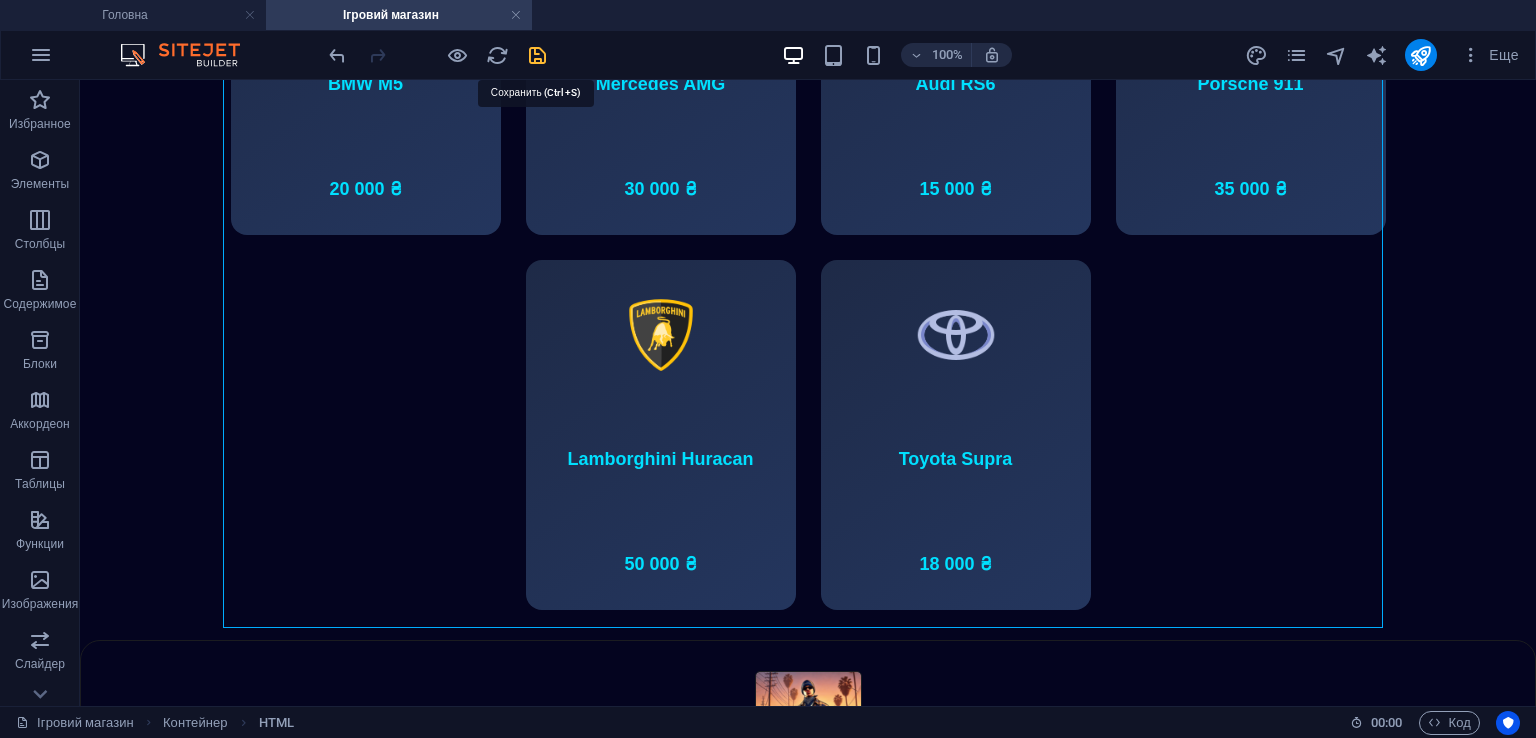 click at bounding box center (537, 55) 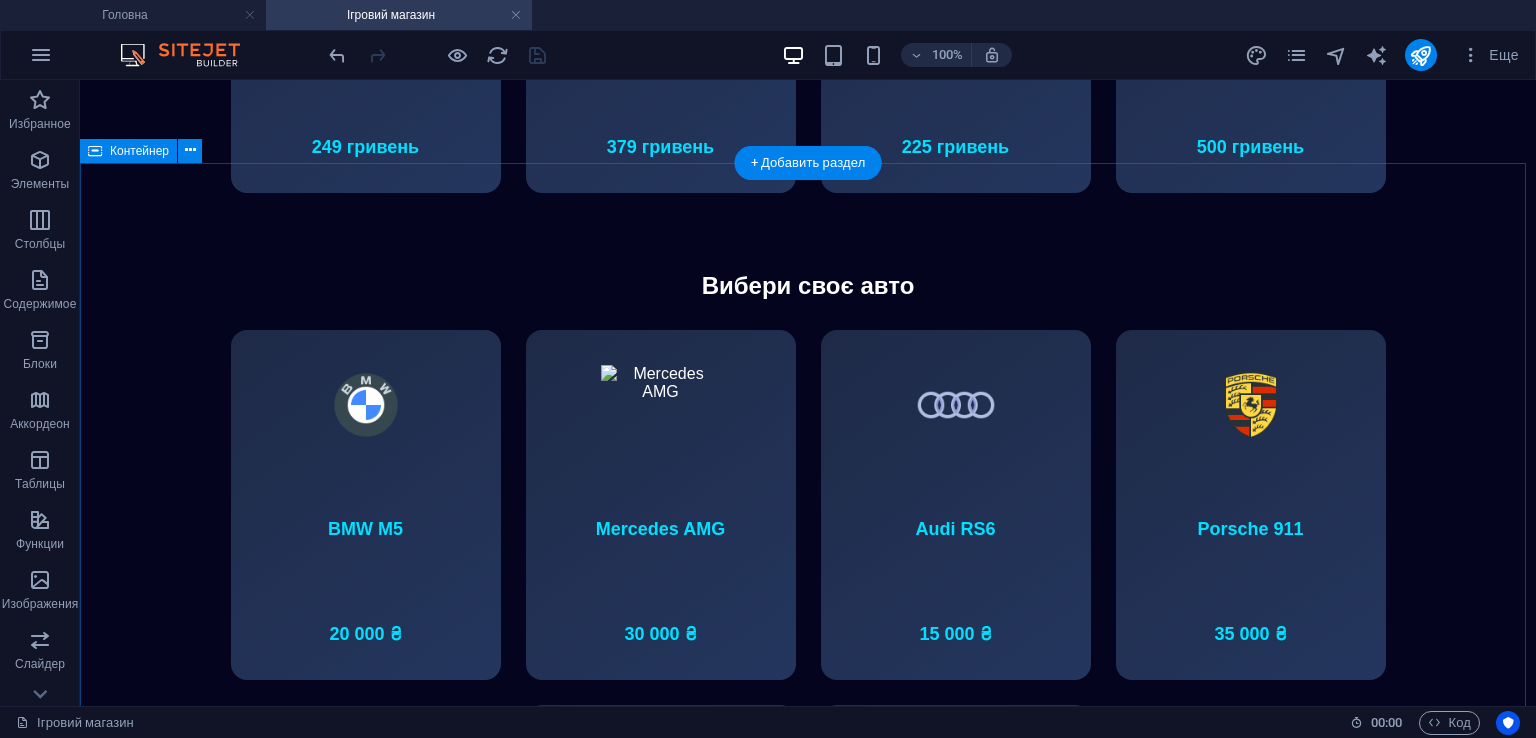 scroll, scrollTop: 1469, scrollLeft: 0, axis: vertical 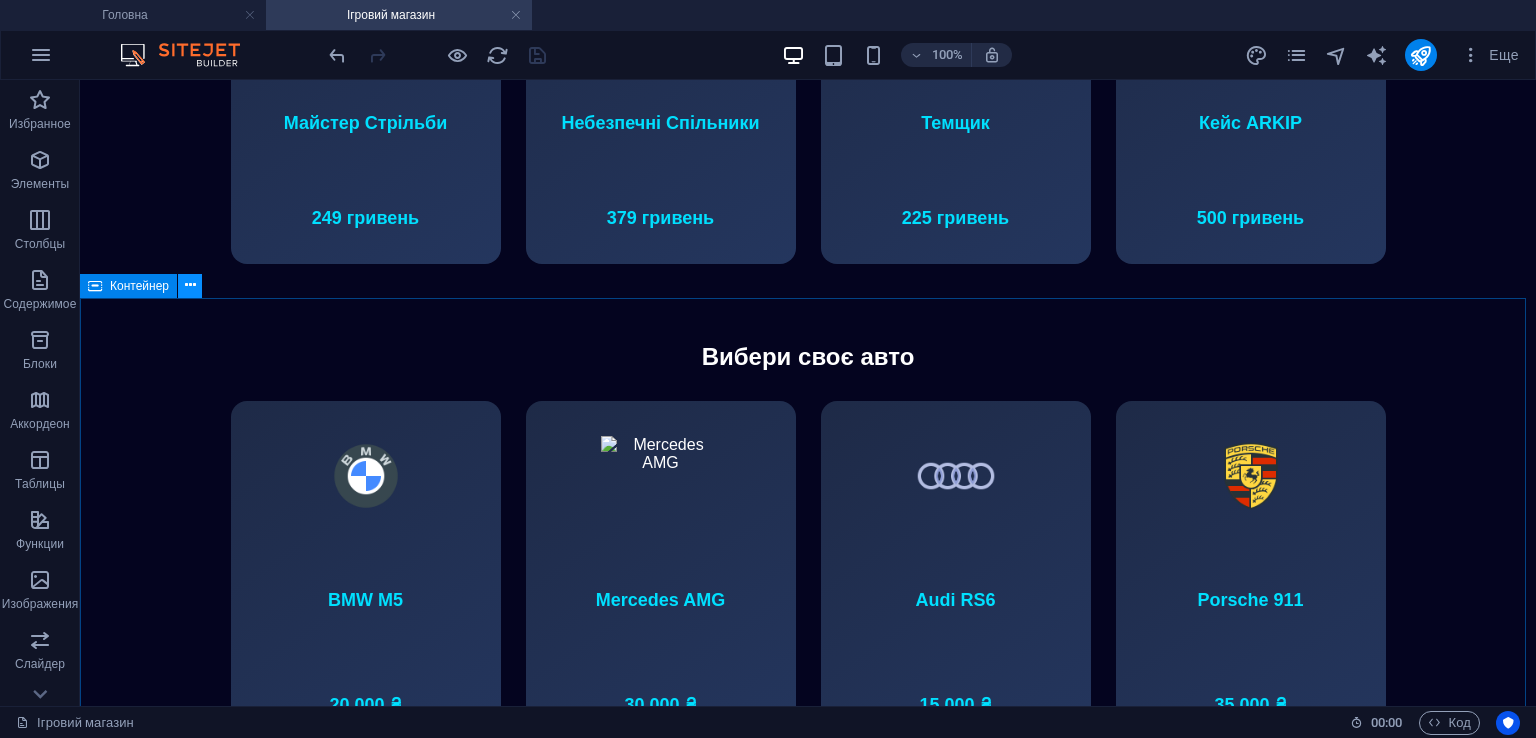 click at bounding box center [190, 286] 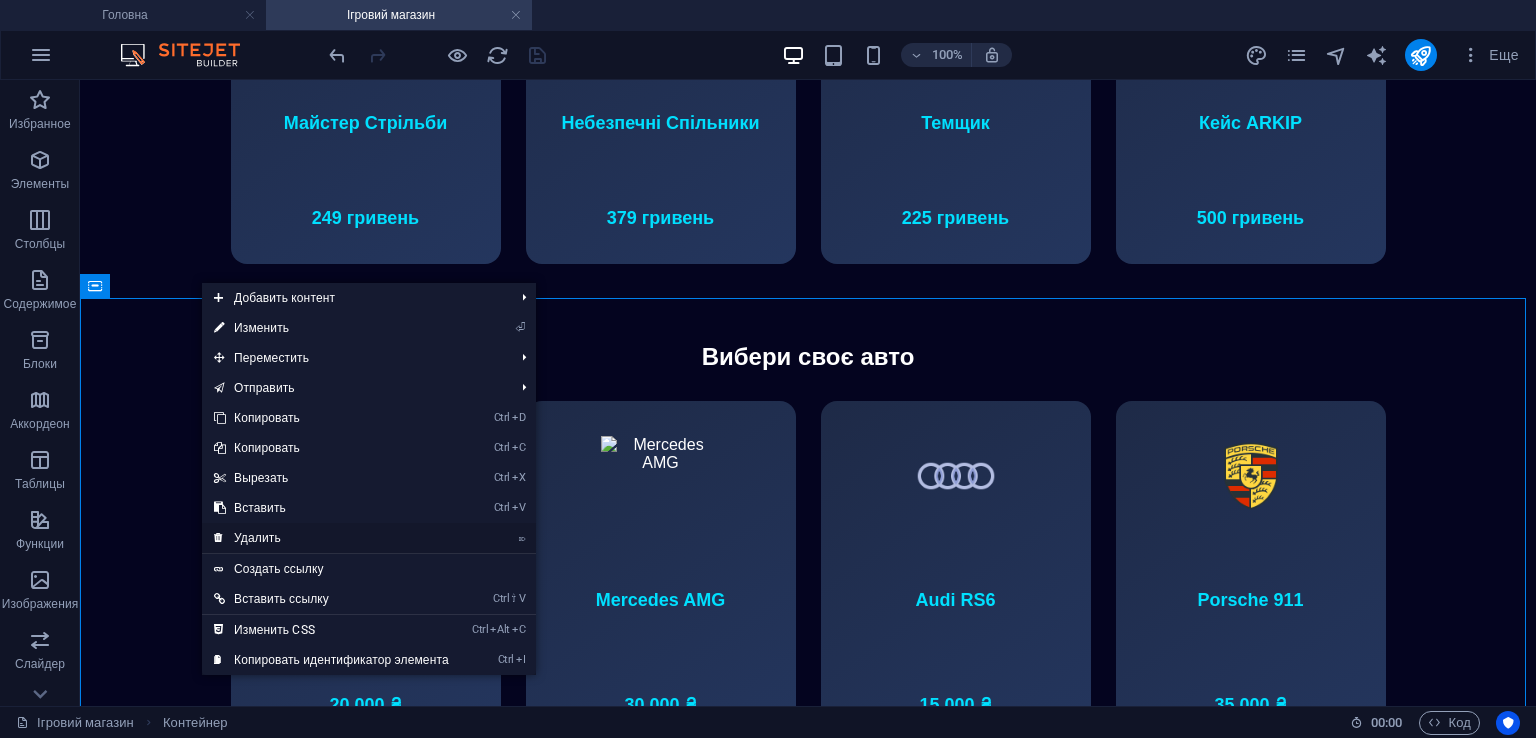 click on "⌦  Удалить" at bounding box center [331, 538] 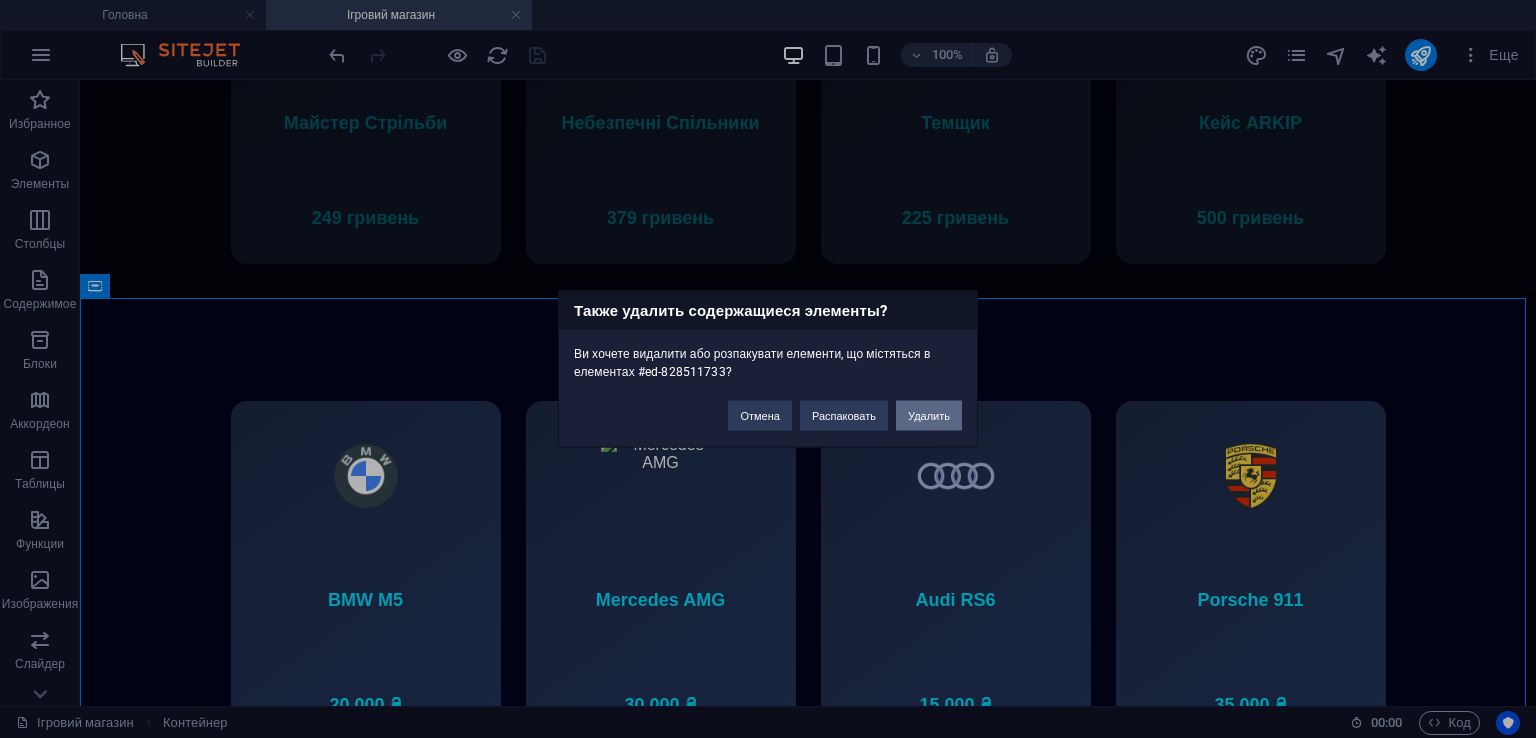 click on "Удалить" at bounding box center [929, 416] 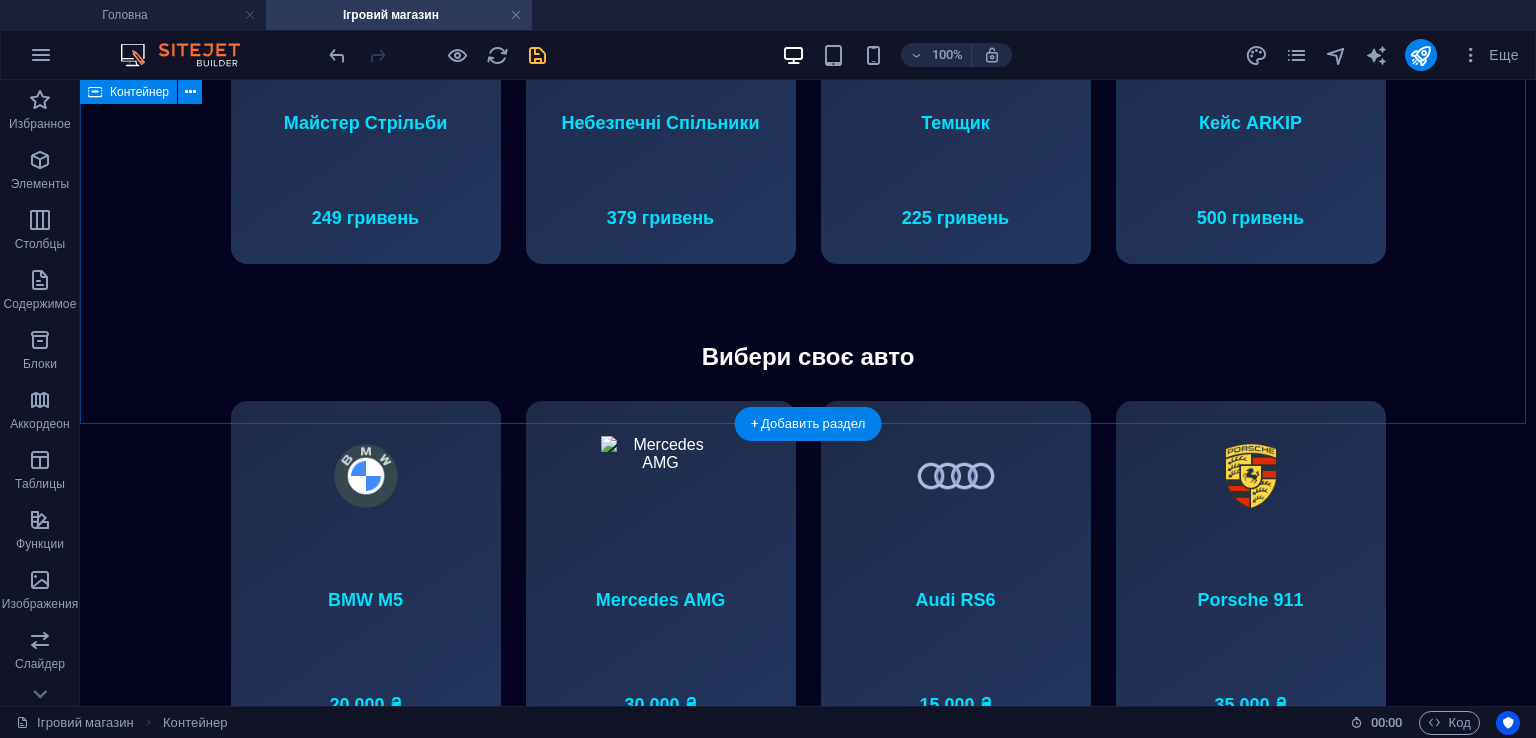 scroll, scrollTop: 1343, scrollLeft: 0, axis: vertical 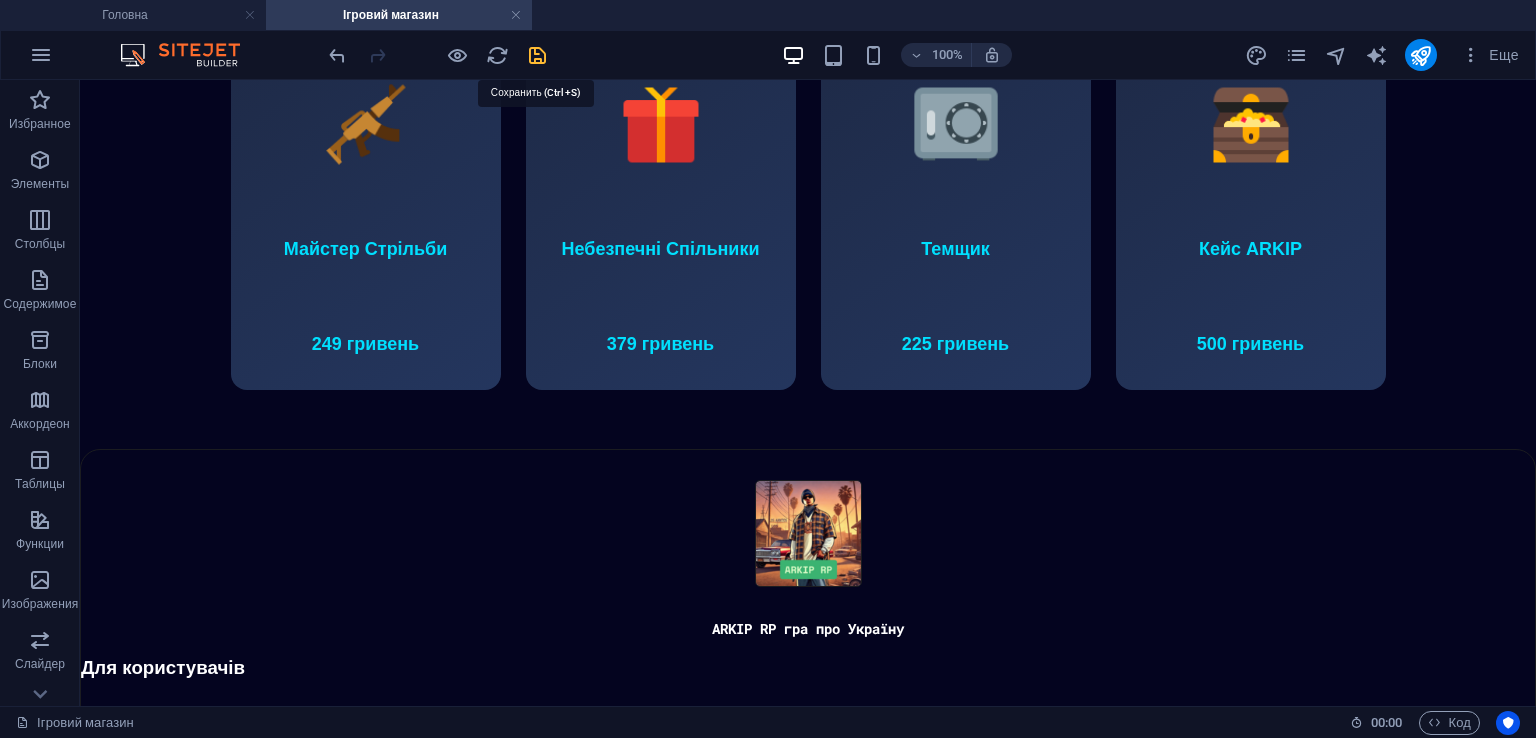 click at bounding box center (537, 55) 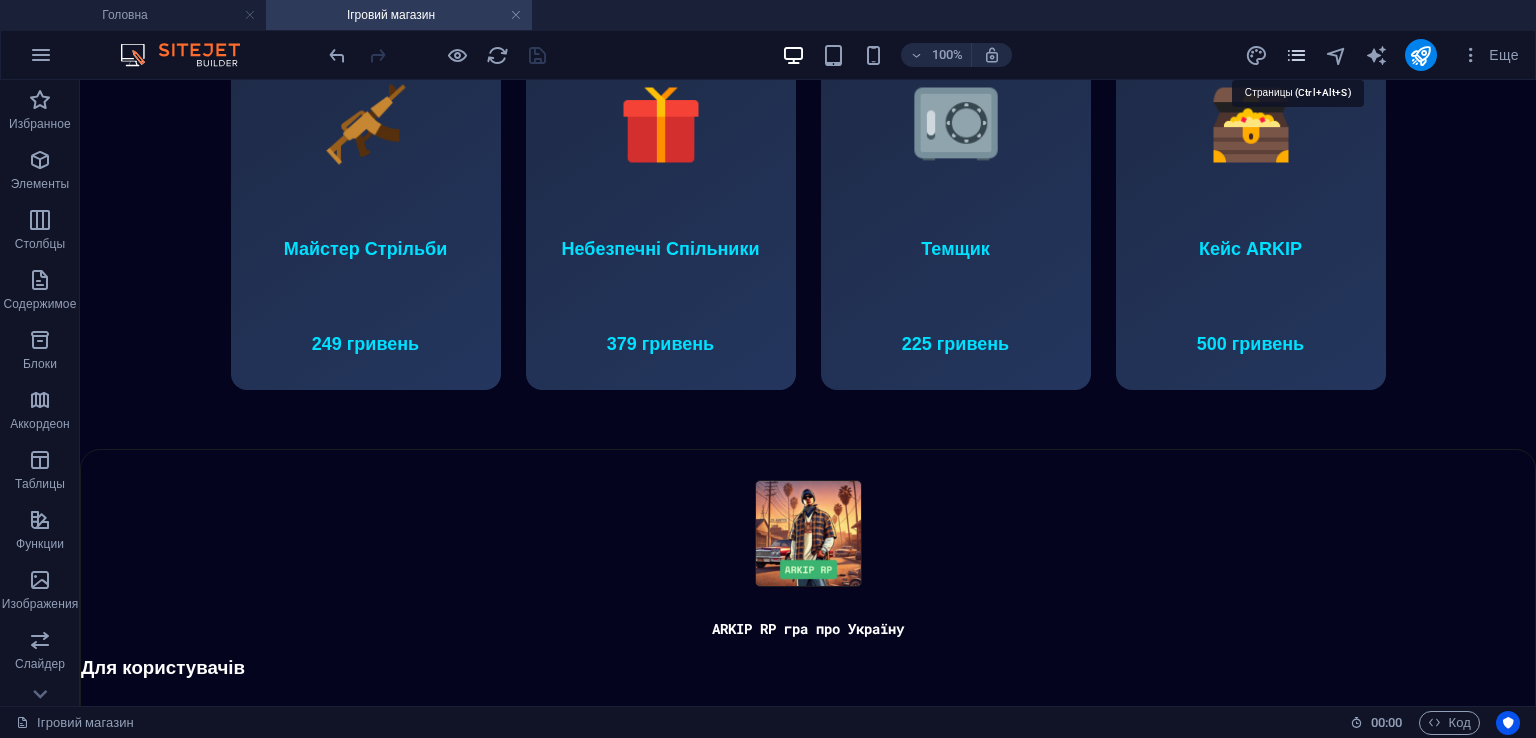 click at bounding box center (1296, 55) 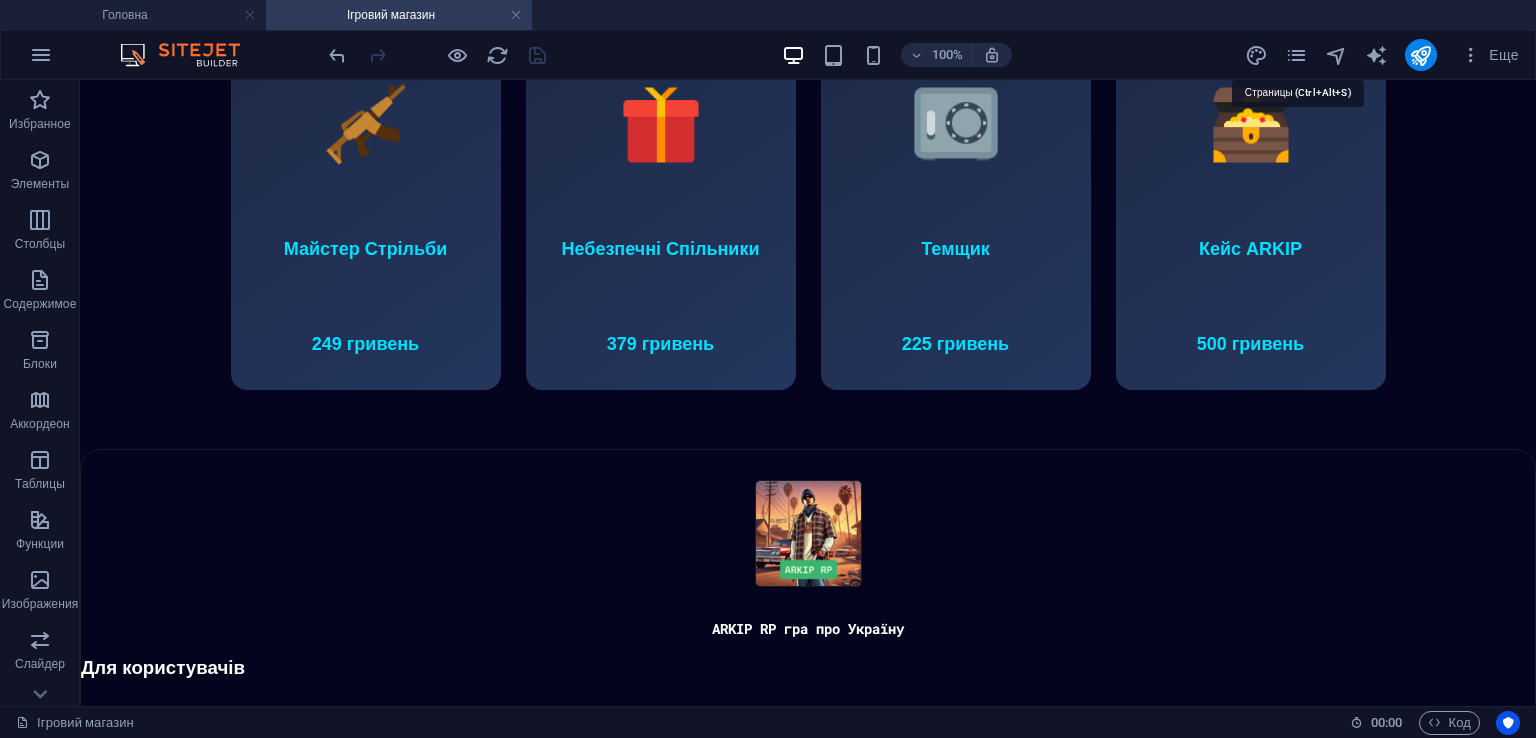 scroll, scrollTop: 1952, scrollLeft: 0, axis: vertical 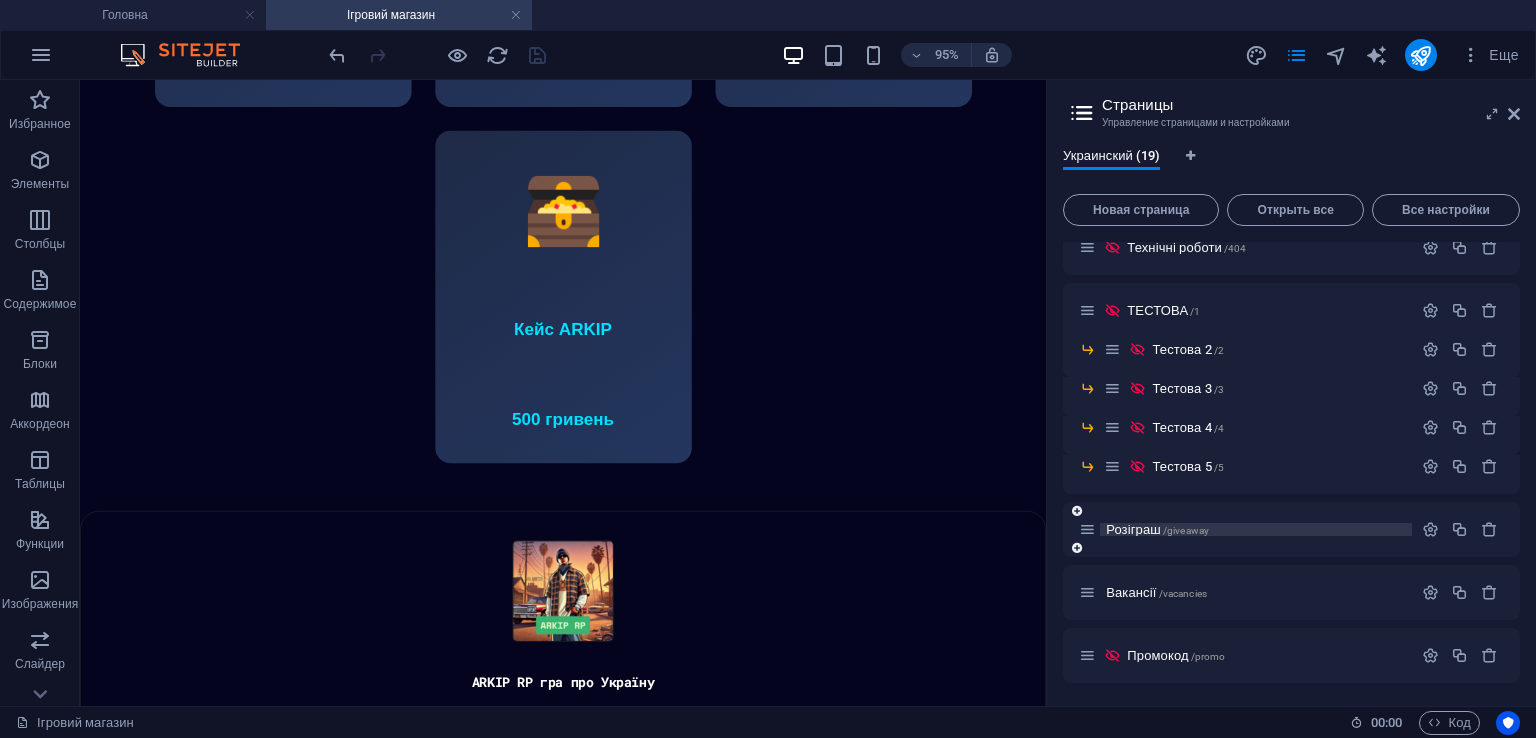 click on "Розіграш /giveaway" at bounding box center (1256, 529) 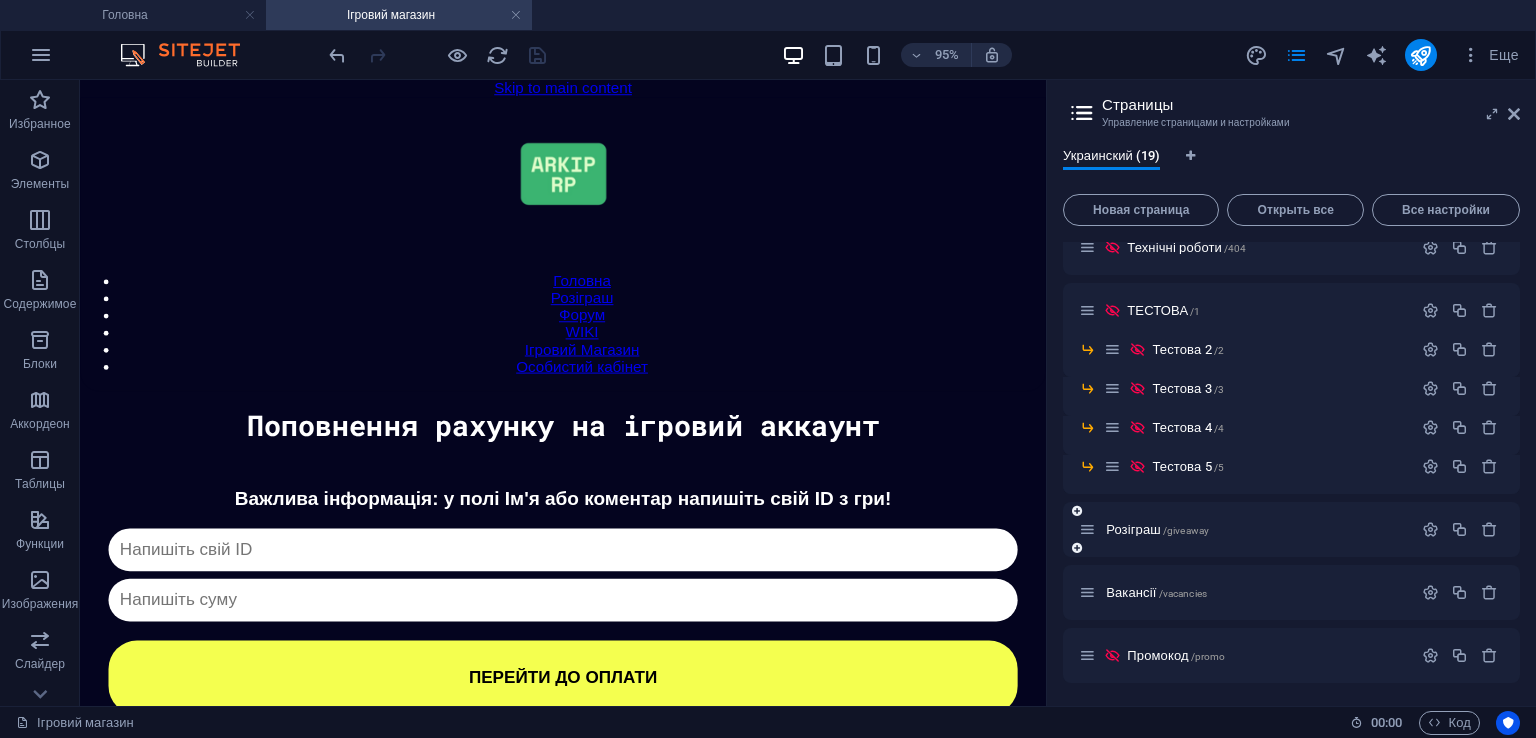 scroll, scrollTop: 572, scrollLeft: 0, axis: vertical 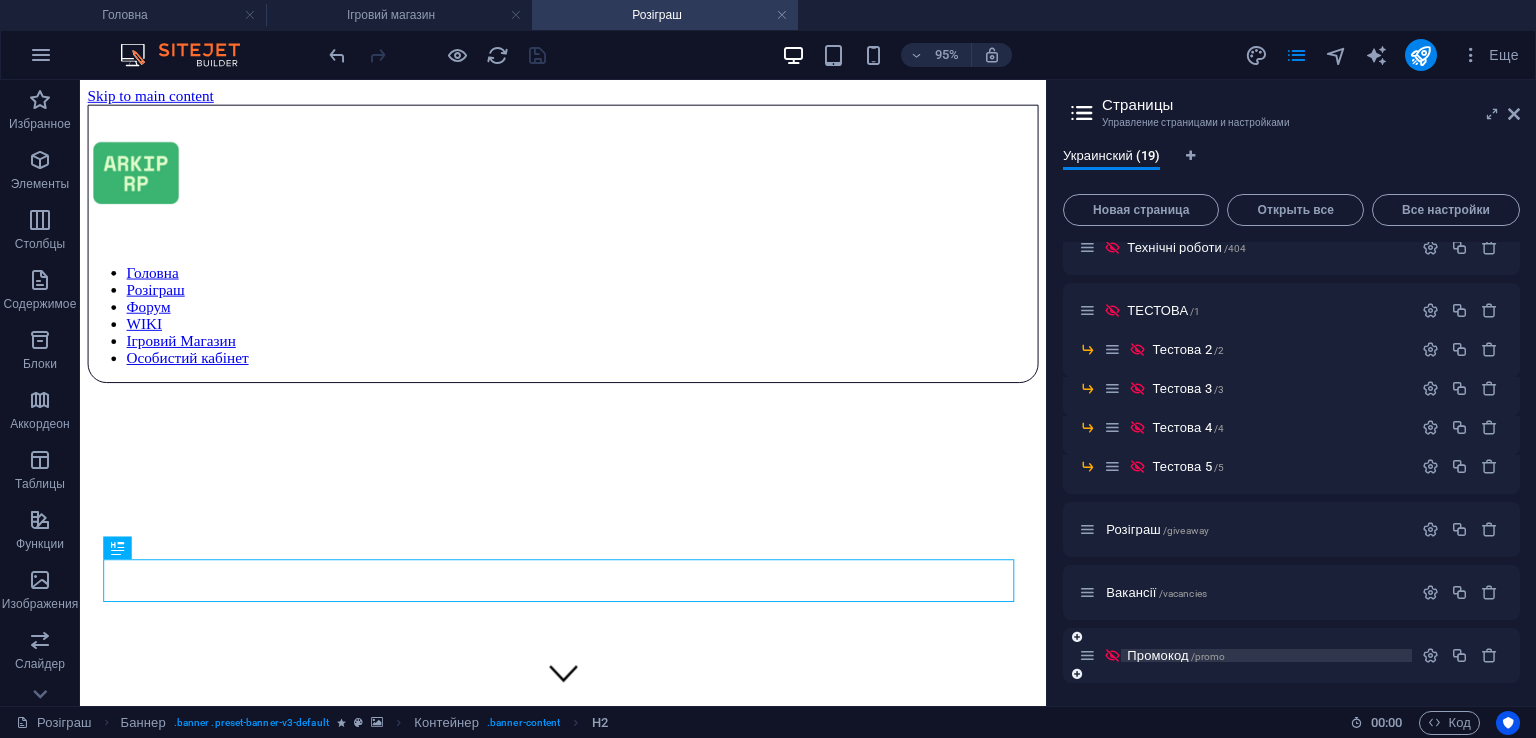 click on "/promo" at bounding box center (1208, 656) 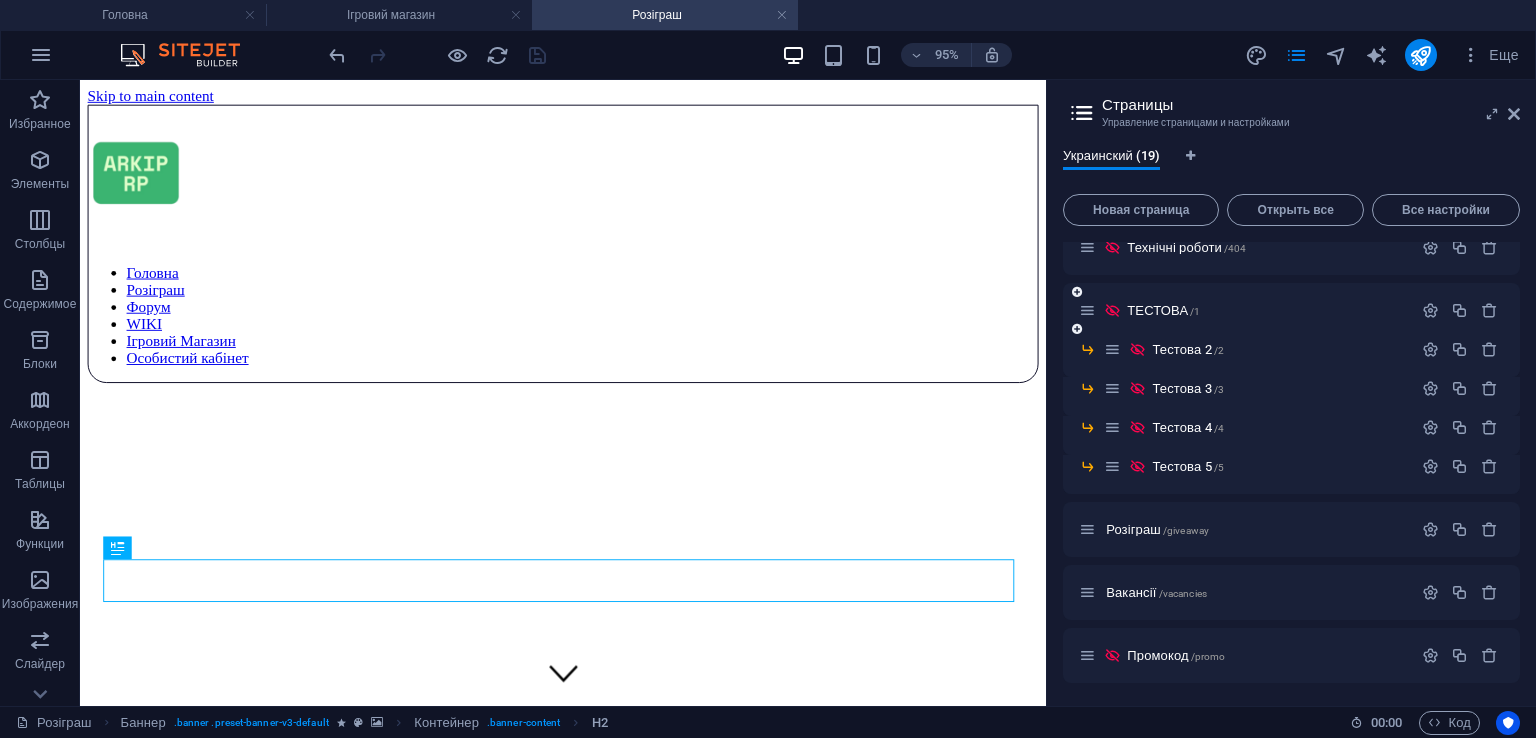 scroll, scrollTop: 572, scrollLeft: 0, axis: vertical 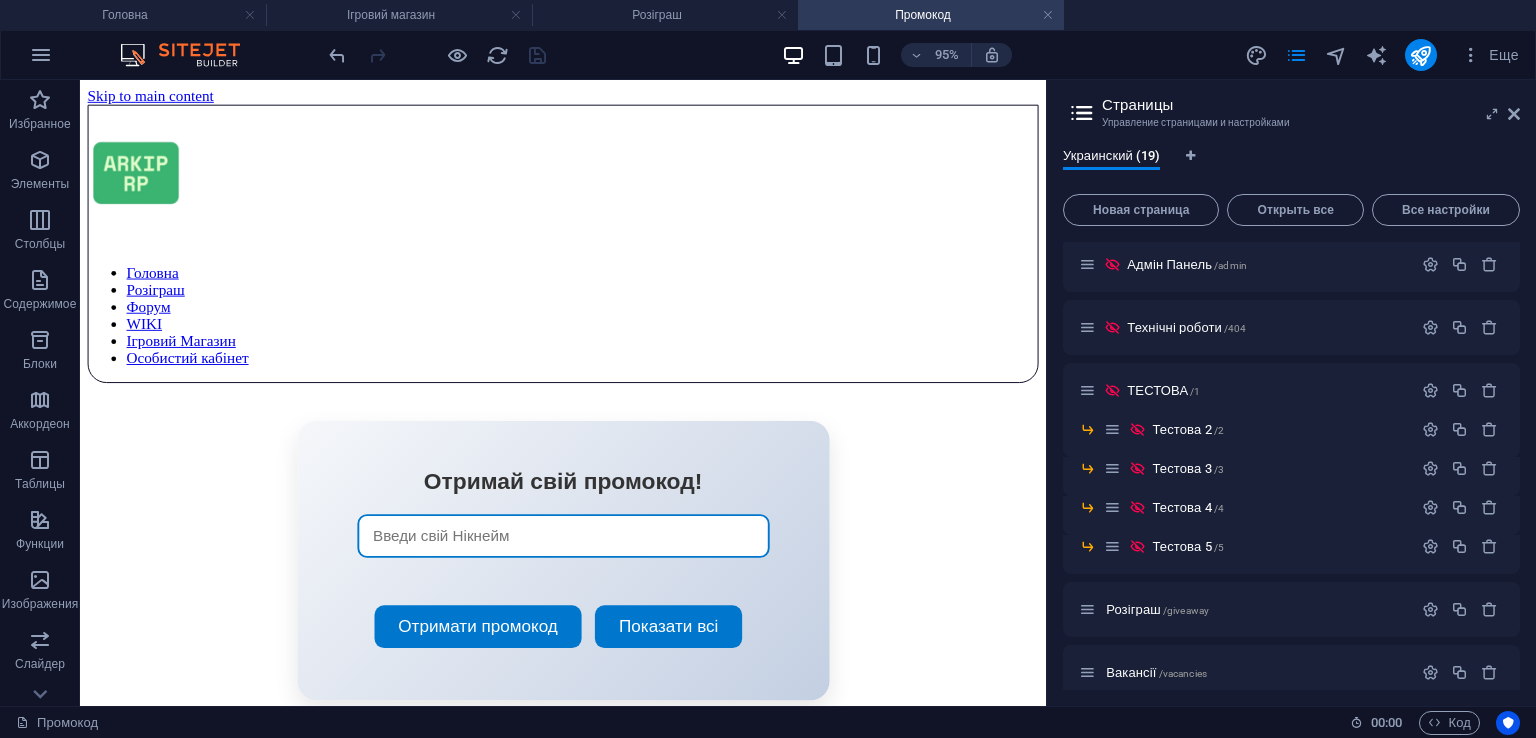 click on "Страницы Управление страницами и настройками Украинский (19) Новая страница Открыть все Все настройки Головна / WIKI /wiki-arkip-rp Ігровий магазин /donate Особистий кабінет /kabinet Повідомити помилку на сайті /error Політика конфіденційності /politics Договір офери /copyright Файли cookie /cookie Угода користувача /please Адмін Панель /admin Технічні роботи /404 ТЕСТОВА /1 Тестова 2 /2 Тестова 3 /3 Тестова 4 /4 Тестова 5 /5 Розіграш /giveaway Вакансії /vacancies Промокод /promo" at bounding box center (1291, 393) 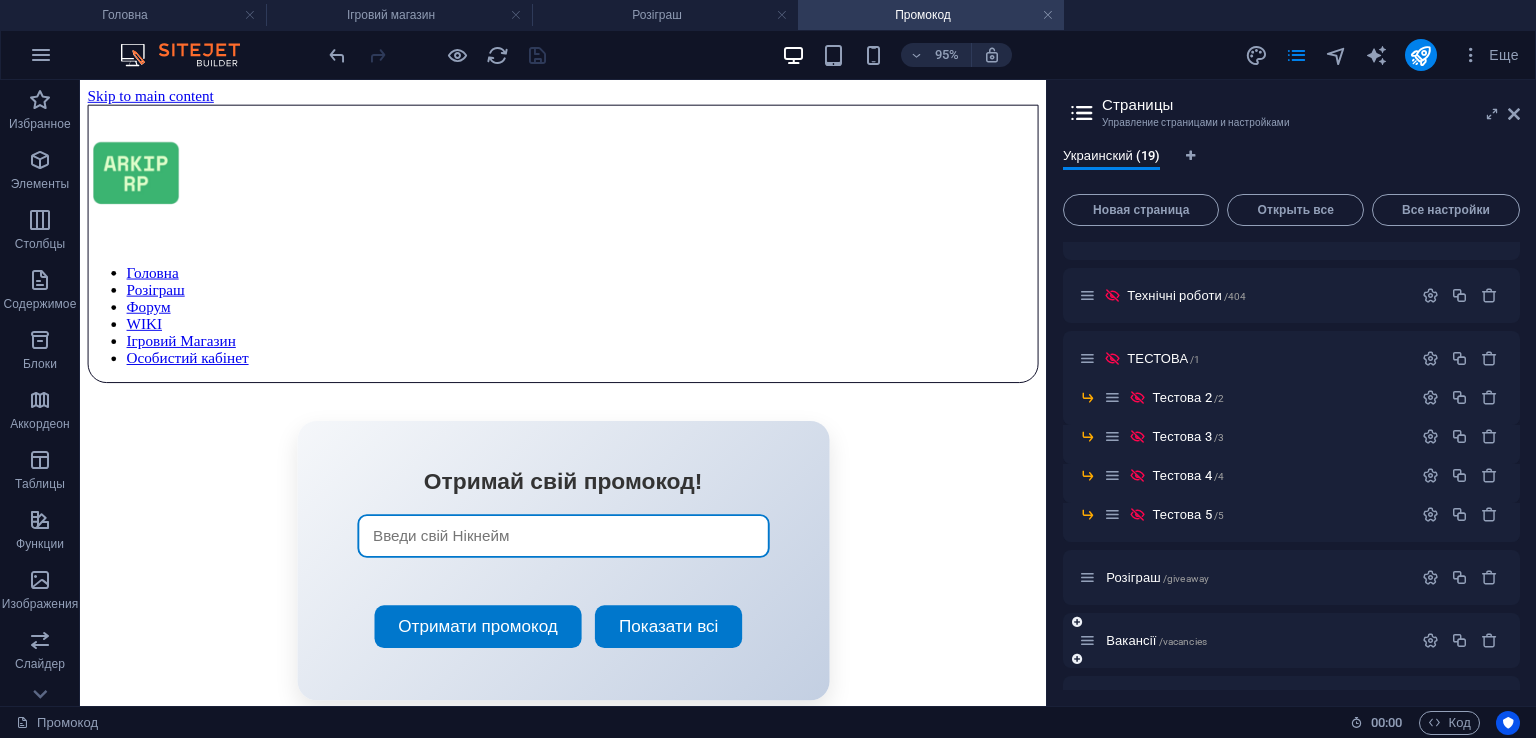 scroll, scrollTop: 652, scrollLeft: 0, axis: vertical 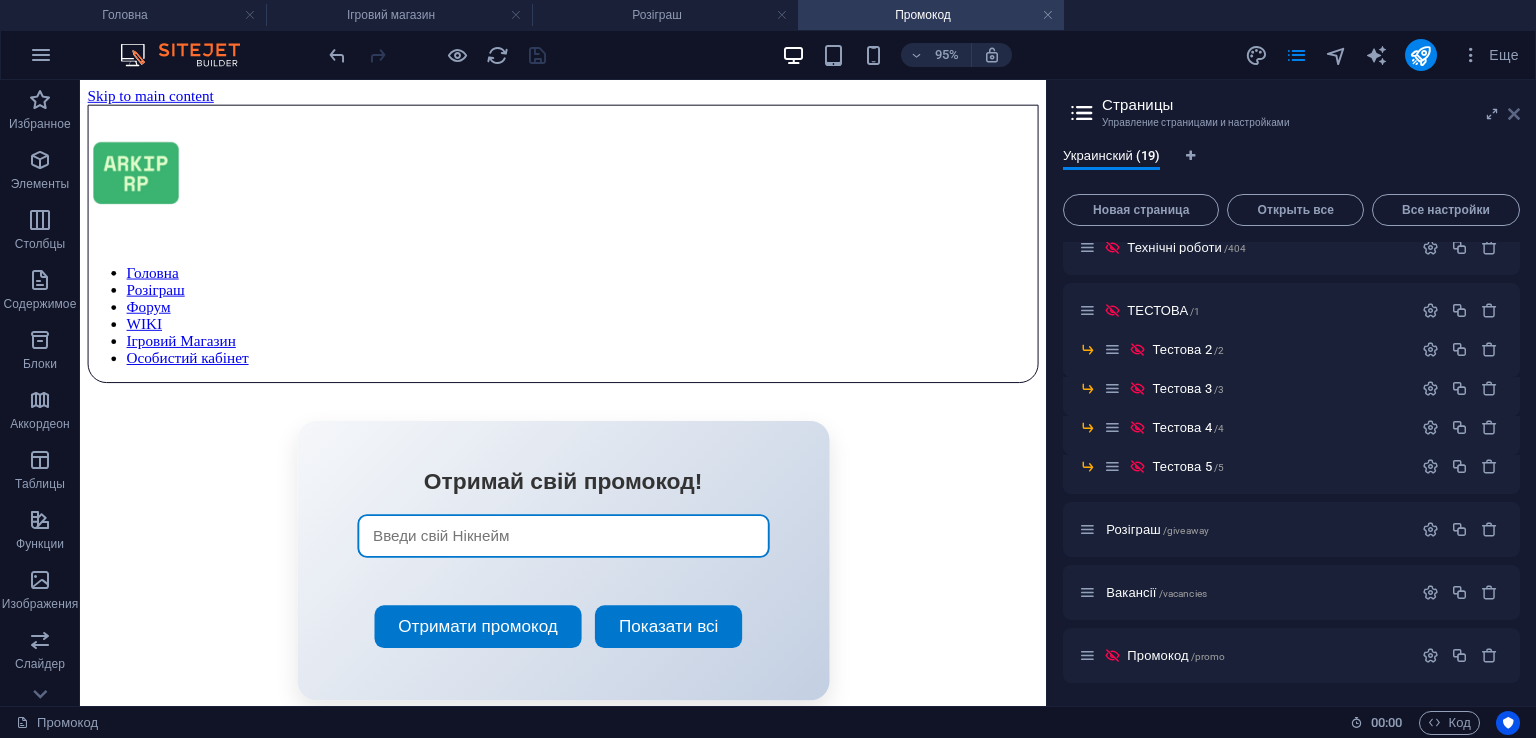 click at bounding box center (1514, 114) 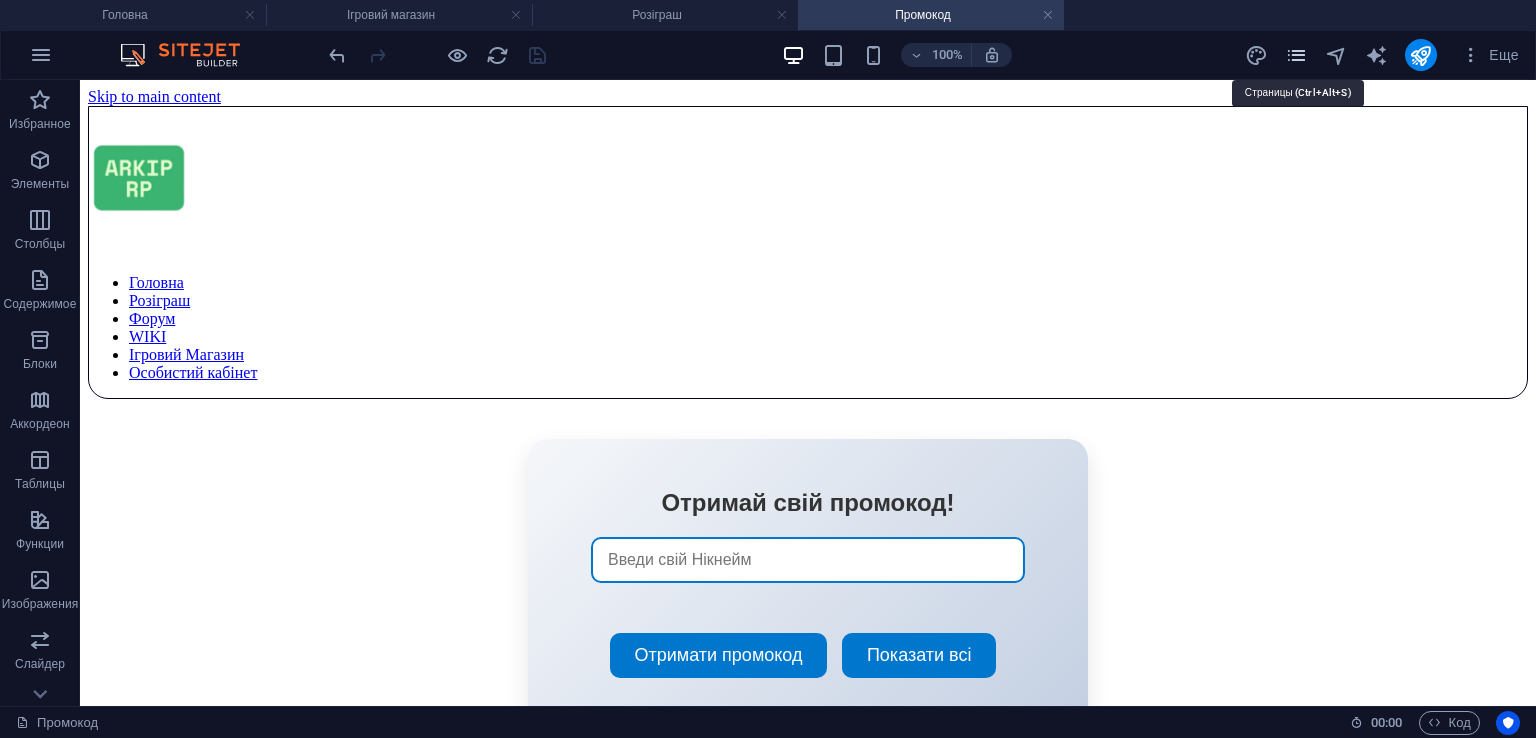 click at bounding box center [1296, 55] 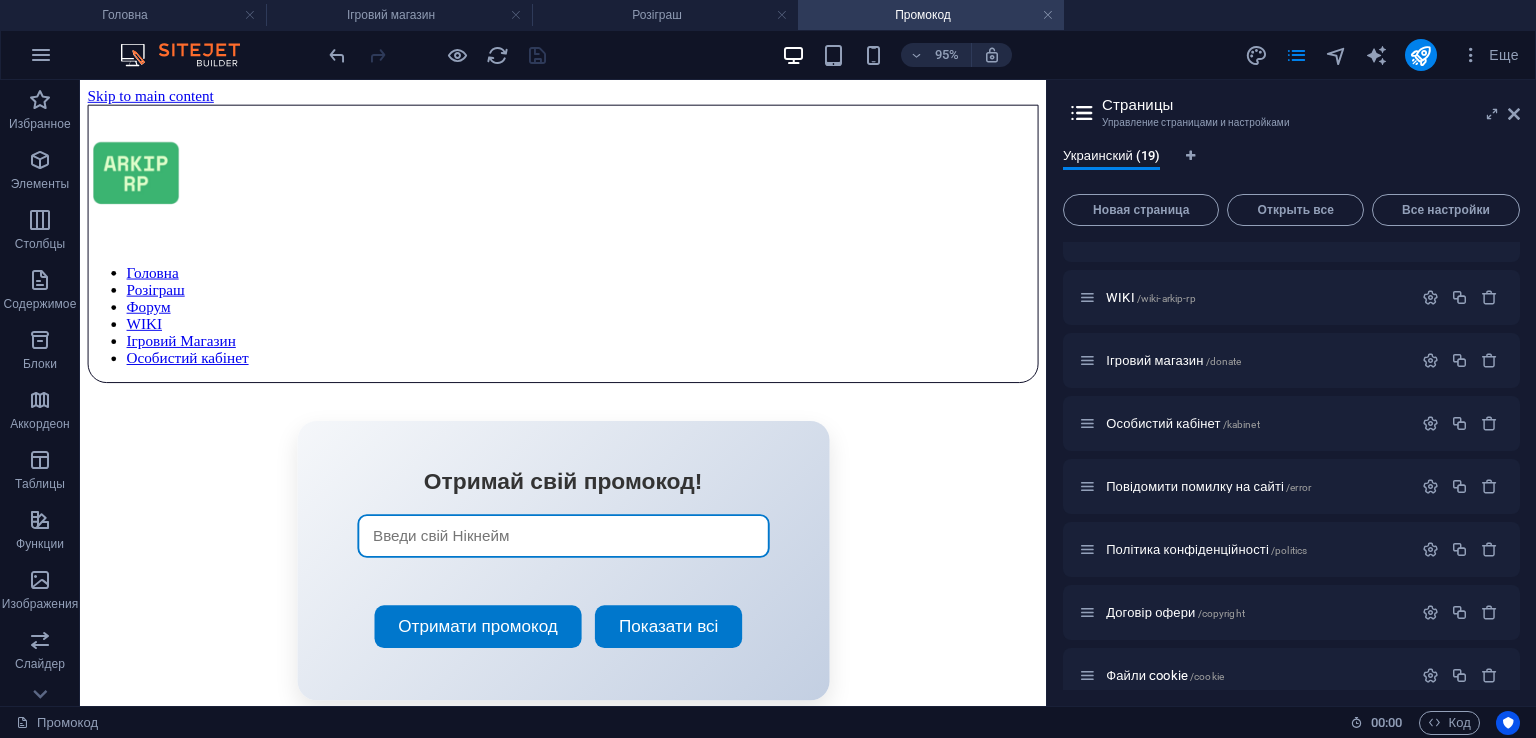 scroll, scrollTop: 0, scrollLeft: 0, axis: both 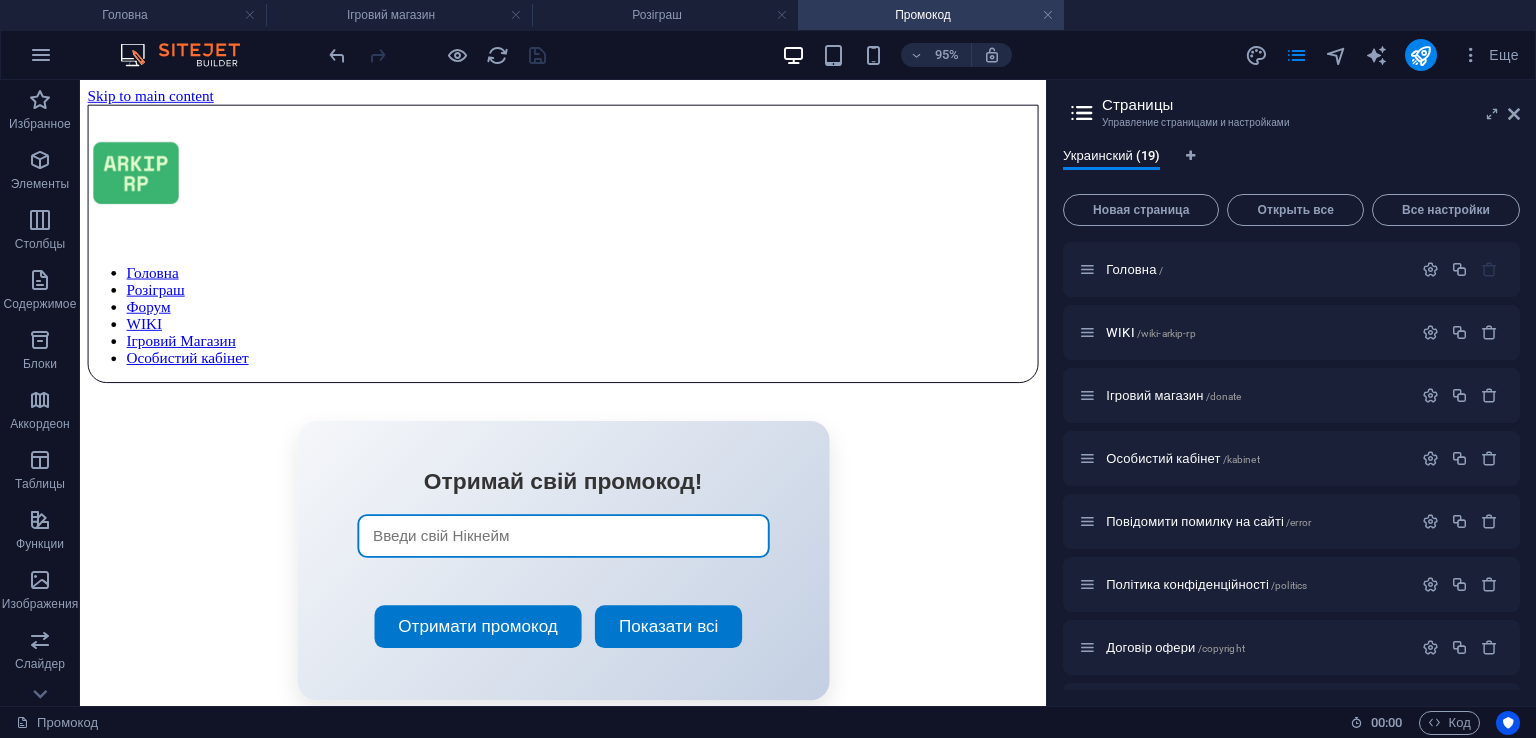 click on "Промокод 00 : 00 Код" at bounding box center (768, 722) 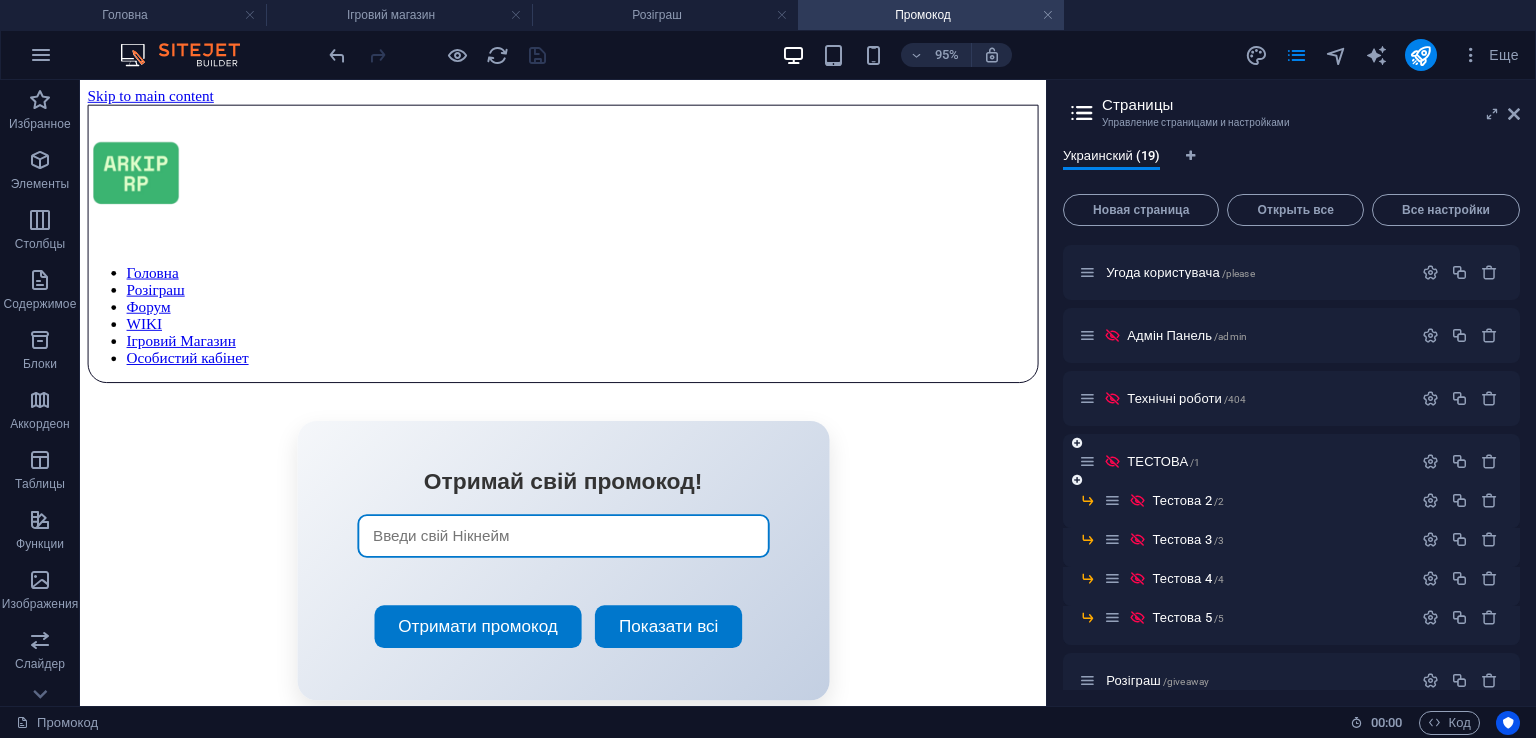 scroll, scrollTop: 252, scrollLeft: 0, axis: vertical 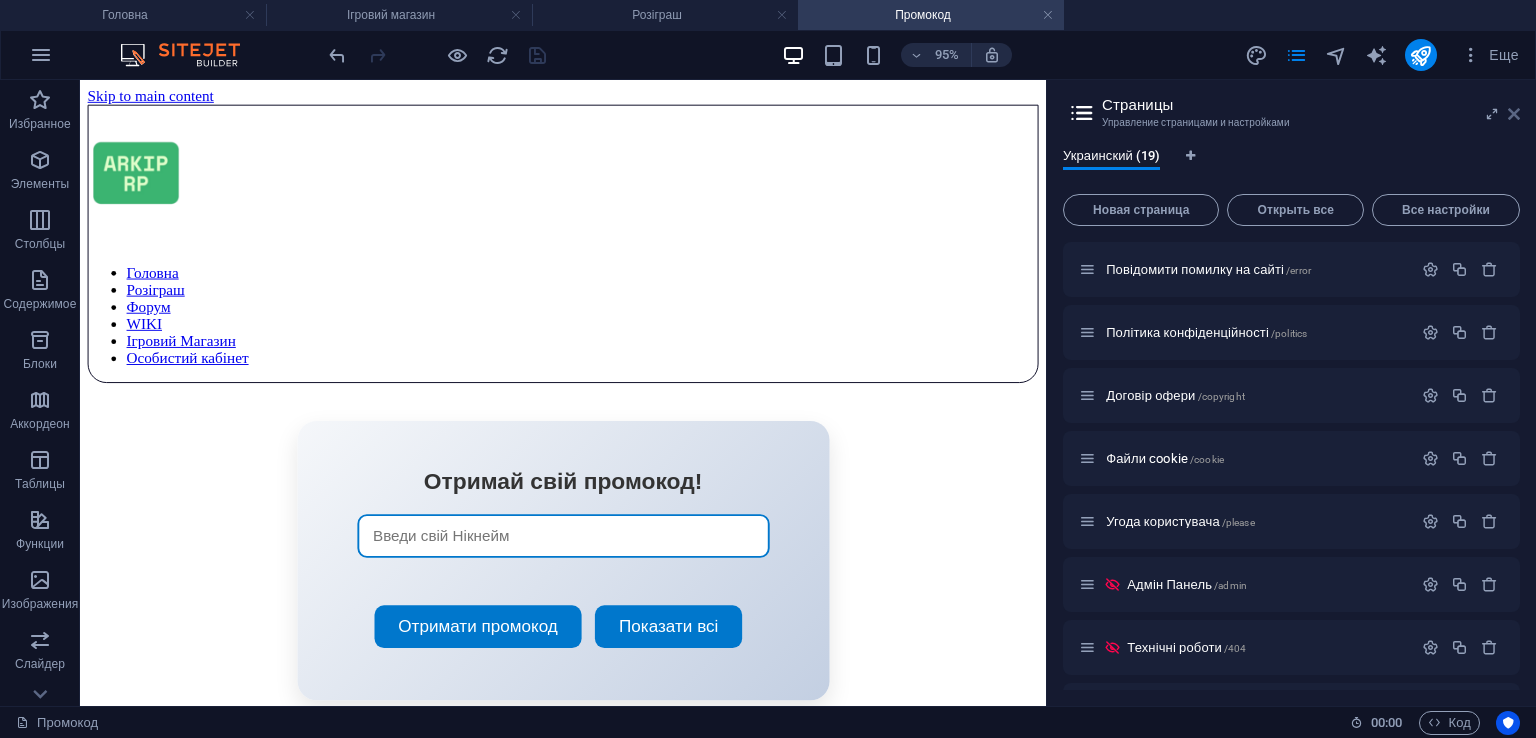 drag, startPoint x: 1516, startPoint y: 113, endPoint x: 1424, endPoint y: 33, distance: 121.91801 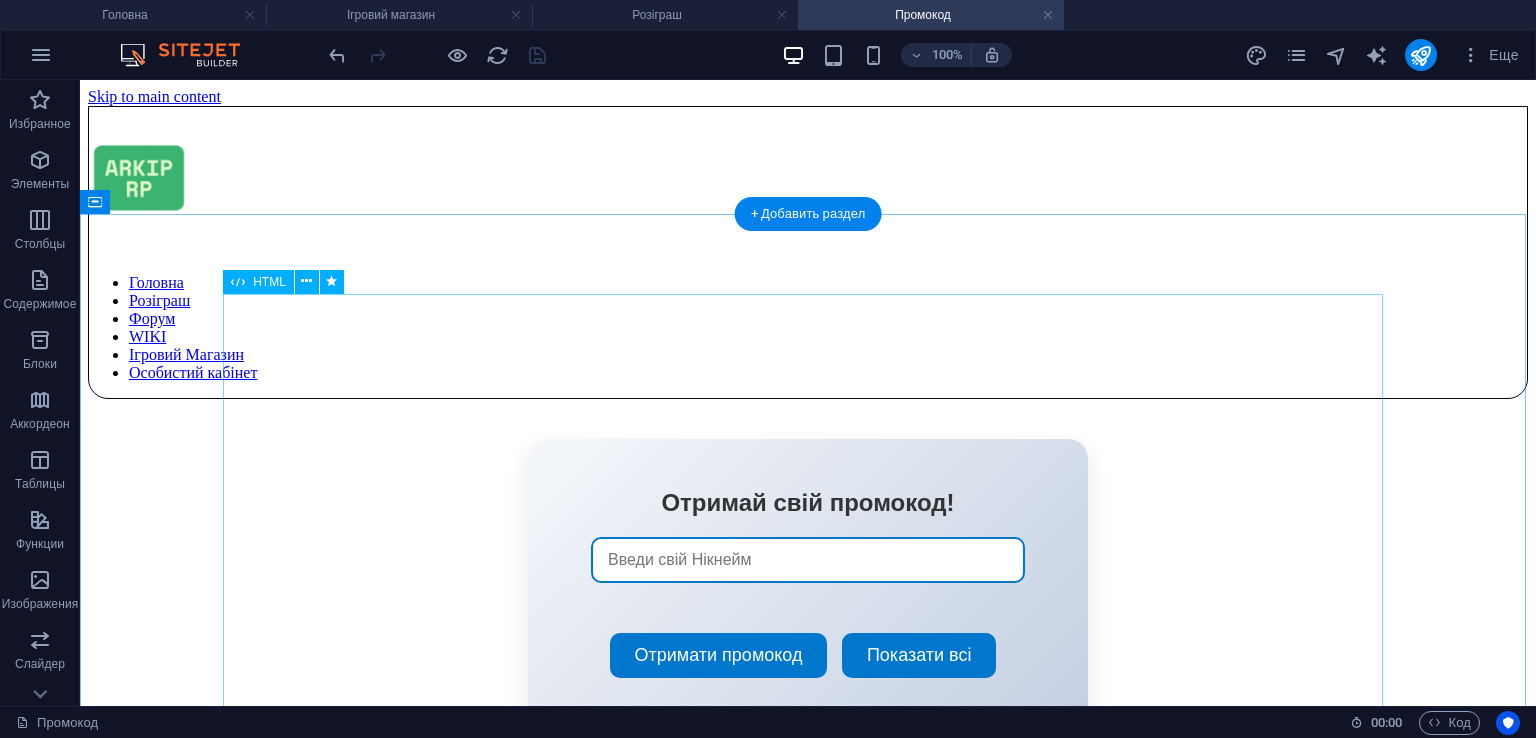 click on "Отримай свій промокод!
Отримати промокод
Показати всі
×
Збережені промокоди
# Промокод Дія" at bounding box center (808, 586) 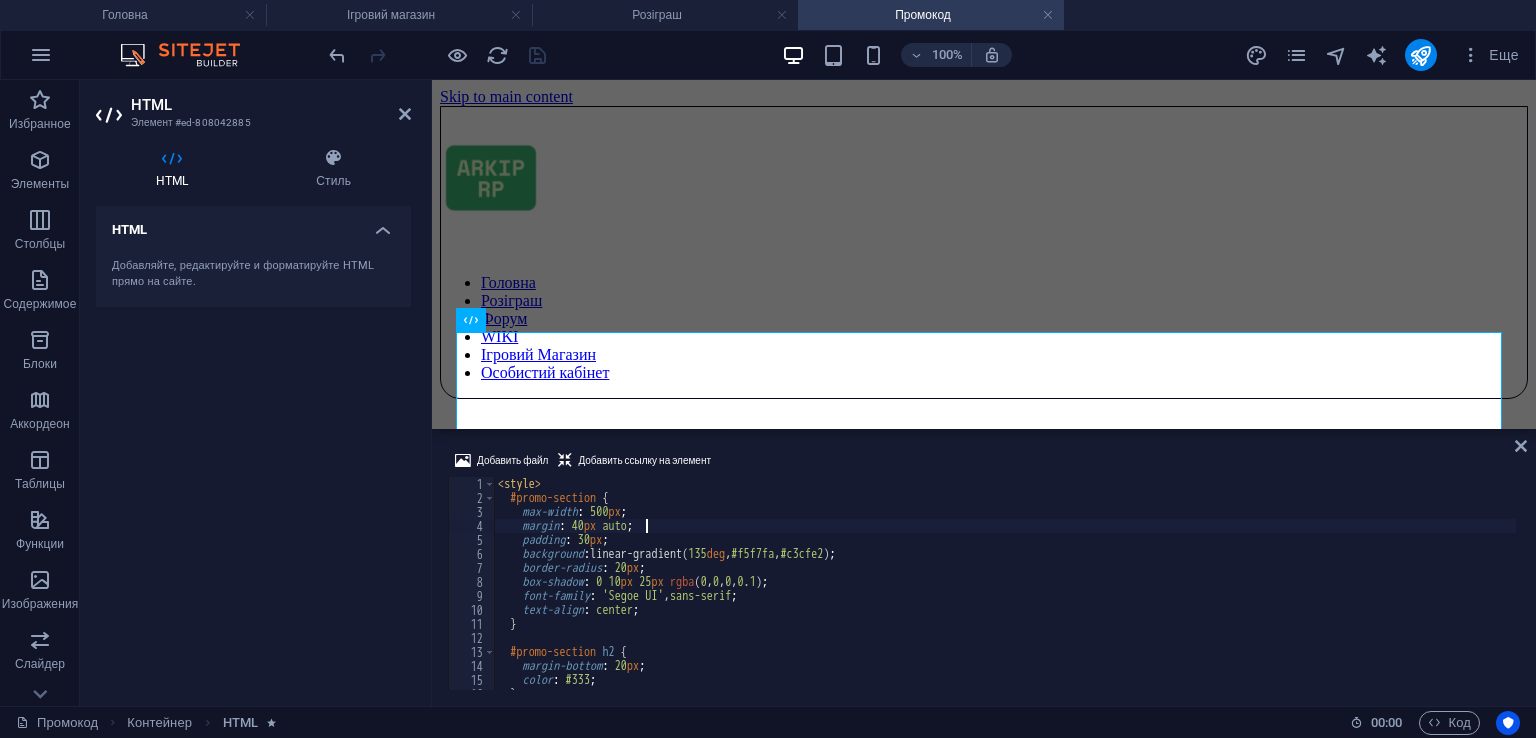 click on "< style >    #promo-section   {      max-width :   500 px ;      margin :   40 px   auto ;      padding :   30 px ;      background :  linear-gradient( 135 deg ,  #f5f7fa ,  #c3cfe2 ) ;      border-radius :   20 px ;      box-shadow :   0   10 px   25 px   rgba ( 0 ,  0 ,  0 ,  0.1 ) ;      font-family :   ' Segoe UI ' ,  sans-serif ;      text-align :   center ;    }    #promo-section   h2   {      margin-bottom :   20 px ;      color :   #333 ;    }" at bounding box center (1005, 597) 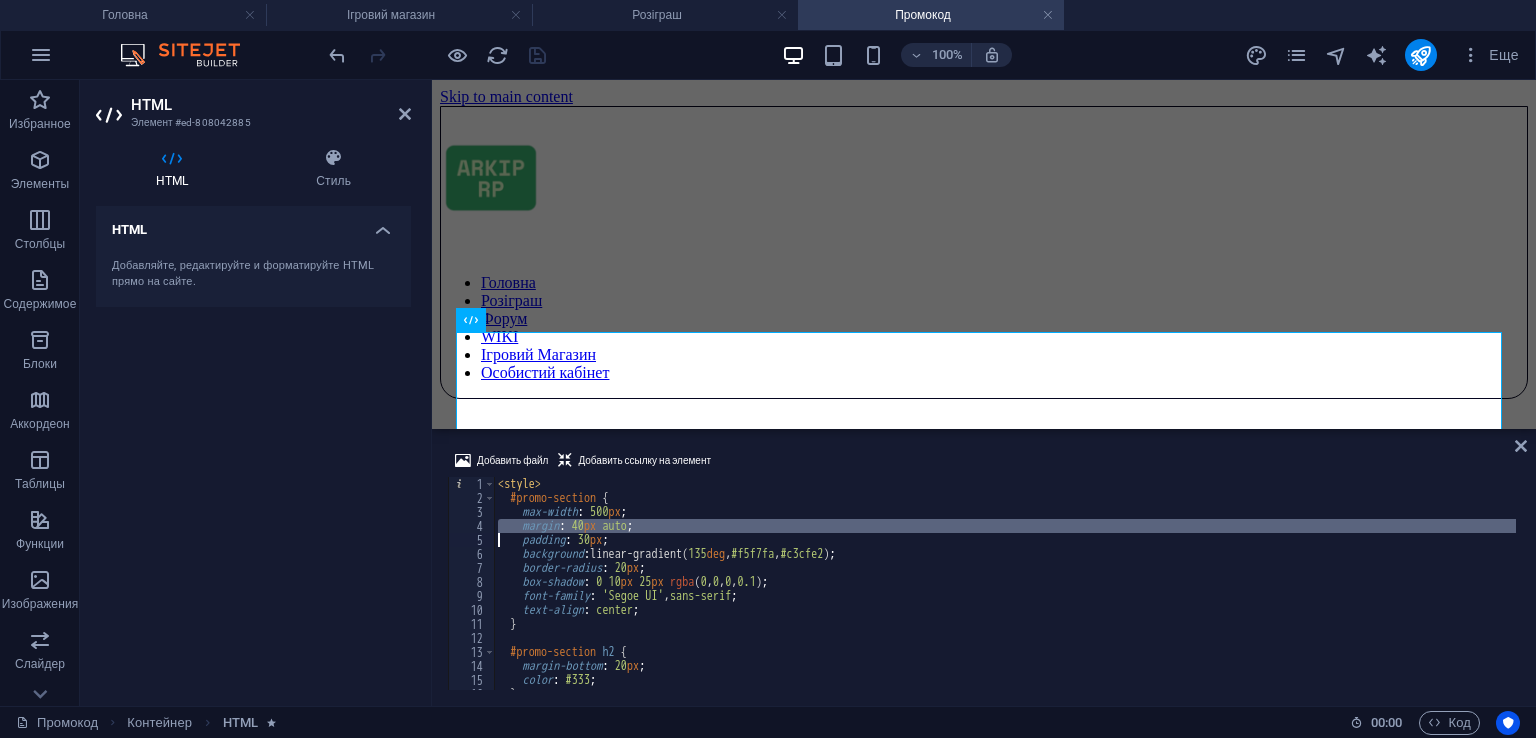 click on "< style >    #promo-section   {      max-width :   500 px ;      margin :   40 px   auto ;      padding :   30 px ;      background :  linear-gradient( 135 deg ,  #f5f7fa ,  #c3cfe2 ) ;      border-radius :   20 px ;      box-shadow :   0   10 px   25 px   rgba ( 0 ,  0 ,  0 ,  0.1 ) ;      font-family :   ' Segoe UI ' ,  sans-serif ;      text-align :   center ;    }    #promo-section   h2   {      margin-bottom :   20 px ;      color :   #333 ;    }" at bounding box center [1005, 597] 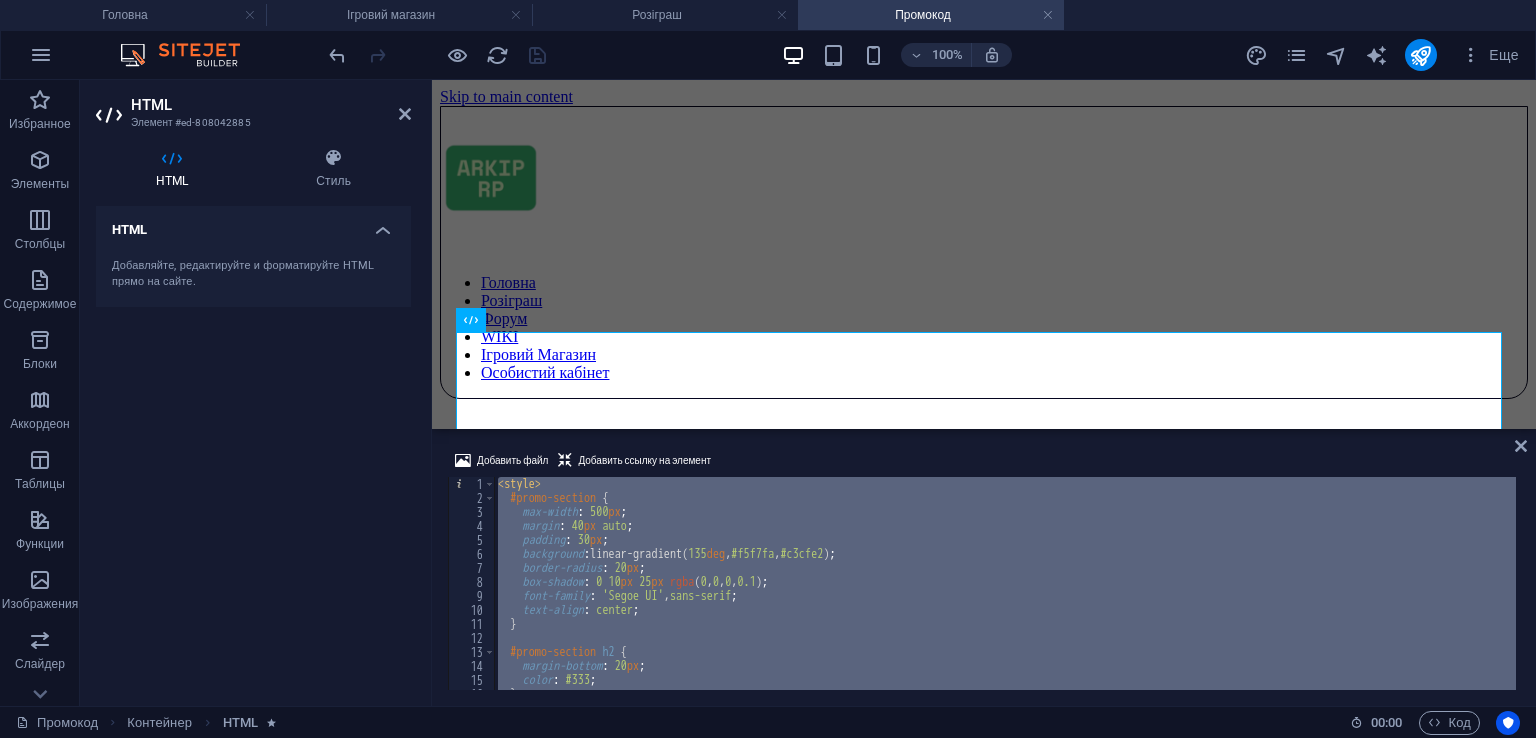click on "Добавить файл Добавить ссылку на элемент <script src="https://www.google.com/recaptcha/api.js" async defer></script> 1 2 3 4 5 6 7 8 9 10 11 12 13 14 15 16 17 < style >    #promo-section   {      max-width :   500 px ;      margin :   40 px   auto ;      padding :   30 px ;      background :  linear-gradient( 135 deg ,  #f5f7fa ,  #c3cfe2 ) ;      border-radius :   20 px ;      box-shadow :   0   10 px   25 px   rgba ( 0 ,  0 ,  0 ,  0.1 ) ;      font-family :   ' Segoe UI ' ,  sans-serif ;      text-align :   center ;    }    #promo-section   h2   {      margin-bottom :   20 px ;      color :   #333 ;    }     XXXXXXXXXXXXXXXXXXXXXXXXXXXXXXXXXXXXXXXXXXXXXXXXXXXXXXXXXXXXXXXXXXXXXXXXXXXXXXXXXXXXXXXXXXXXXXXXXXXXXXXXXXXXXXXXXXXXXXXXXXXXXXXXXXXXXXXXXXXXXXXXXXXXXXXXXXXXXXXXXXXXXXXXXXXXXXXXXXXXXXXXXXXXXXXXXXXXXXXXXXXXXXXXXXXXXXXXXXXXXXXXXXXXXXXXXXXXXXXXXXXXXXXXXXXXXXXX" at bounding box center (984, 569) 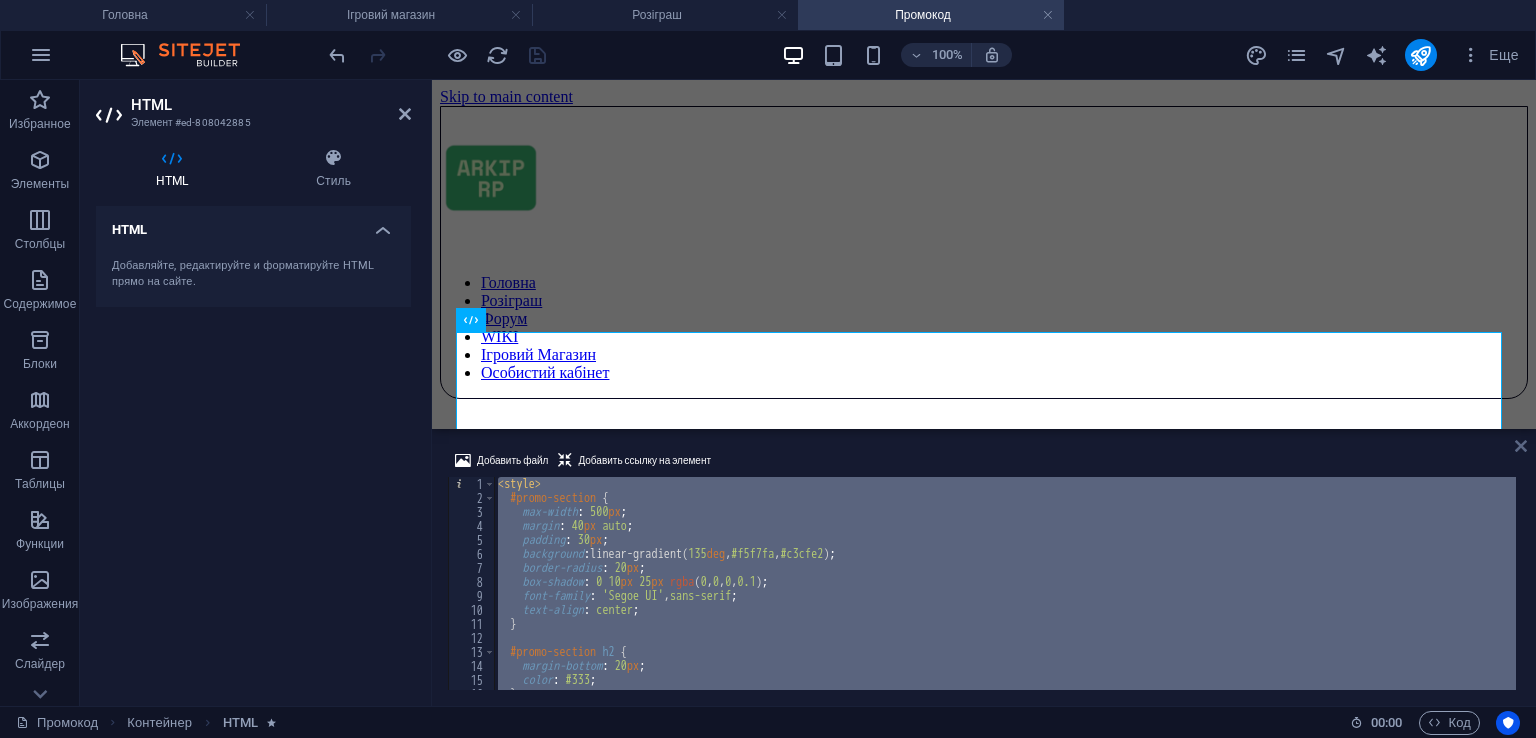 click at bounding box center (1521, 446) 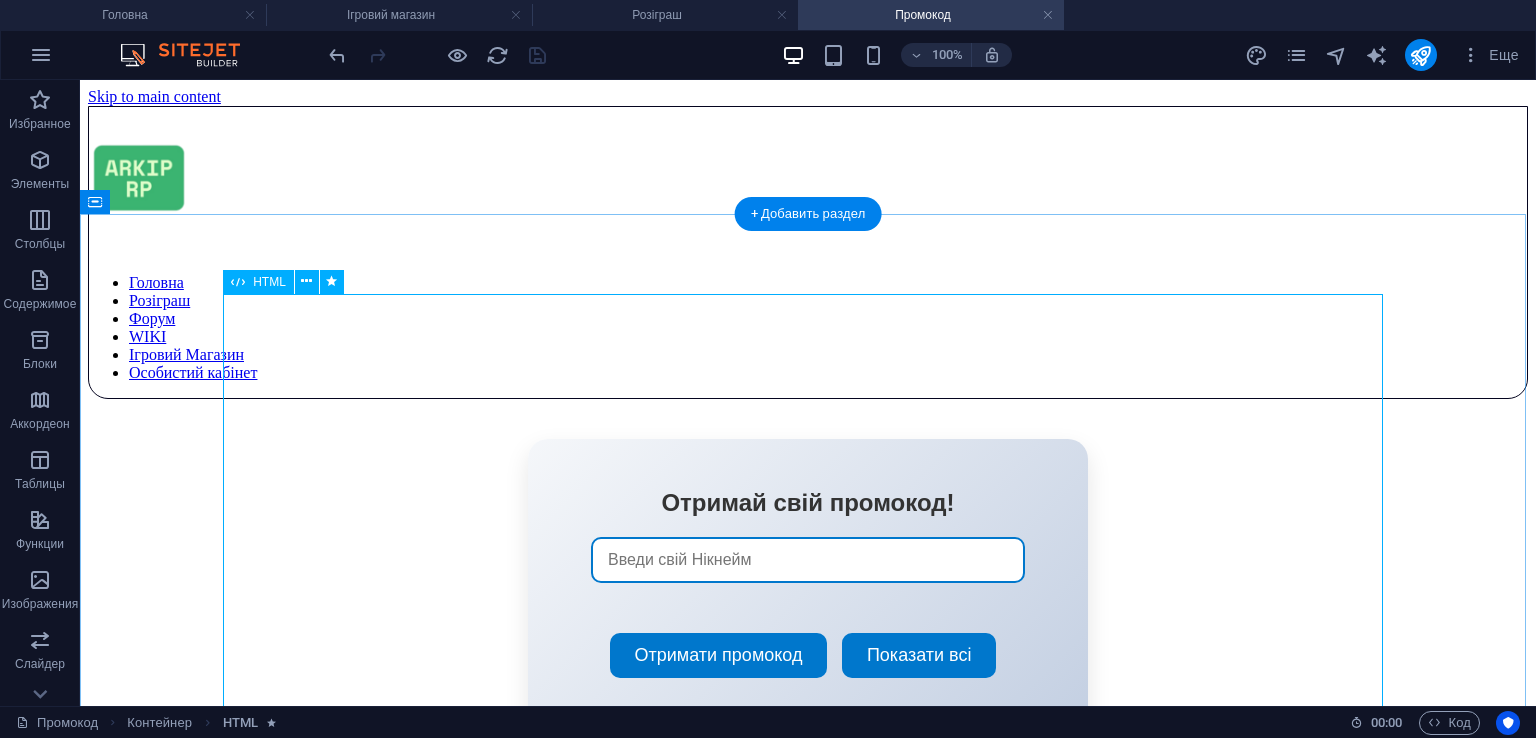 click on "Отримай свій промокод!
Отримати промокод
Показати всі
×
Збережені промокоди
# Промокод Дія" at bounding box center (808, 586) 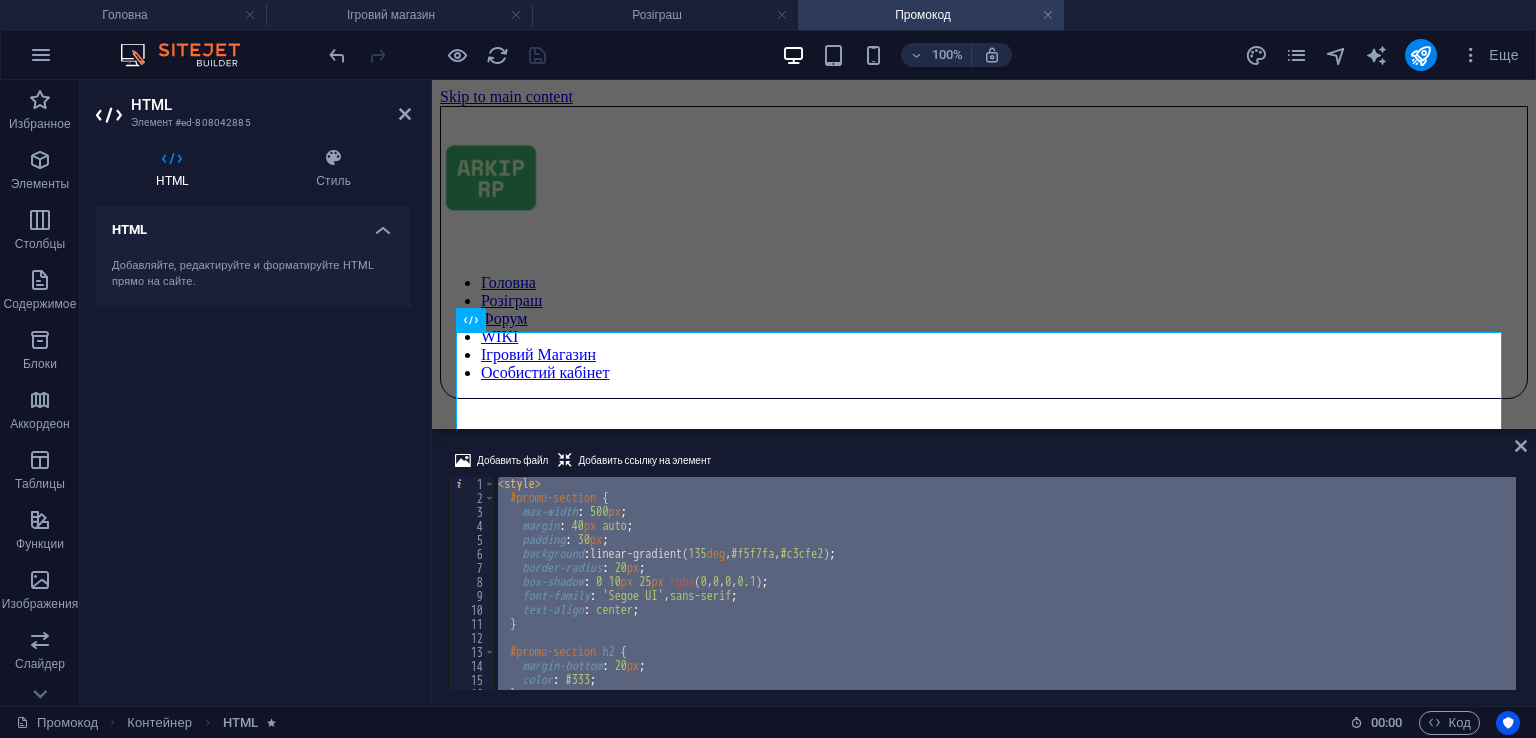 click on "< style >    #promo-section   {      max-width :   500 px ;      margin :   40 px   auto ;      padding :   30 px ;      background :  linear-gradient( 135 deg ,  #f5f7fa ,  #c3cfe2 ) ;      border-radius :   20 px ;      box-shadow :   0   10 px   25 px   rgba ( 0 ,  0 ,  0 ,  0.1 ) ;      font-family :   ' Segoe UI ' ,  sans-serif ;      text-align :   center ;    }    #promo-section   h2   {      margin-bottom :   20 px ;      color :   #333 ;    }" at bounding box center (1005, 583) 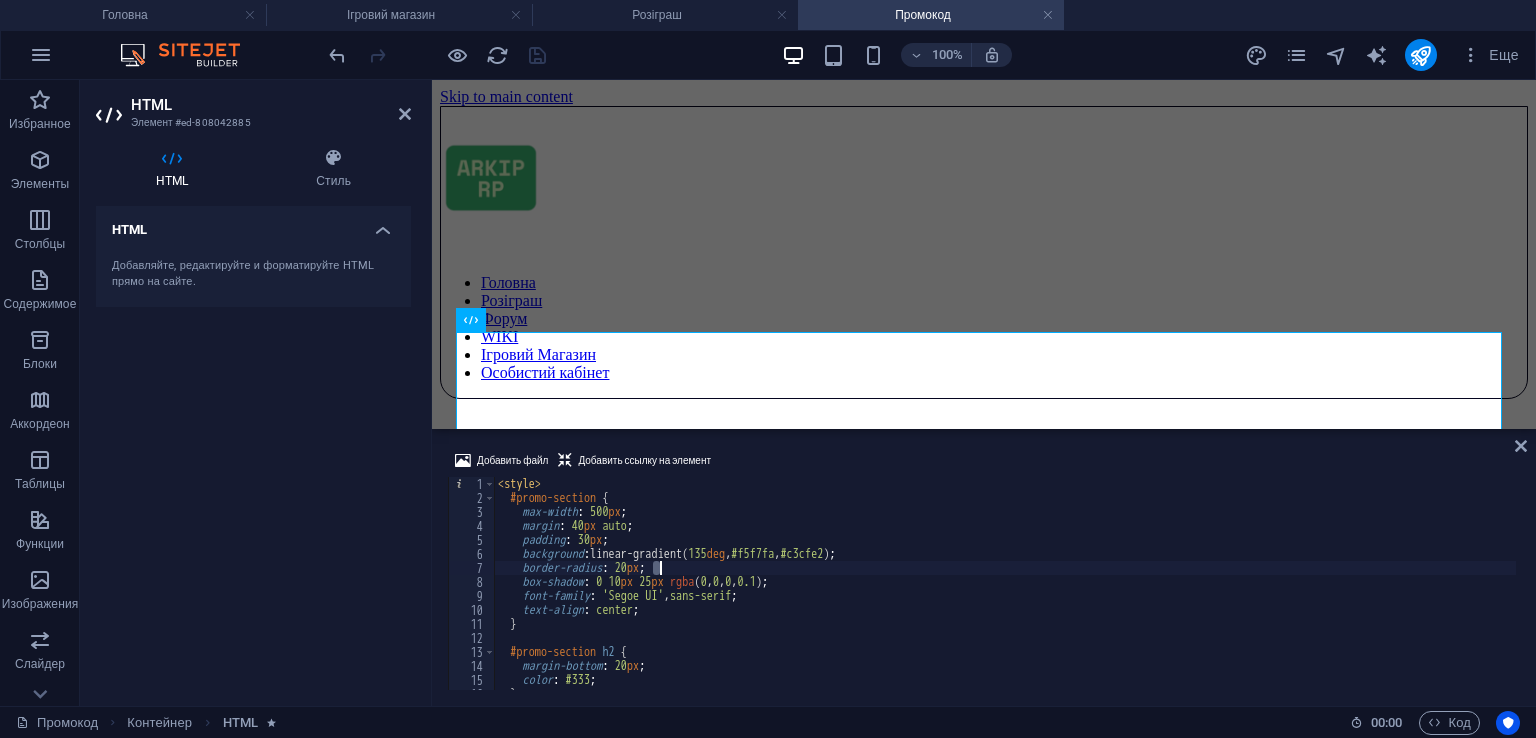 click on "< style >    #promo-section   {      max-width :   500 px ;      margin :   40 px   auto ;      padding :   30 px ;      background :  linear-gradient( 135 deg ,  #f5f7fa ,  #c3cfe2 ) ;      border-radius :   20 px ;      box-shadow :   0   10 px   25 px   rgba ( 0 ,  0 ,  0 ,  0.1 ) ;      font-family :   ' Segoe UI ' ,  sans-serif ;      text-align :   center ;    }    #promo-section   h2   {      margin-bottom :   20 px ;      color :   #333 ;    }" at bounding box center (1005, 597) 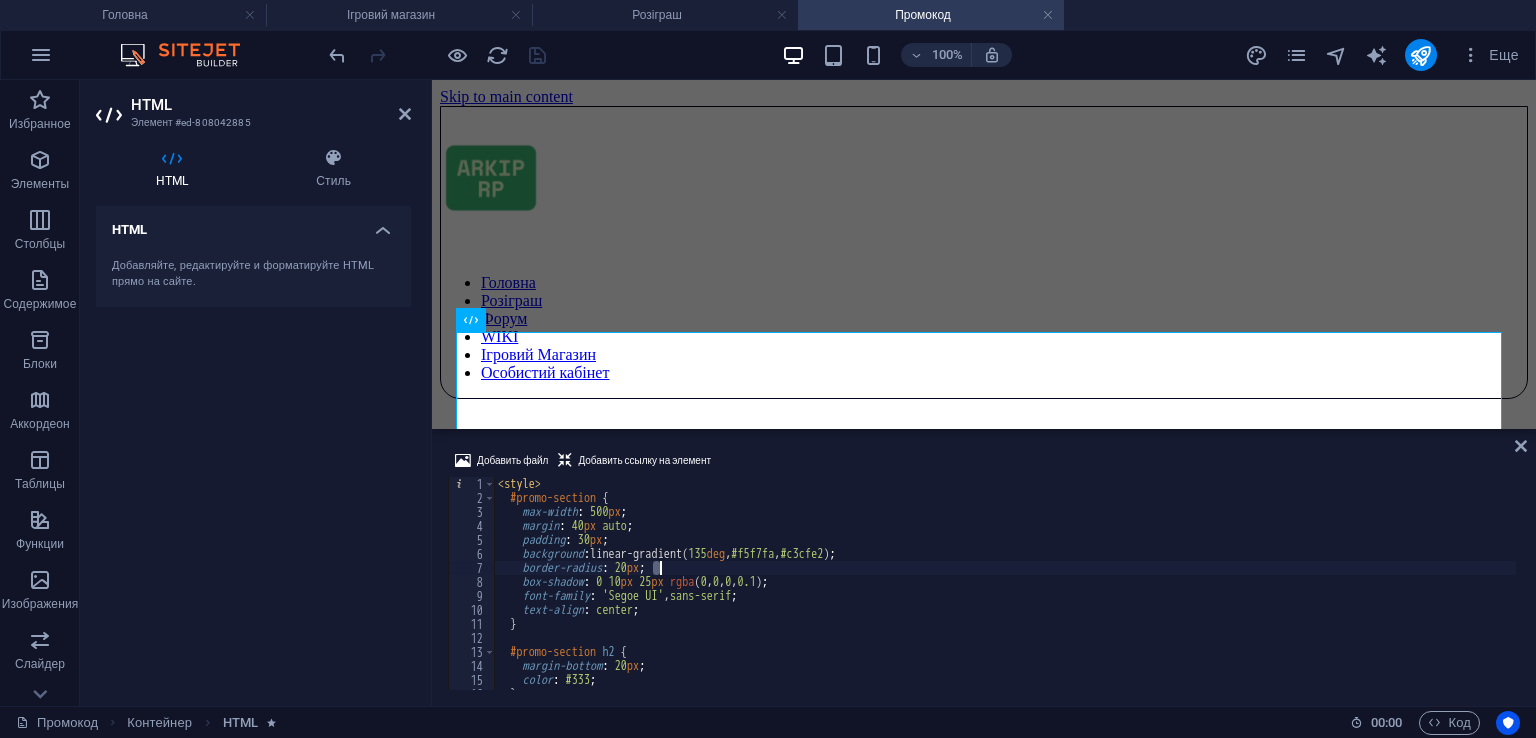 click on "< style >    #promo-section   {      max-width :   500 px ;      margin :   40 px   auto ;      padding :   30 px ;      background :  linear-gradient( 135 deg ,  #f5f7fa ,  #c3cfe2 ) ;      border-radius :   20 px ;      box-shadow :   0   10 px   25 px   rgba ( 0 ,  0 ,  0 ,  0.1 ) ;      font-family :   ' Segoe UI ' ,  sans-serif ;      text-align :   center ;    }    #promo-section   h2   {      margin-bottom :   20 px ;      color :   #333 ;    }" at bounding box center [1005, 597] 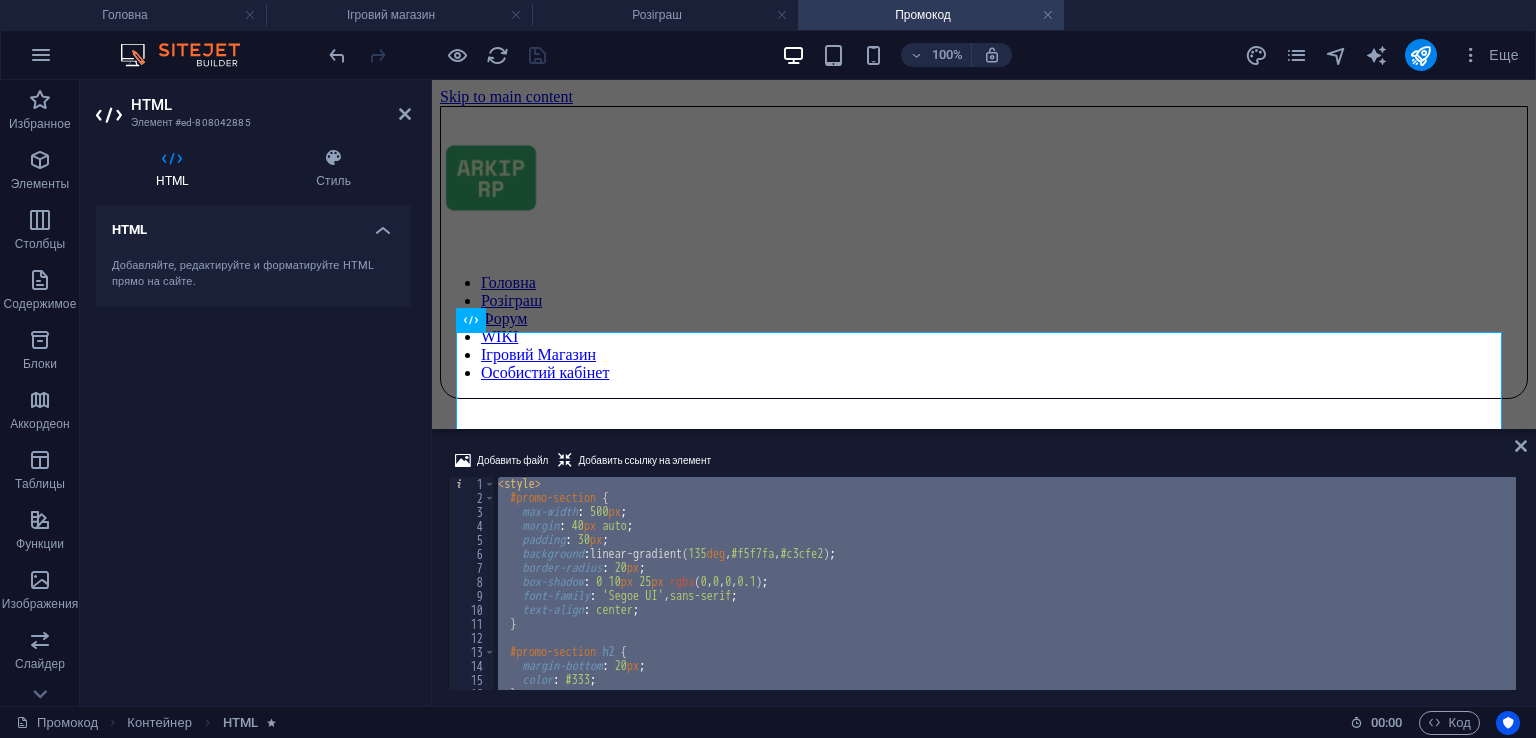 click on "< style >    #promo-section   {      max-width :   500 px ;      margin :   40 px   auto ;      padding :   30 px ;      background :  linear-gradient( 135 deg ,  #f5f7fa ,  #c3cfe2 ) ;      border-radius :   20 px ;      box-shadow :   0   10 px   25 px   rgba ( 0 ,  0 ,  0 ,  0.1 ) ;      font-family :   ' Segoe UI ' ,  sans-serif ;      text-align :   center ;    }    #promo-section   h2   {      margin-bottom :   20 px ;      color :   #333 ;    }" at bounding box center (1005, 597) 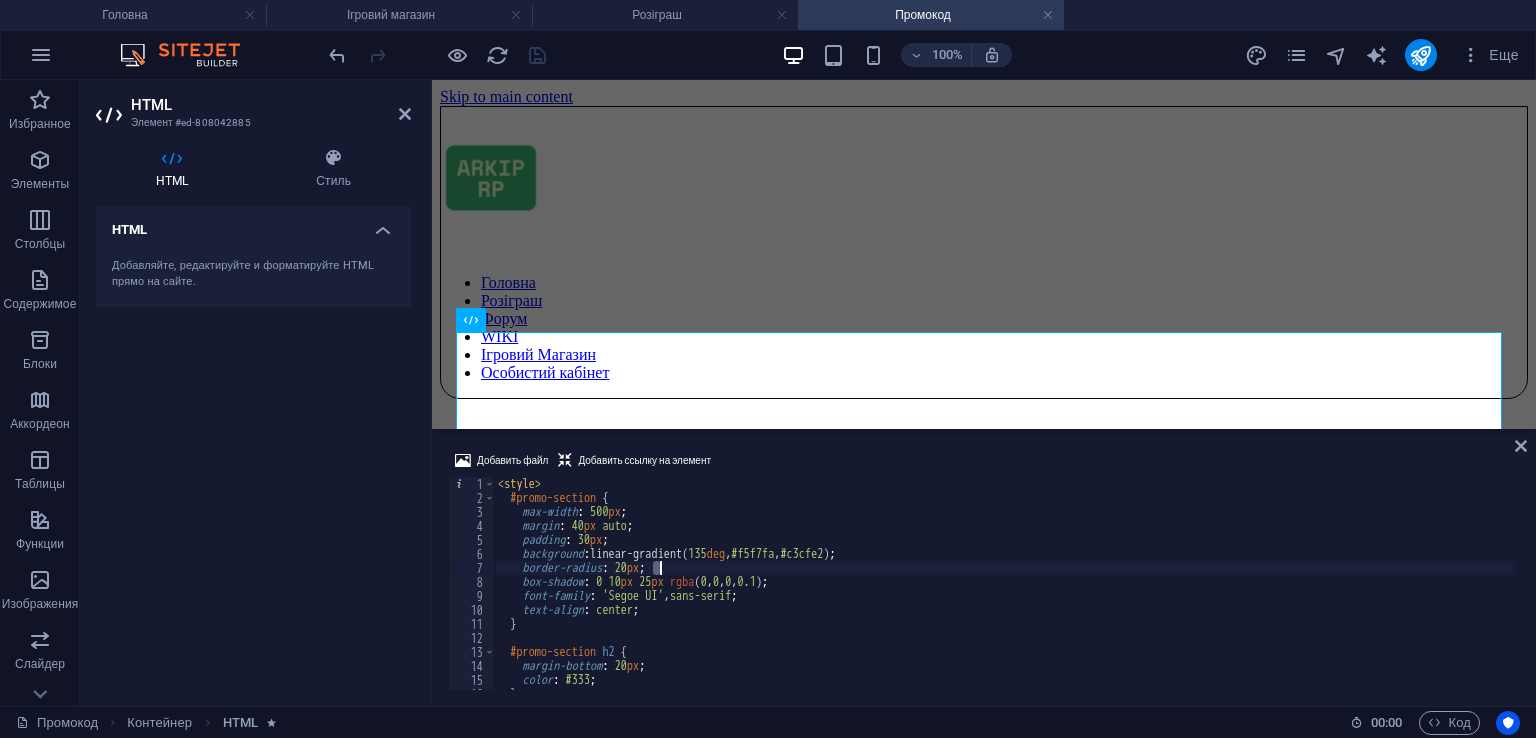 click on "< style >    #promo-section   {      max-width :   500 px ;      margin :   40 px   auto ;      padding :   30 px ;      background :  linear-gradient( 135 deg ,  #f5f7fa ,  #c3cfe2 ) ;      border-radius :   20 px ;      box-shadow :   0   10 px   25 px   rgba ( 0 ,  0 ,  0 ,  0.1 ) ;      font-family :   ' Segoe UI ' ,  sans-serif ;      text-align :   center ;    }    #promo-section   h2   {      margin-bottom :   20 px ;      color :   #333 ;    }" at bounding box center [1005, 597] 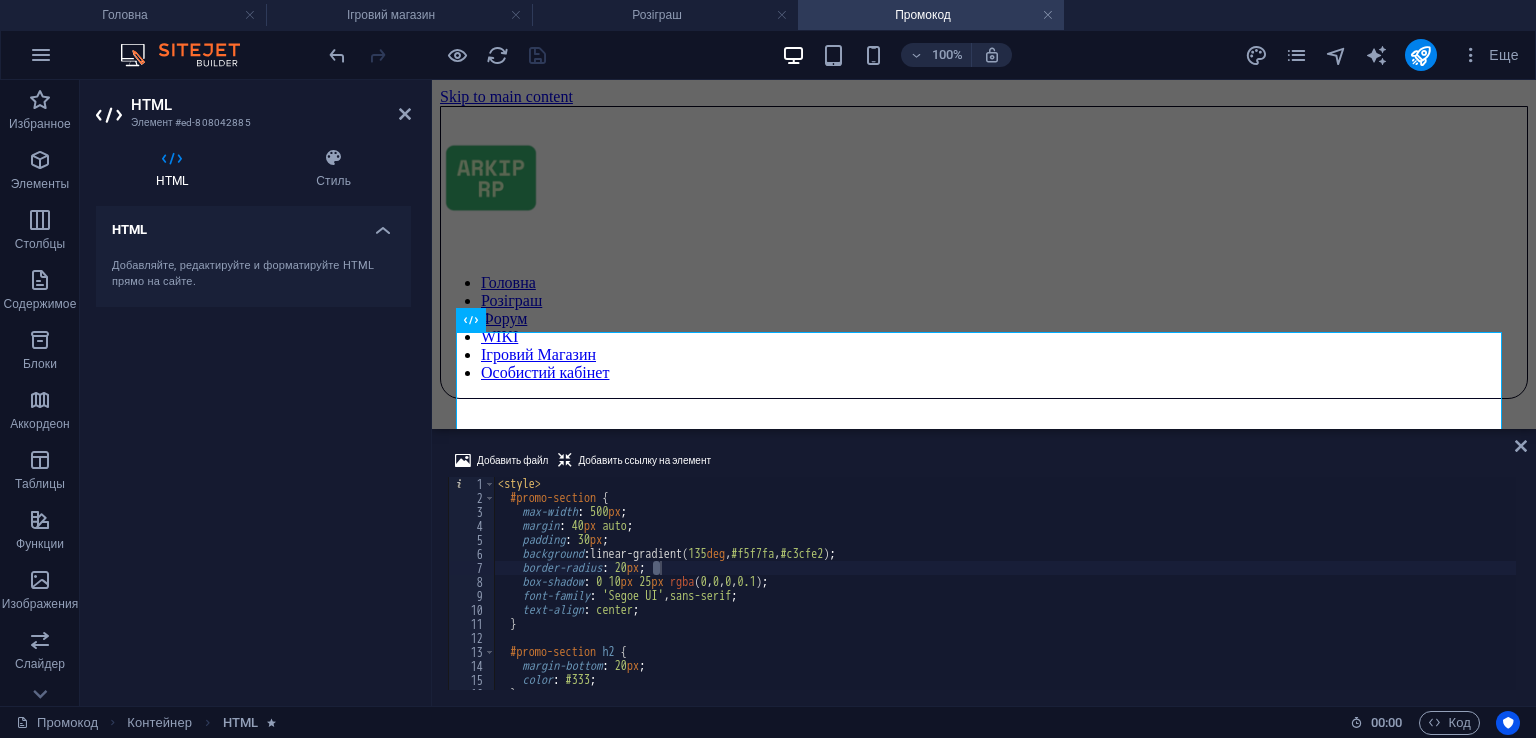 click on "< style >    #promo-section   {      max-width :   500 px ;      margin :   40 px   auto ;      padding :   30 px ;      background :  linear-gradient( 135 deg ,  #f5f7fa ,  #c3cfe2 ) ;      border-radius :   20 px ;      box-shadow :   0   10 px   25 px   rgba ( 0 ,  0 ,  0 ,  0.1 ) ;      font-family :   ' Segoe UI ' ,  sans-serif ;      text-align :   center ;    }    #promo-section   h2   {      margin-bottom :   20 px ;      color :   #333 ;    }" at bounding box center [1005, 583] 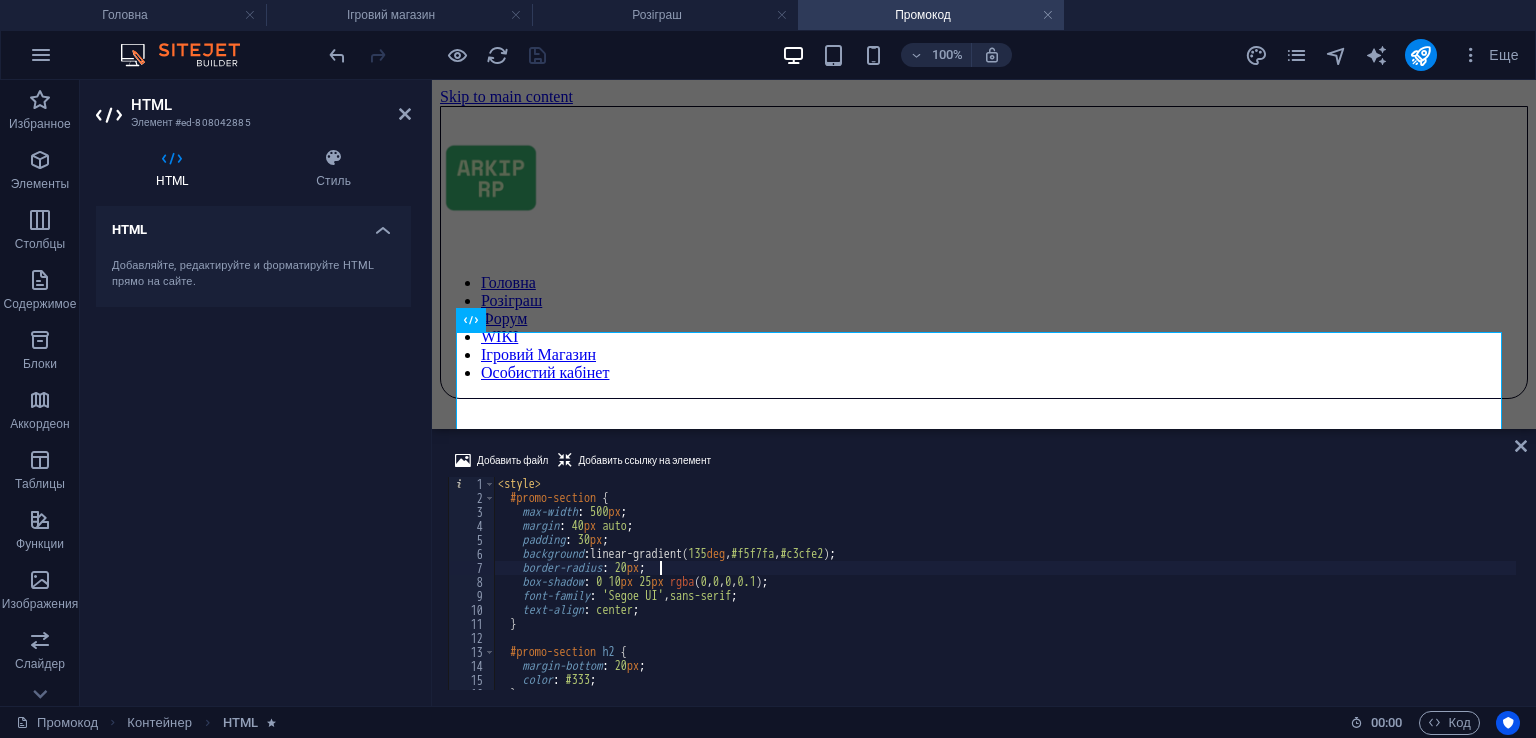 click on "< style >    #promo-section   {      max-width :   500 px ;      margin :   40 px   auto ;      padding :   30 px ;      background :  linear-gradient( 135 deg ,  #f5f7fa ,  #c3cfe2 ) ;      border-radius :   20 px ;      box-shadow :   0   10 px   25 px   rgba ( 0 ,  0 ,  0 ,  0.1 ) ;      font-family :   ' Segoe UI ' ,  sans-serif ;      text-align :   center ;    }    #promo-section   h2   {      margin-bottom :   20 px ;      color :   #333 ;    }" at bounding box center (1005, 597) 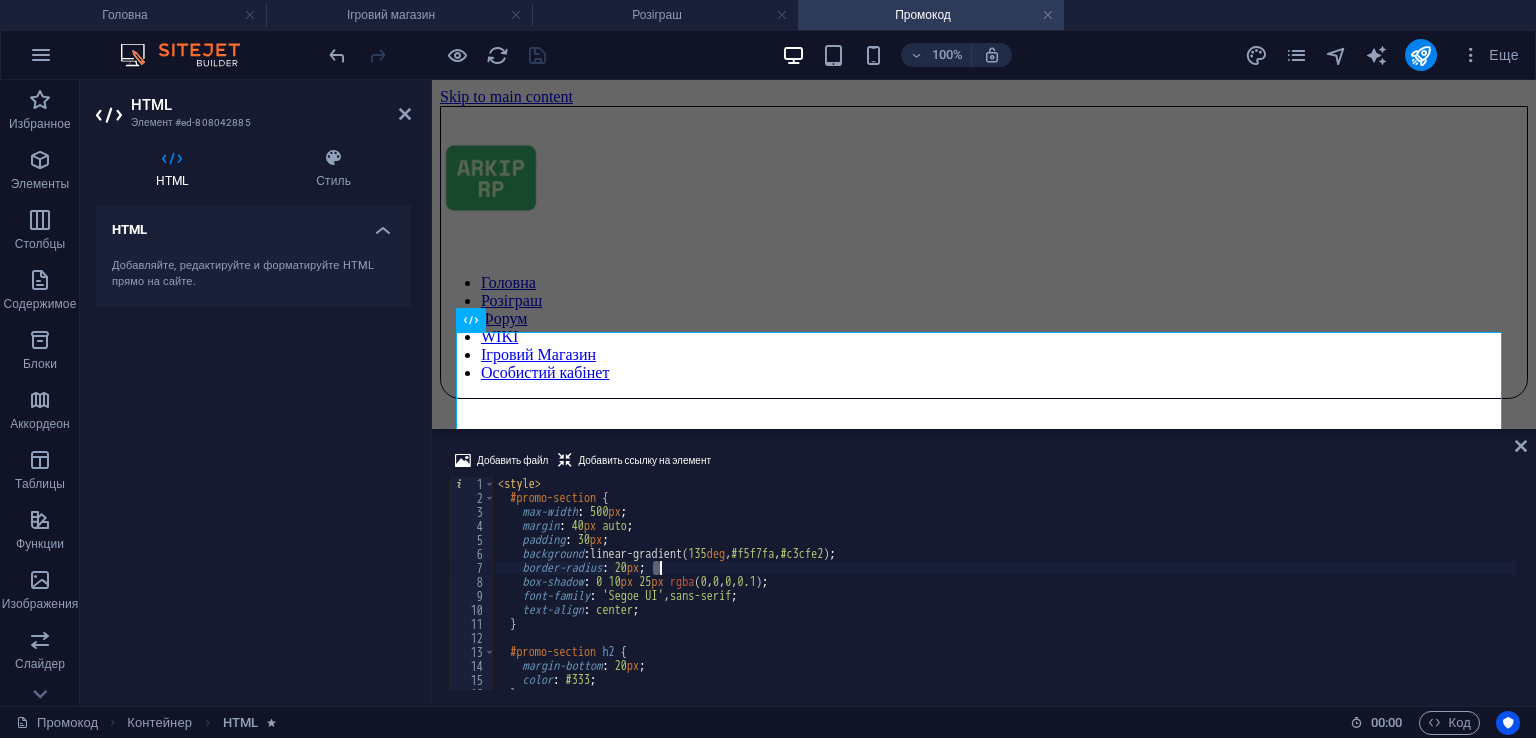 click on "< style >    #promo-section   {      max-width :   500 px ;      margin :   40 px   auto ;      padding :   30 px ;      background :  linear-gradient( 135 deg ,  #f5f7fa ,  #c3cfe2 ) ;      border-radius :   20 px ;      box-shadow :   0   10 px   25 px   rgba ( 0 ,  0 ,  0 ,  0.1 ) ;      font-family :   ' Segoe UI ' ,  sans-serif ;      text-align :   center ;    }    #promo-section   h2   {      margin-bottom :   20 px ;      color :   #333 ;    }" at bounding box center (1005, 597) 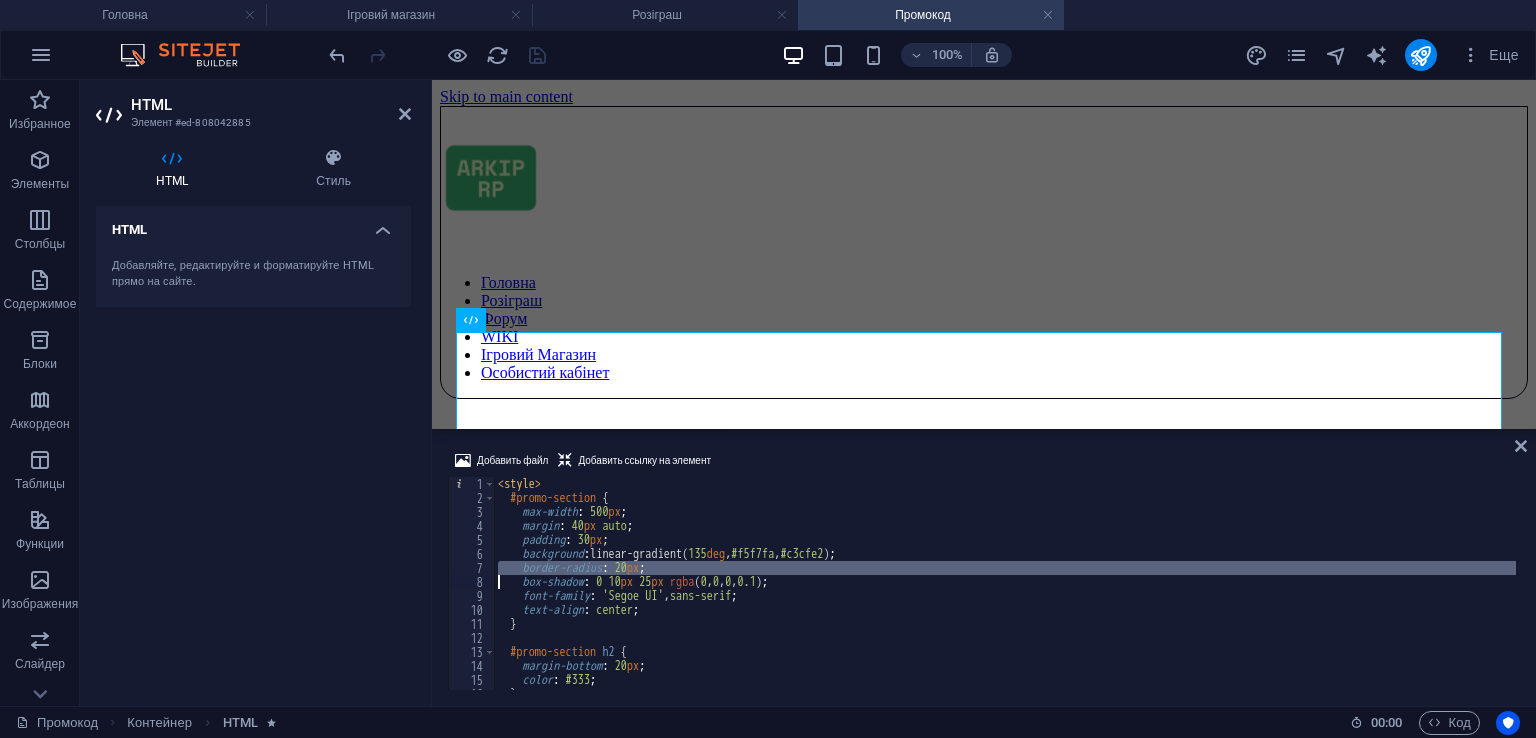 click on "< style >    #promo-section   {      max-width :   500 px ;      margin :   40 px   auto ;      padding :   30 px ;      background :  linear-gradient( 135 deg ,  #f5f7fa ,  #c3cfe2 ) ;      border-radius :   20 px ;      box-shadow :   0   10 px   25 px   rgba ( 0 ,  0 ,  0 ,  0.1 ) ;      font-family :   ' Segoe UI ' ,  sans-serif ;      text-align :   center ;    }    #promo-section   h2   {      margin-bottom :   20 px ;      color :   #333 ;    }" at bounding box center [1005, 597] 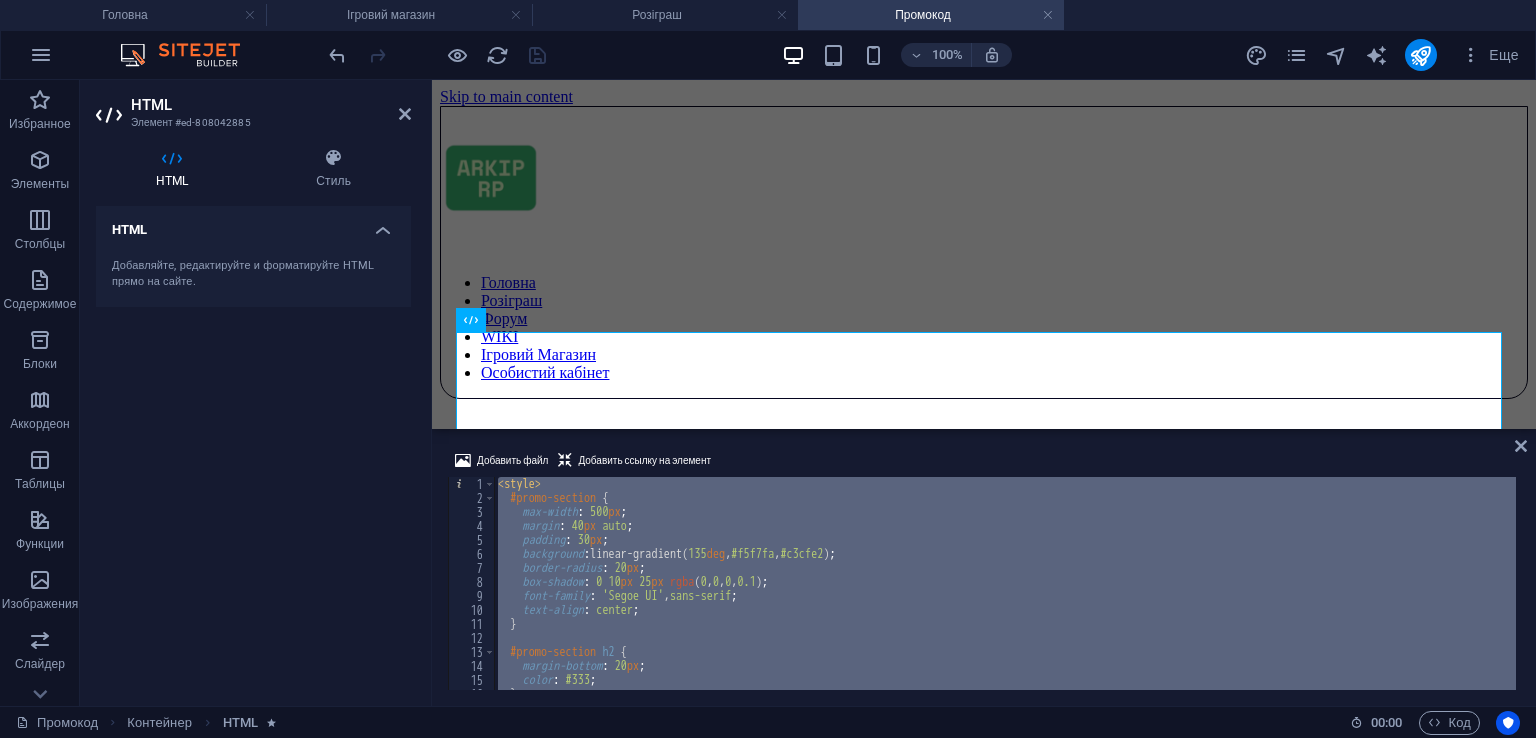 paste 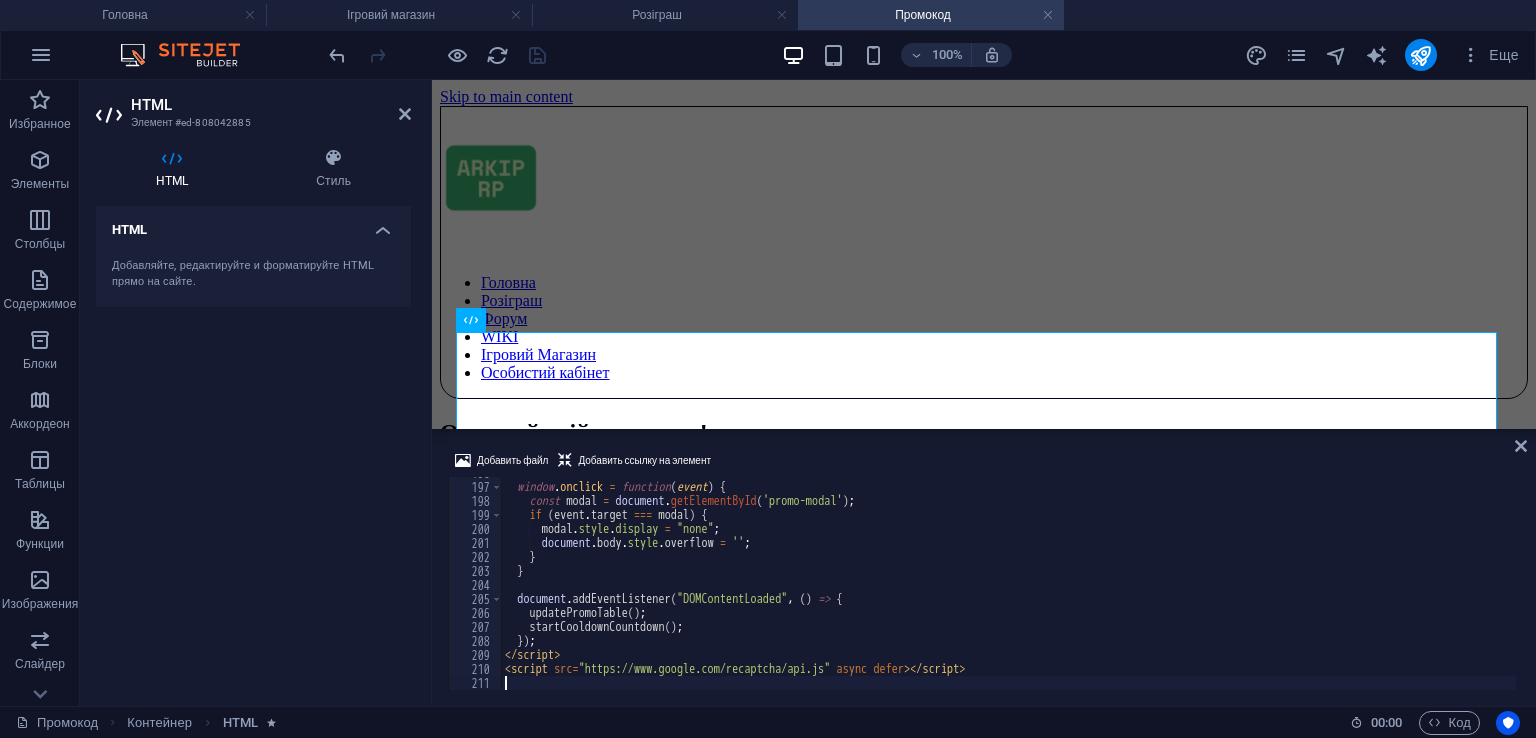 scroll, scrollTop: 2740, scrollLeft: 0, axis: vertical 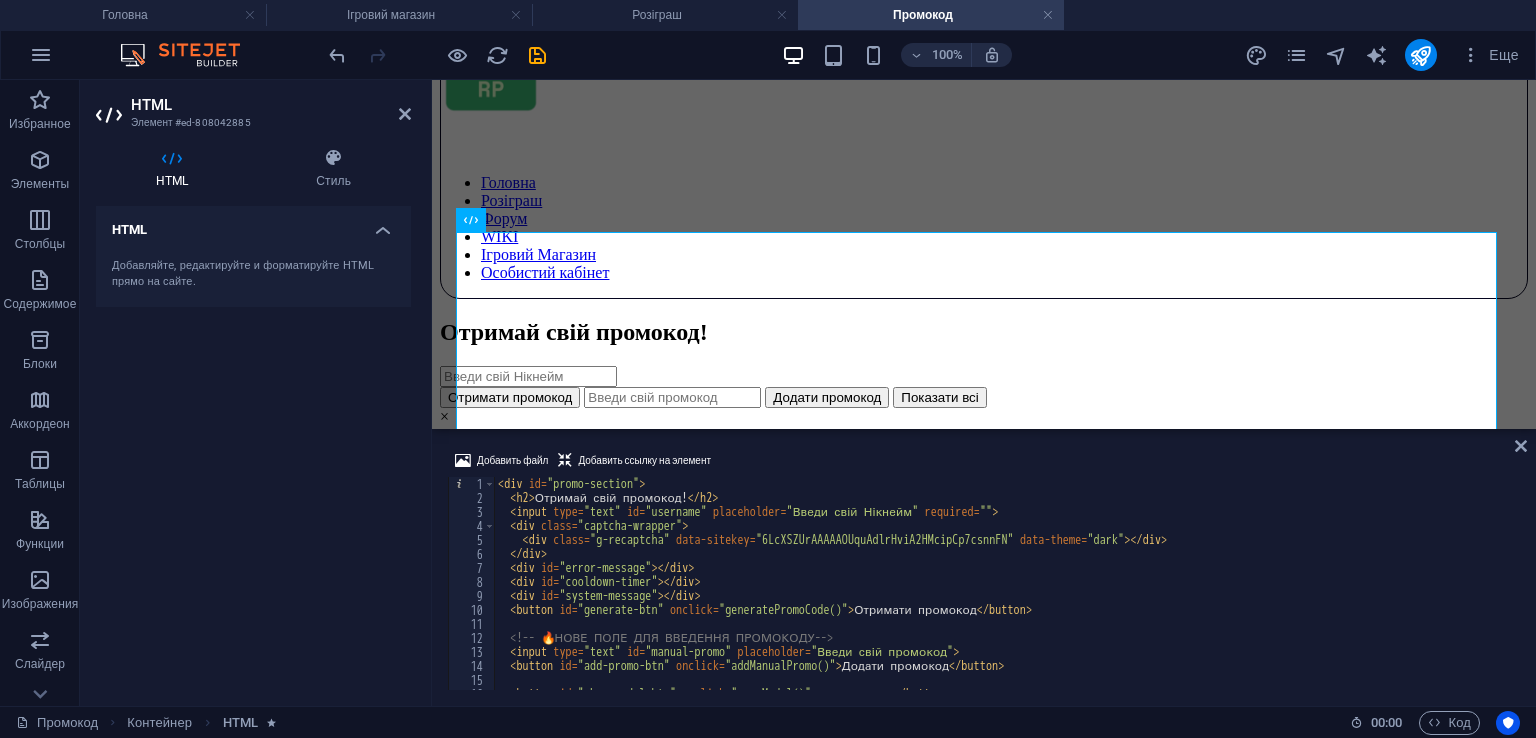 click on "< div   id = "promo-section" >    < h2 > Отримай свій промокод! </ h2 >    < input   type = "text"   id = "username"   placeholder = "Введи свій Нікнейм"   required = "" >    < div   class = "captcha-wrapper" >      < div   class = "g-recaptcha"   data-sitekey = "6LcXSZUrAAAAAOUquAdlrHviA2HMcipCp7csnnFN"   data-theme = "dark" > </ div >    </ div >    < div   id = "error-message" > </ div >    < div   id = "cooldown-timer" > </ div >    < div   id = "system-message" > </ div >    < button   id = "generate-btn"   onclick = "generatePromoCode()" > Отримати промокод </ button >       <!--   🔥  НОВЕ ПОЛЕ ДЛЯ ВВЕДЕННЯ ПРОМОКОДУ  -->    < input   type = "text"   id = "manual-promo"   placeholder = "Введи свій промокод" >    < button   id = "add-promo-btn"   onclick = "addManualPromo()" > Додати промокод </ button >       < button   id = "show-modal-btn"   onclick = "openModal()" > Показати всі" at bounding box center [1005, 597] 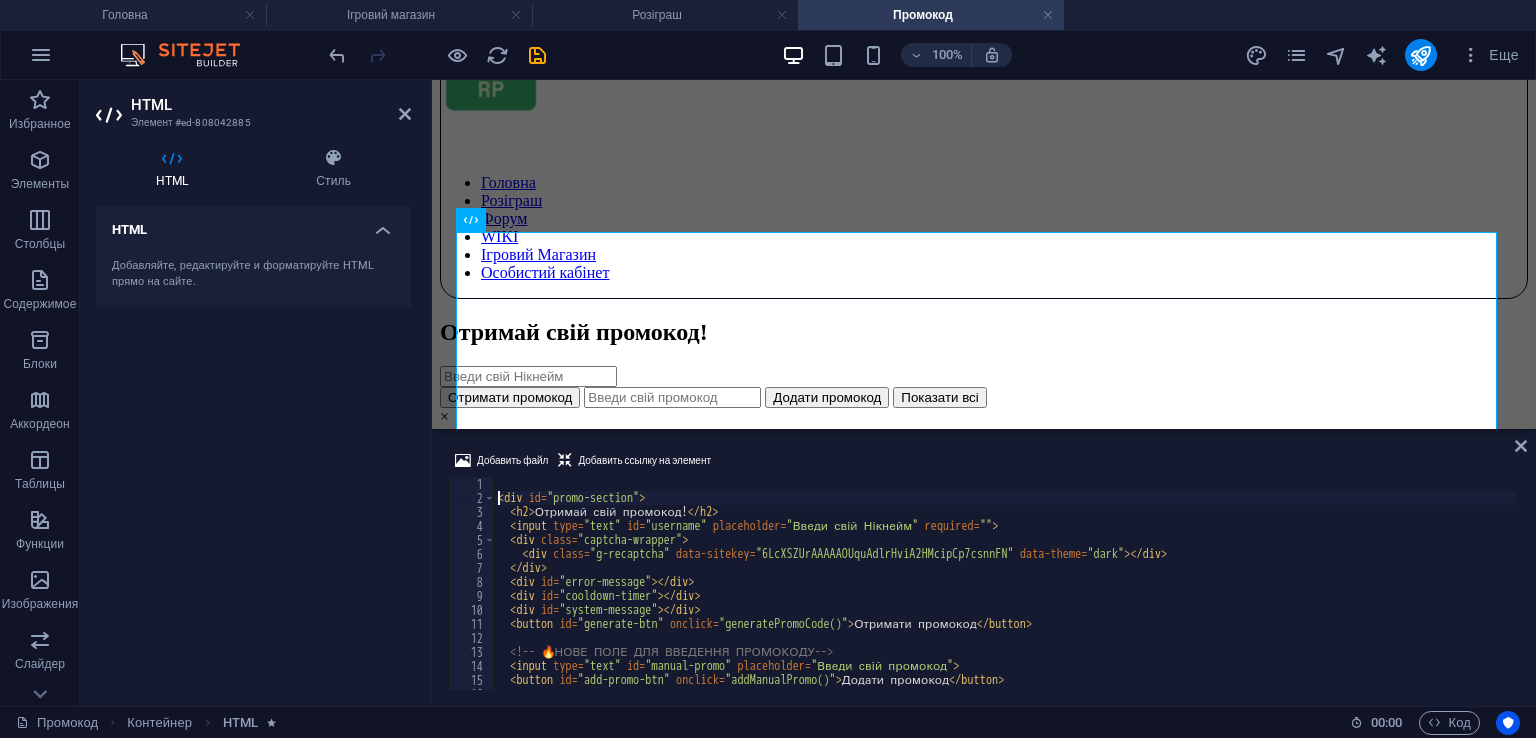 type on "<div id="promo-section">" 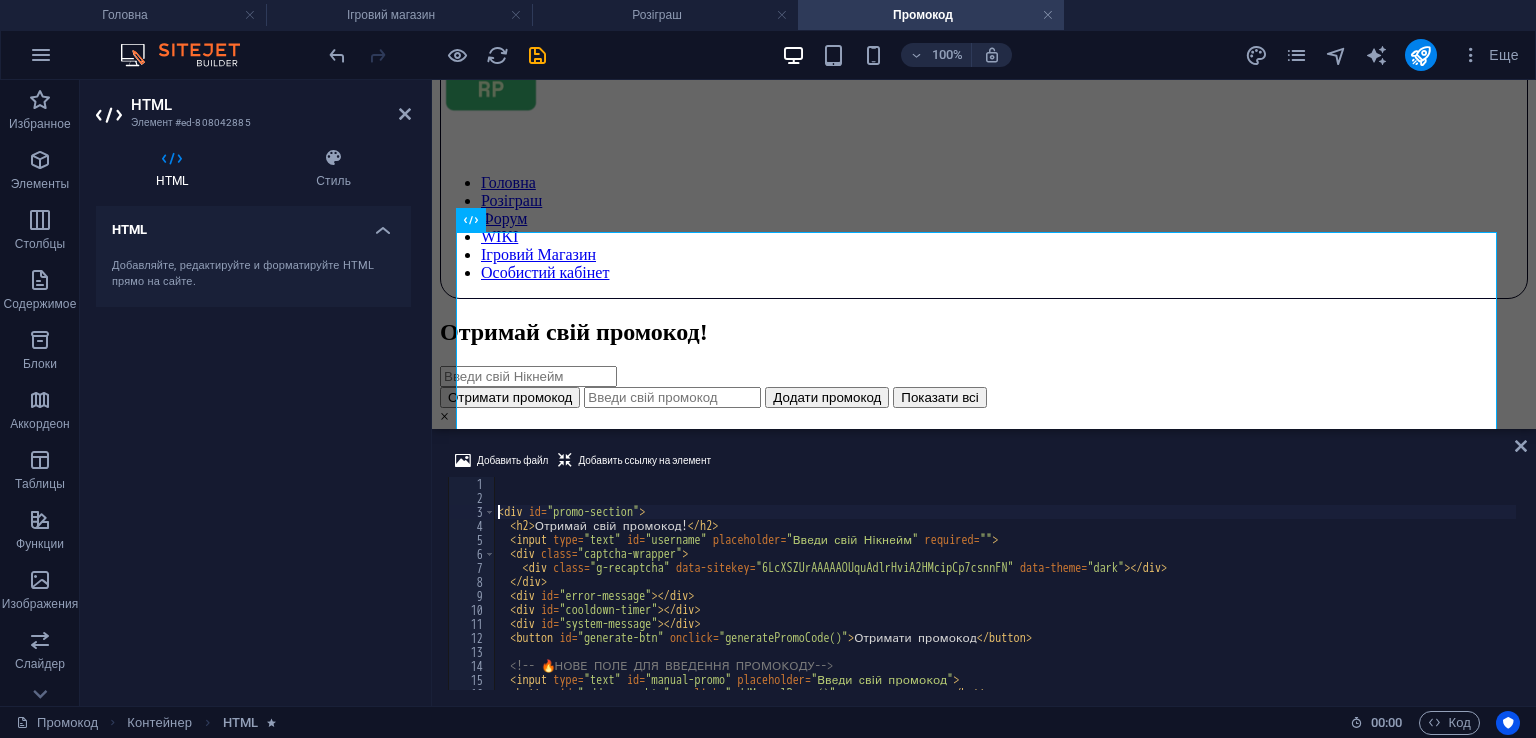 click on "< div   id = "promo-section" >    < h2 > Отримай свій промокод! </ h2 >    < input   type = "text"   id = "username"   placeholder = "Введи свій Нікнейм"   required = "" >    < div   class = "captcha-wrapper" >      < div   class = "g-recaptcha"   data-sitekey = "6LcXSZUrAAAAAOUquAdlrHviA2HMcipCp7csnnFN"   data-theme = "dark" > </ div >    </ div >    < div   id = "error-message" > </ div >    < div   id = "cooldown-timer" > </ div >    < div   id = "system-message" > </ div >    < button   id = "generate-btn"   onclick = "generatePromoCode()" > Отримати промокод </ button >       <!--   🔥  НОВЕ ПОЛЕ ДЛЯ ВВЕДЕННЯ ПРОМОКОДУ  -->    < input   type = "text"   id = "manual-promo"   placeholder = "Введи свій промокод" >    < button   id = "add-promo-btn"   onclick = "addManualPromo()" > Додати промокод </ button >" at bounding box center (1005, 597) 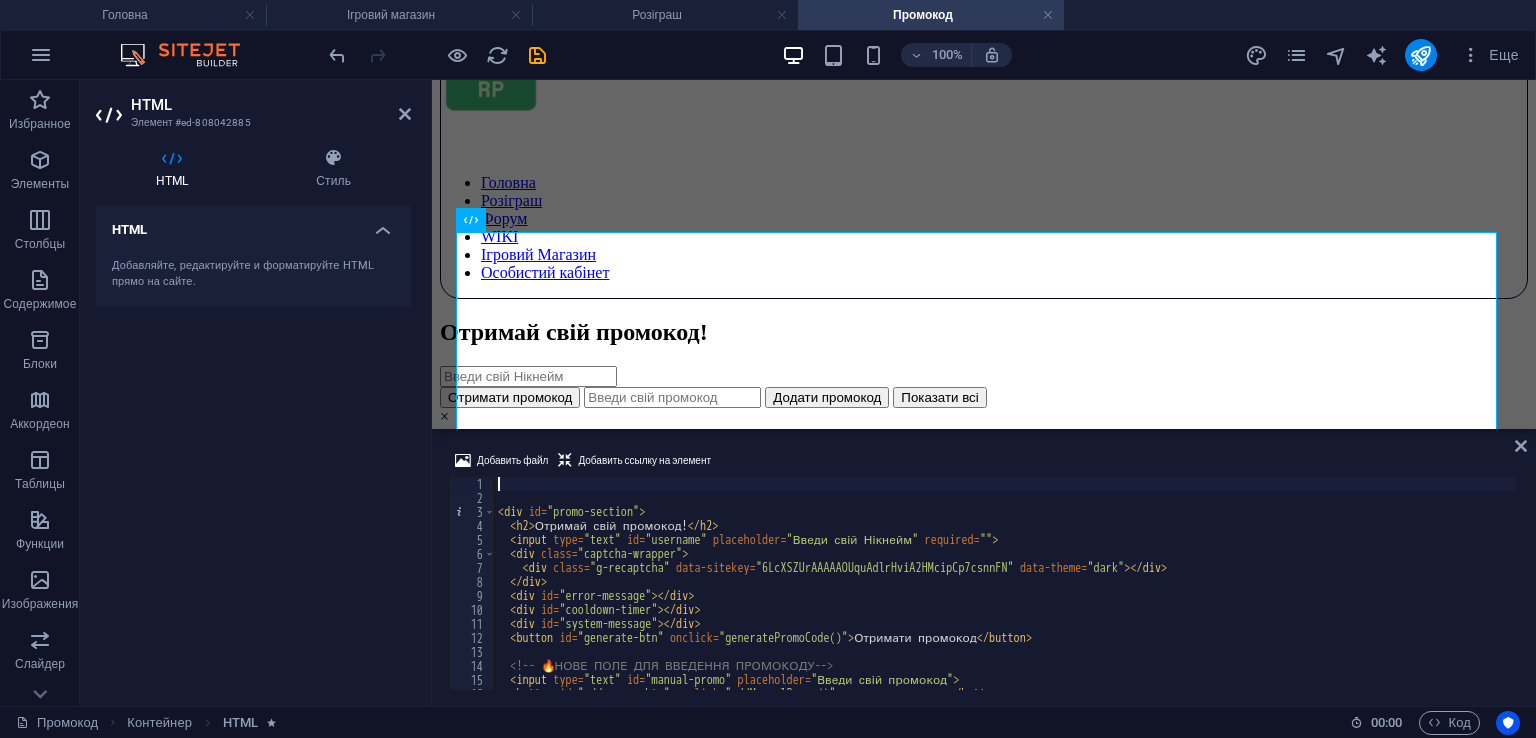 paste on "</style>" 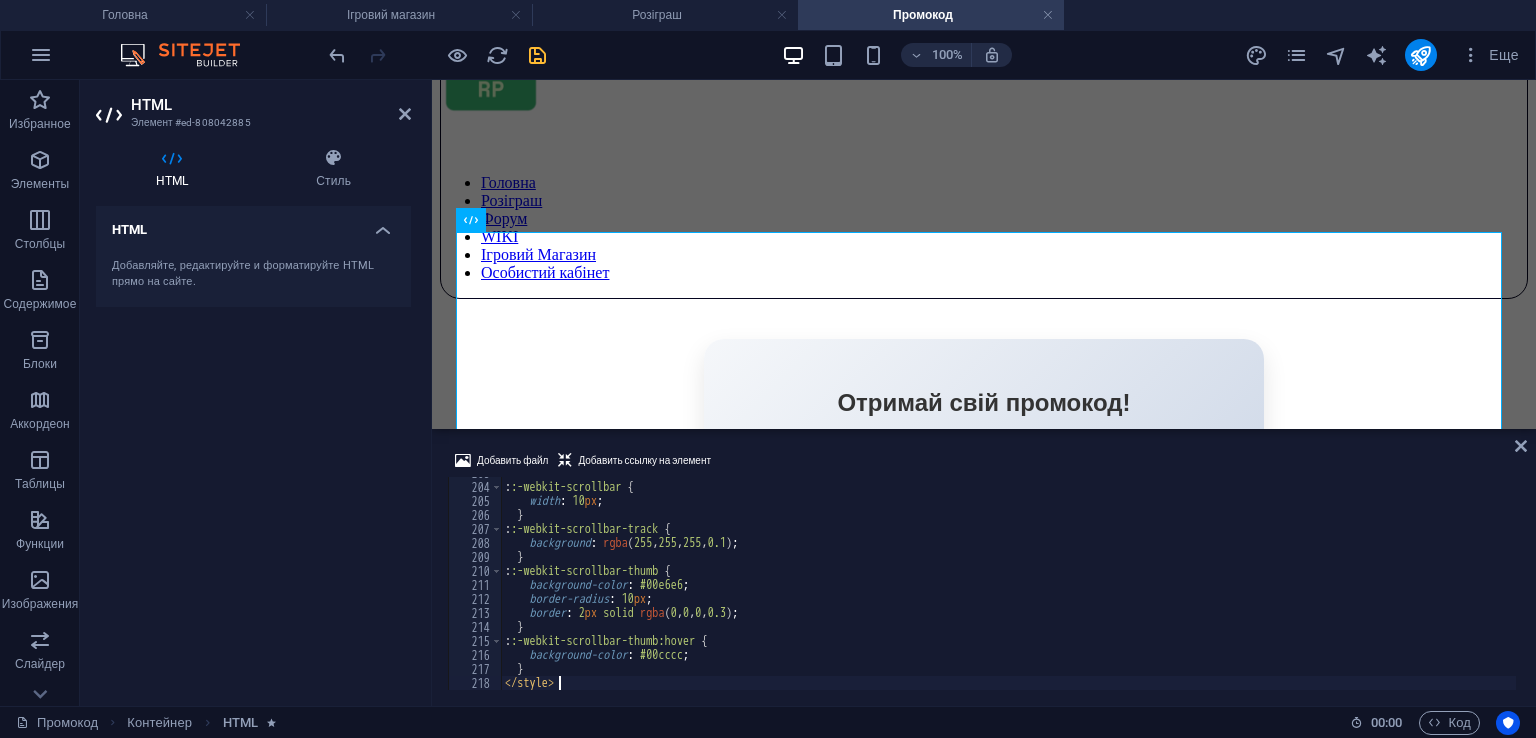 type on "</style>" 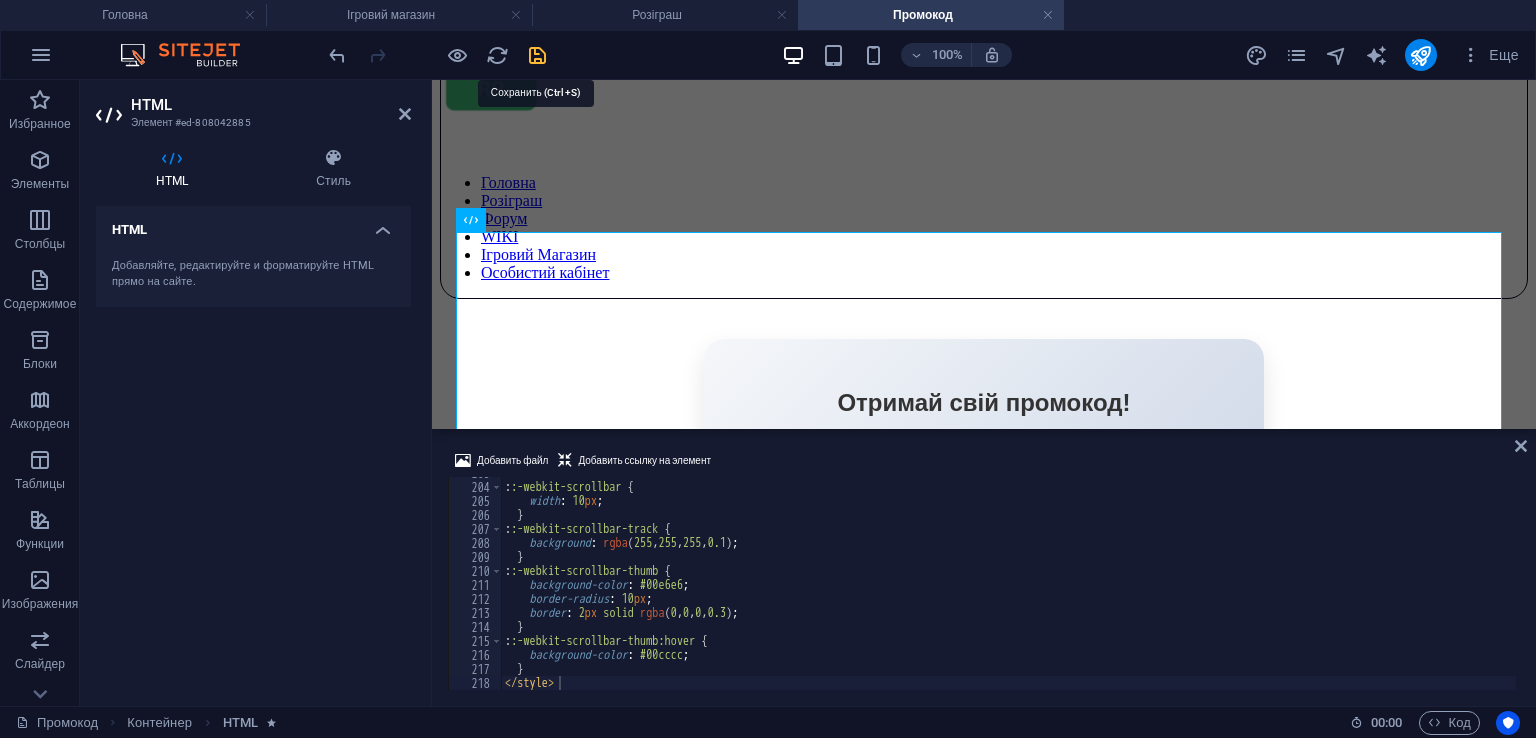 click at bounding box center [537, 55] 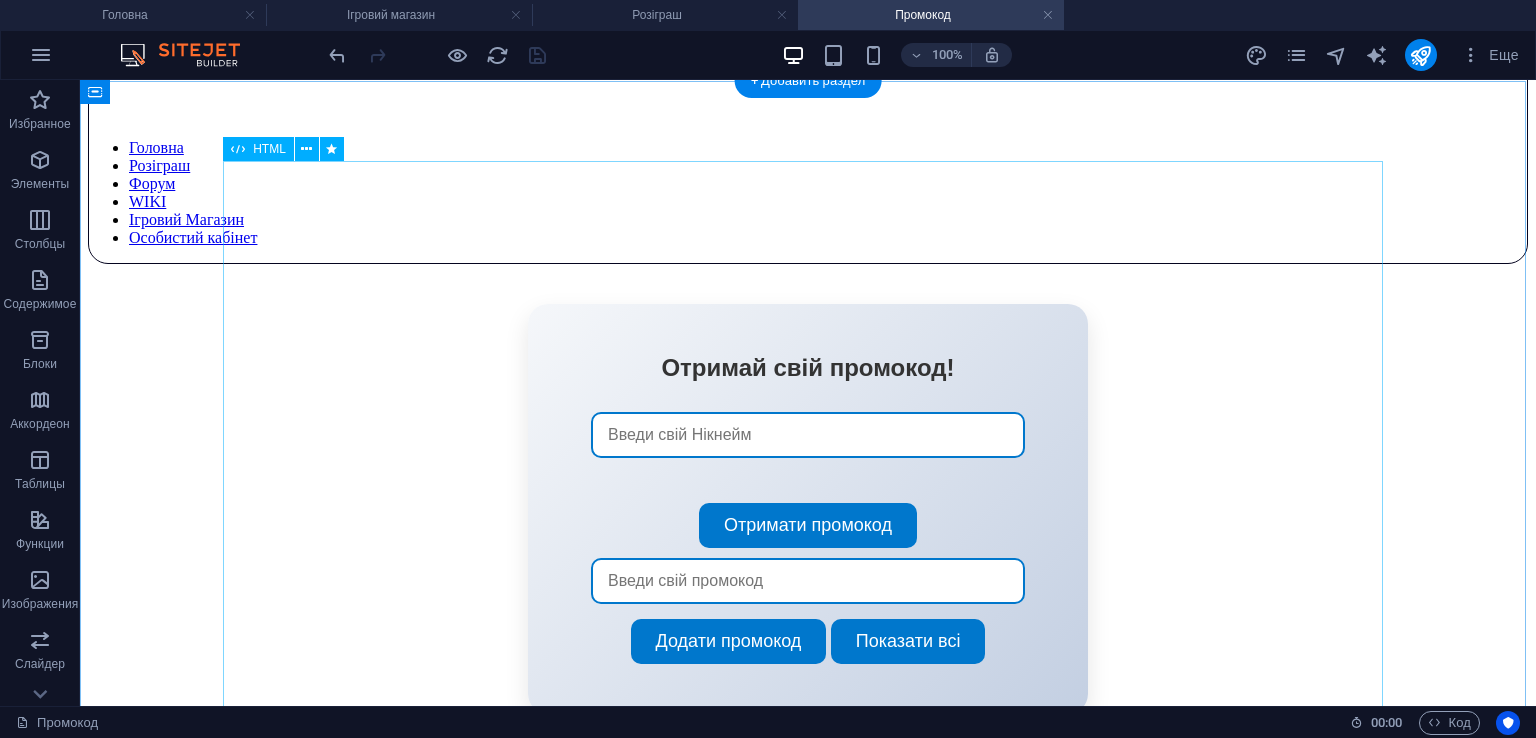 scroll, scrollTop: 100, scrollLeft: 0, axis: vertical 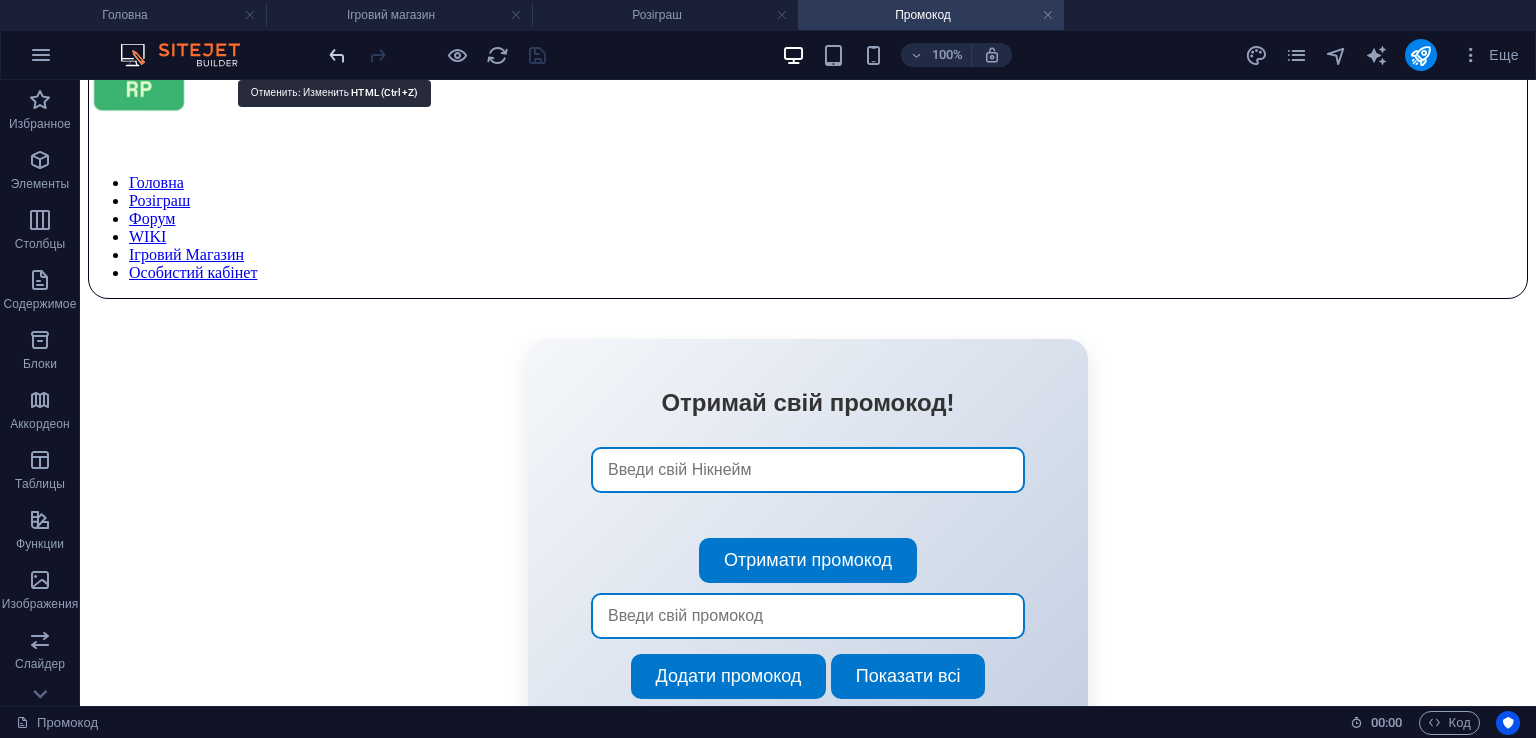 click at bounding box center (337, 55) 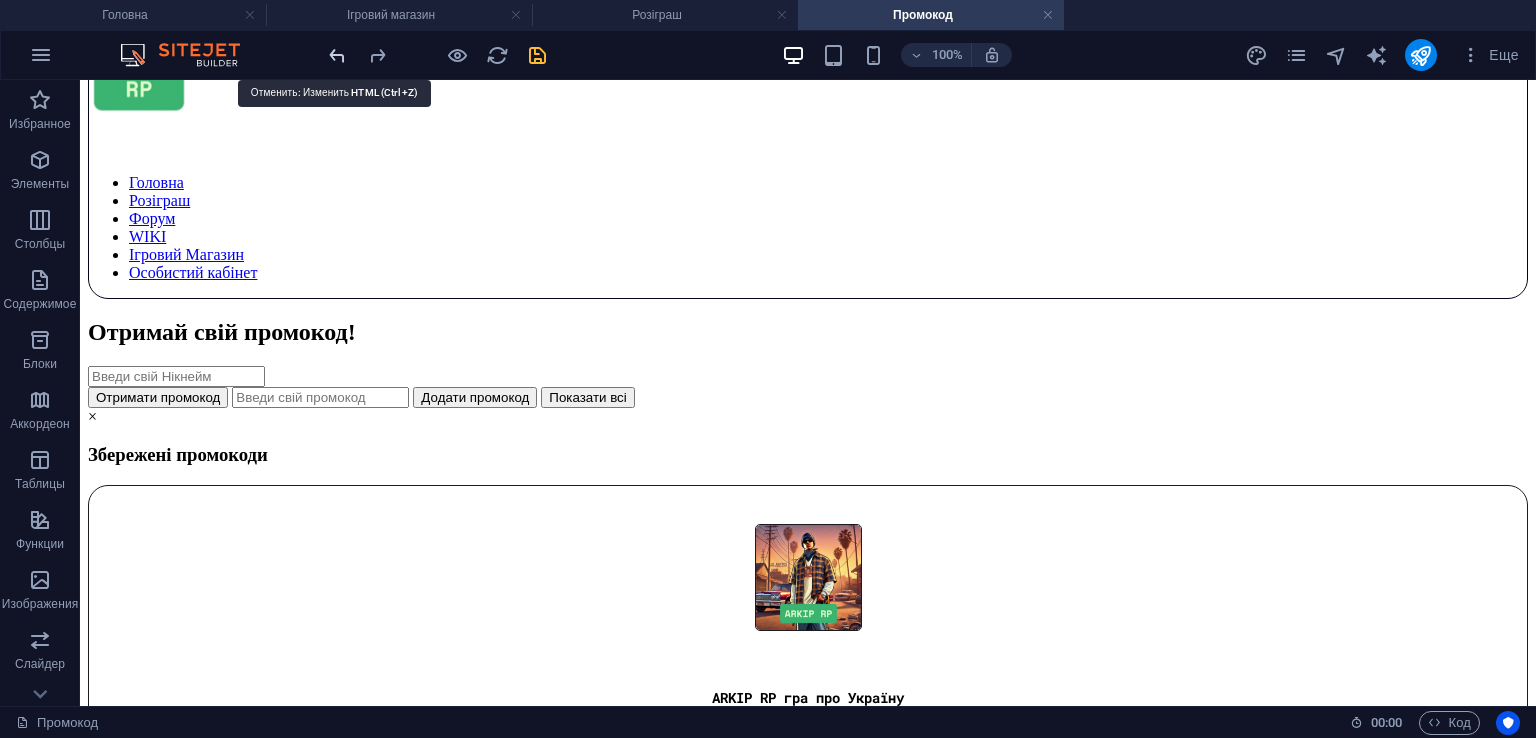 click at bounding box center [337, 55] 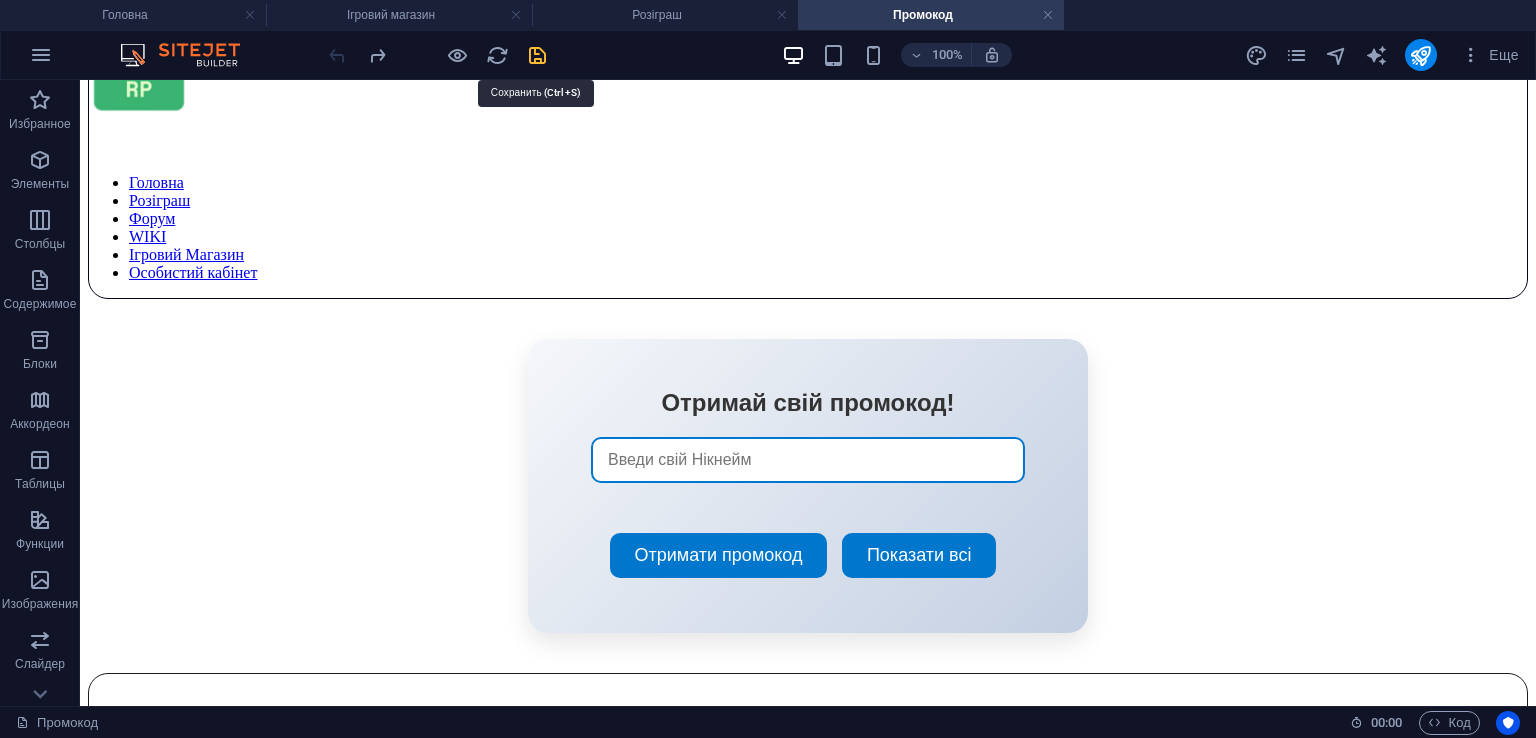 click at bounding box center (537, 55) 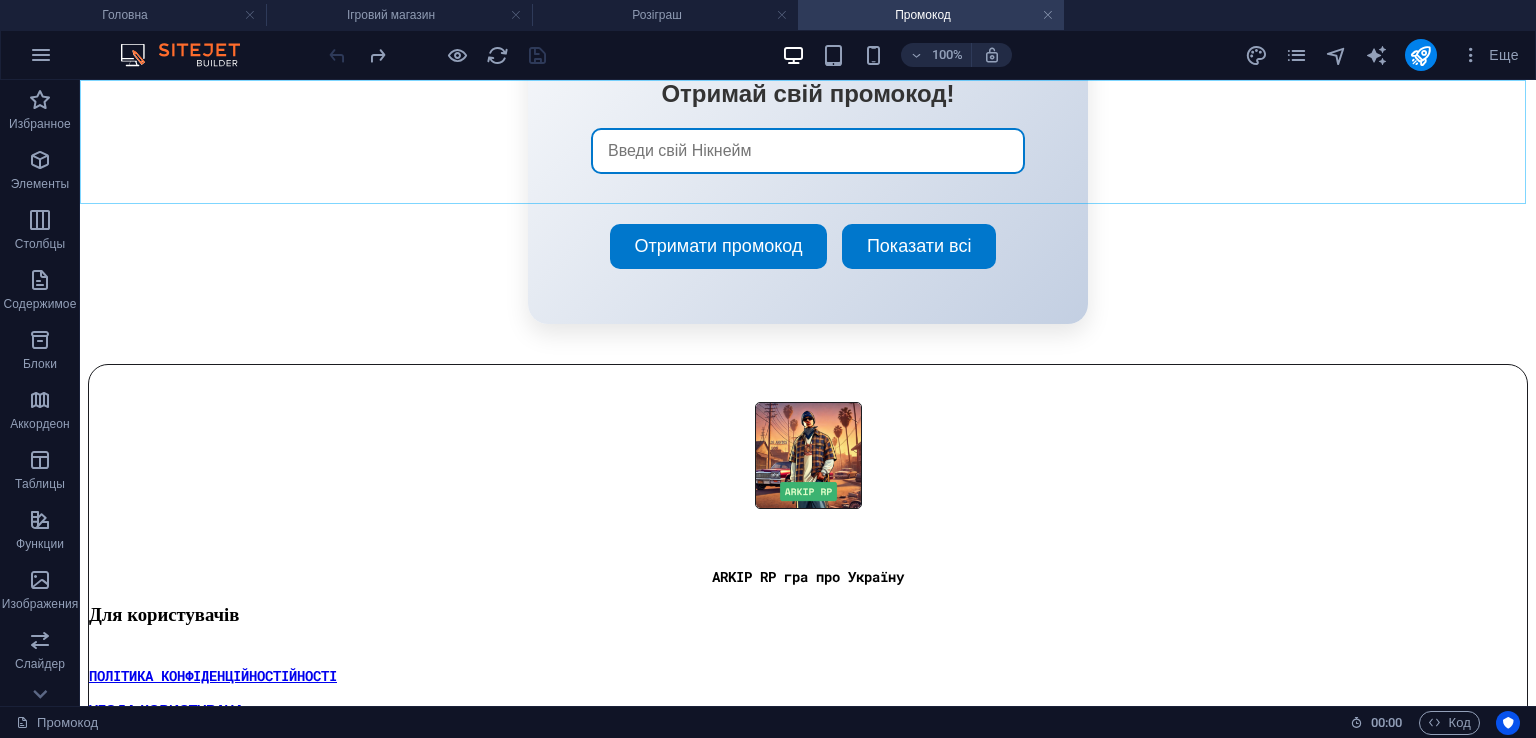 scroll, scrollTop: 408, scrollLeft: 0, axis: vertical 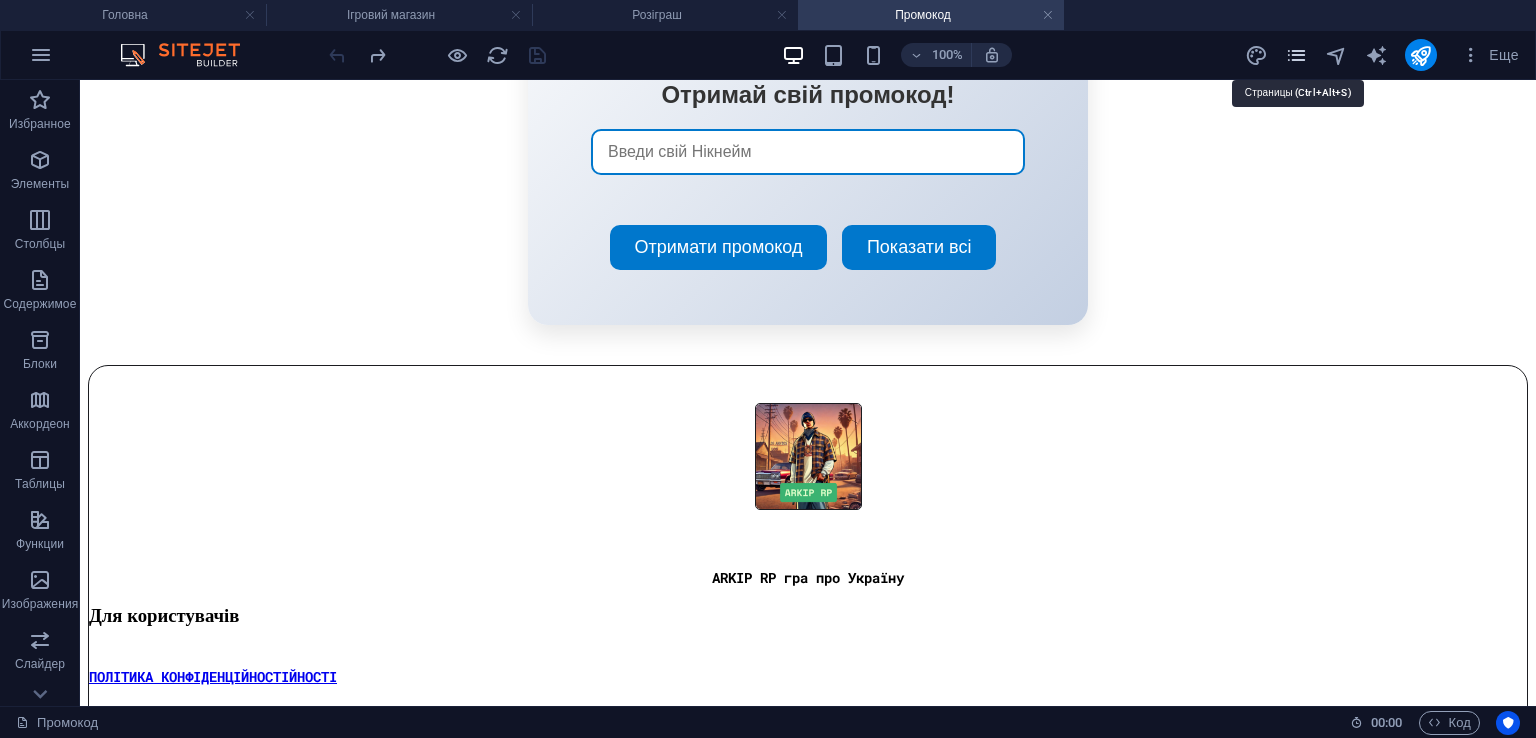 click at bounding box center [1296, 55] 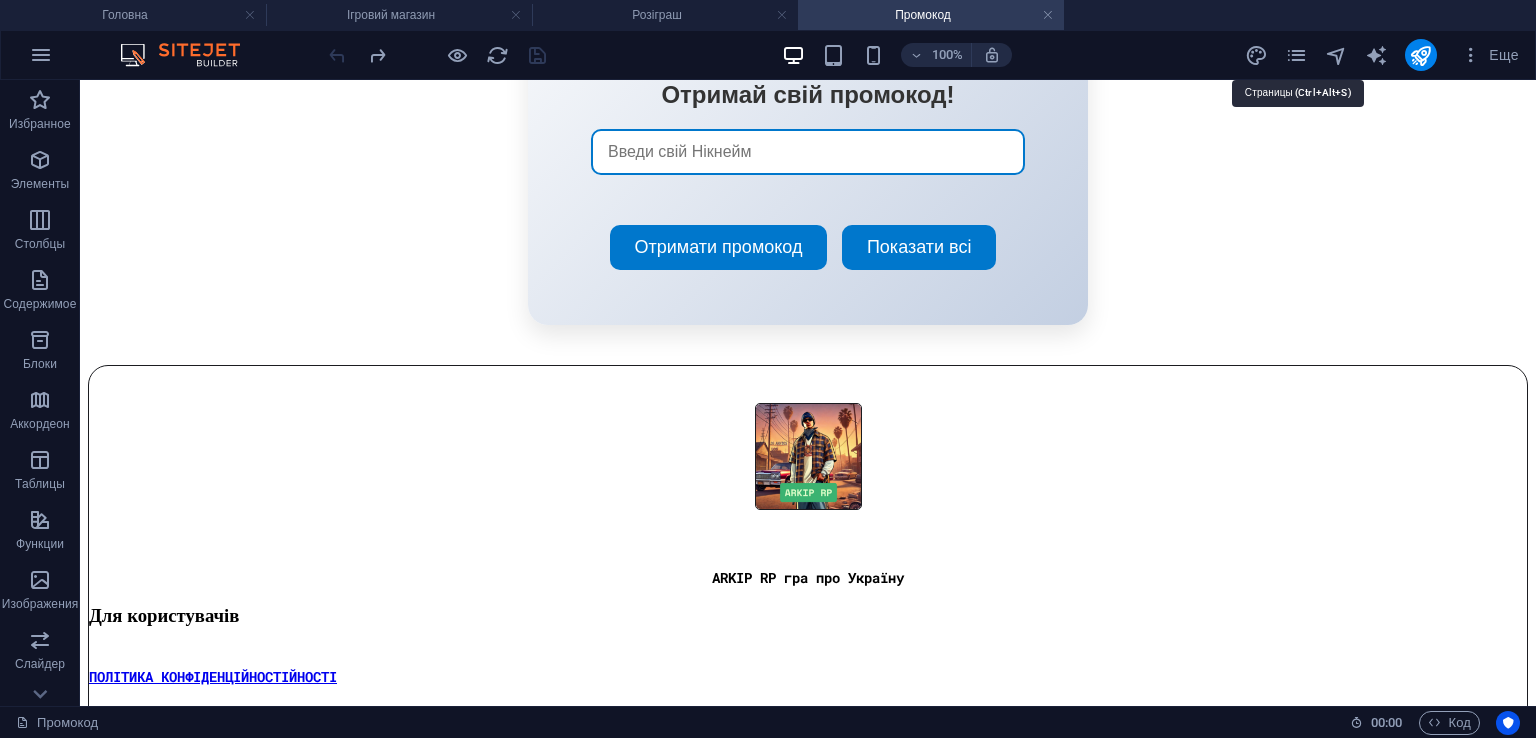 scroll, scrollTop: 395, scrollLeft: 0, axis: vertical 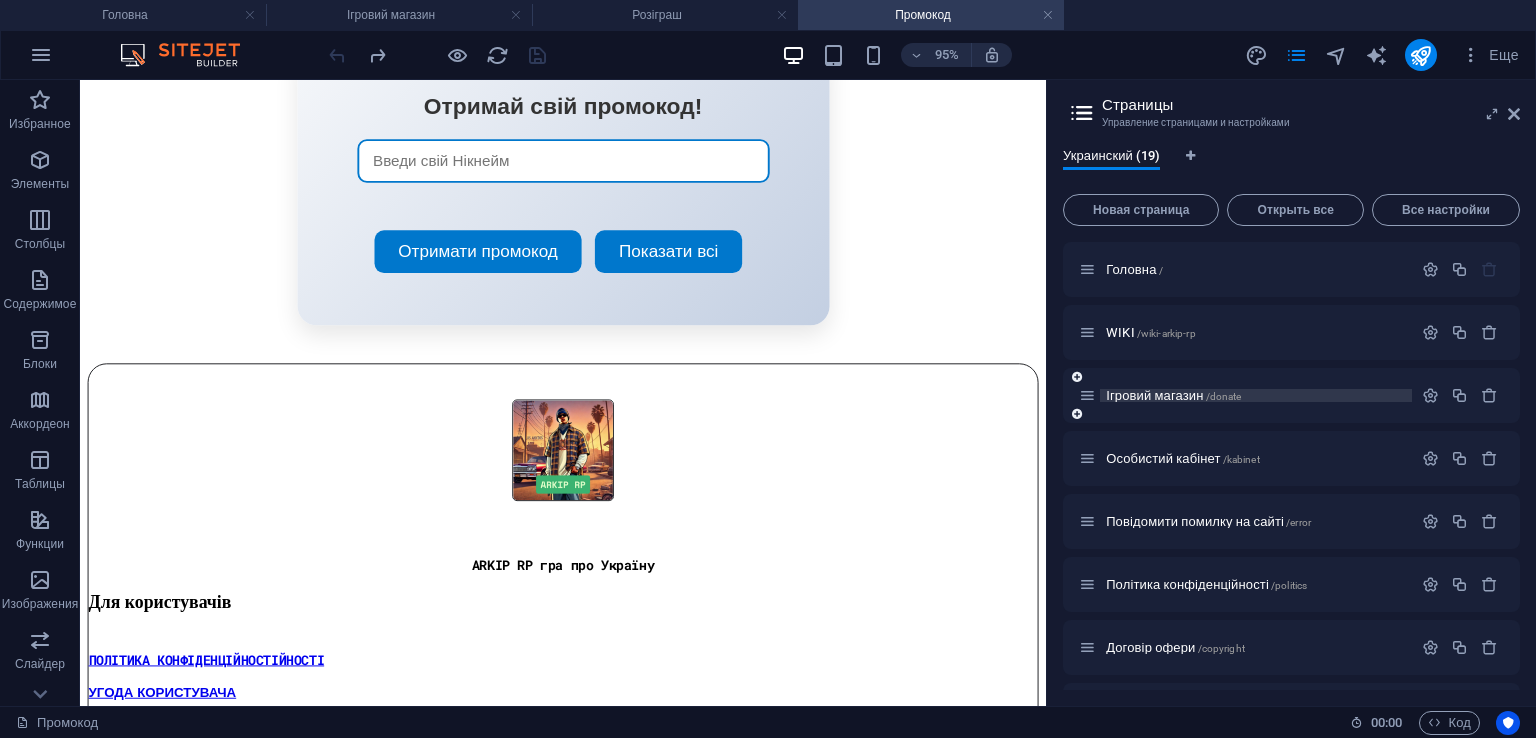 click on "Ігровий магазин /donate" at bounding box center [1173, 395] 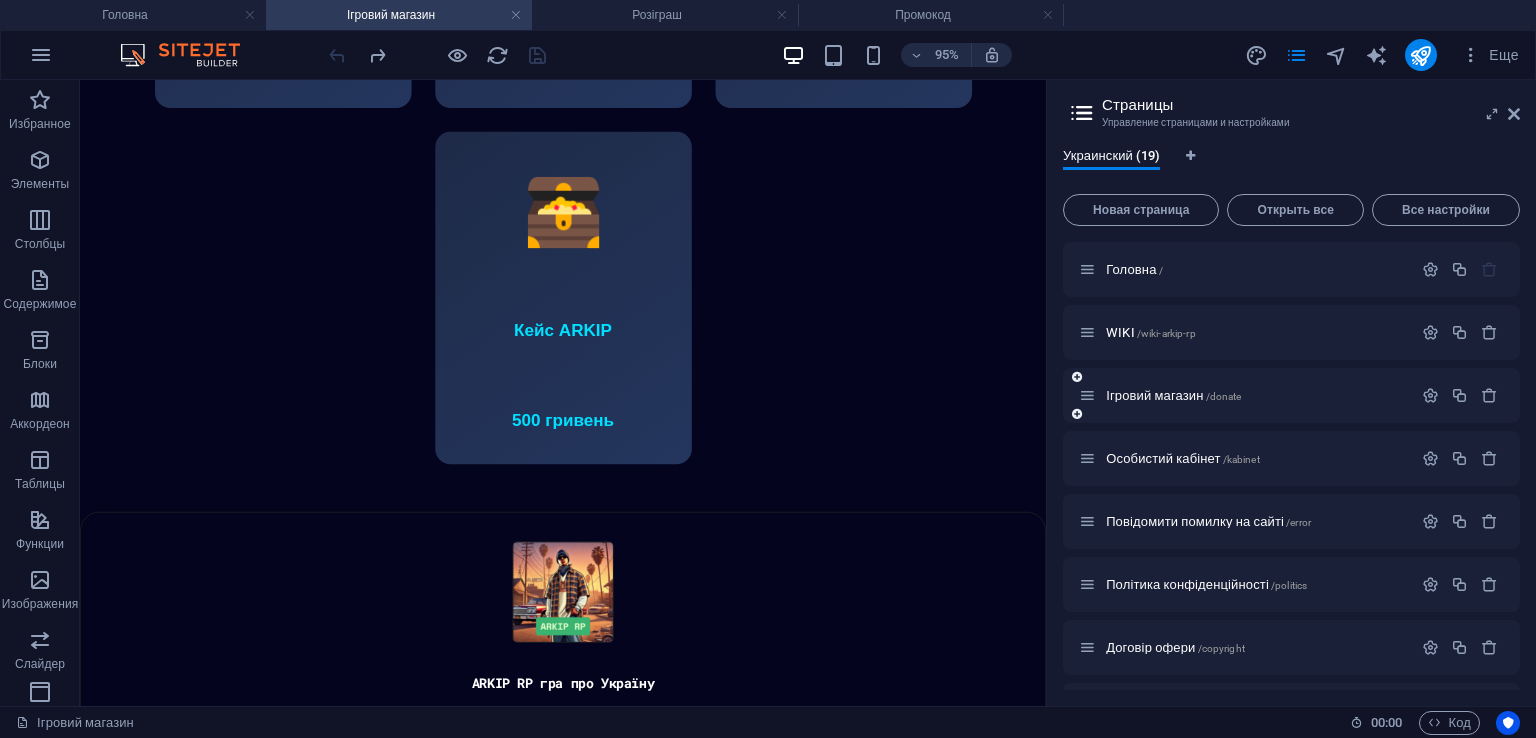scroll, scrollTop: 1961, scrollLeft: 0, axis: vertical 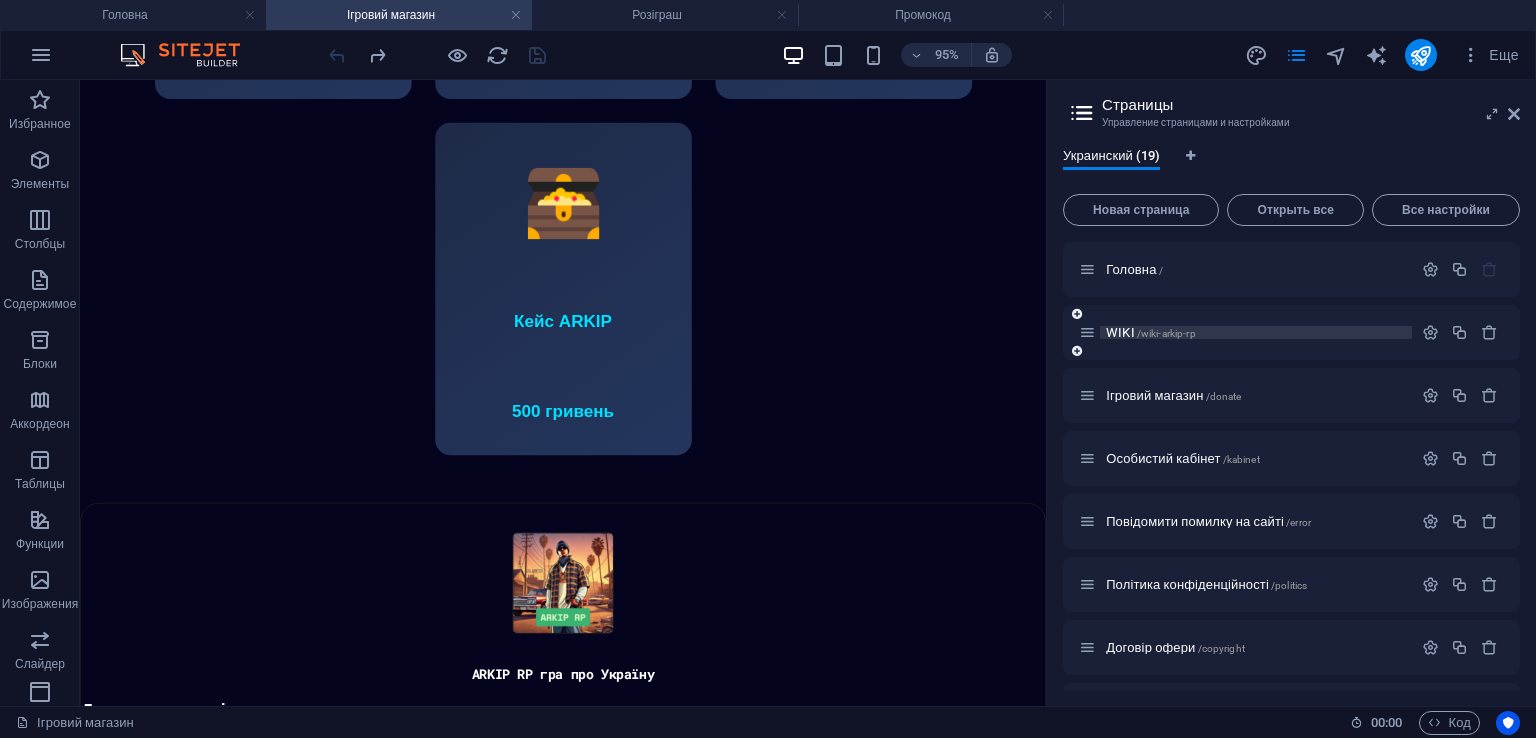 click on "WIKI /wiki-arkip-rp" at bounding box center (1256, 332) 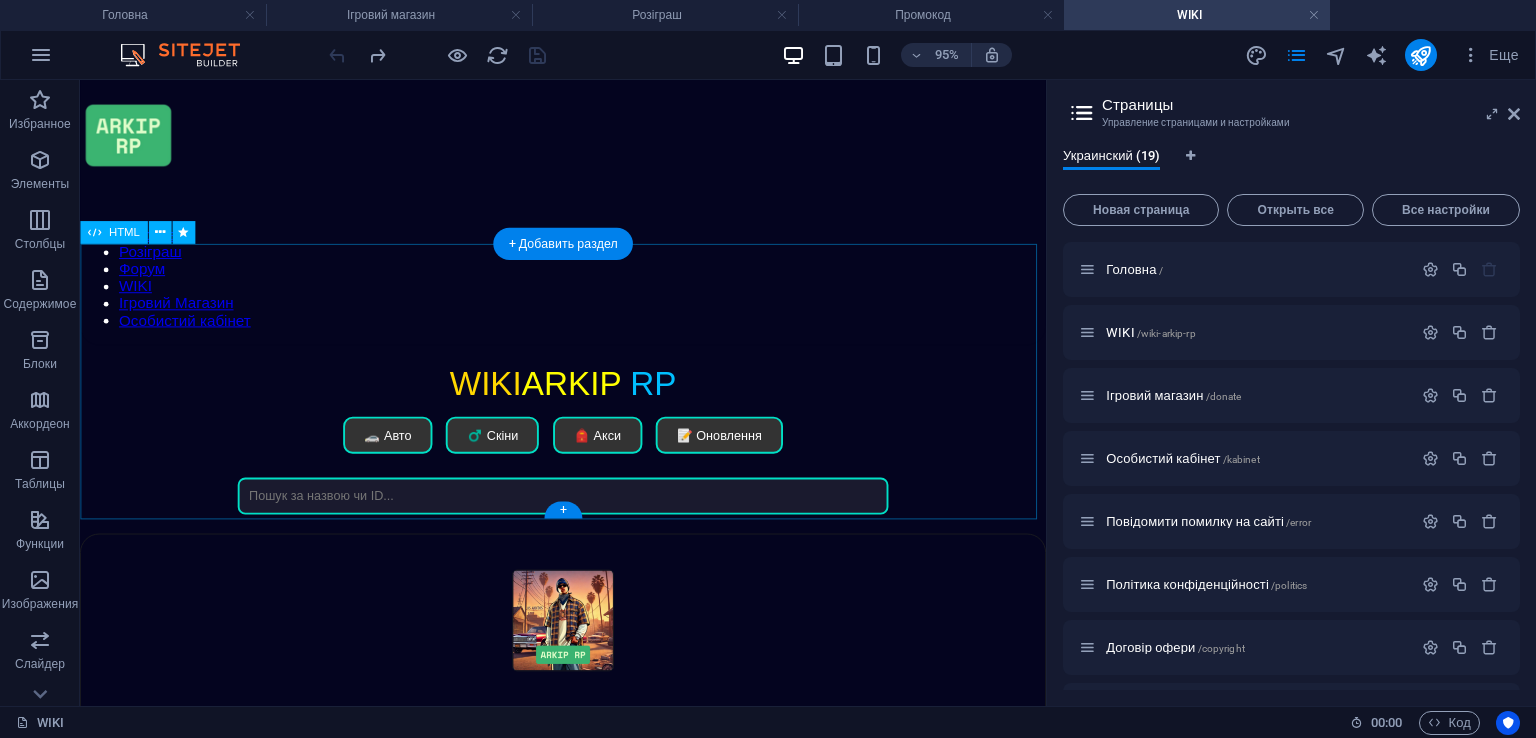 scroll, scrollTop: 0, scrollLeft: 0, axis: both 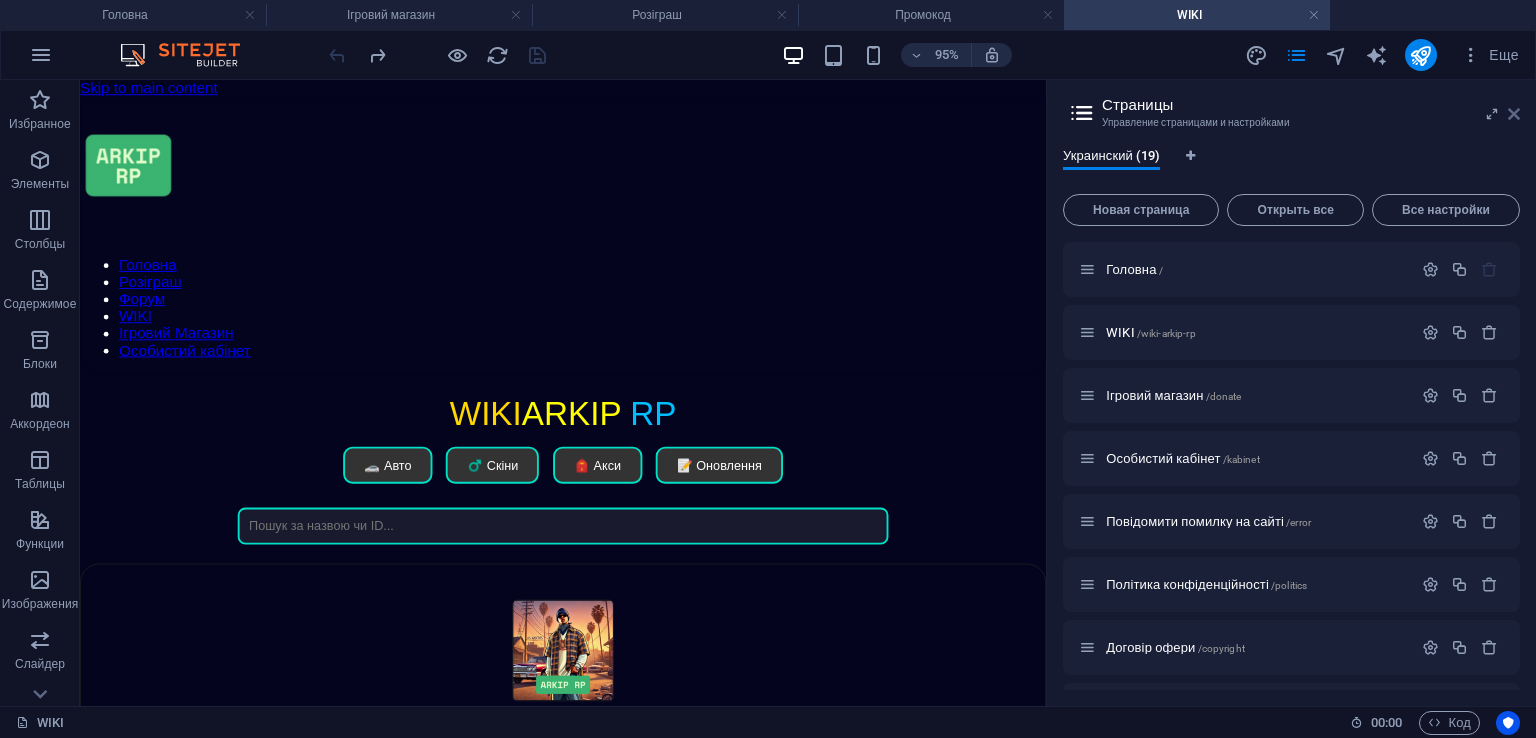 click at bounding box center [1514, 114] 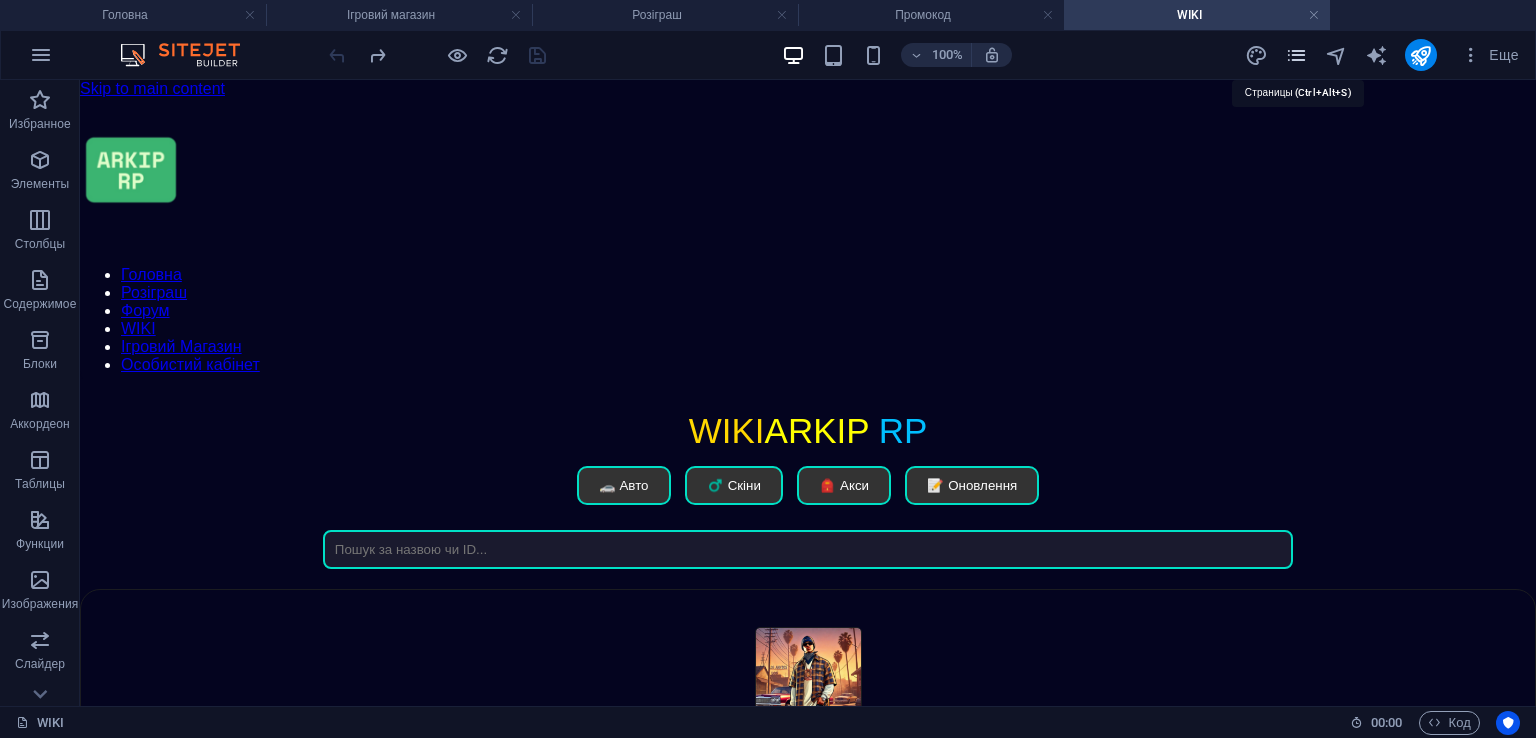 click at bounding box center (1296, 55) 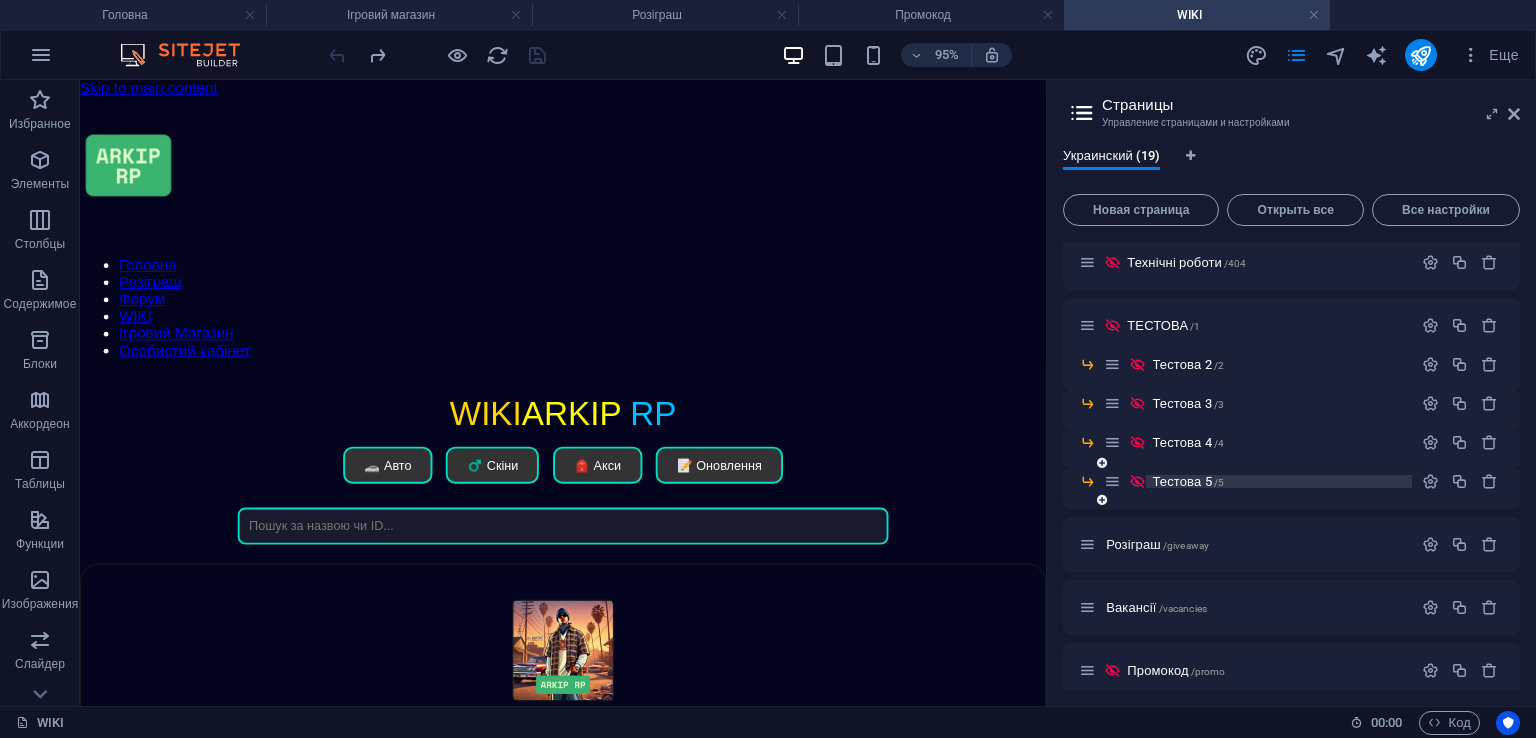 scroll, scrollTop: 652, scrollLeft: 0, axis: vertical 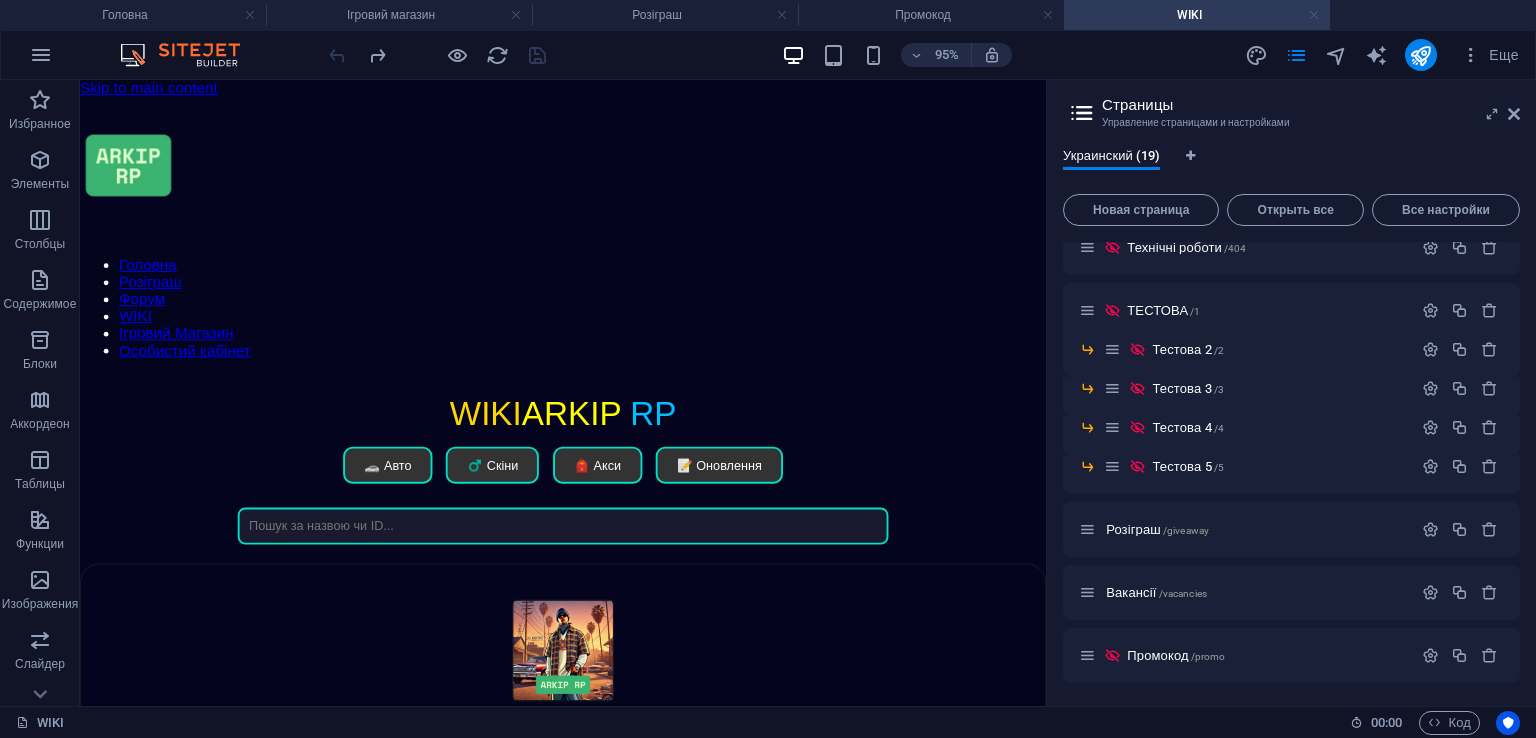 drag, startPoint x: 1429, startPoint y: 48, endPoint x: 1310, endPoint y: 23, distance: 121.597694 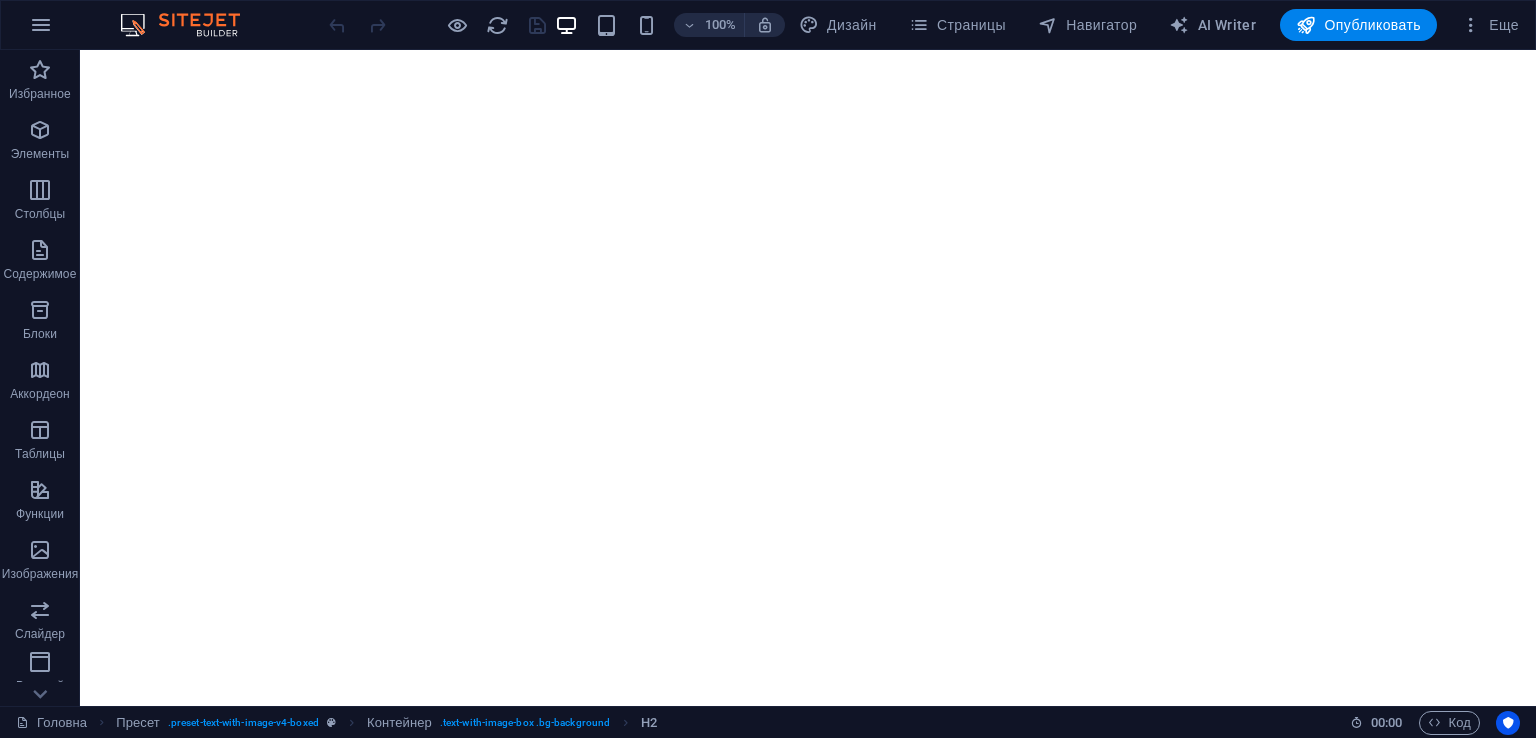 scroll, scrollTop: 0, scrollLeft: 0, axis: both 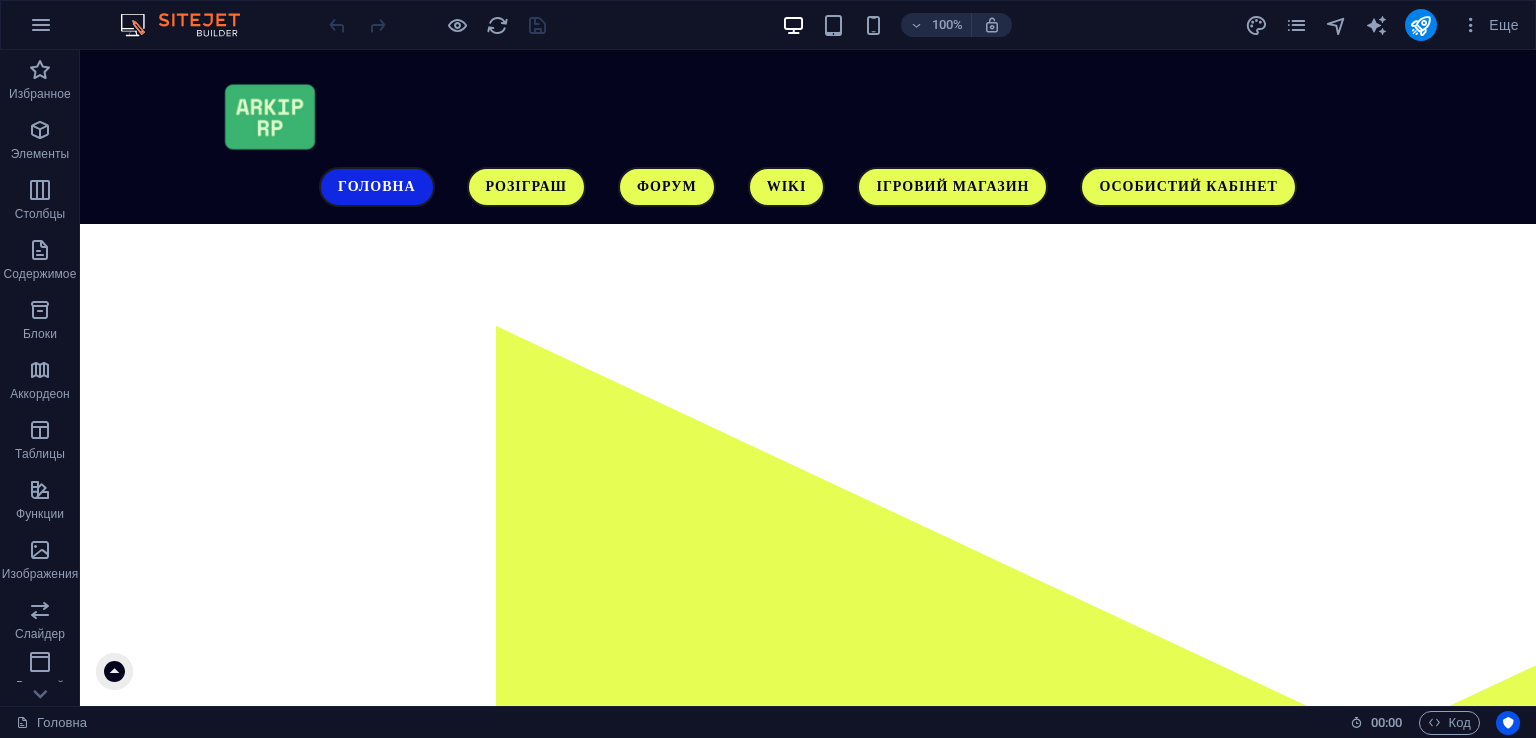 drag, startPoint x: 1535, startPoint y: 365, endPoint x: 1615, endPoint y: 67, distance: 308.55145 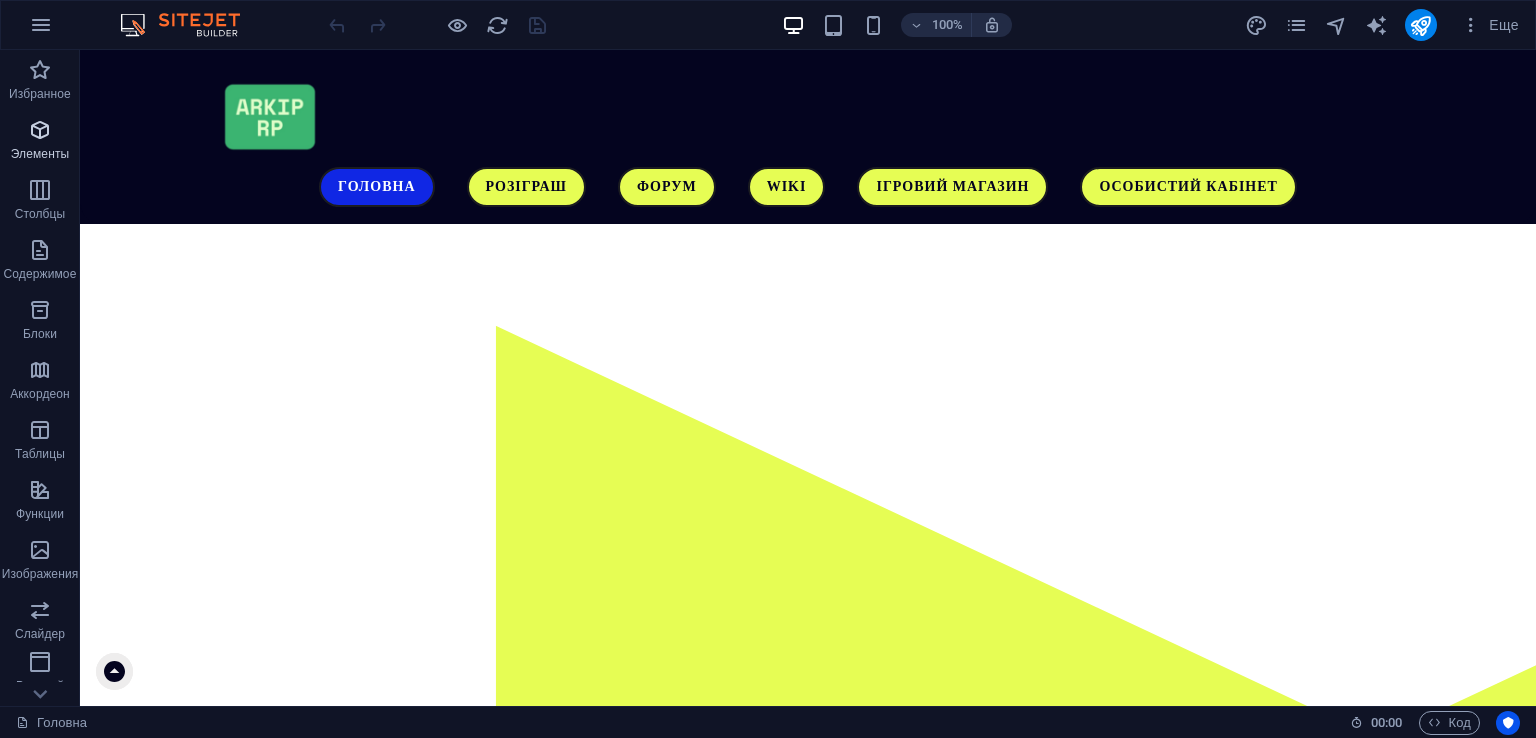 click at bounding box center (40, 130) 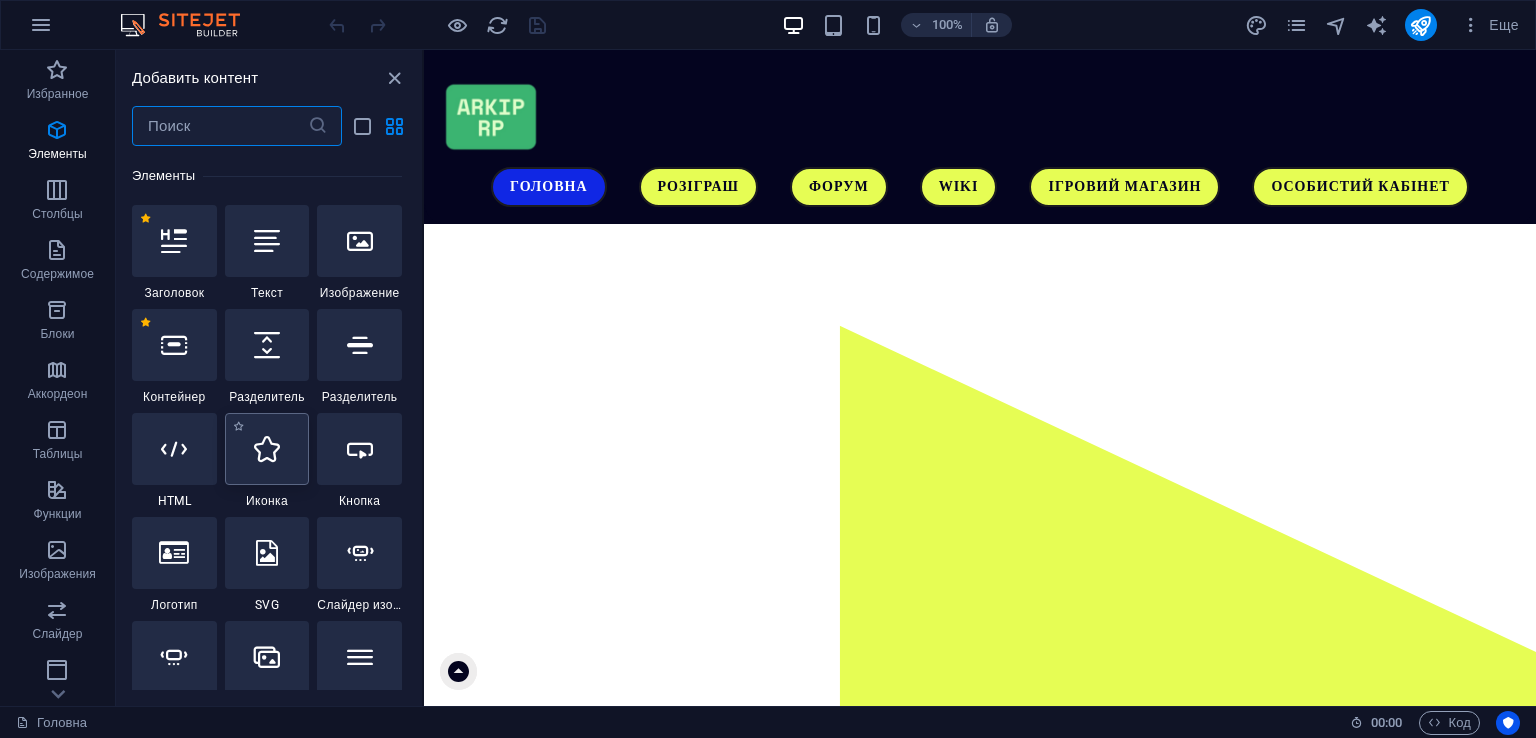 scroll, scrollTop: 376, scrollLeft: 0, axis: vertical 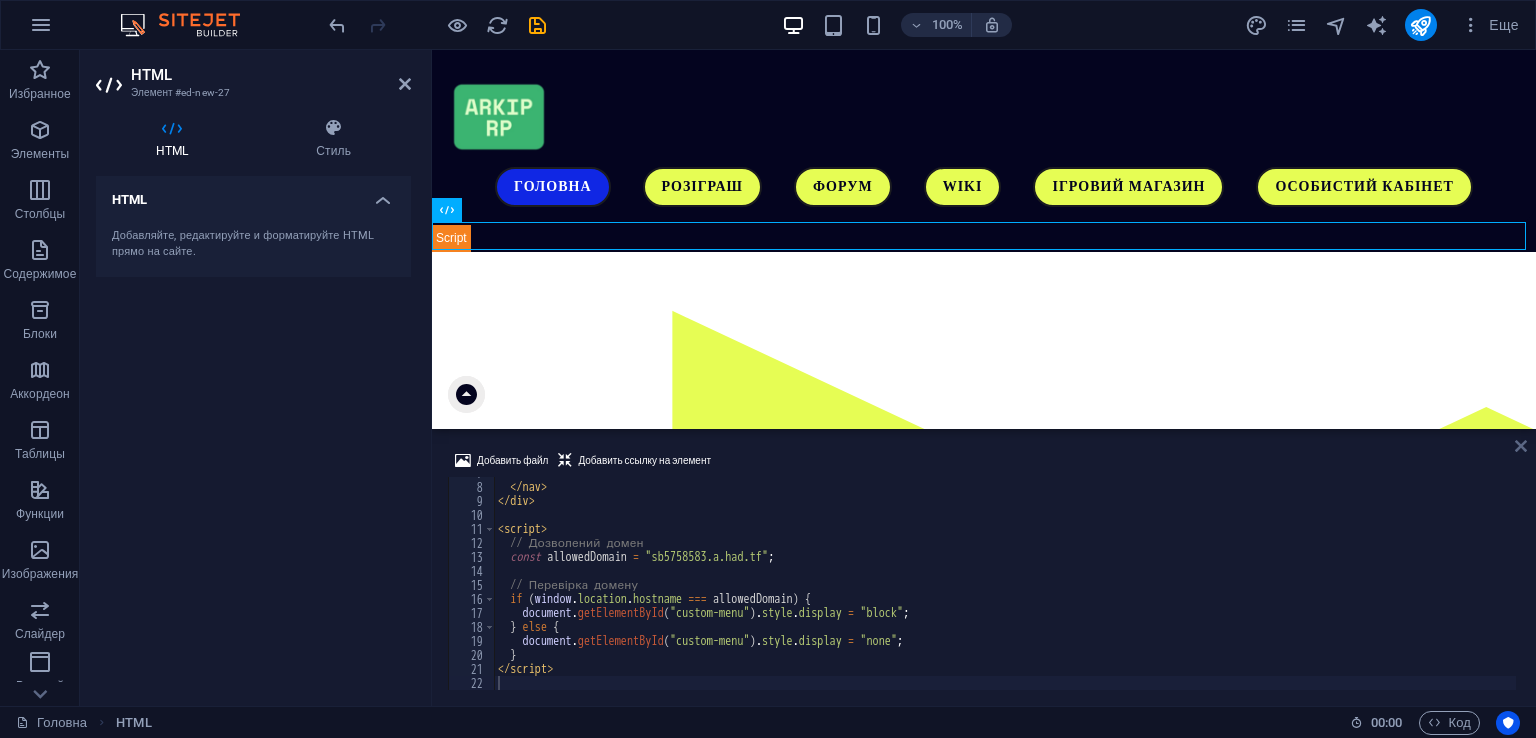 drag, startPoint x: 1519, startPoint y: 441, endPoint x: 1143, endPoint y: 286, distance: 406.69522 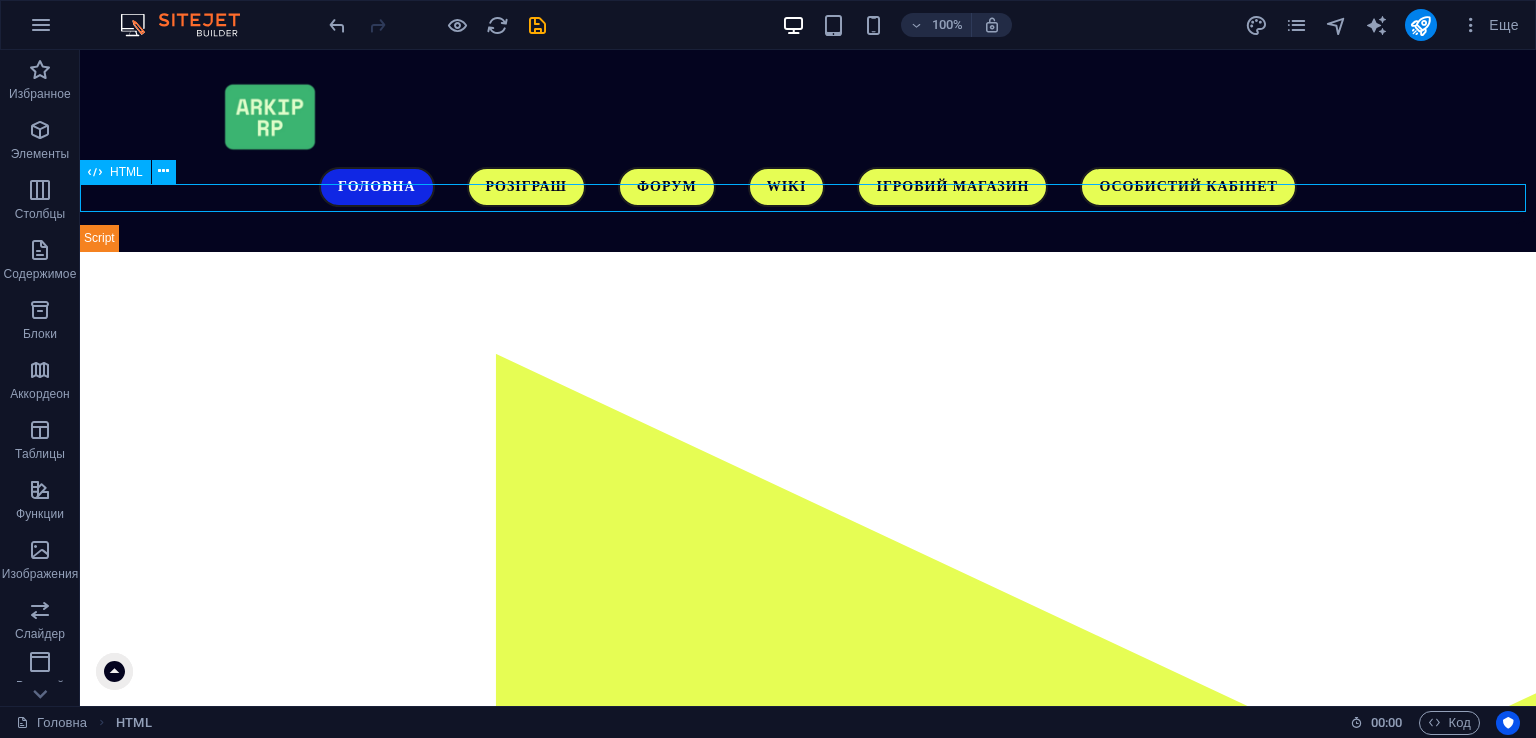 click on "Адмін" at bounding box center [808, 238] 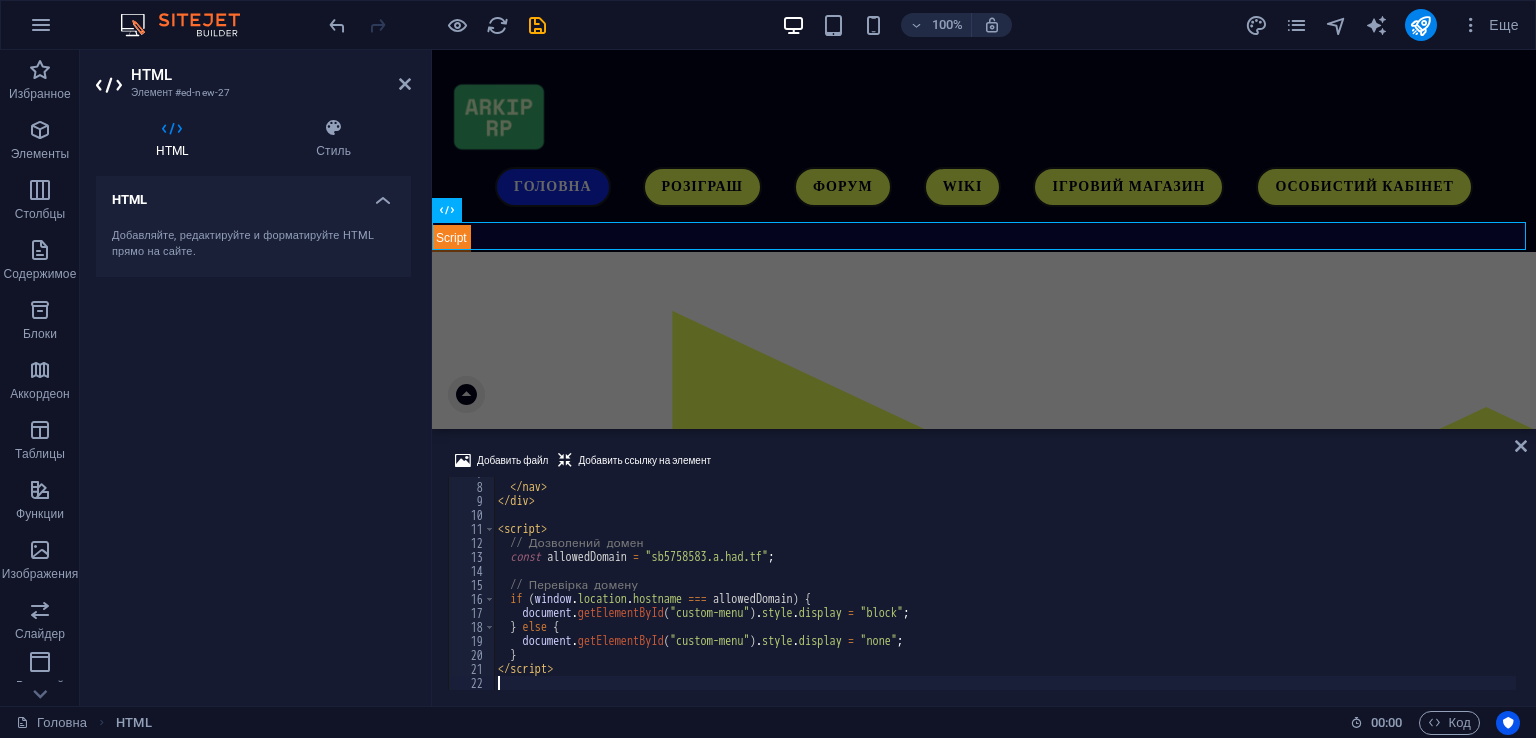 scroll, scrollTop: 0, scrollLeft: 0, axis: both 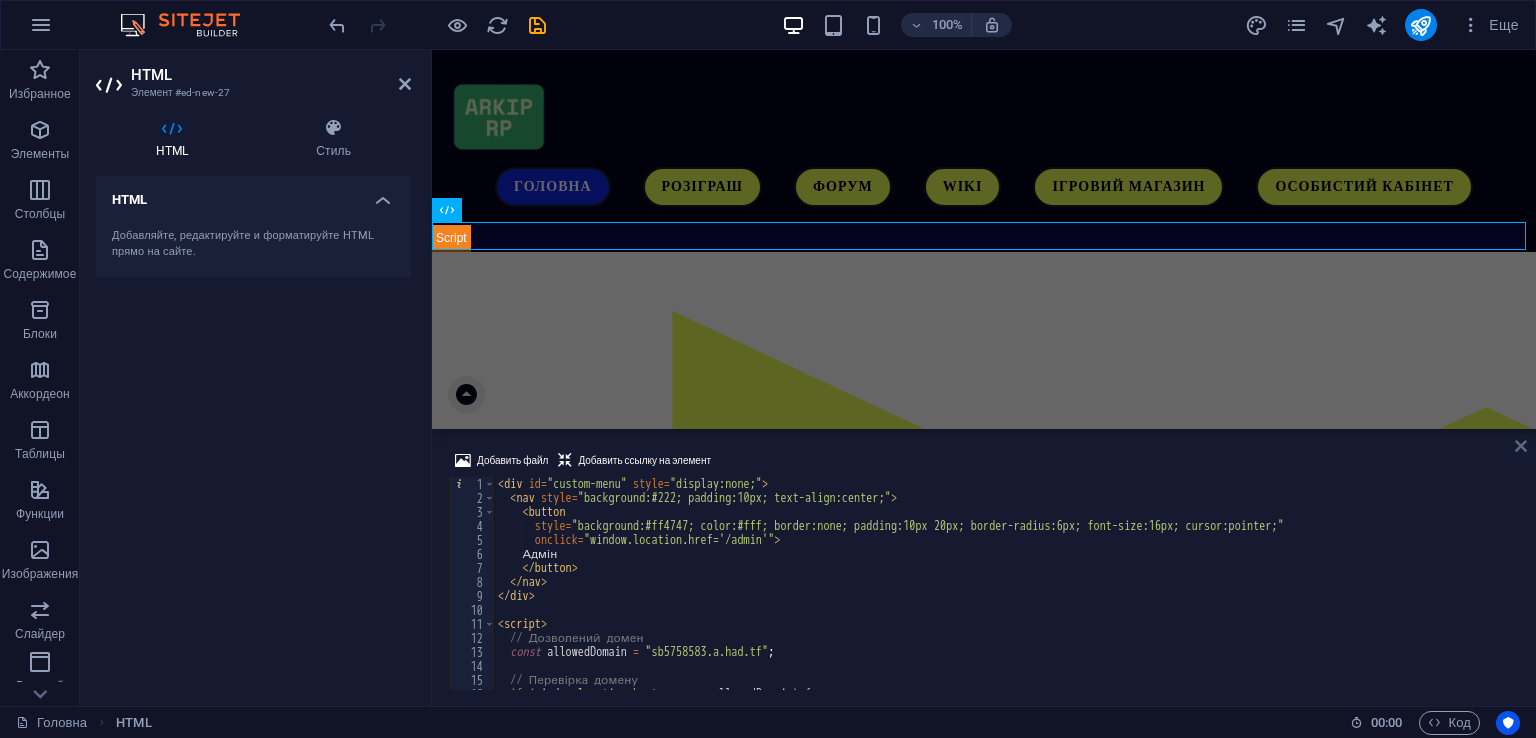 drag, startPoint x: 1520, startPoint y: 436, endPoint x: 1375, endPoint y: 363, distance: 162.33916 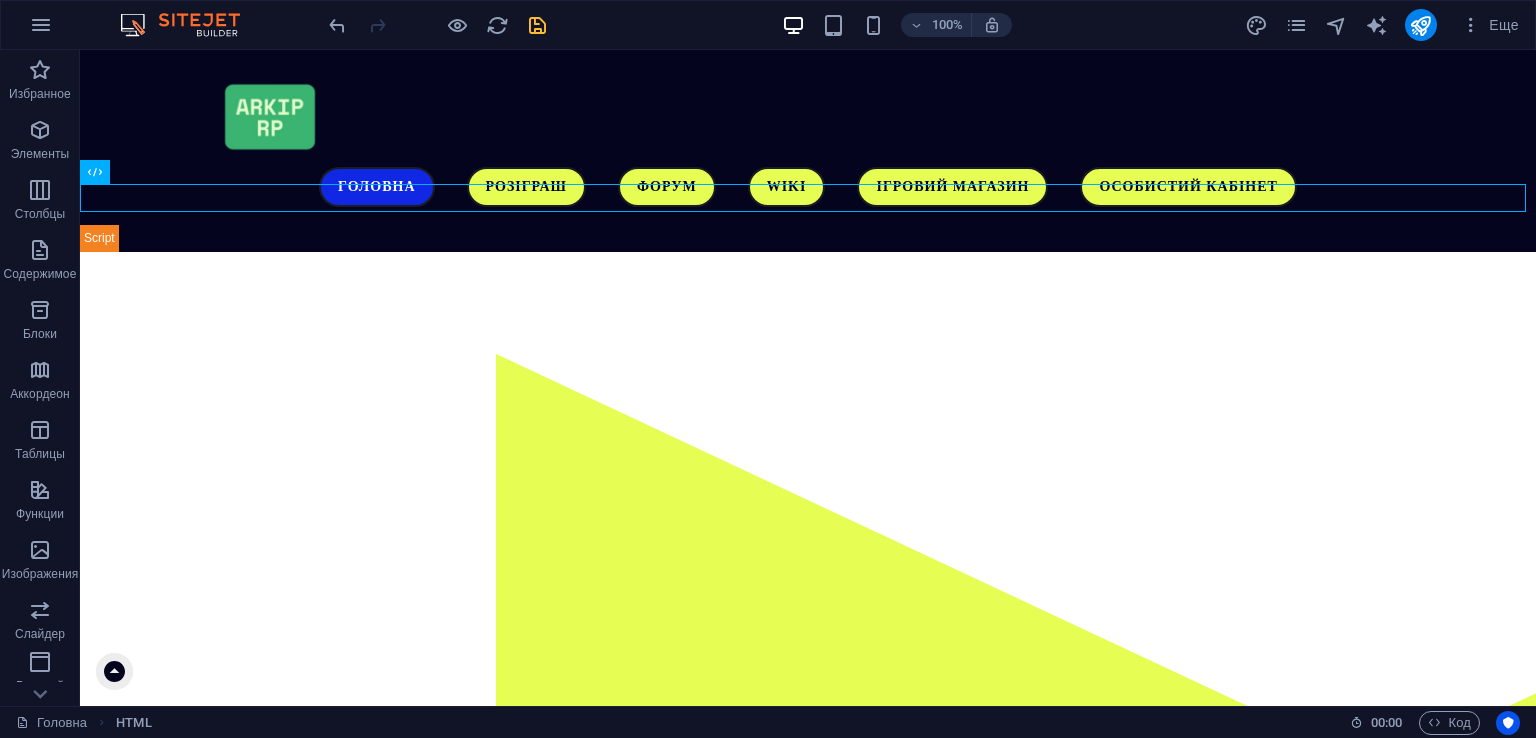 click at bounding box center [537, 25] 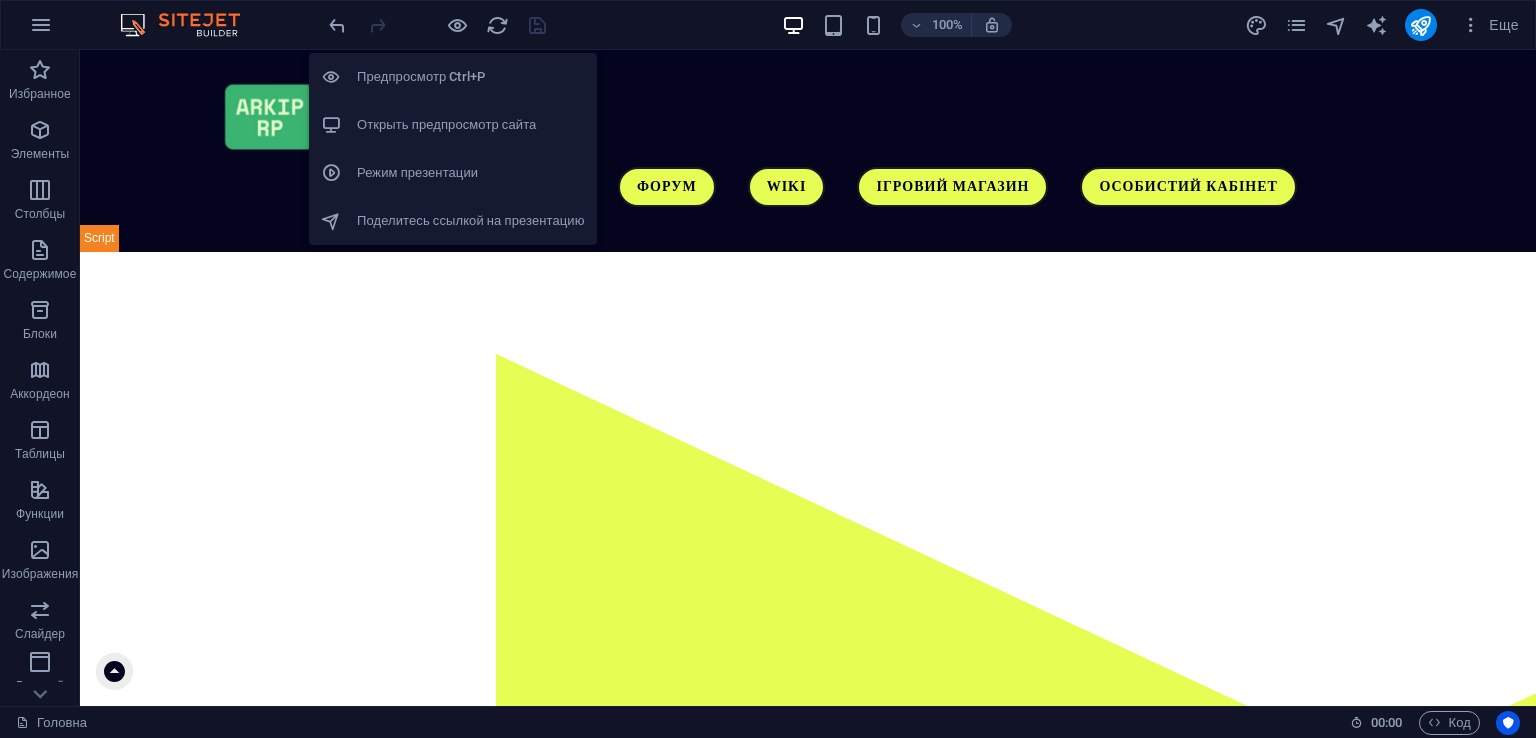 click on "Открыть предпросмотр сайта" at bounding box center (471, 125) 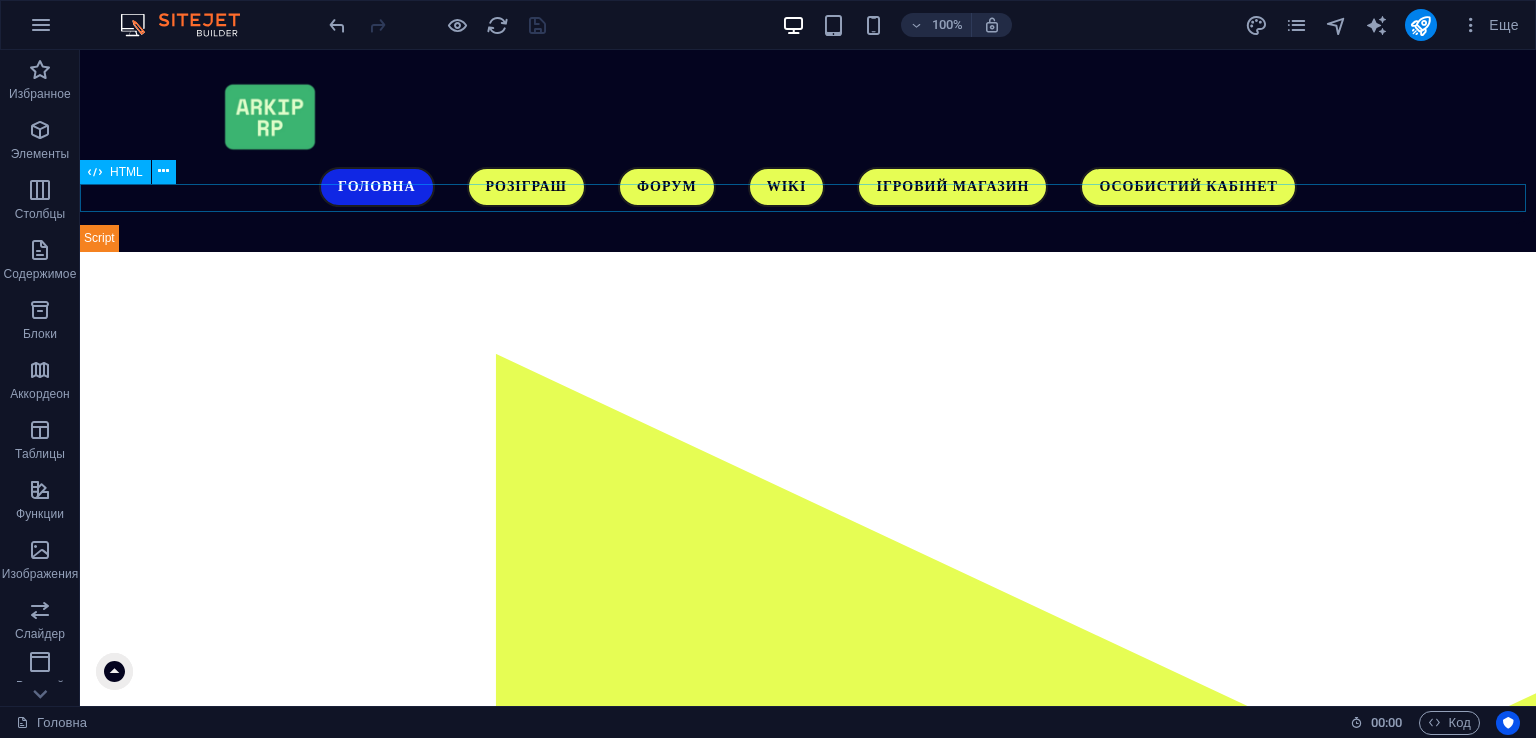 click on "Адмін" at bounding box center [808, 238] 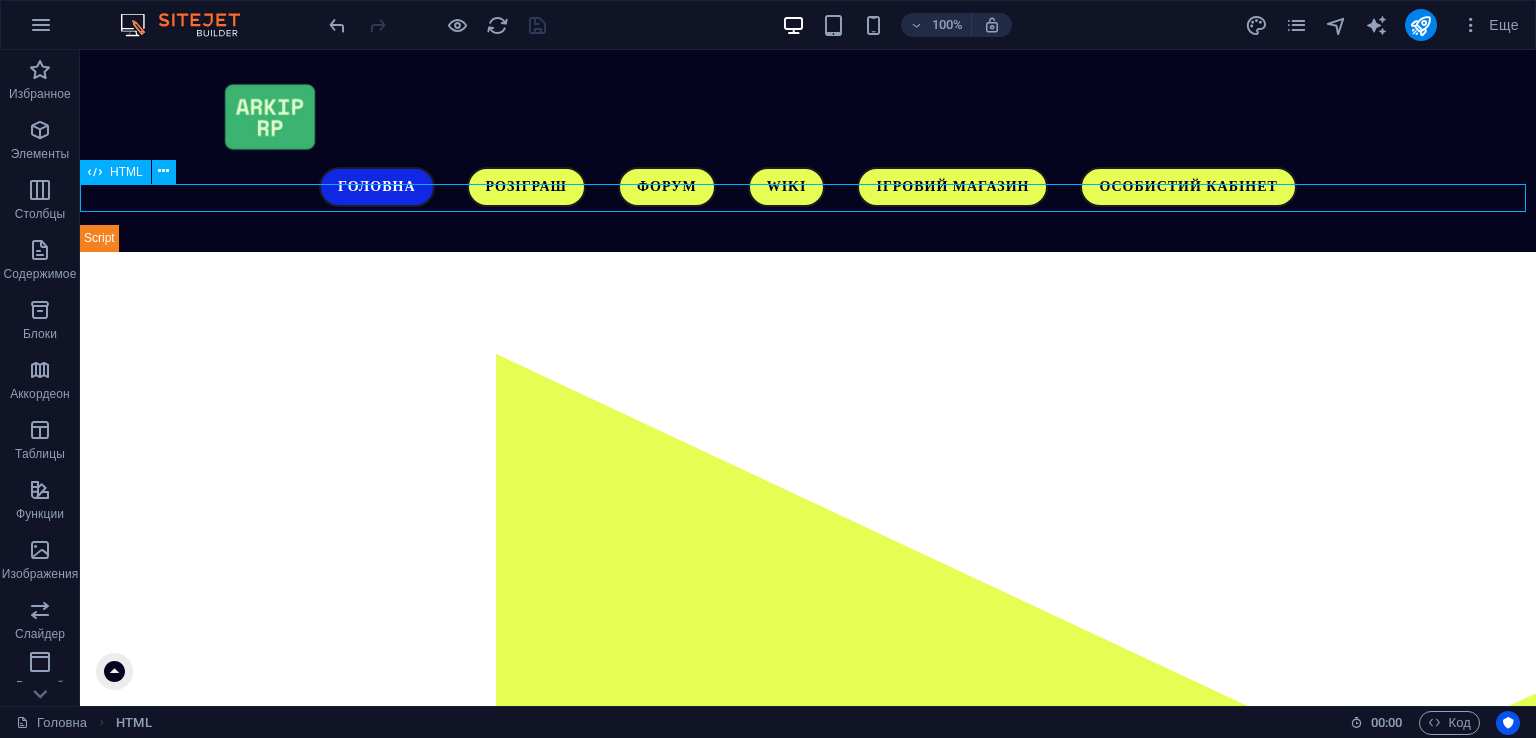 click on "Адмін" at bounding box center (808, 238) 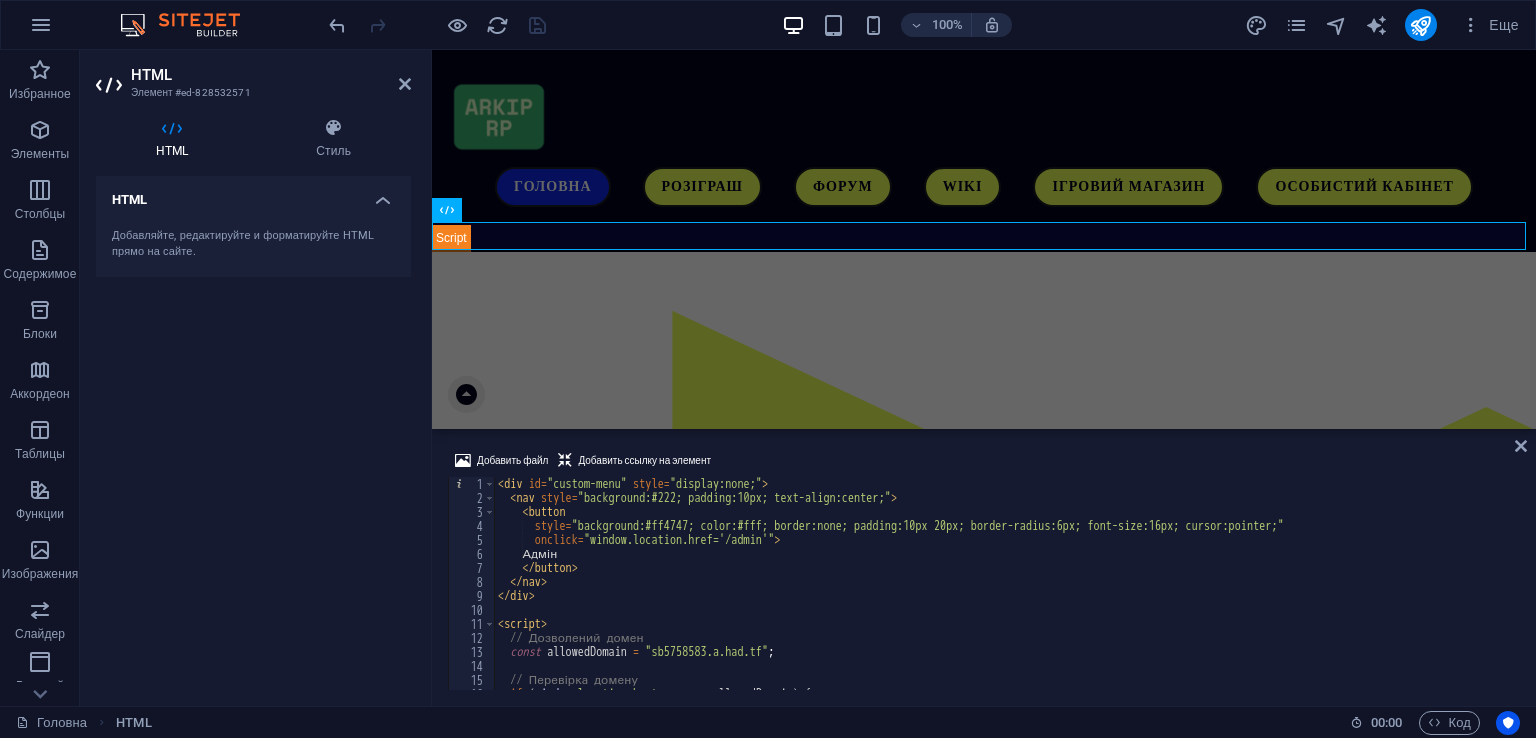 click on "< div   id = "custom-menu"   style = "display:none;" >    < nav   style = "background:#222; padding:10px; text-align:center;" >      < button           style = "background:#ff4747; color:#fff; border:none; padding:10px 20px; border-radius:6px; font-size:16px; cursor:pointer;"         onclick = "window.location.href='/admin'" >        Адмін      </ button >    </ nav > </ div > < script >    // Дозволений домен    const   allowedDomain   =   "sb5758583.a.had.tf" ;    // Перевірка домену    if   ( window . location . hostname   ===   allowedDomain )   {      document . getElementById ( "custom-menu" ) . style . display   =   "block" ;" at bounding box center (1005, 597) 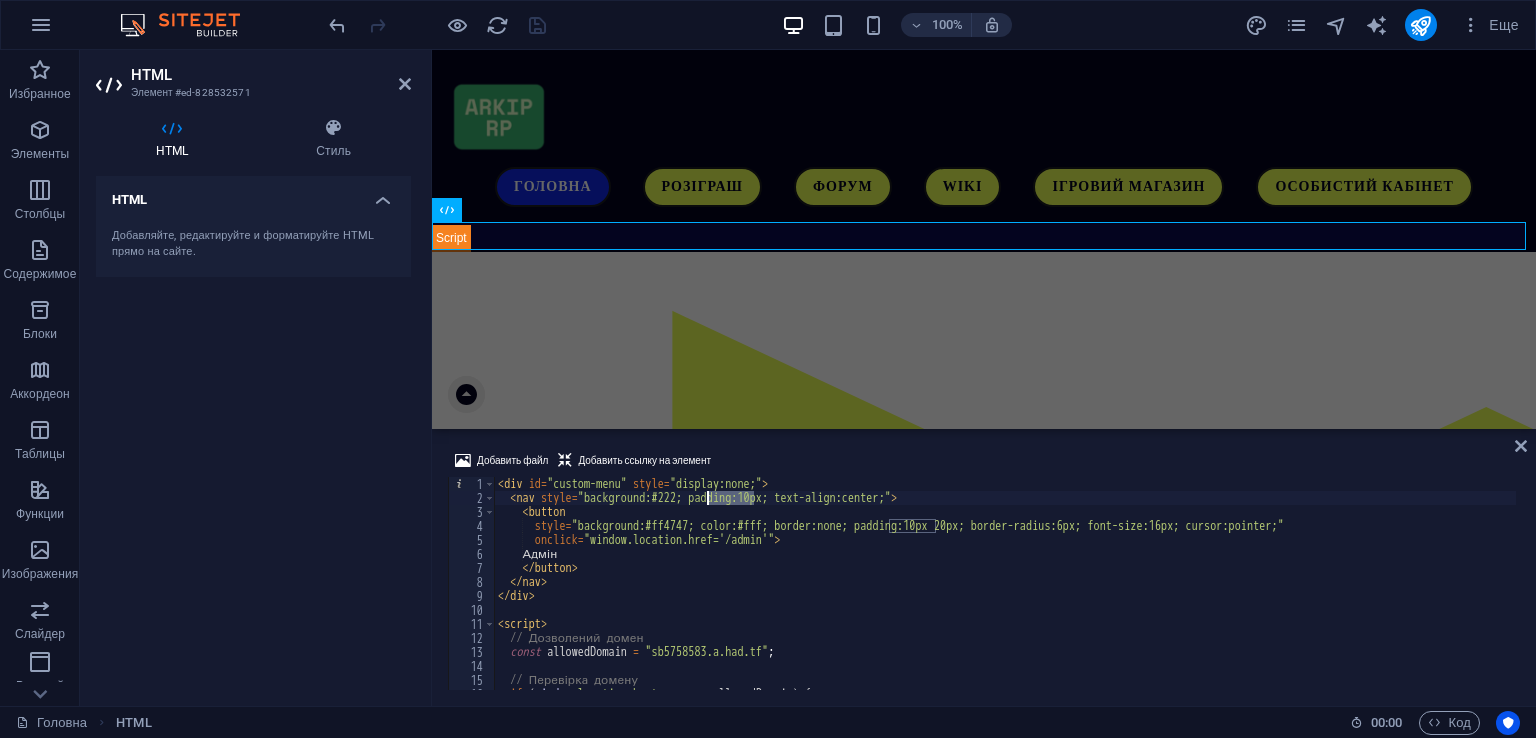 click on "< div   id = "custom-menu"   style = "display:none;" >    < nav   style = "background:#222; padding:10px; text-align:center;" >      < button           style = "background:#ff4747; color:#fff; border:none; padding:10px 20px; border-radius:6px; font-size:16px; cursor:pointer;"         onclick = "window.location.href='/admin'" >        Адмін      </ button >    </ nav > </ div > < script >    // Дозволений домен    const   allowedDomain   =   "sb5758583.a.had.tf" ;    // Перевірка домену    if   ( window . location . hostname   ===   allowedDomain )   {      document . getElementById ( "custom-menu" ) . style . display   =   "block" ;" at bounding box center [1005, 597] 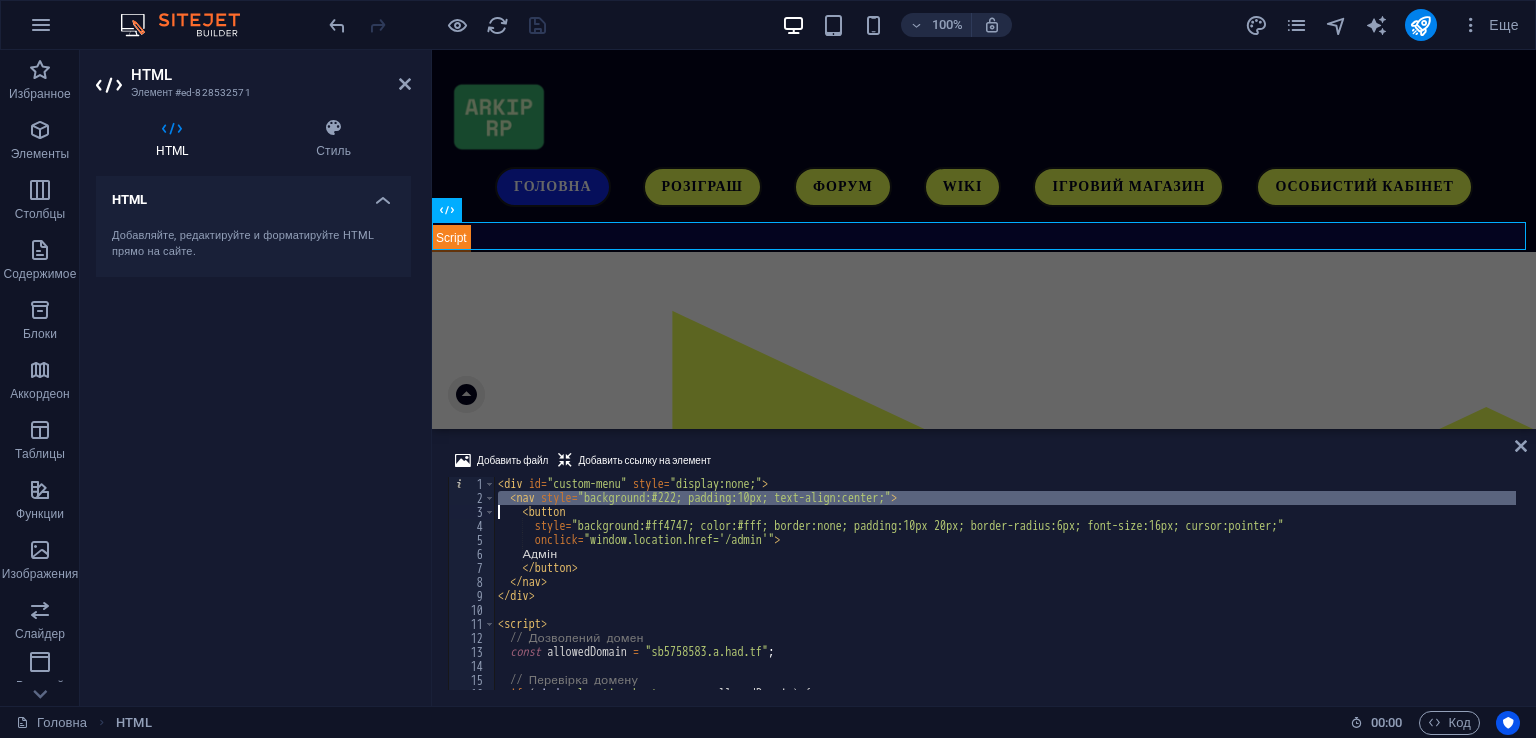 click on "< div   id = "custom-menu"   style = "display:none;" >    < nav   style = "background:#222; padding:10px; text-align:center;" >      < button           style = "background:#ff4747; color:#fff; border:none; padding:10px 20px; border-radius:6px; font-size:16px; cursor:pointer;"         onclick = "window.location.href='/admin'" >        Адмін      </ button >    </ nav > </ div > < script >    // Дозволений домен    const   allowedDomain   =   "sb5758583.a.had.tf" ;    // Перевірка домену    if   ( window . location . hostname   ===   allowedDomain )   {      document . getElementById ( "custom-menu" ) . style . display   =   "block" ;" at bounding box center [1005, 597] 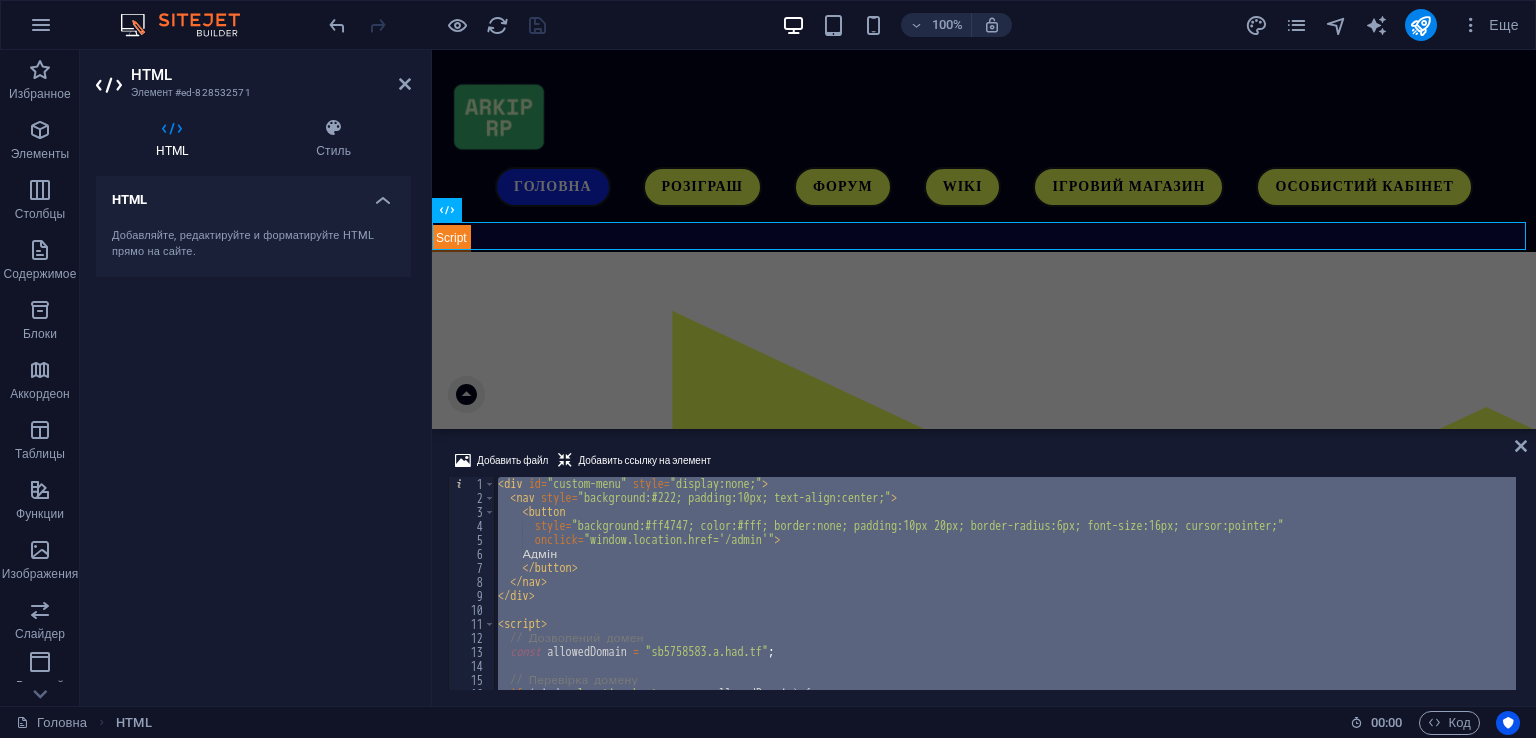 click on "< div   id = "custom-menu"   style = "display:none;" >    < nav   style = "background:#222; padding:10px; text-align:center;" >      < button           style = "background:#ff4747; color:#fff; border:none; padding:10px 20px; border-radius:6px; font-size:16px; cursor:pointer;"         onclick = "window.location.href='/admin'" >        Адмін      </ button >    </ nav > </ div > < script >    // Дозволений домен    const   allowedDomain   =   "sb5758583.a.had.tf" ;    // Перевірка домену    if   ( window . location . hostname   ===   allowedDomain )   {      document . getElementById ( "custom-menu" ) . style . display   =   "block" ;" at bounding box center (1005, 597) 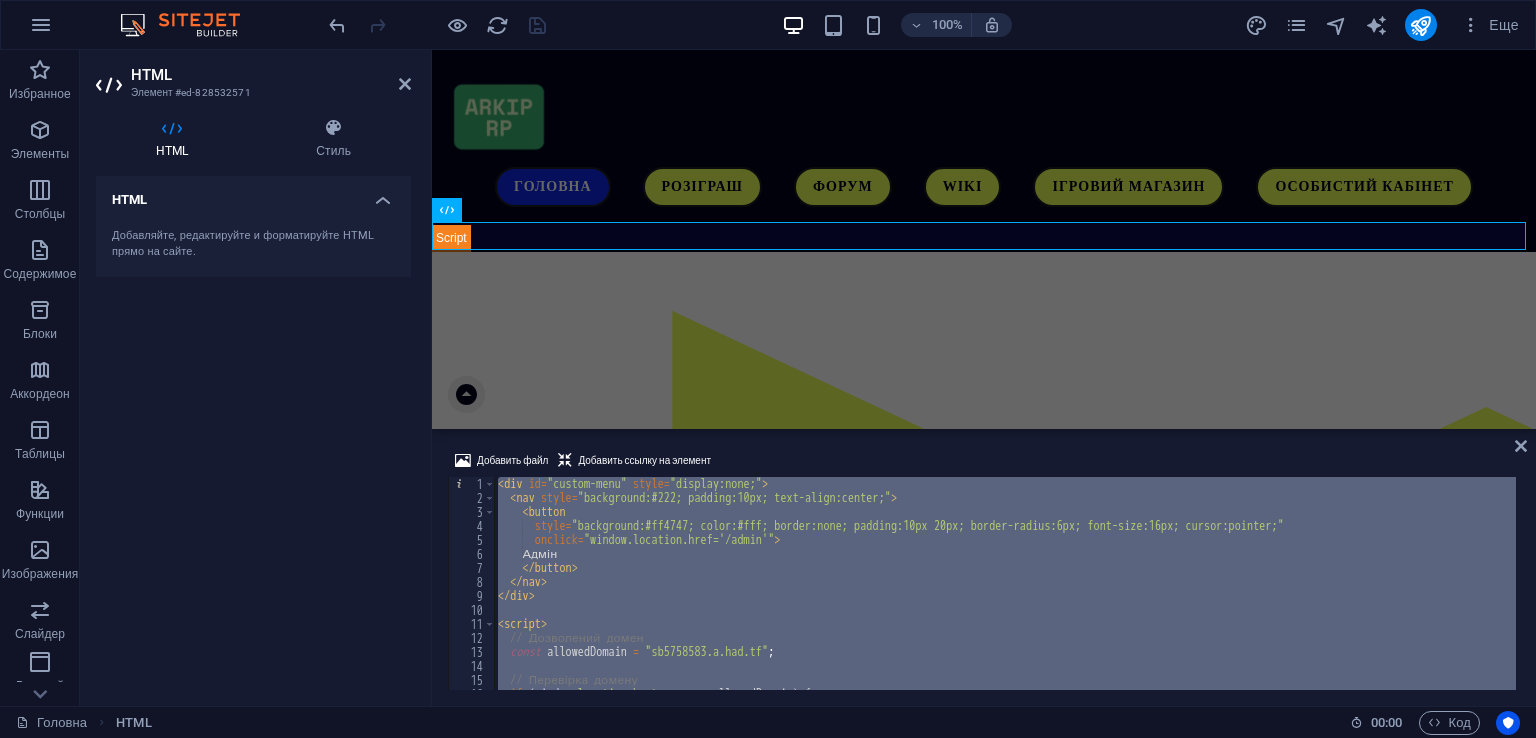 type 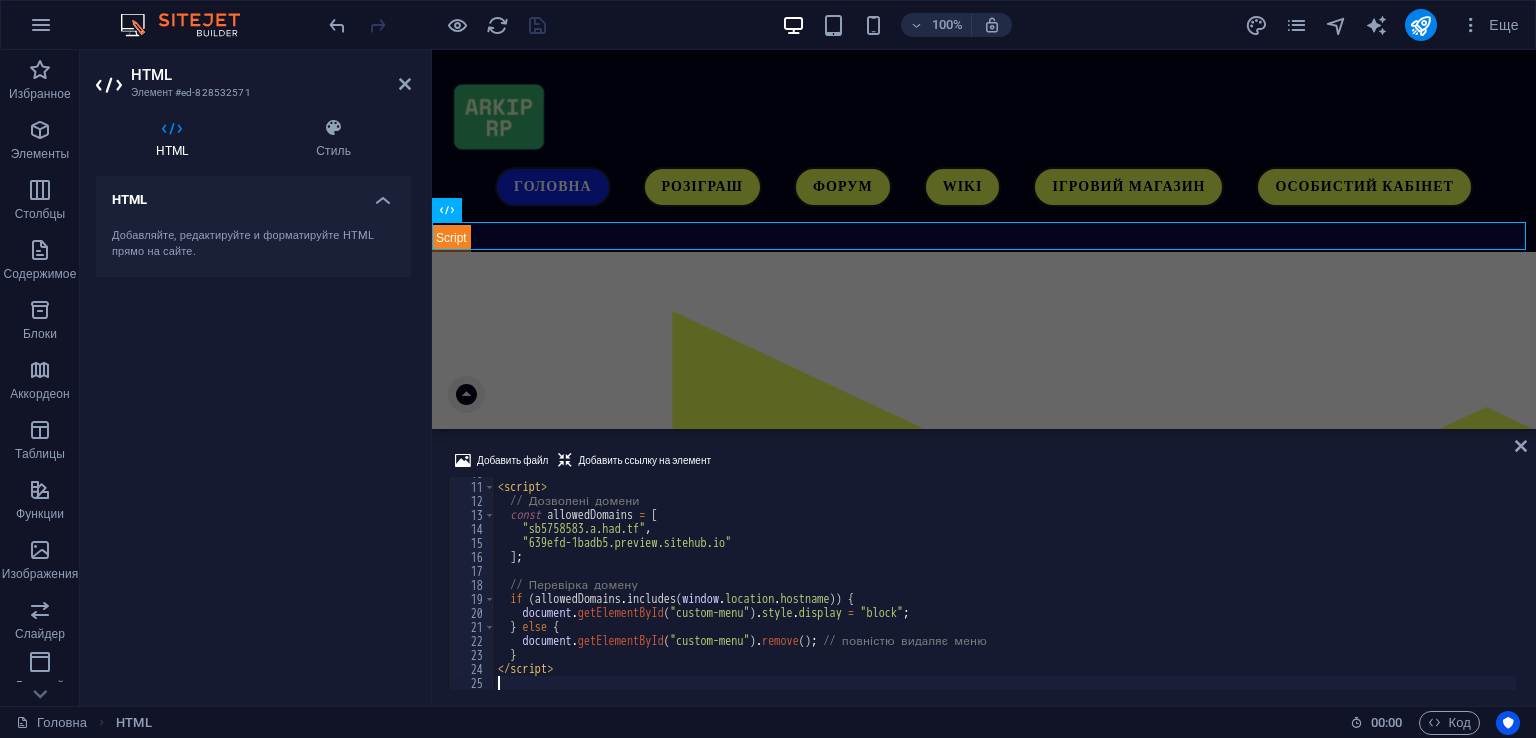 scroll, scrollTop: 136, scrollLeft: 0, axis: vertical 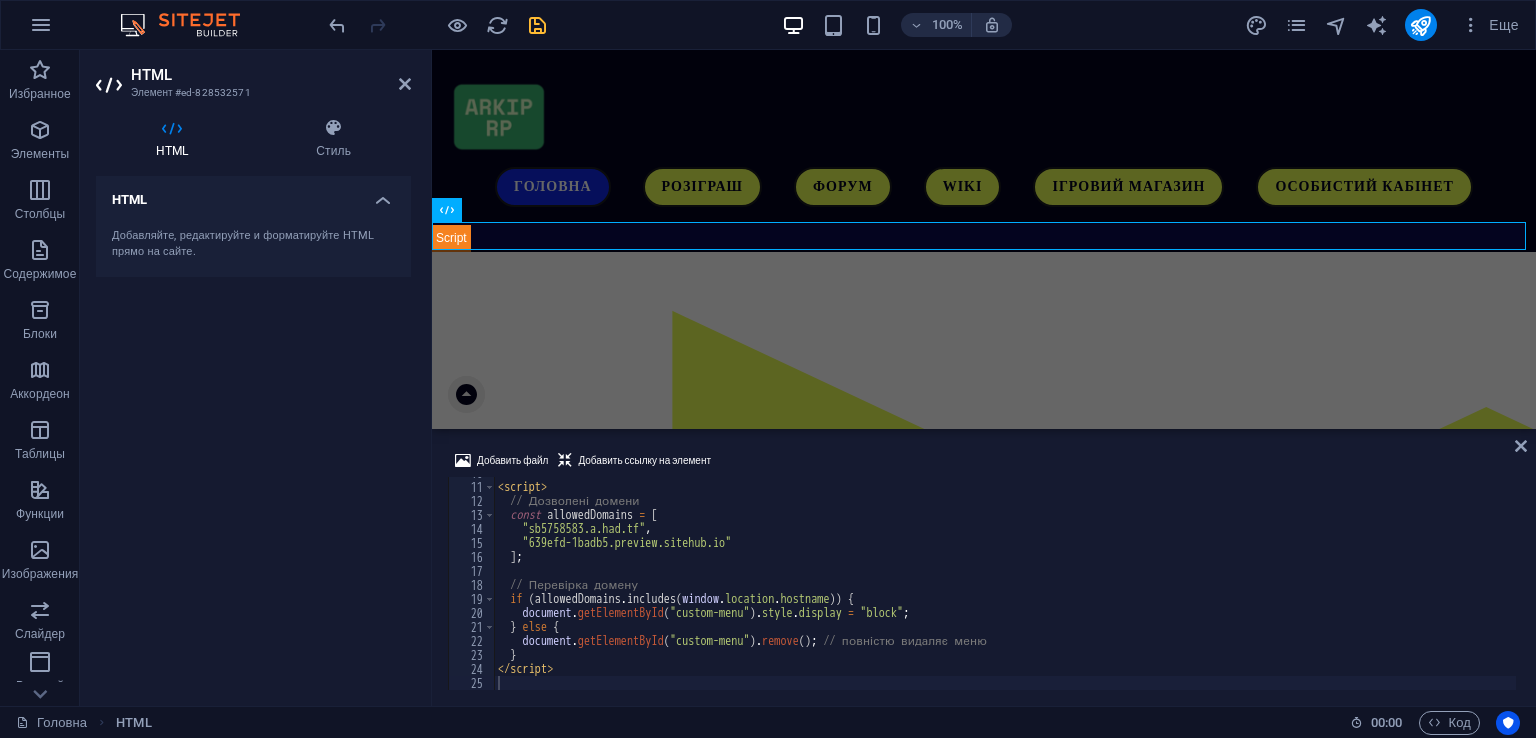 drag, startPoint x: 905, startPoint y: 436, endPoint x: 386, endPoint y: 367, distance: 523.5666 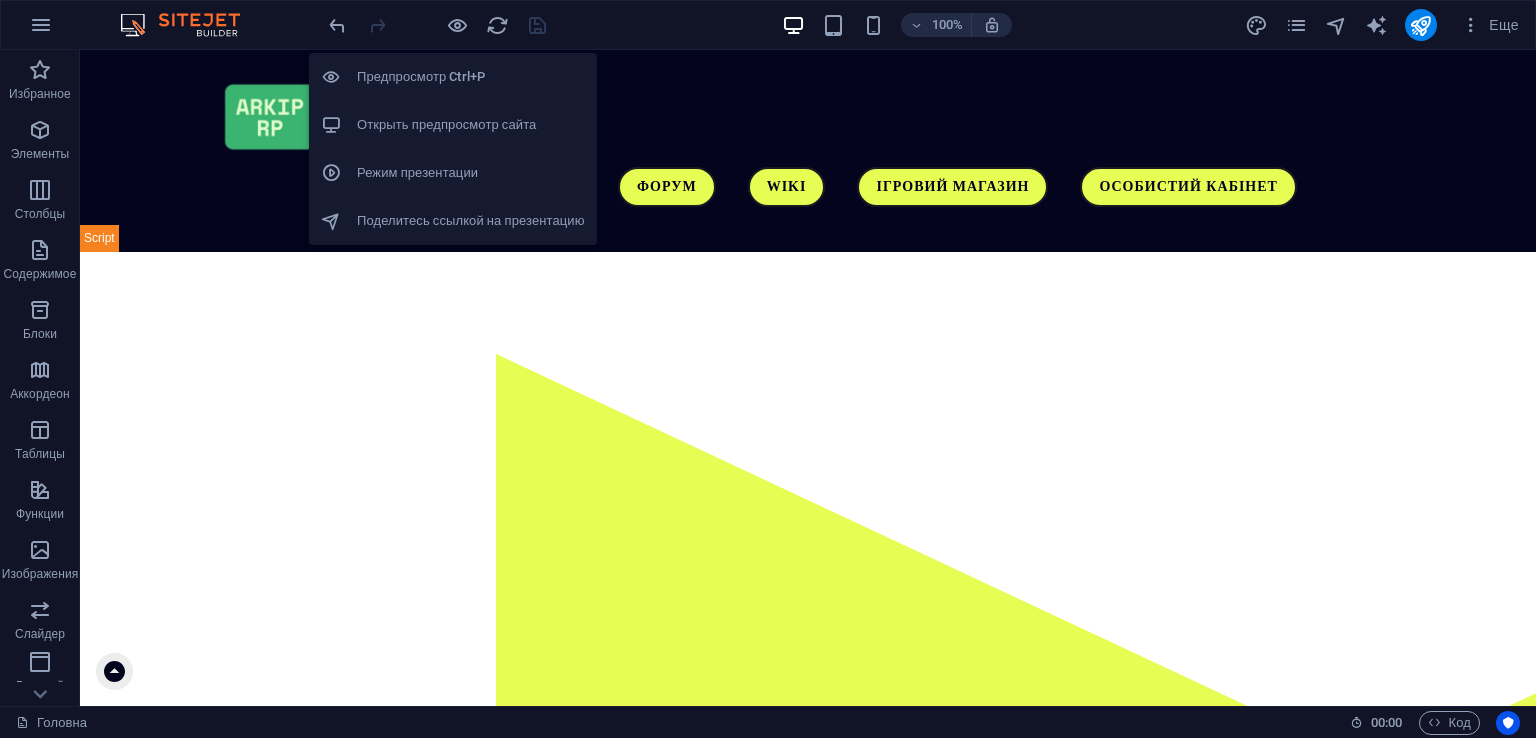 click on "Открыть предпросмотр сайта" at bounding box center (471, 125) 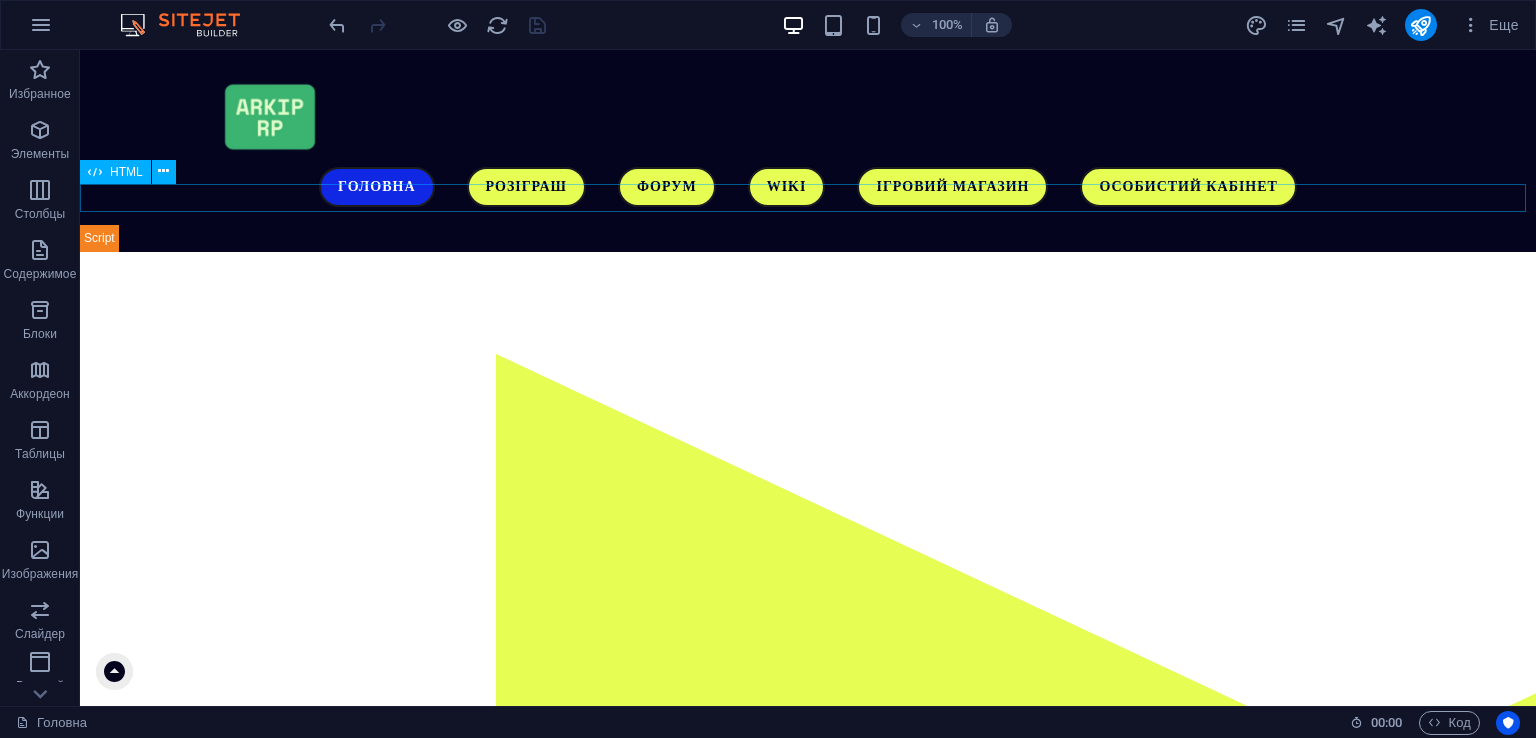 click on "Адмін" at bounding box center (808, 238) 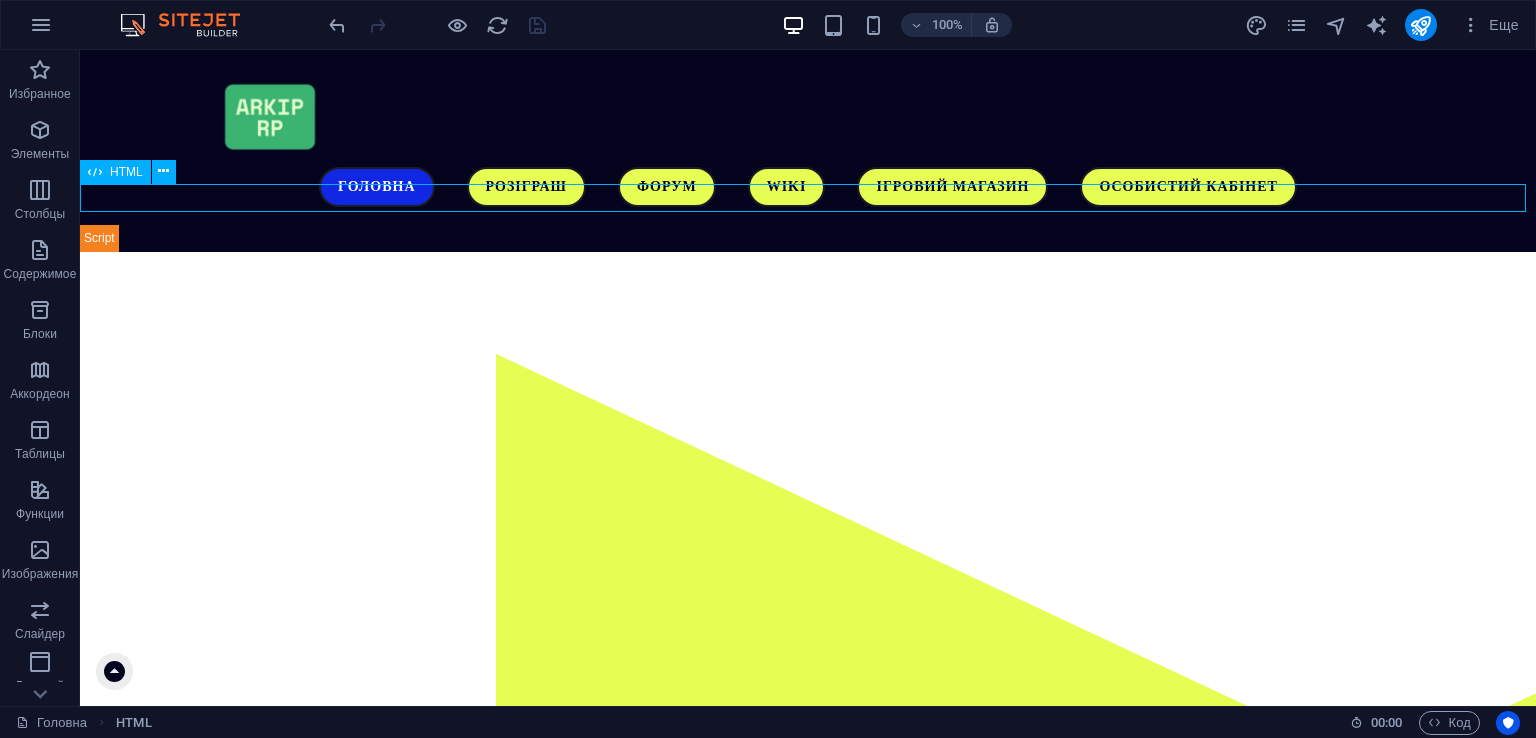 click on "Адмін" at bounding box center [808, 238] 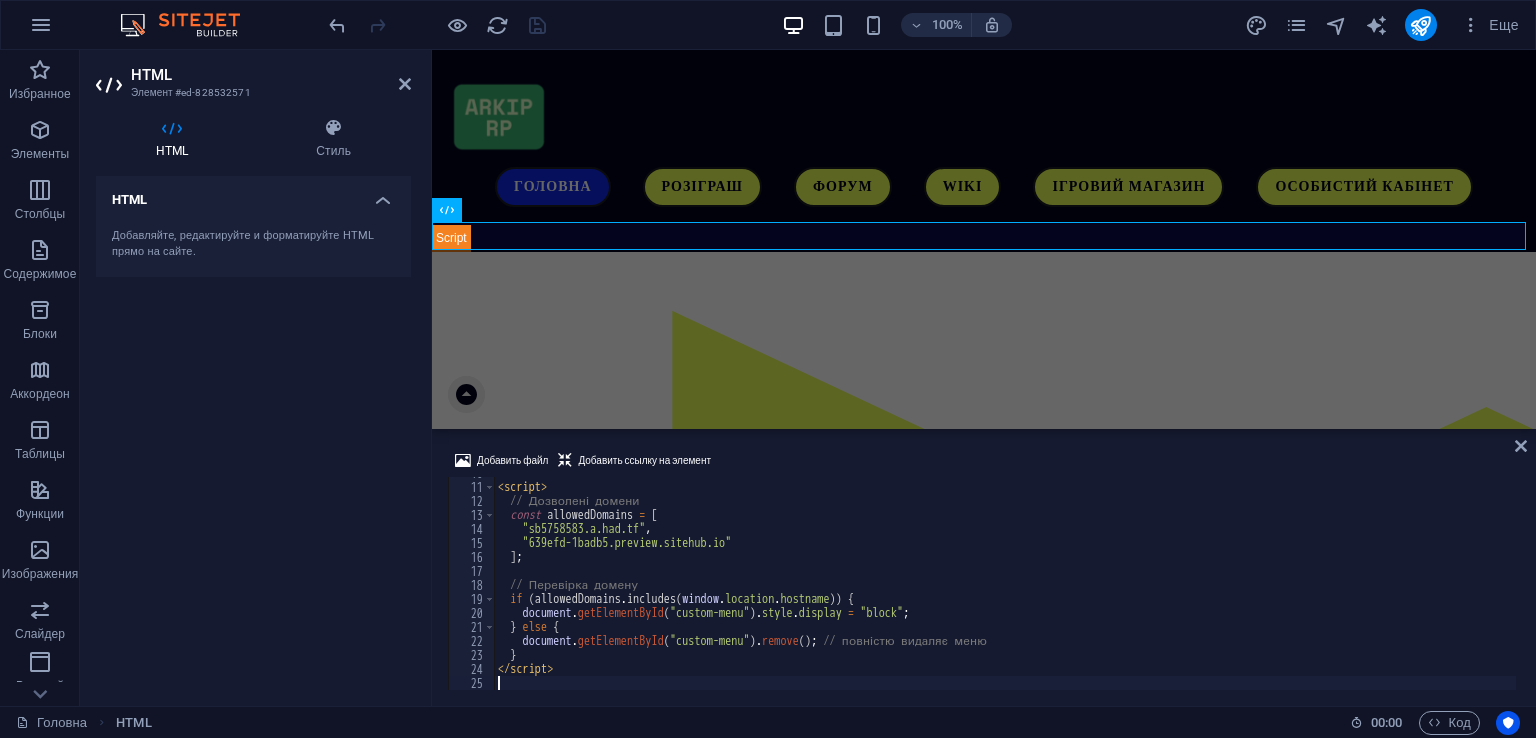 scroll, scrollTop: 136, scrollLeft: 0, axis: vertical 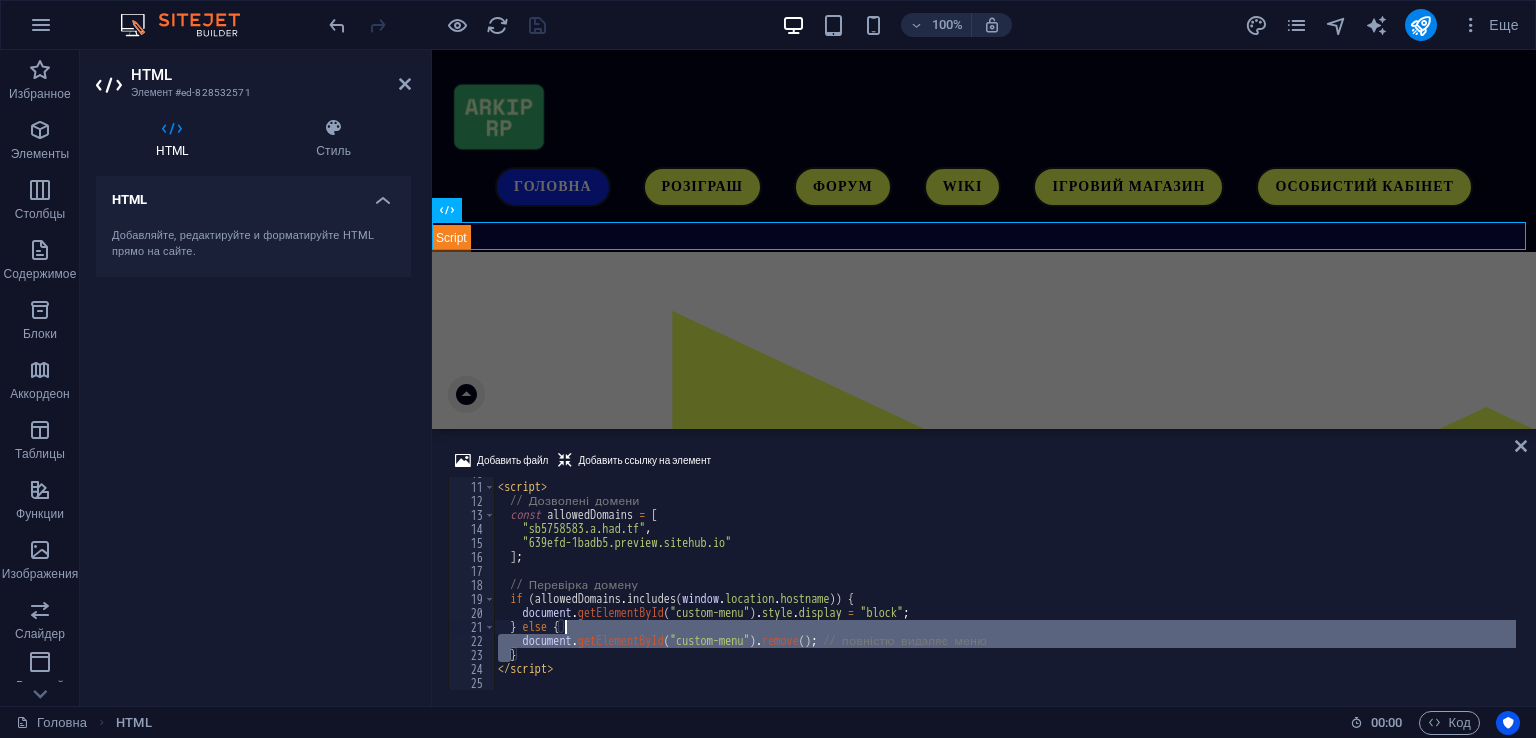 click on "< script >    // Дозволені домени    const   allowedDomains   =   [      "sb5758583.a.had.tf" ,      "639efd-1badb5.preview.sitehub.io"    ] ;    // Перевірка домену    if   ( allowedDomains . includes ( window . location . hostname ))   {      document . getElementById ( "custom-menu" ) . style . display   =   "block" ;    }   else   {      document . getElementById ( "custom-menu" ) . remove ( ) ;   // повністю видаляє меню    } </ script >" at bounding box center (1005, 586) 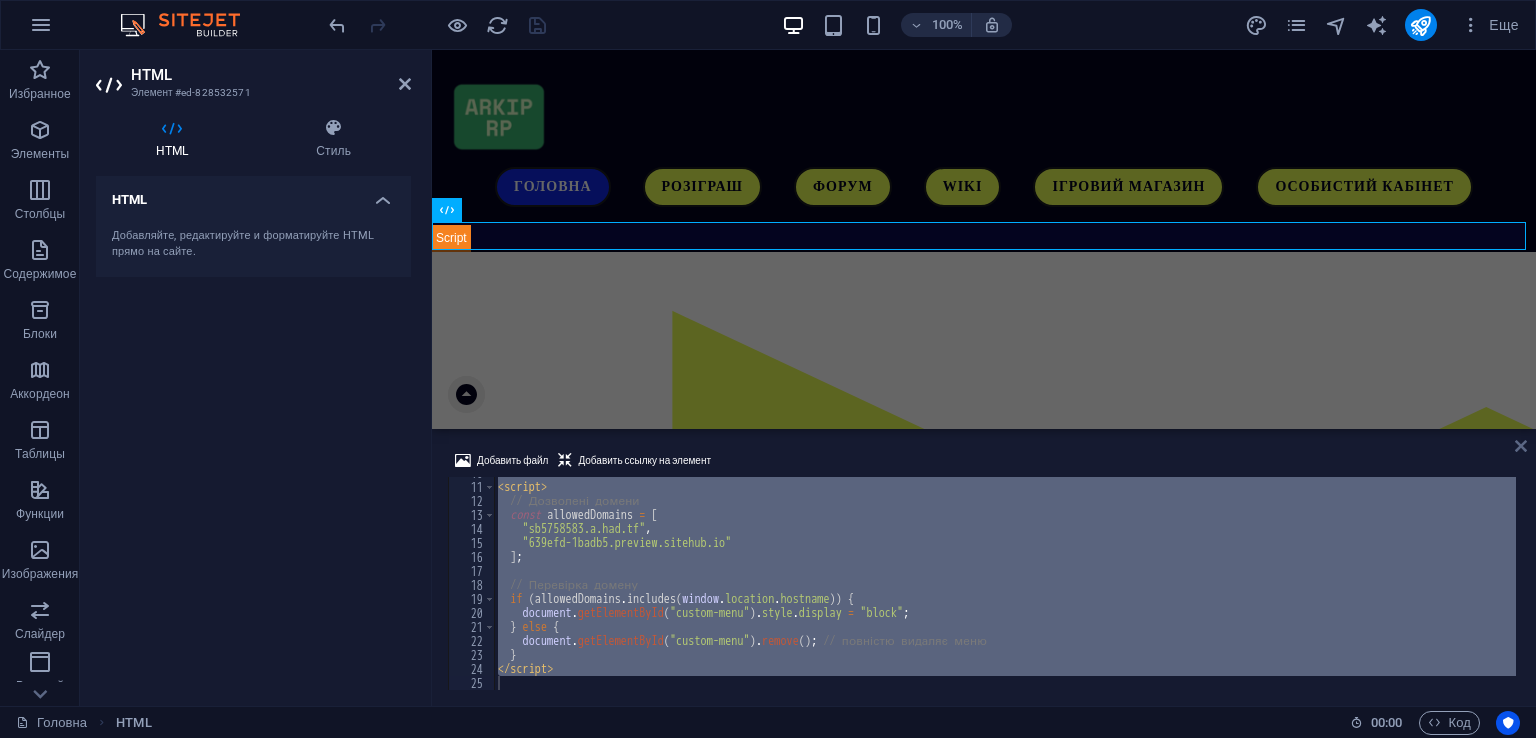 drag, startPoint x: 1519, startPoint y: 442, endPoint x: 1075, endPoint y: 479, distance: 445.539 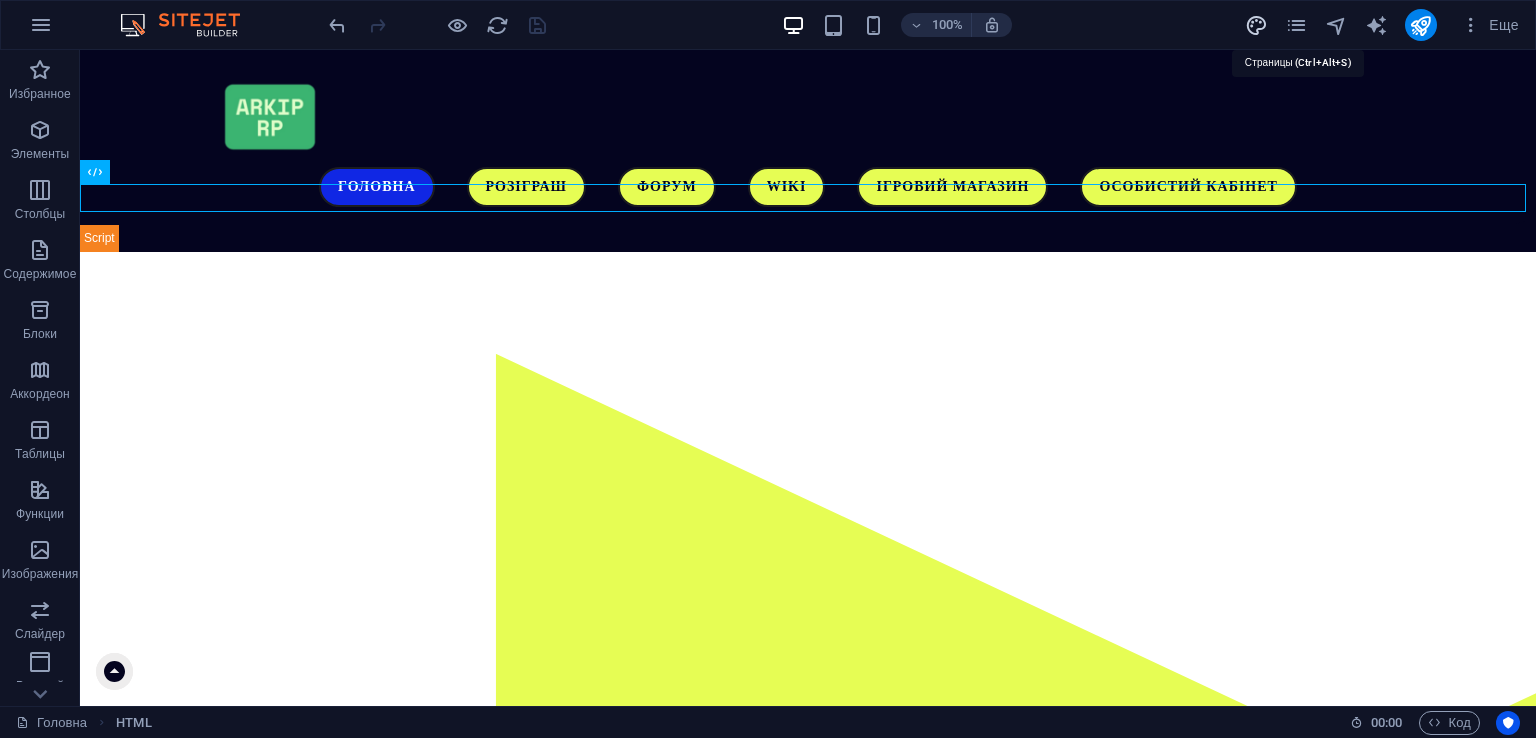 click at bounding box center [1256, 25] 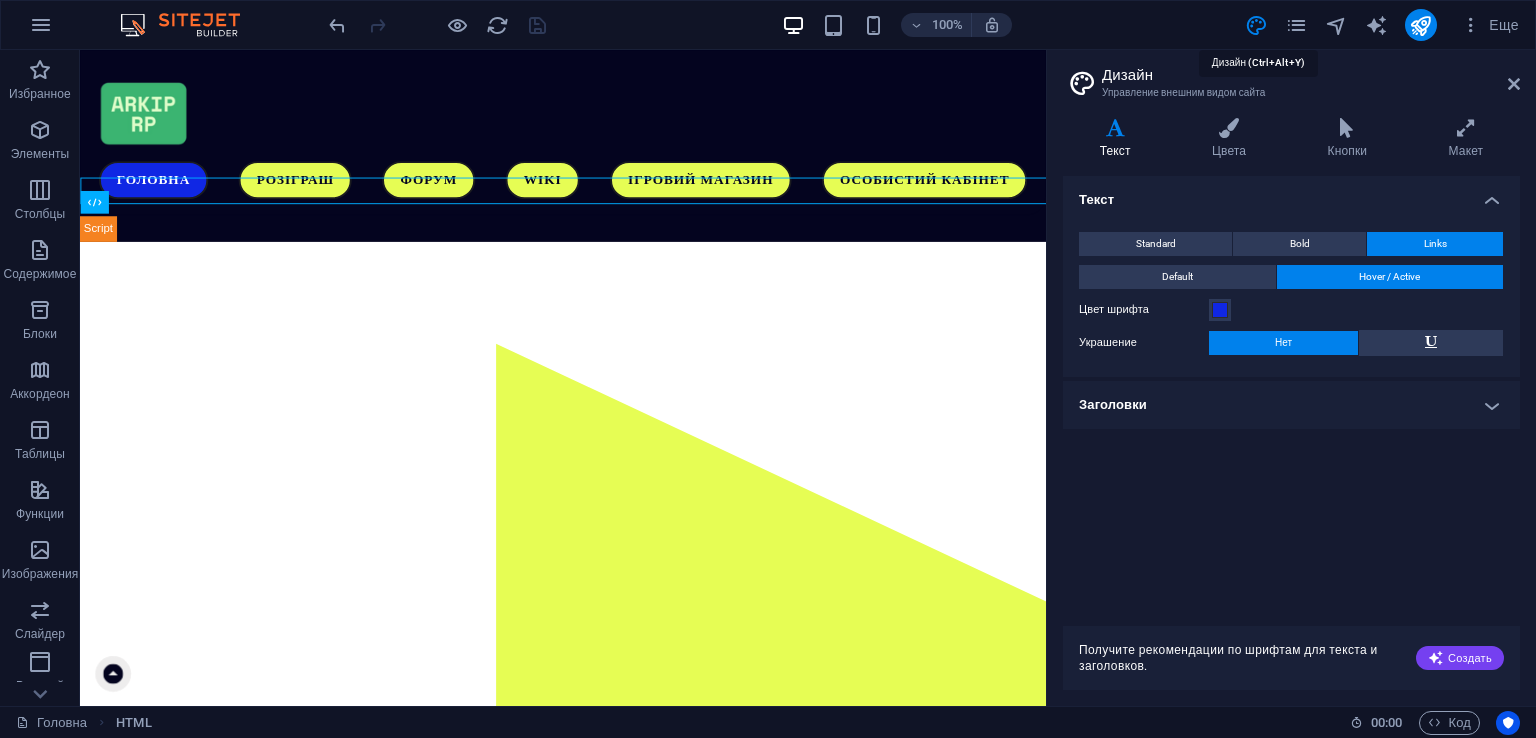 click on "Текст  Цвета  Кнопки  Макет Текст Standard Bold Links Цвет шрифта Шрифт Poppins Размер шрифта 16 rem px Высота линии 1.6 Толщина шрифта Может потребоваться включить для корректного отображения толщины шрифта.  Управление шрифтами Тонкий, 100 Очень легкий, 200 Легкий, 300 Обычный, 400 Средний, 500 Полужирный, 600 Жирный, 700 Очень жирный, 800 Черный, 900 Межбуквенное расстояние 0 rem px Стиль шрифта Преобразование текста Tt TT tt Выравнивание текста Толщина шрифта Может потребоваться включить для корректного отображения толщины шрифта.  Управление шрифтами Тонкий, 100 Очень легкий, 200 Легкий, 300 s" at bounding box center [1291, 404] 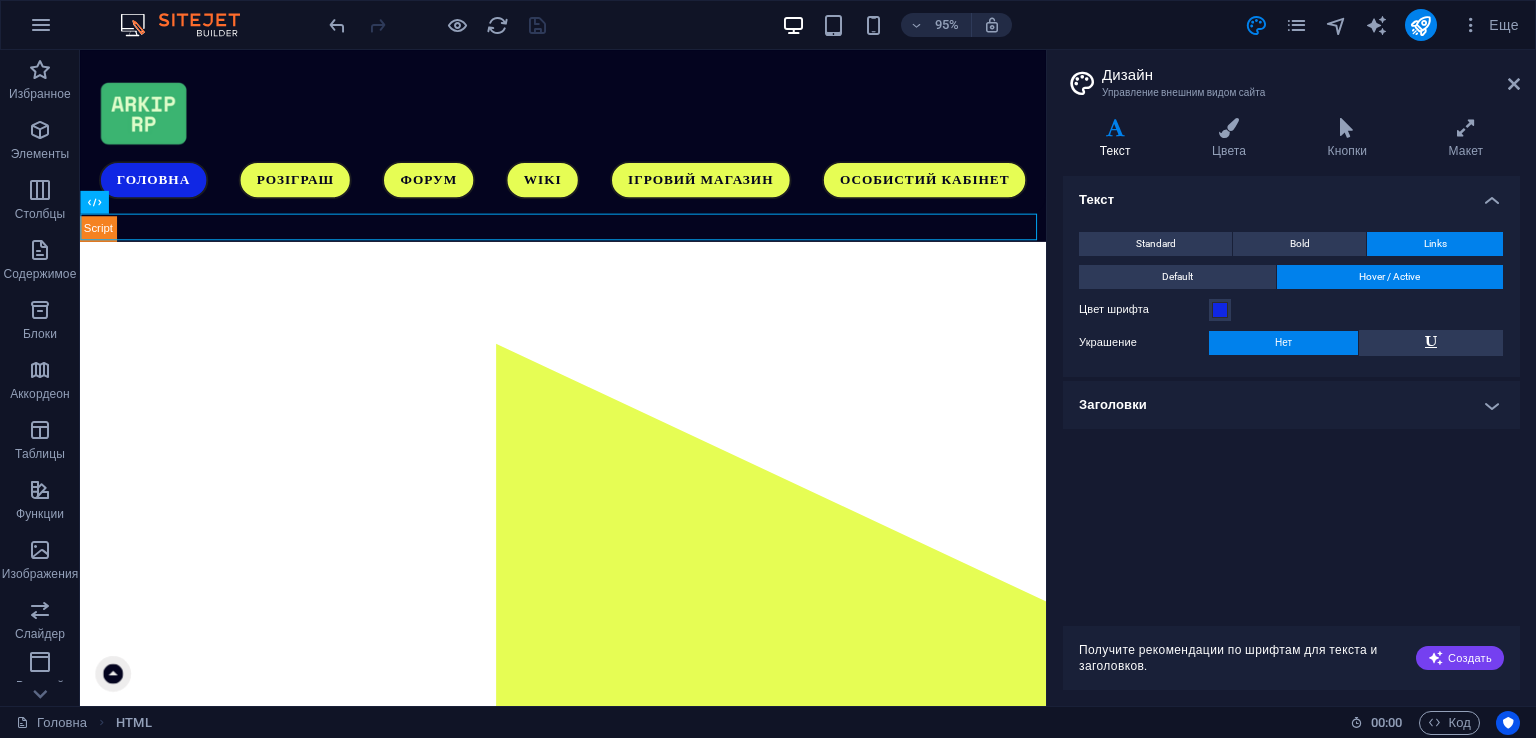 click on "Цвета" at bounding box center [1233, 139] 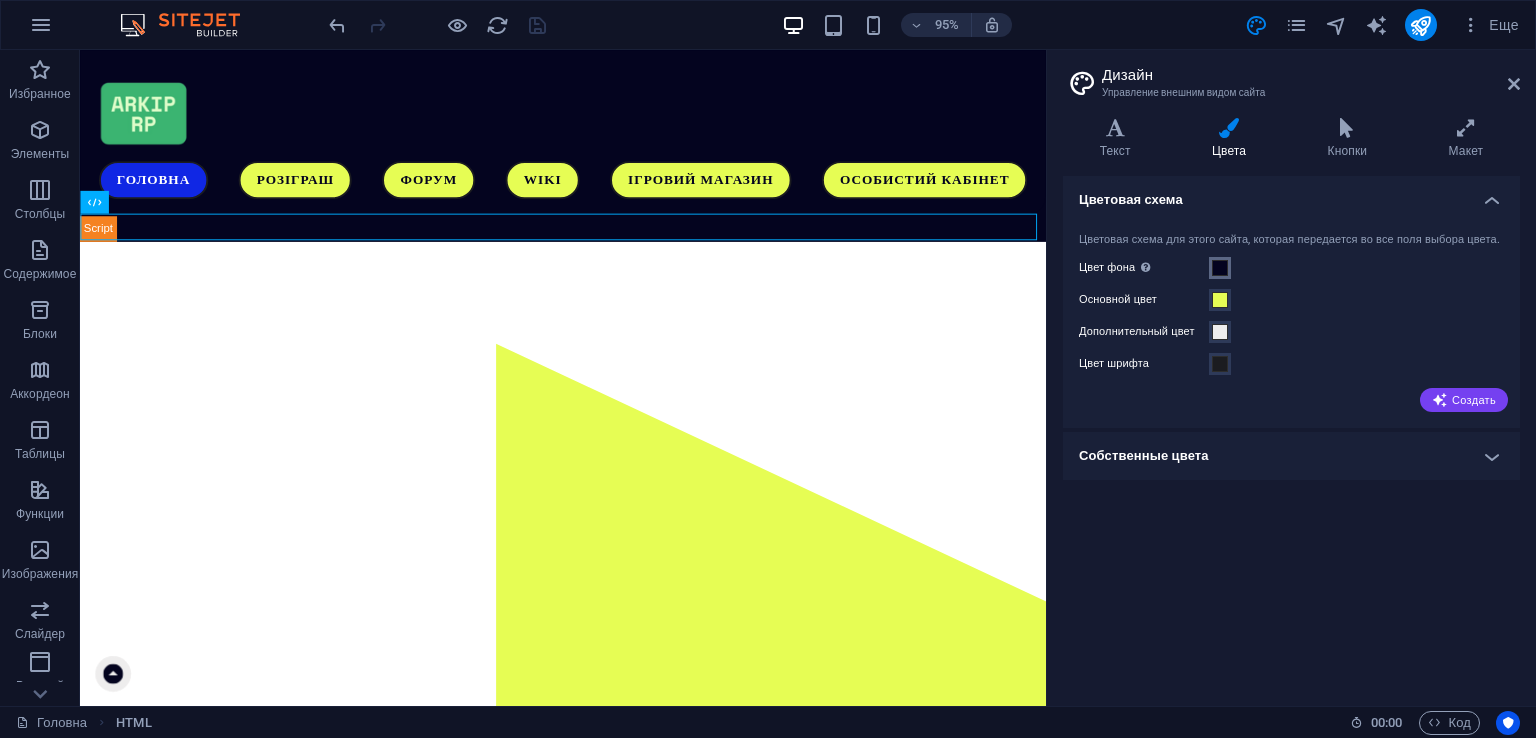 click on "Цвет фона Видно только в случае, если не закрыто другими фонами." at bounding box center [1220, 268] 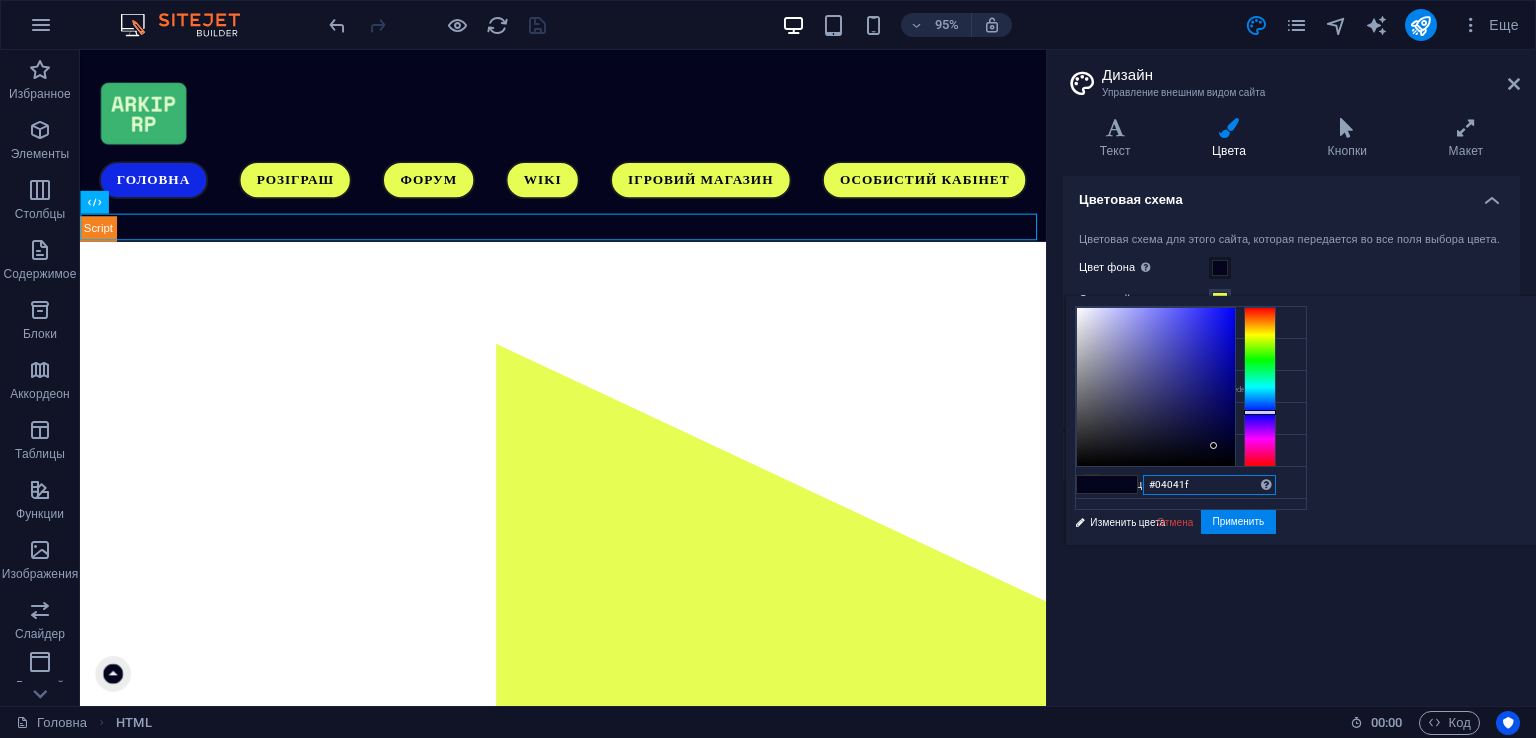 click on "#04041f" at bounding box center [1209, 485] 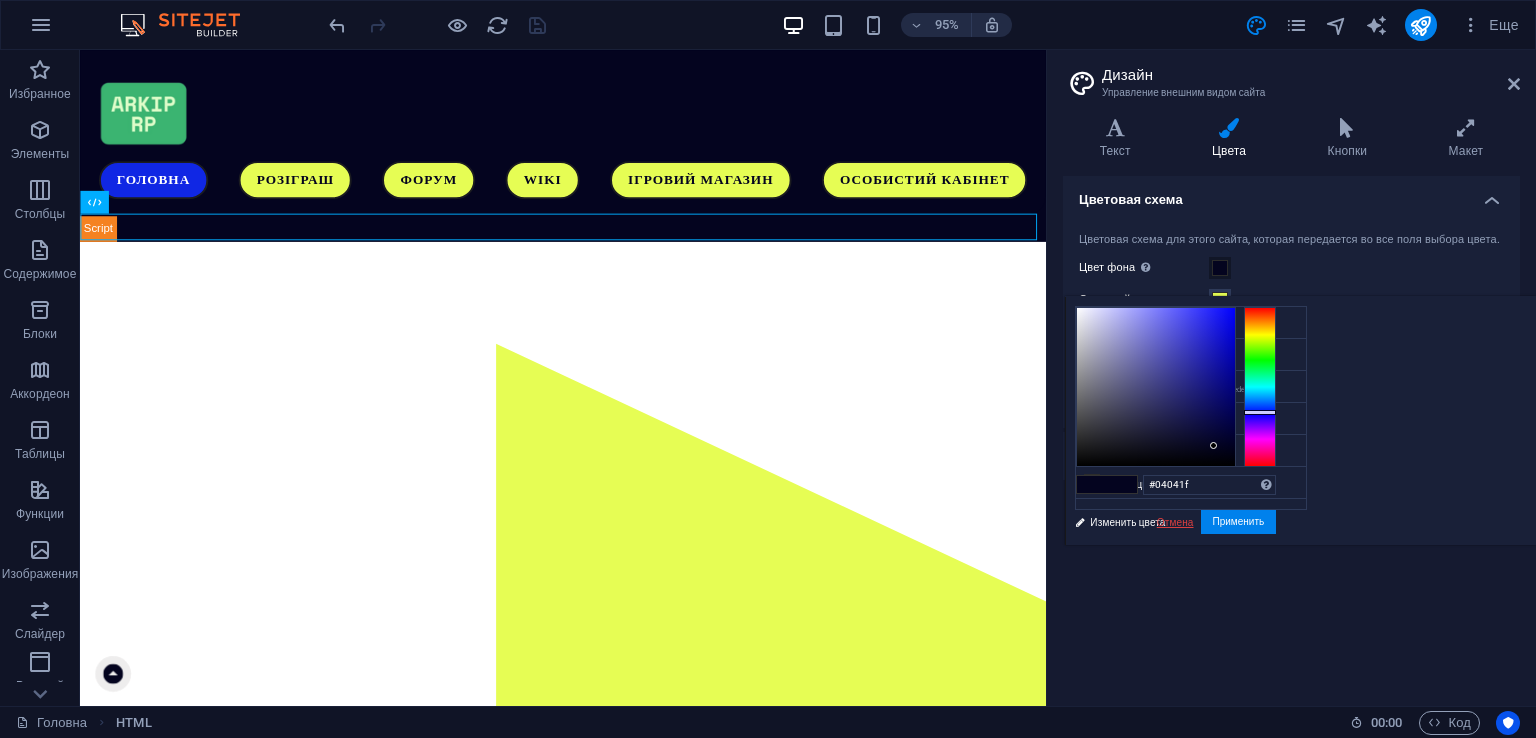 click on "Отмена" at bounding box center (1175, 522) 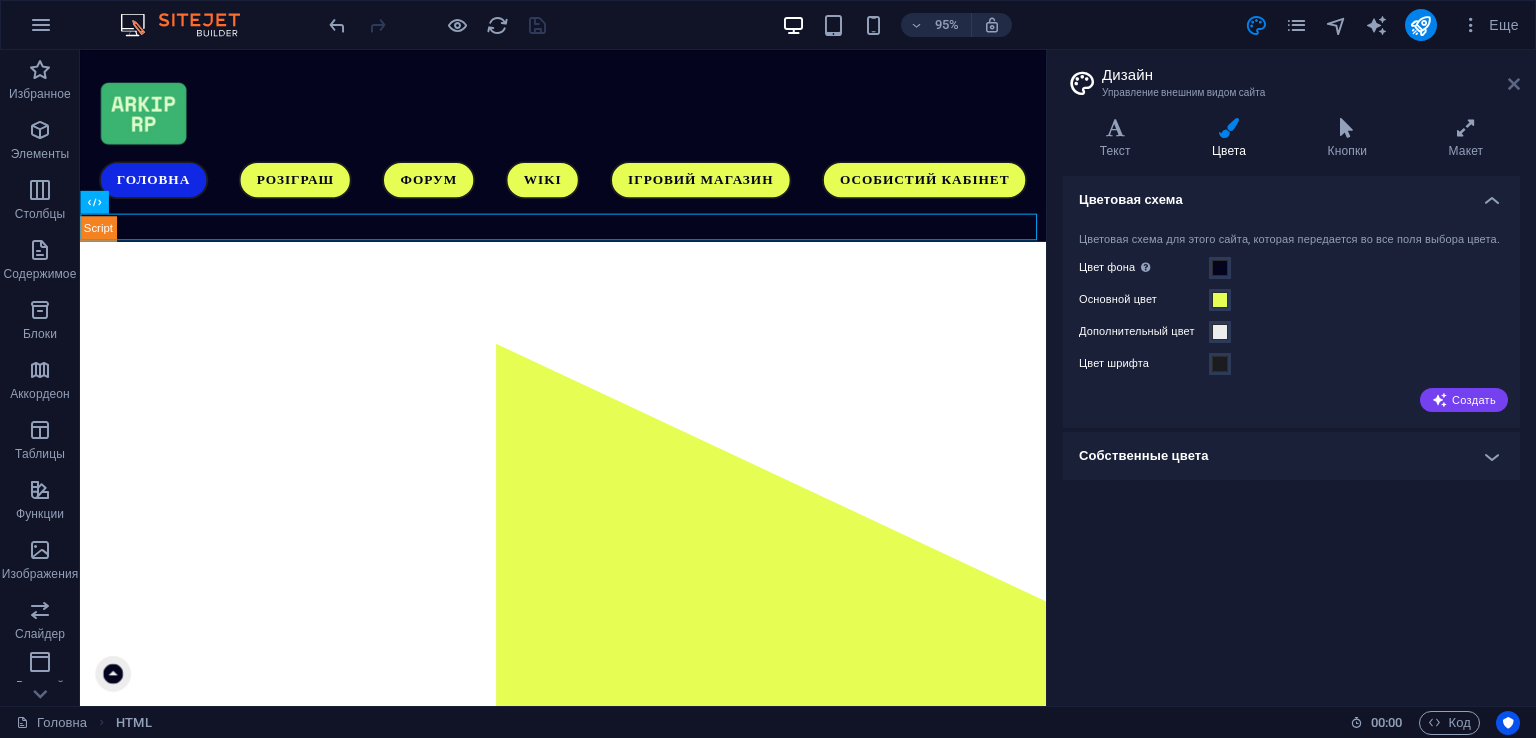click at bounding box center [1514, 84] 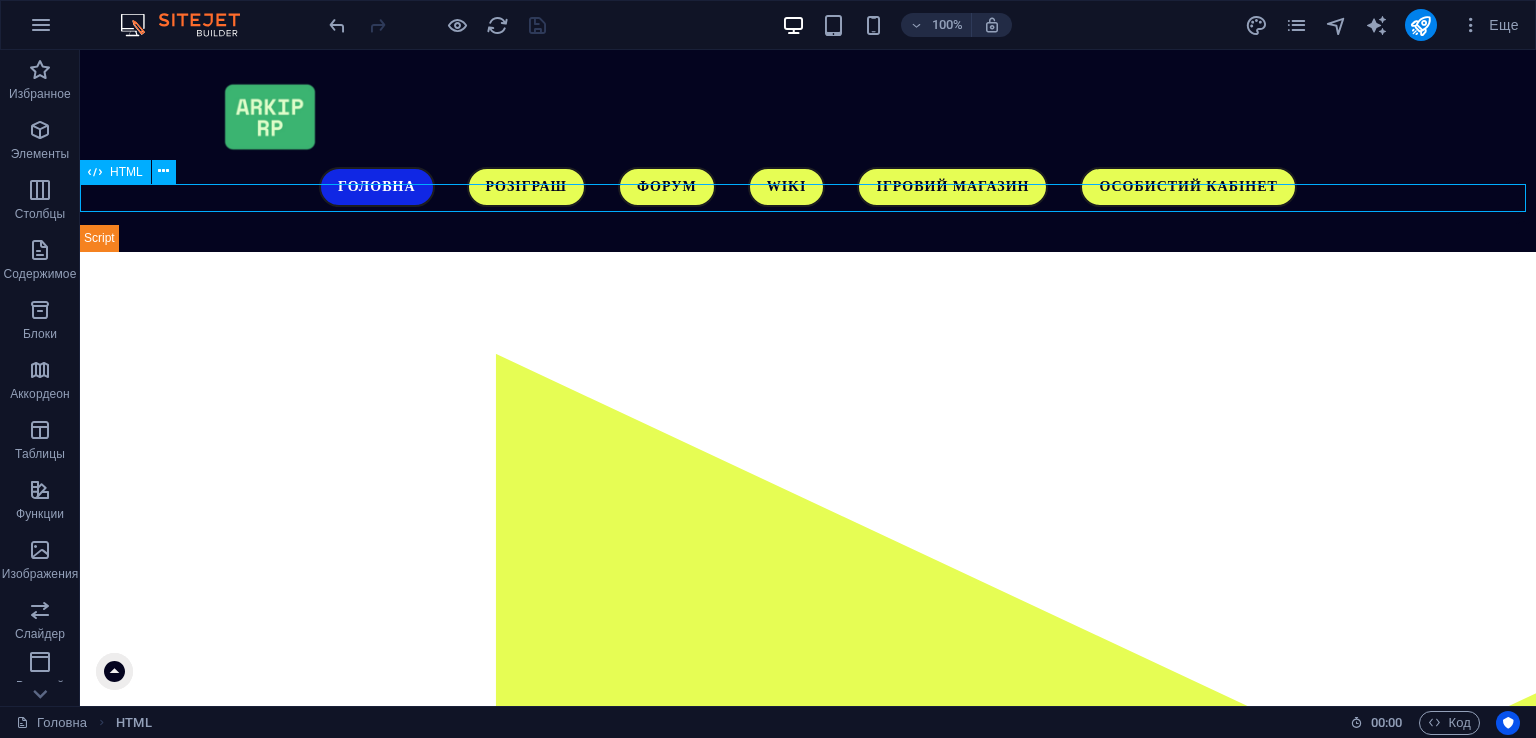 click on "Адмін" at bounding box center [808, 238] 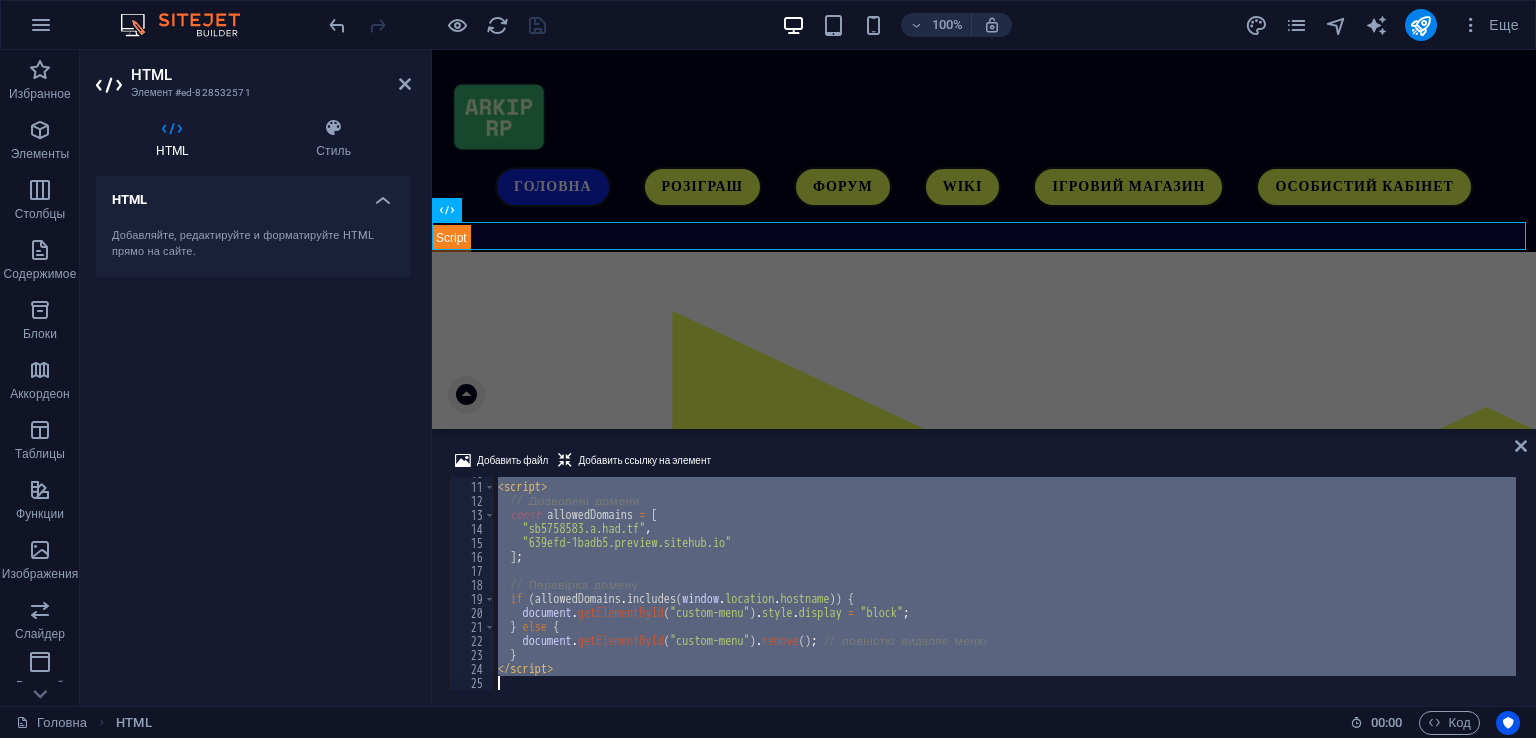 click on "< script >    // Дозволені домени    const   allowedDomains   =   [      "sb5758583.a.had.tf" ,      "639efd-1badb5.preview.sitehub.io"    ] ;    // Перевірка домену    if   ( allowedDomains . includes ( window . location . hostname ))   {      document . getElementById ( "custom-menu" ) . style . display   =   "block" ;    }   else   {      document . getElementById ( "custom-menu" ) . remove ( ) ;   // повністю видаляє меню    } </ script >" at bounding box center [1005, 583] 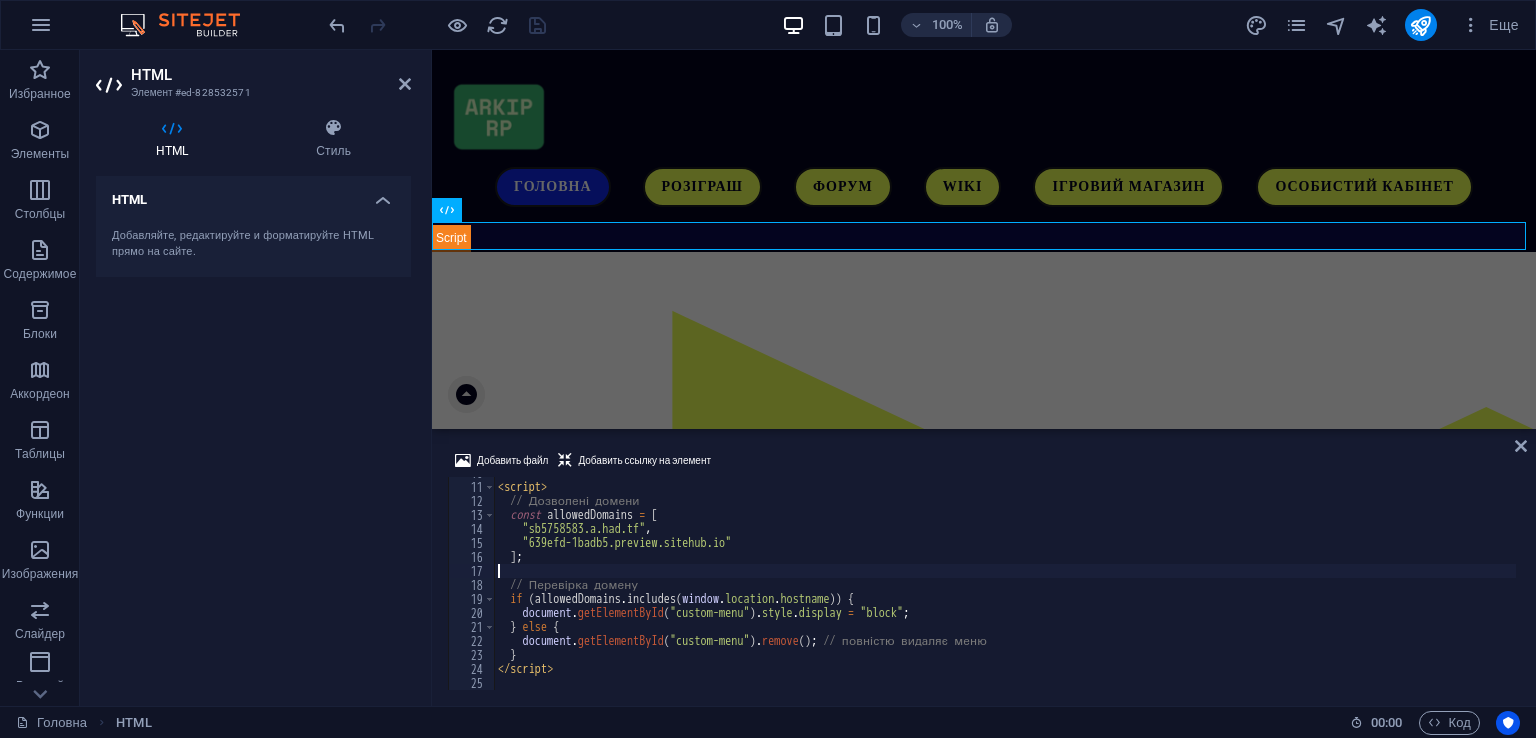 click on "< script >    // Дозволені домени    const   allowedDomains   =   [      "sb5758583.a.had.tf" ,      "639efd-1badb5.preview.sitehub.io"    ] ;    // Перевірка домену    if   ( allowedDomains . includes ( window . location . hostname ))   {      document . getElementById ( "custom-menu" ) . style . display   =   "block" ;    }   else   {      document . getElementById ( "custom-menu" ) . remove ( ) ;   // повністю видаляє меню    } </ script >" at bounding box center (1005, 586) 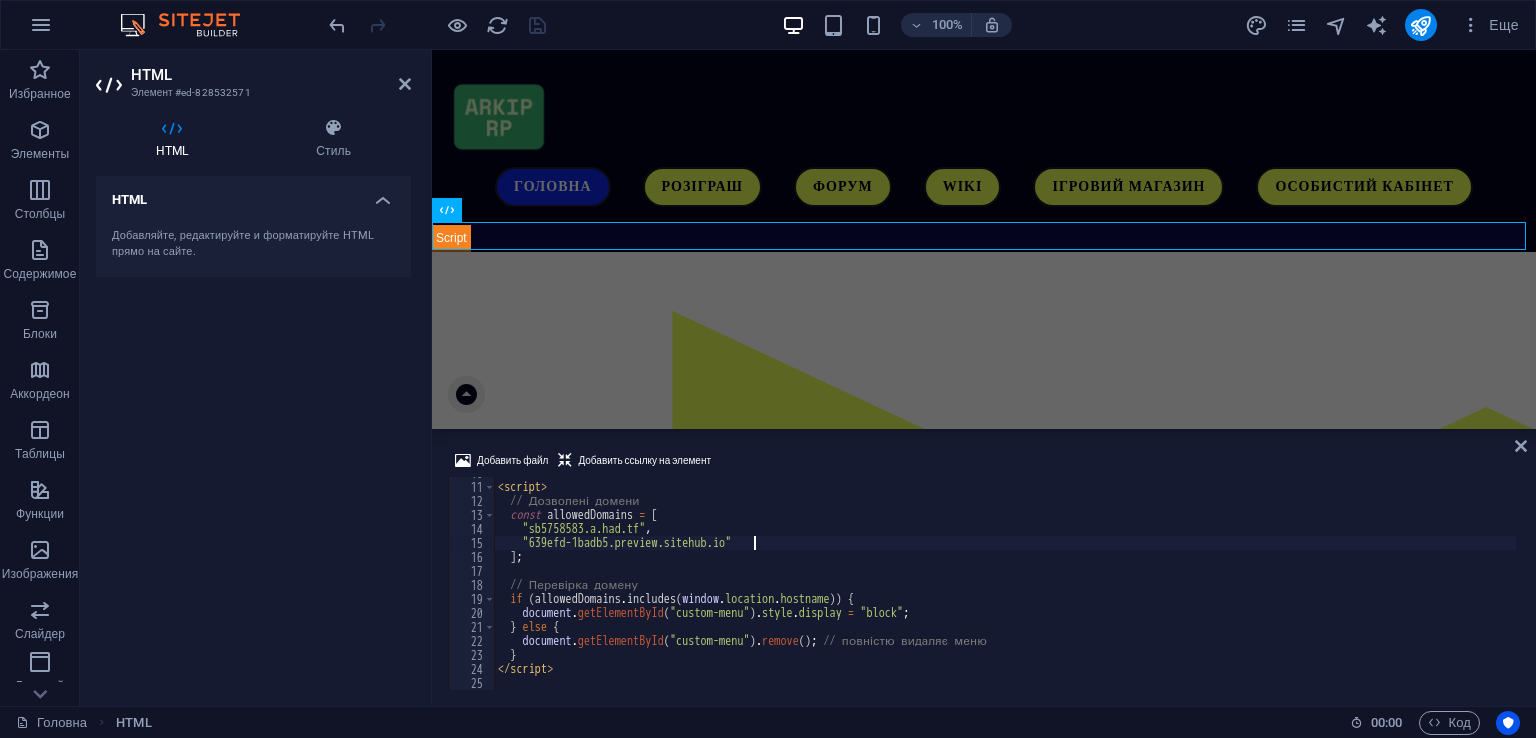 click on "< script >    // Дозволені домени    const   allowedDomains   =   [      "sb5758583.a.had.tf" ,      "639efd-1badb5.preview.sitehub.io"    ] ;    // Перевірка домену    if   ( allowedDomains . includes ( window . location . hostname ))   {      document . getElementById ( "custom-menu" ) . style . display   =   "block" ;    }   else   {      document . getElementById ( "custom-menu" ) . remove ( ) ;   // повністю видаляє меню    } </ script >" at bounding box center (1005, 586) 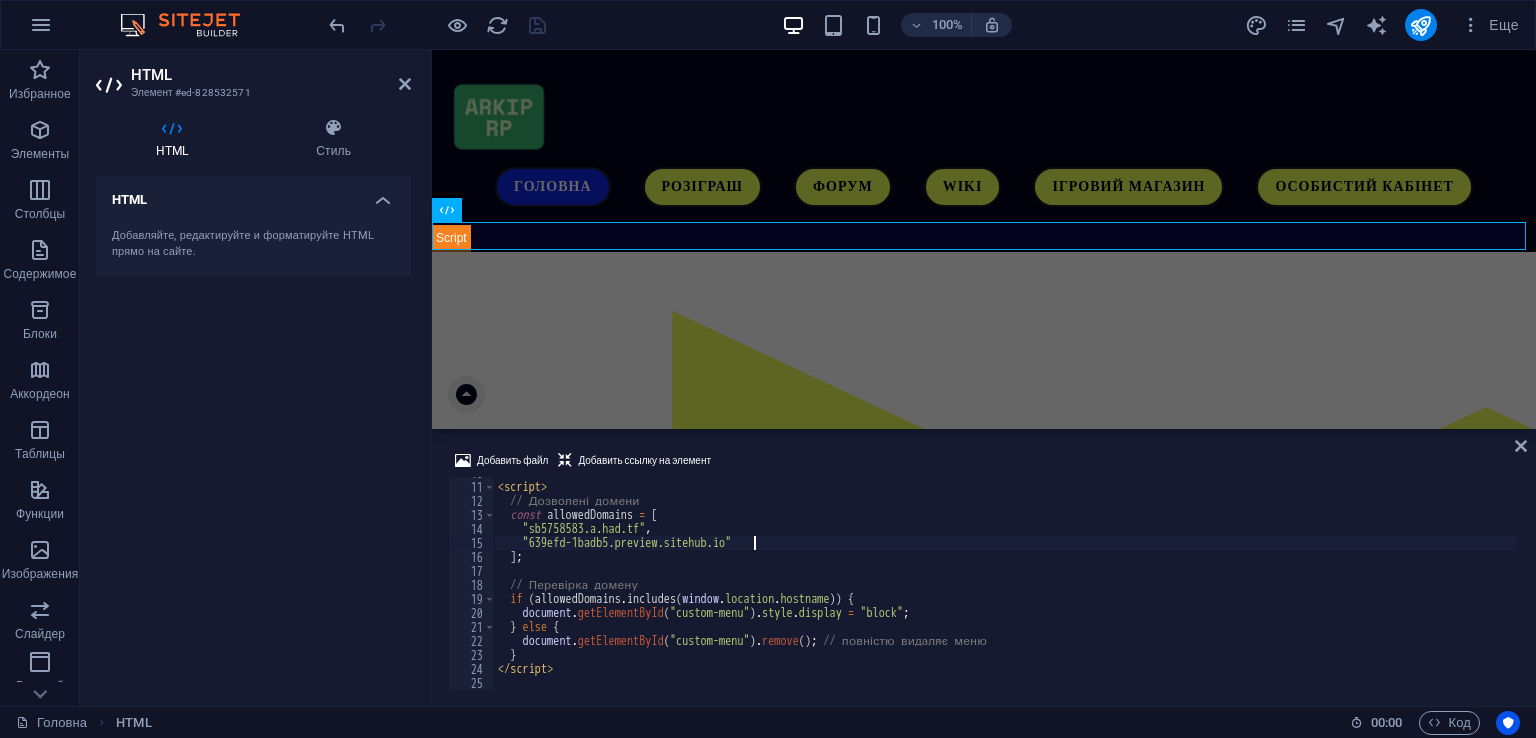 click on "< script >    // Дозволені домени    const   allowedDomains   =   [      "sb5758583.a.had.tf" ,      "639efd-1badb5.preview.sitehub.io"    ] ;    // Перевірка домену    if   ( allowedDomains . includes ( window . location . hostname ))   {      document . getElementById ( "custom-menu" ) . style . display   =   "block" ;    }   else   {      document . getElementById ( "custom-menu" ) . remove ( ) ;   // повністю видаляє меню    } </ script >" at bounding box center [1005, 586] 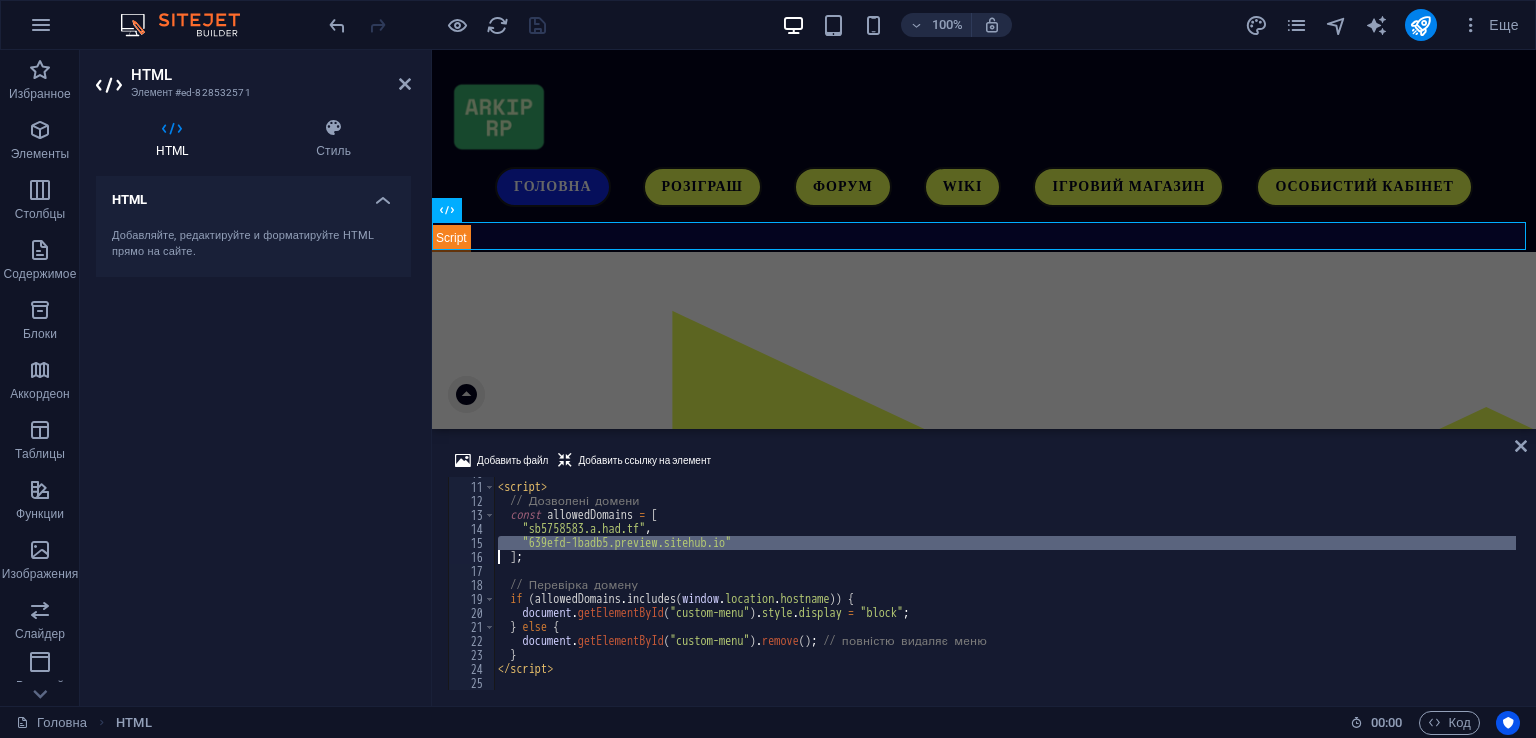 click on "< script >    // Дозволені домени    const   allowedDomains   =   [      "sb5758583.a.had.tf" ,      "639efd-1badb5.preview.sitehub.io"    ] ;    // Перевірка домену    if   ( allowedDomains . includes ( window . location . hostname ))   {      document . getElementById ( "custom-menu" ) . style . display   =   "block" ;    }   else   {      document . getElementById ( "custom-menu" ) . remove ( ) ;   // повністю видаляє меню    } </ script >" at bounding box center [1005, 586] 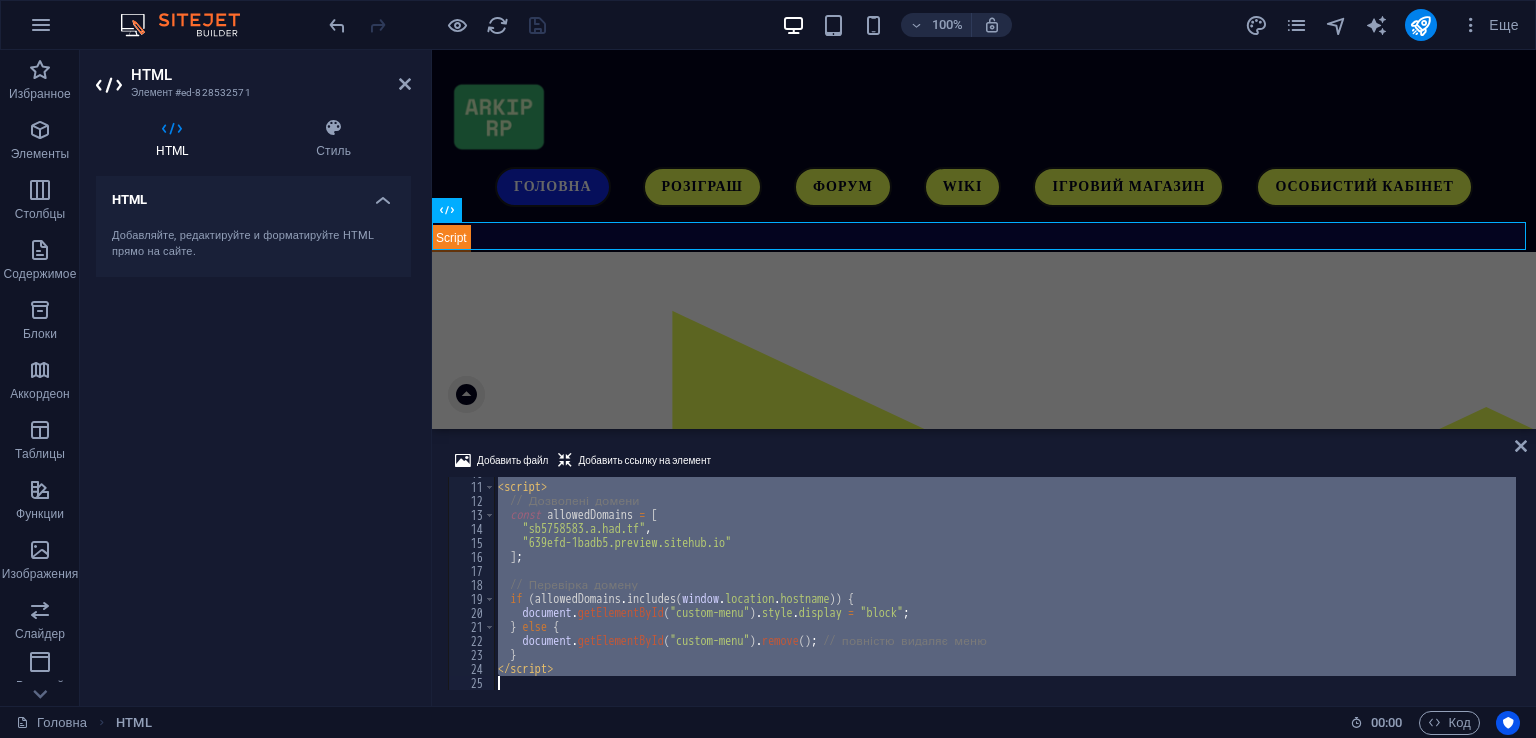 paste 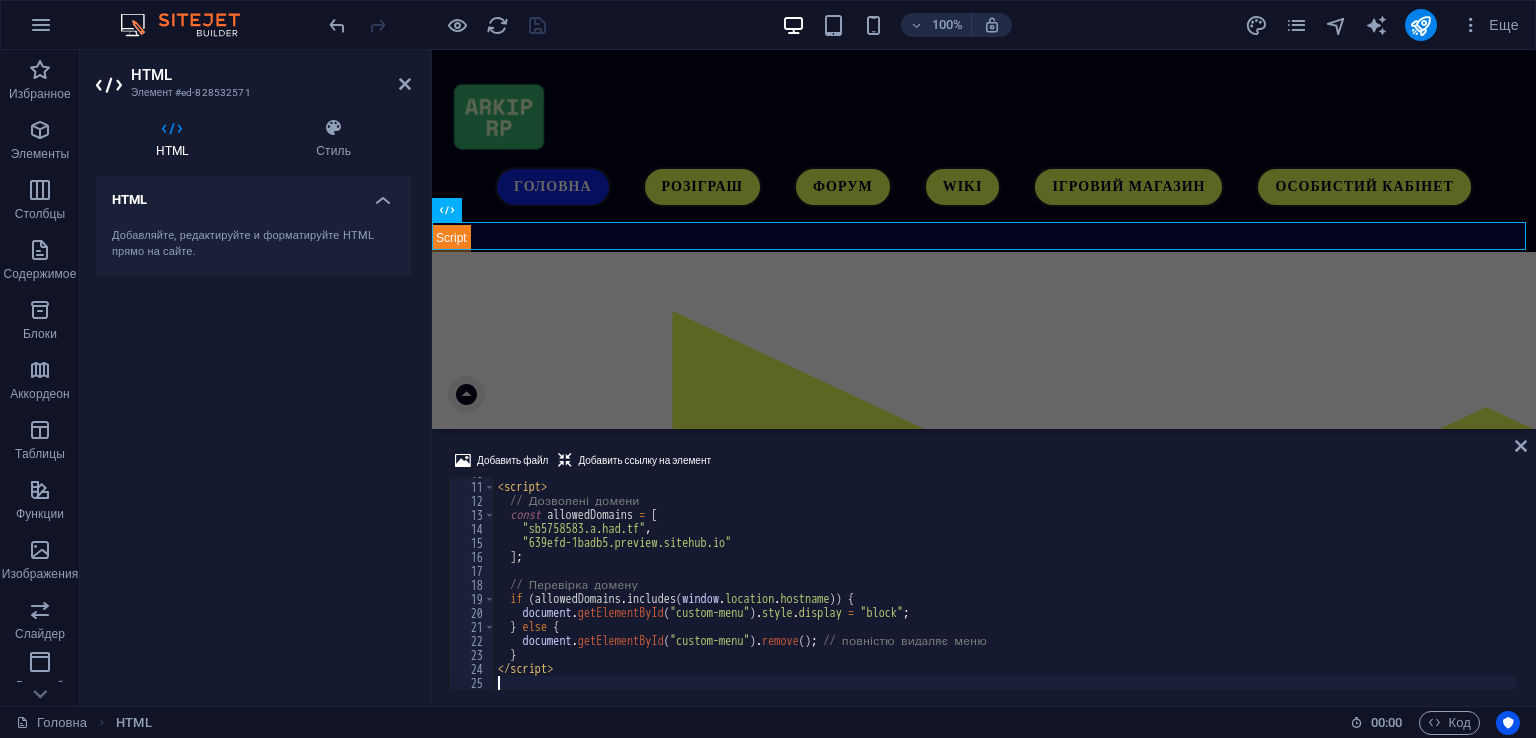 scroll, scrollTop: 136, scrollLeft: 0, axis: vertical 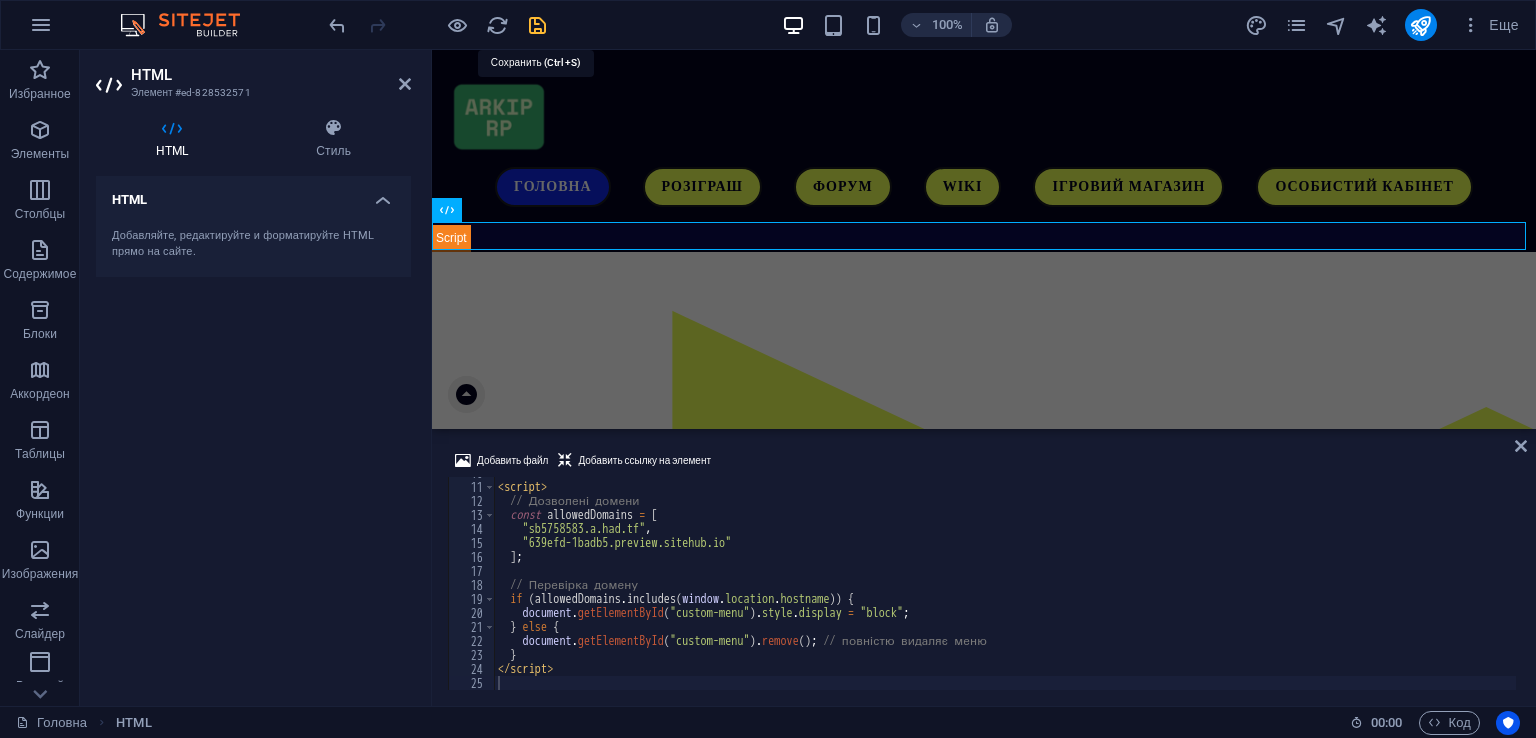 click at bounding box center (537, 25) 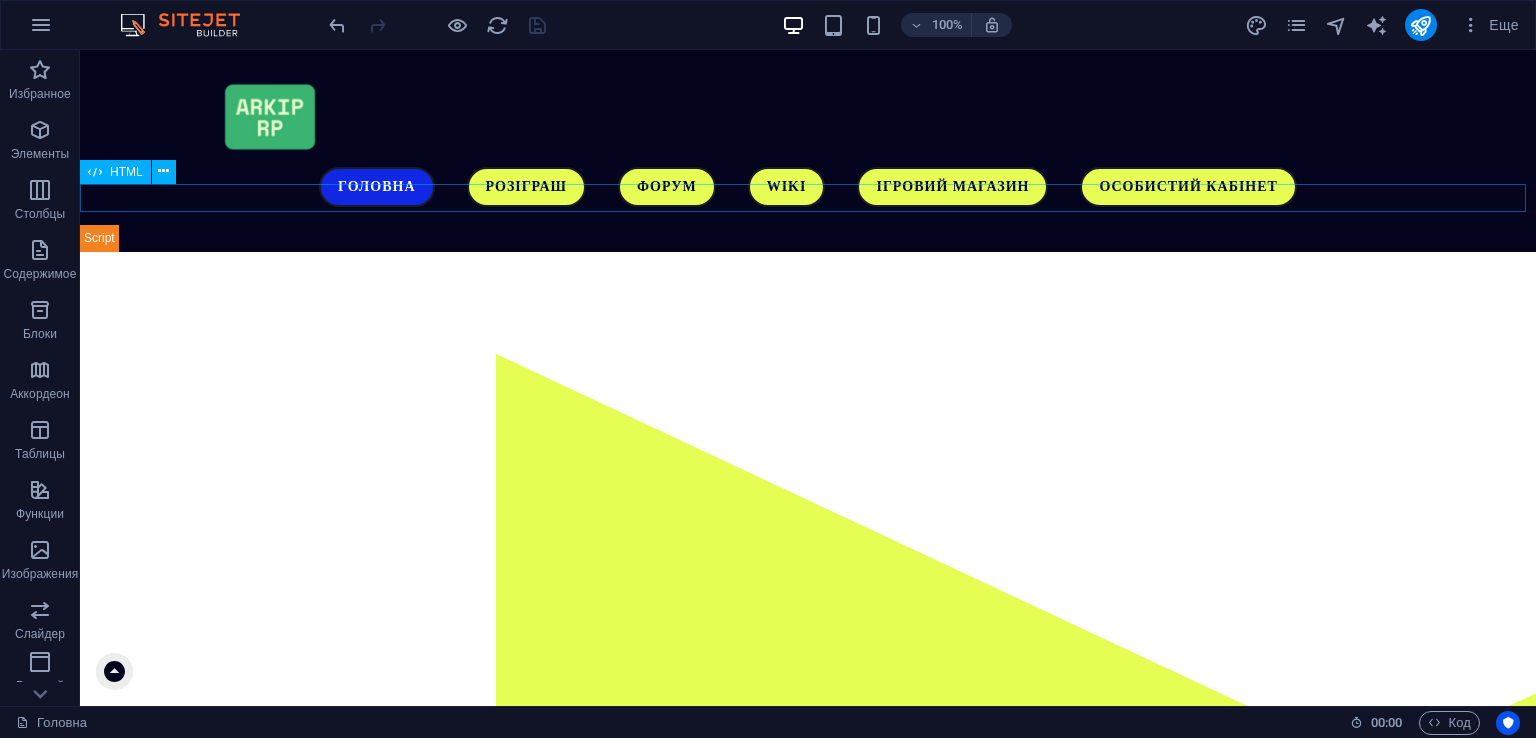 click on "Адмін" at bounding box center (808, 238) 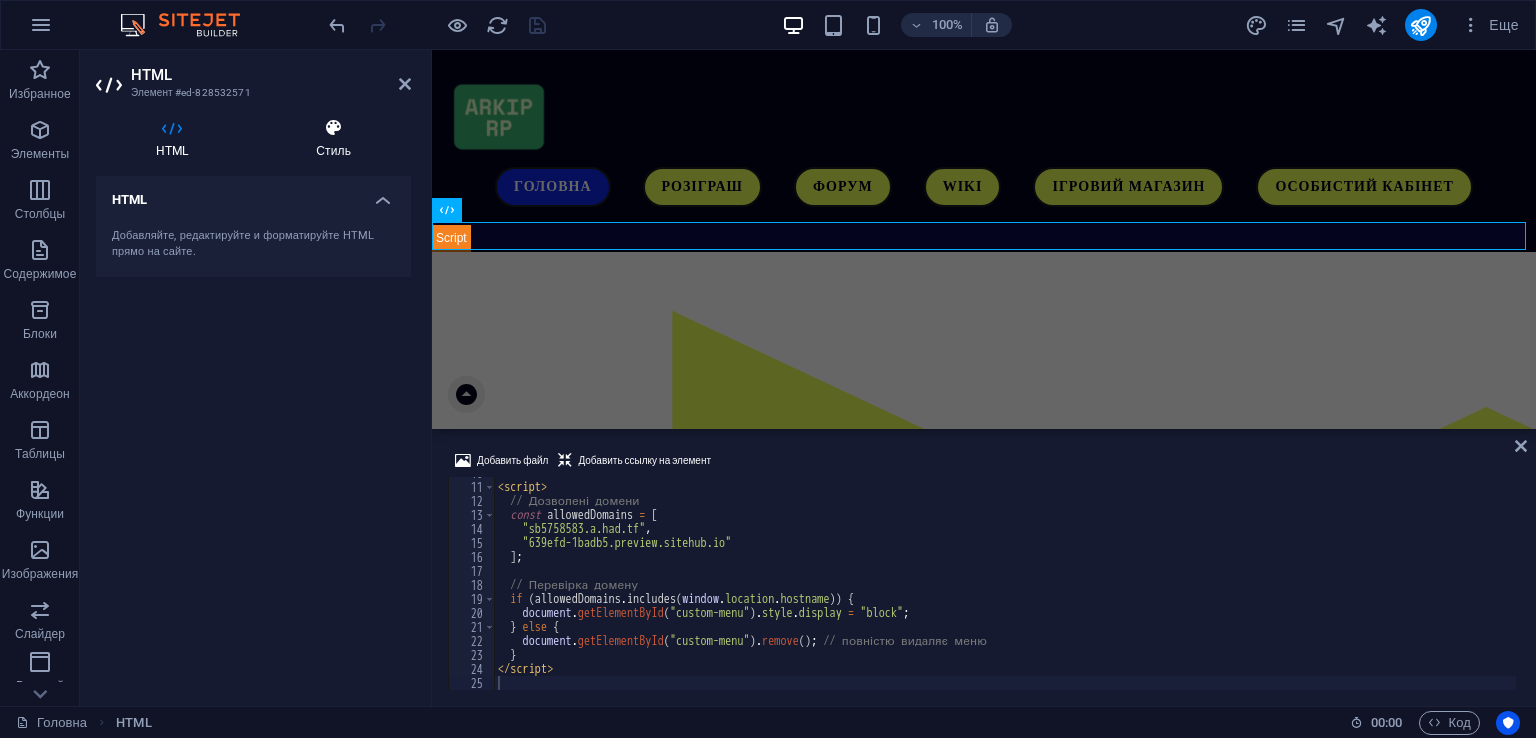 click on "Стиль" at bounding box center [333, 139] 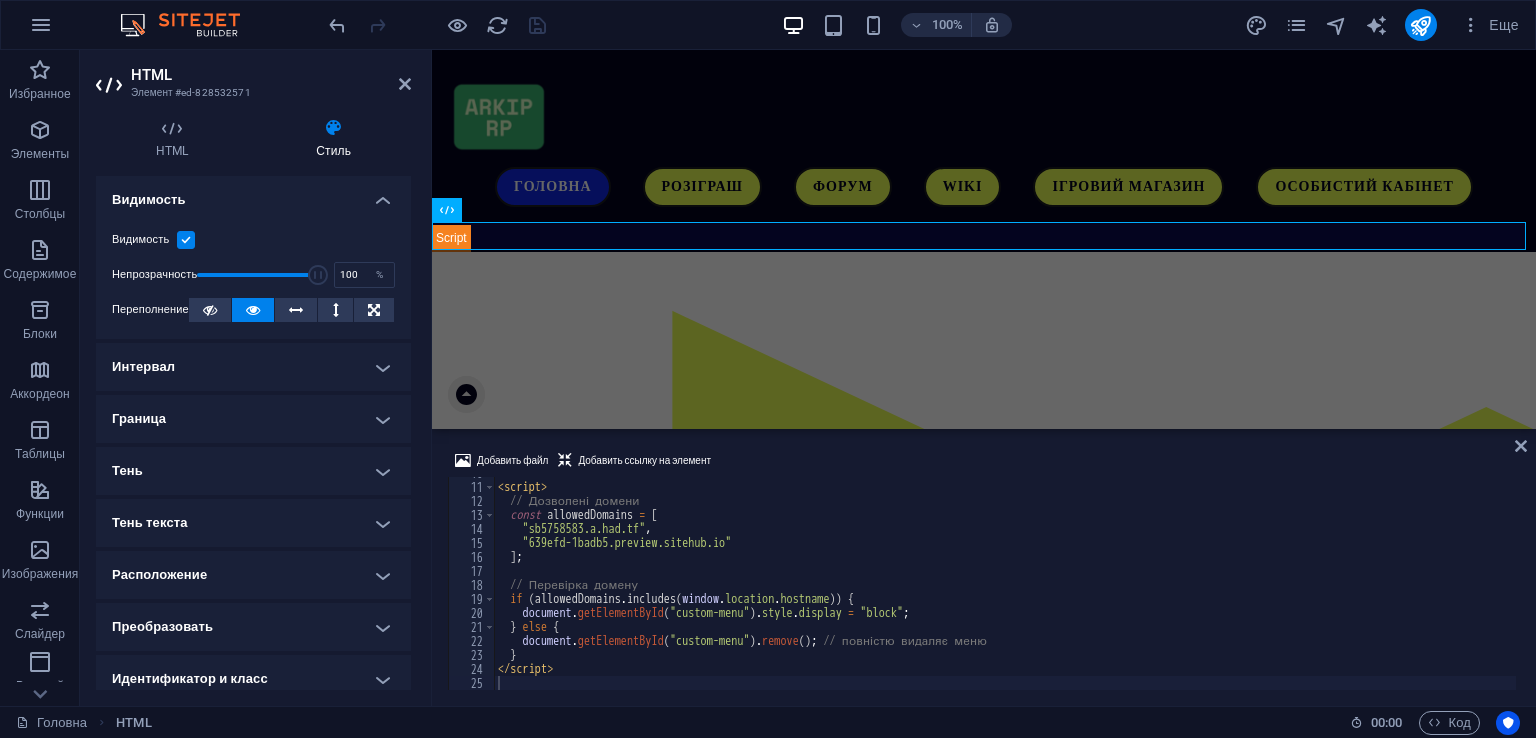 click on "Расположение" at bounding box center [253, 575] 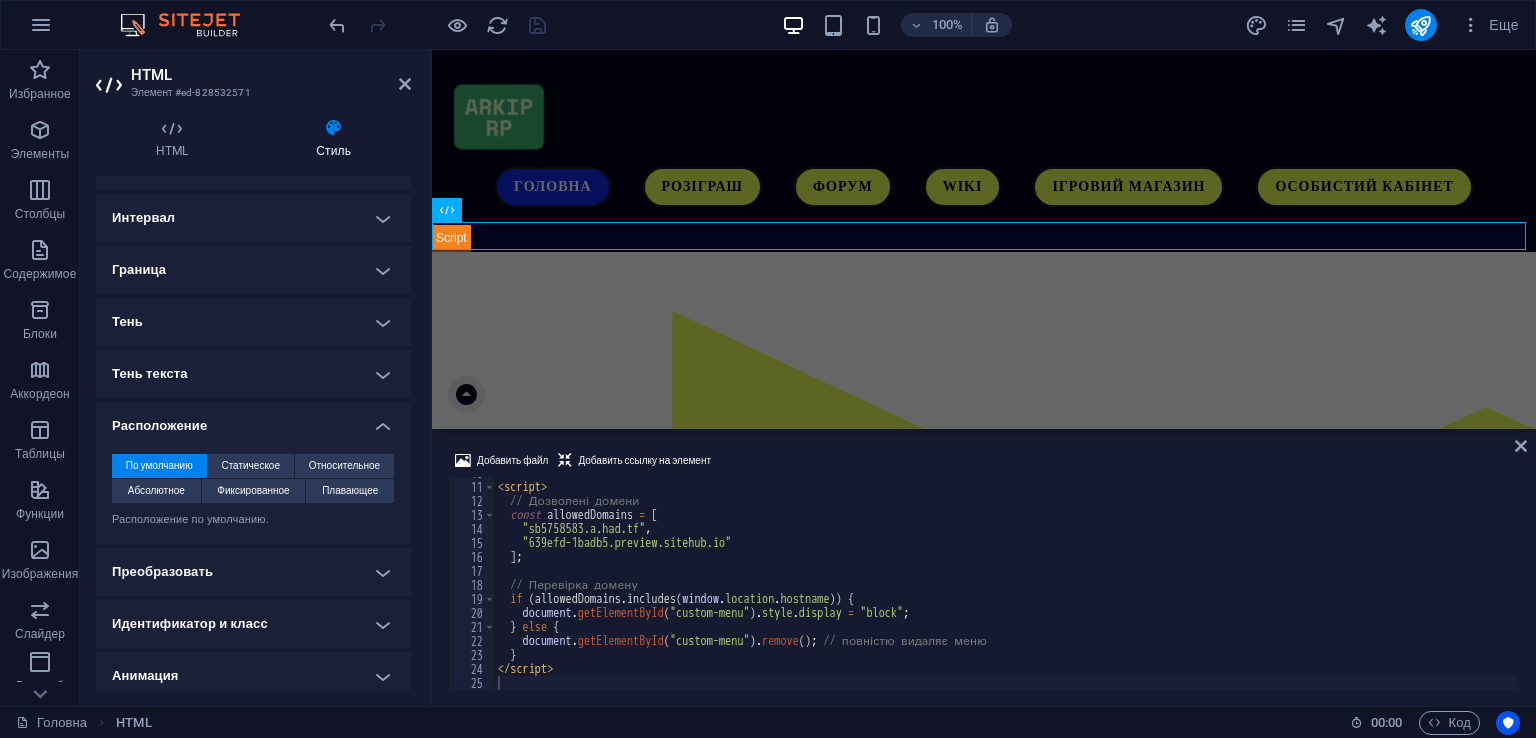 scroll, scrollTop: 211, scrollLeft: 0, axis: vertical 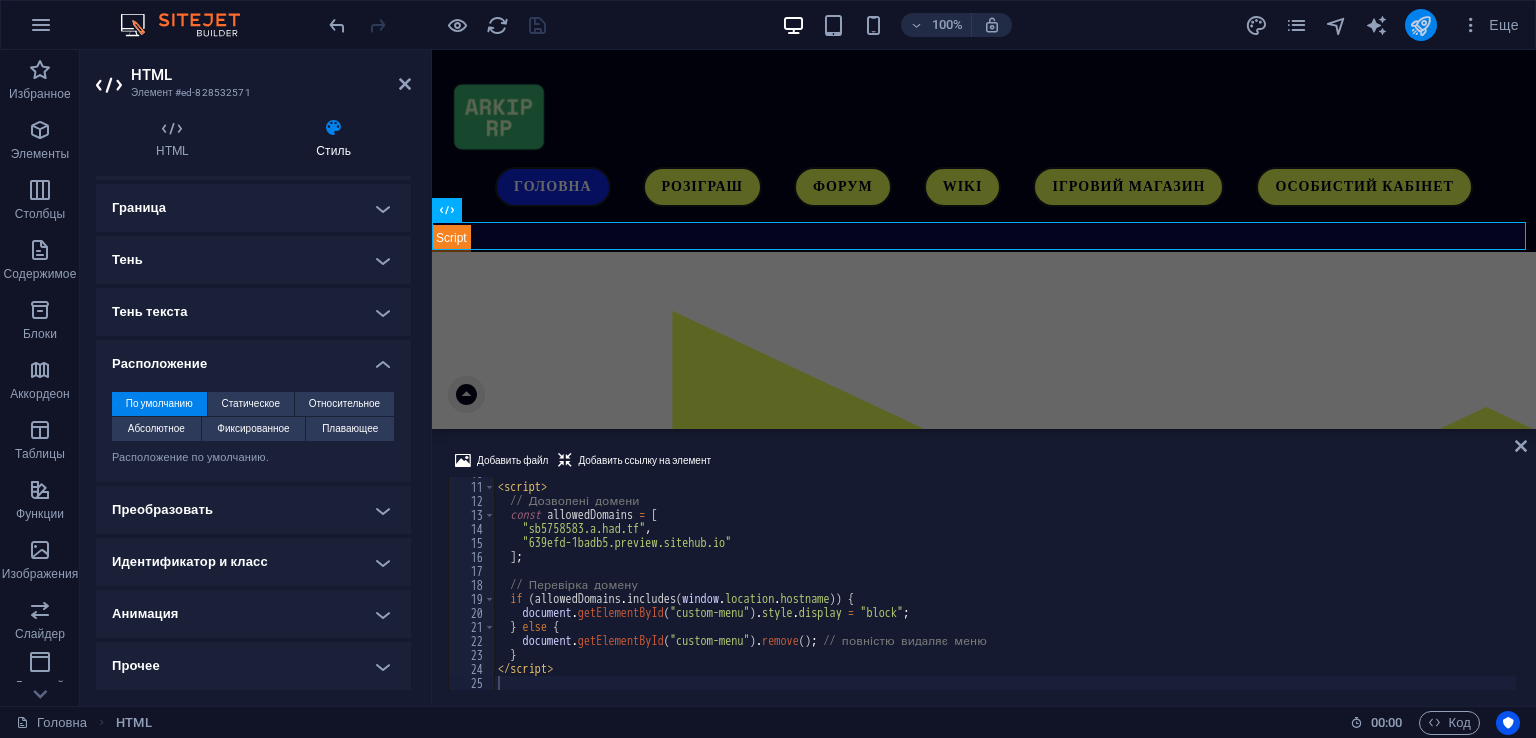 click at bounding box center [1420, 25] 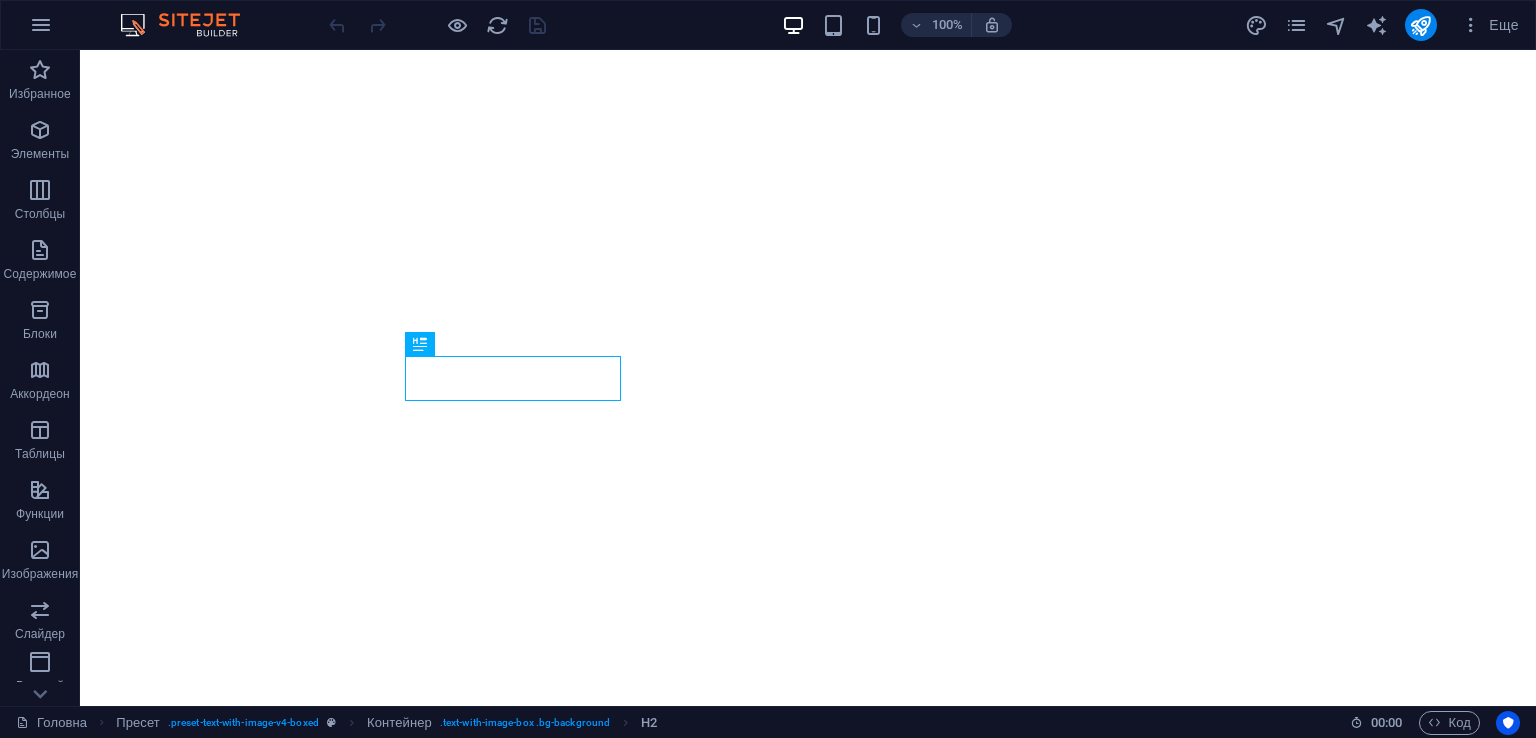 scroll, scrollTop: 0, scrollLeft: 0, axis: both 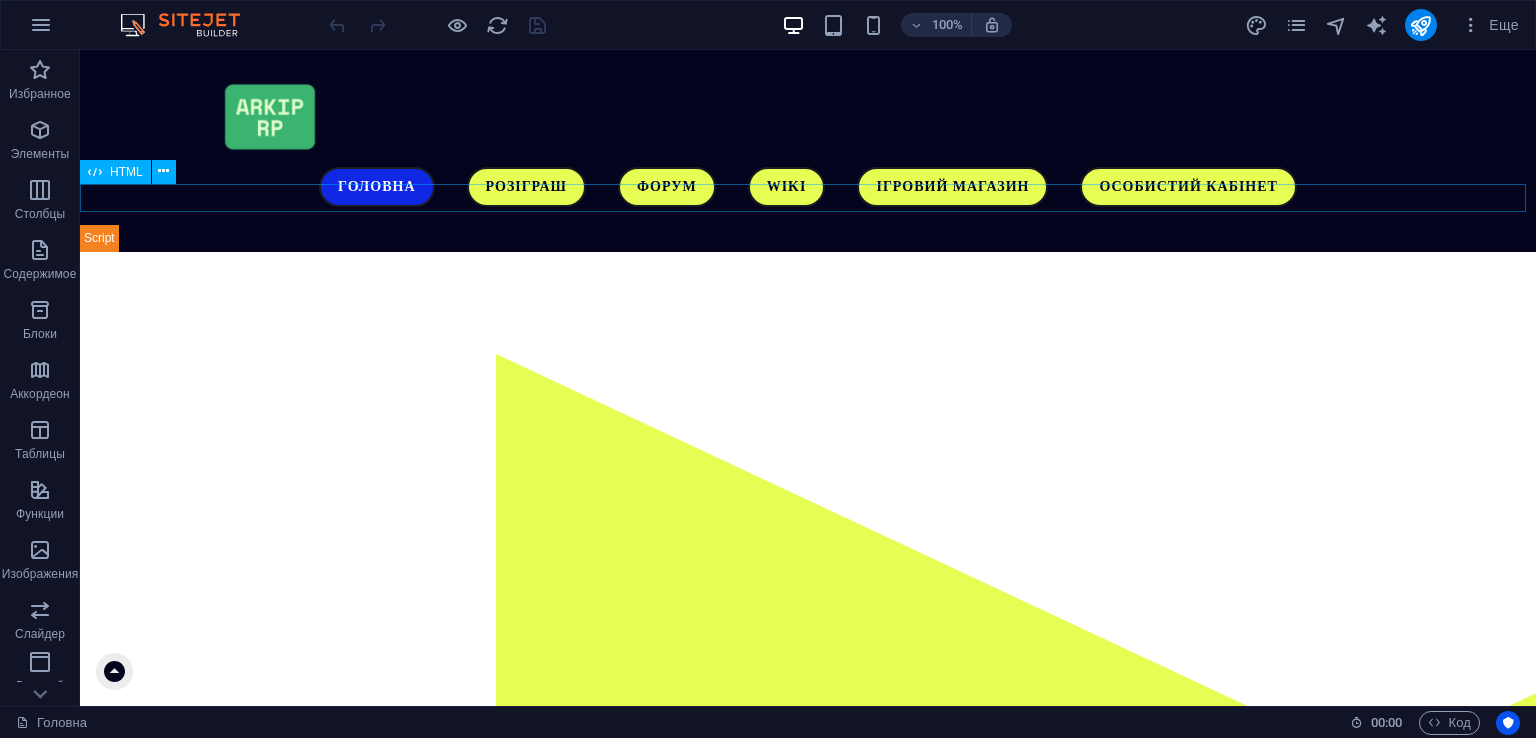 click on "Адмін" at bounding box center (808, 238) 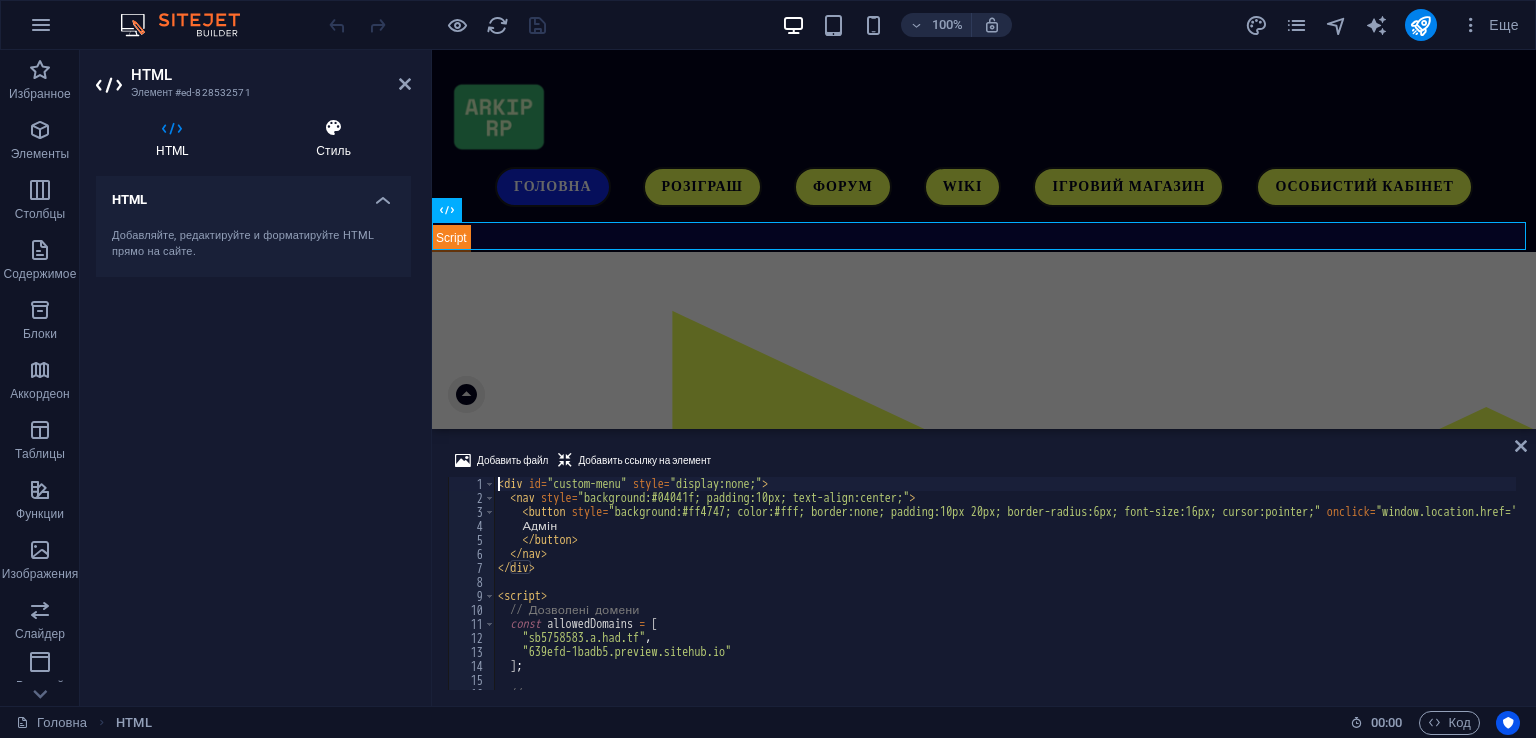 click at bounding box center [333, 128] 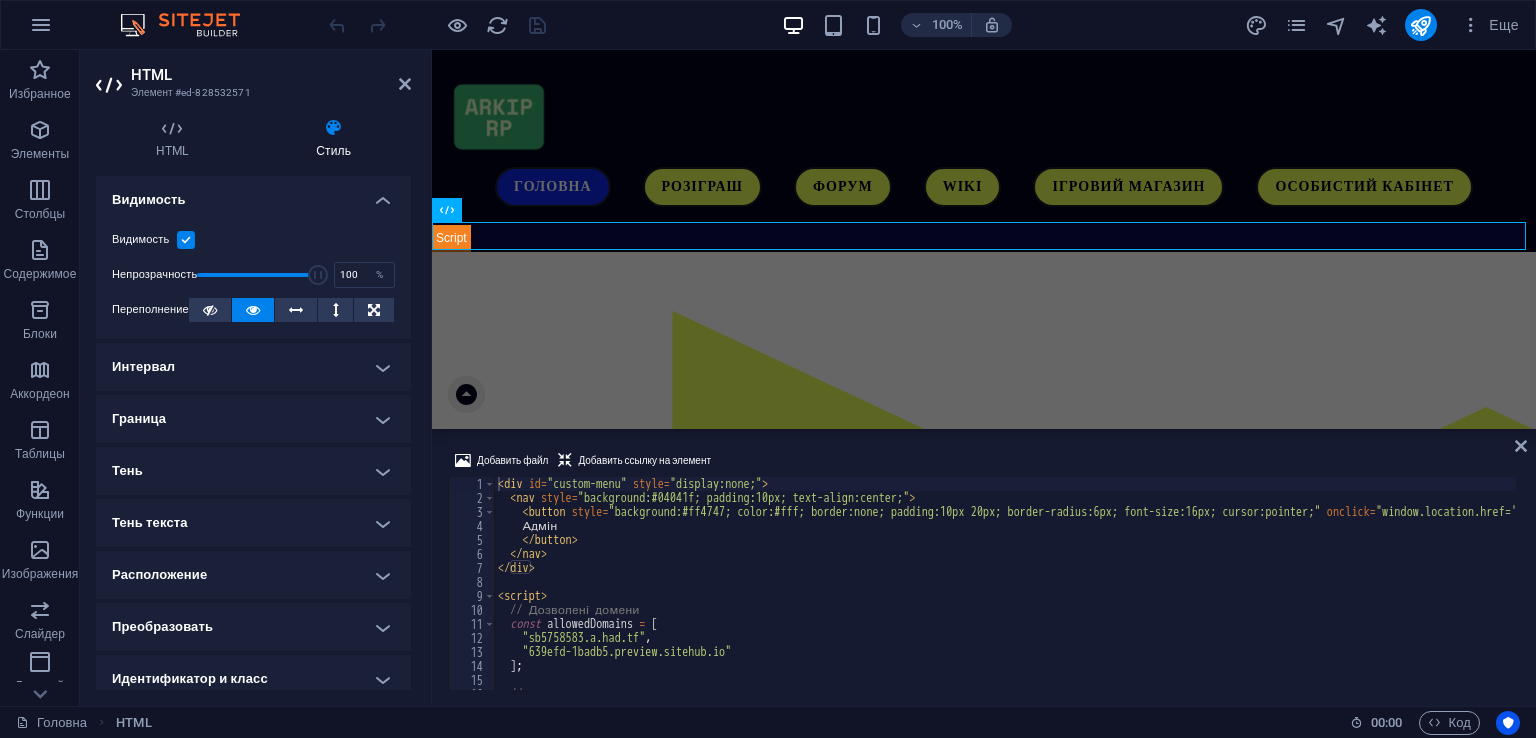 scroll, scrollTop: 116, scrollLeft: 0, axis: vertical 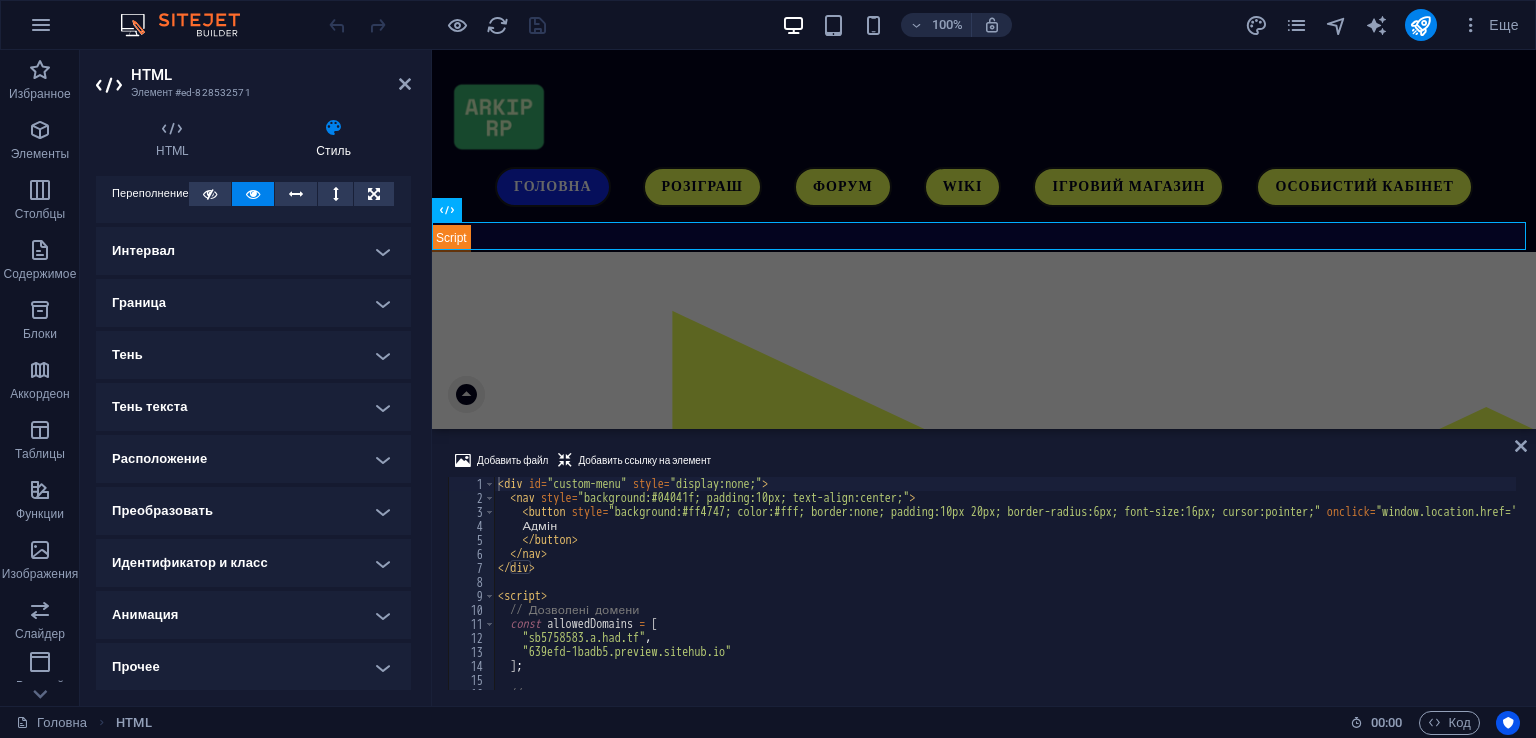 click on "Анимация" at bounding box center [253, 615] 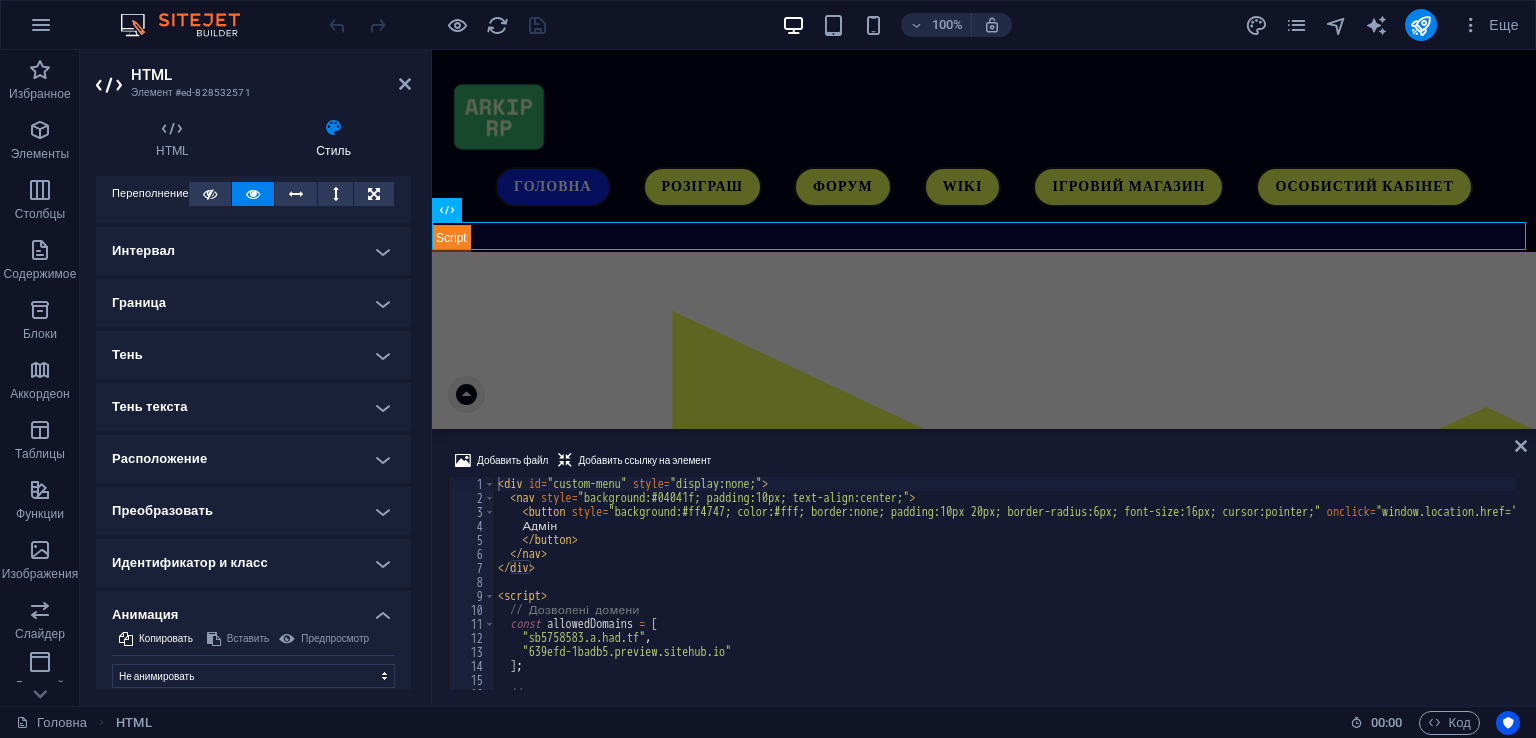 click on "Не анимировать Показать / скрыть Сдвинуть вверх / вниз Увеличить/уменьшить Сдвинуть слева направо Сдвинуть справа налево Сдвинуть сверху вниз Сдвинуть снизу вверх Пульс Мигание Открыть в качестве наложения Исходный Элемент скрыт Элемент показан Длительность .5 s ms Задержка 0 s ms Ширина автоматически px % Триггер Нет автоматического триггера При загрузке страницы Элемент прокручен в поле зрения Закрыть Этот ярлык появляется при наведении курсора на кнопку закрытия и указывает на ее функцию. Группа Показать Не изменять этот элемент Скрыть этот элемент" at bounding box center (253, 672) 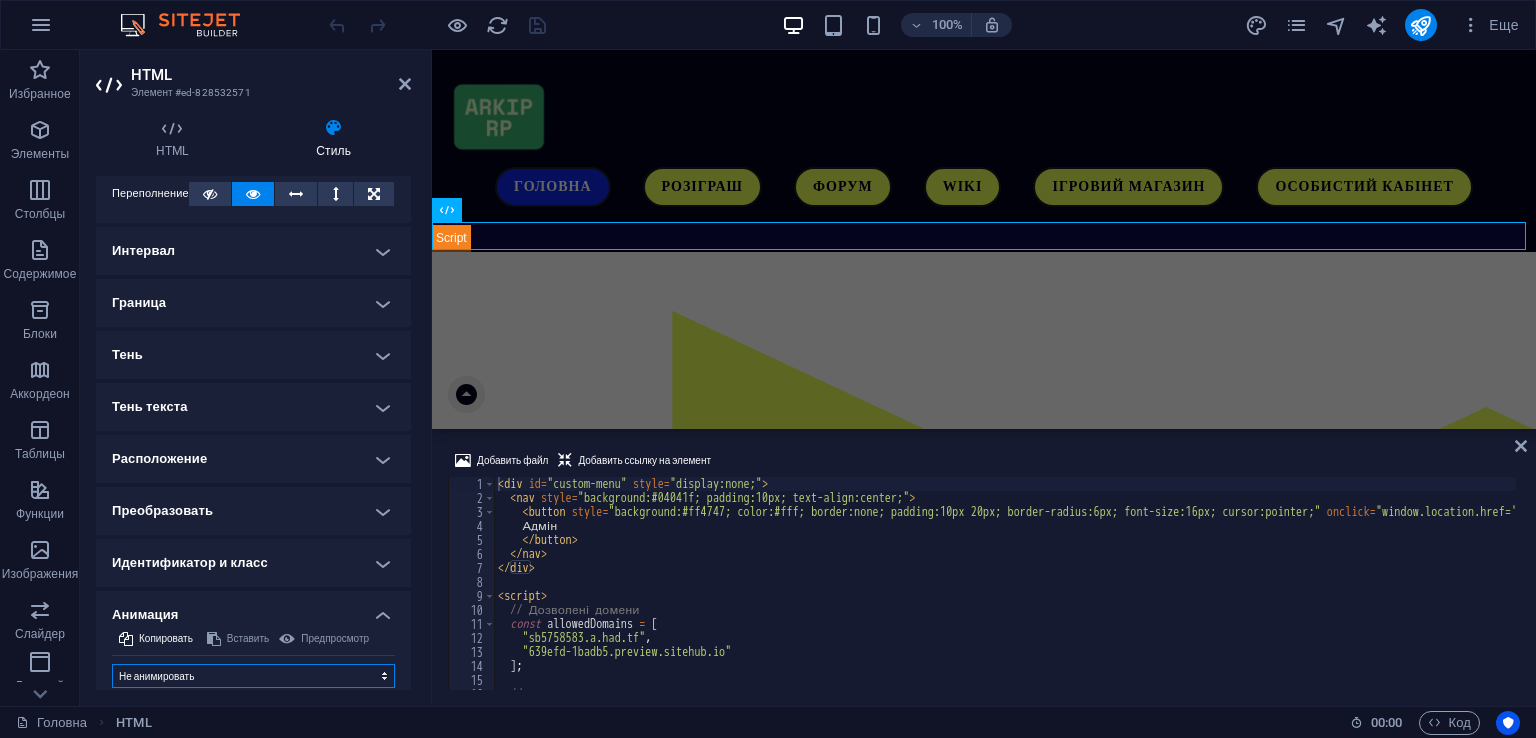 click on "Не анимировать Показать / скрыть Сдвинуть вверх / вниз Увеличить/уменьшить Сдвинуть слева направо Сдвинуть справа налево Сдвинуть сверху вниз Сдвинуть снизу вверх Пульс Мигание Открыть в качестве наложения" at bounding box center (253, 676) 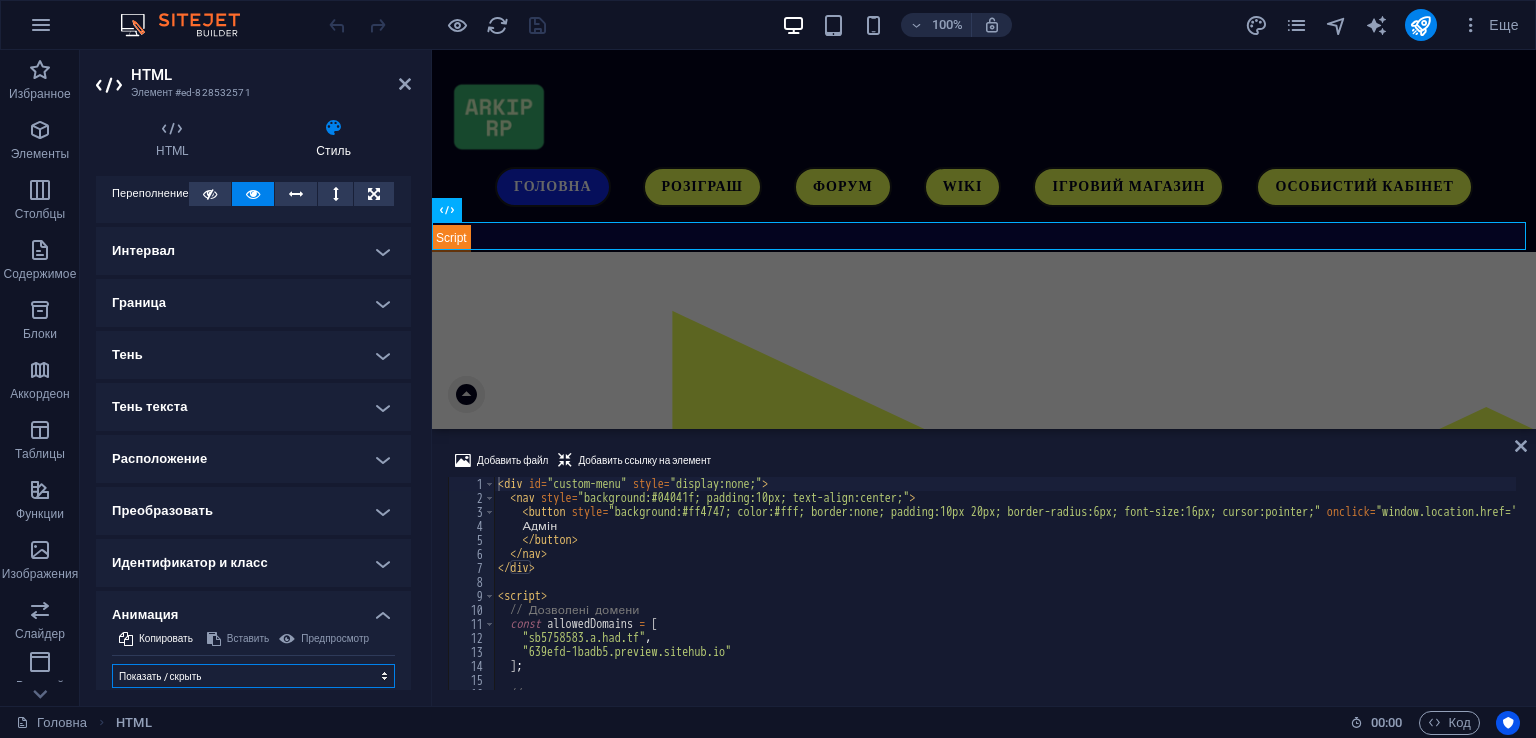 click on "Не анимировать Показать / скрыть Сдвинуть вверх / вниз Увеличить/уменьшить Сдвинуть слева направо Сдвинуть справа налево Сдвинуть сверху вниз Сдвинуть снизу вверх Пульс Мигание Открыть в качестве наложения" at bounding box center [253, 676] 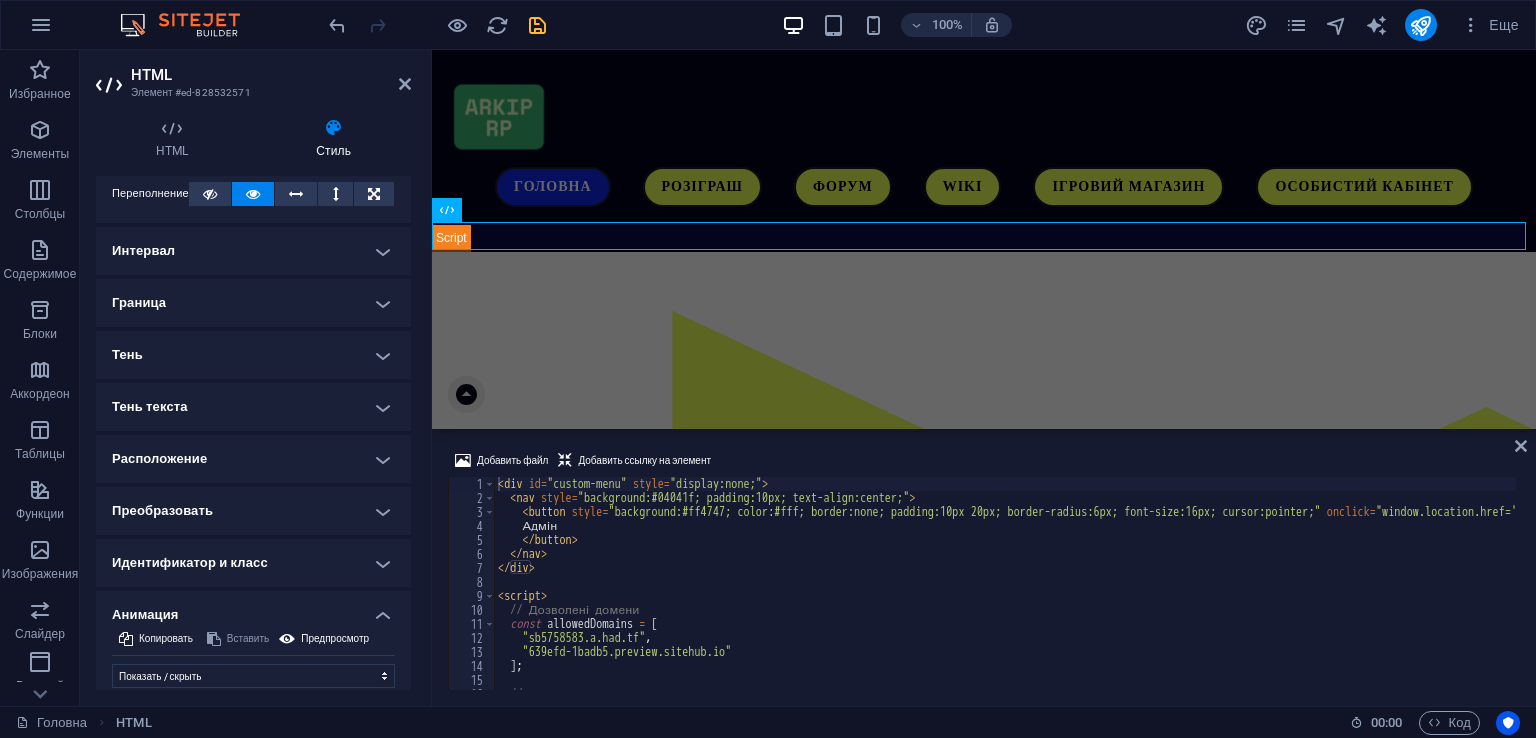 click at bounding box center (537, 25) 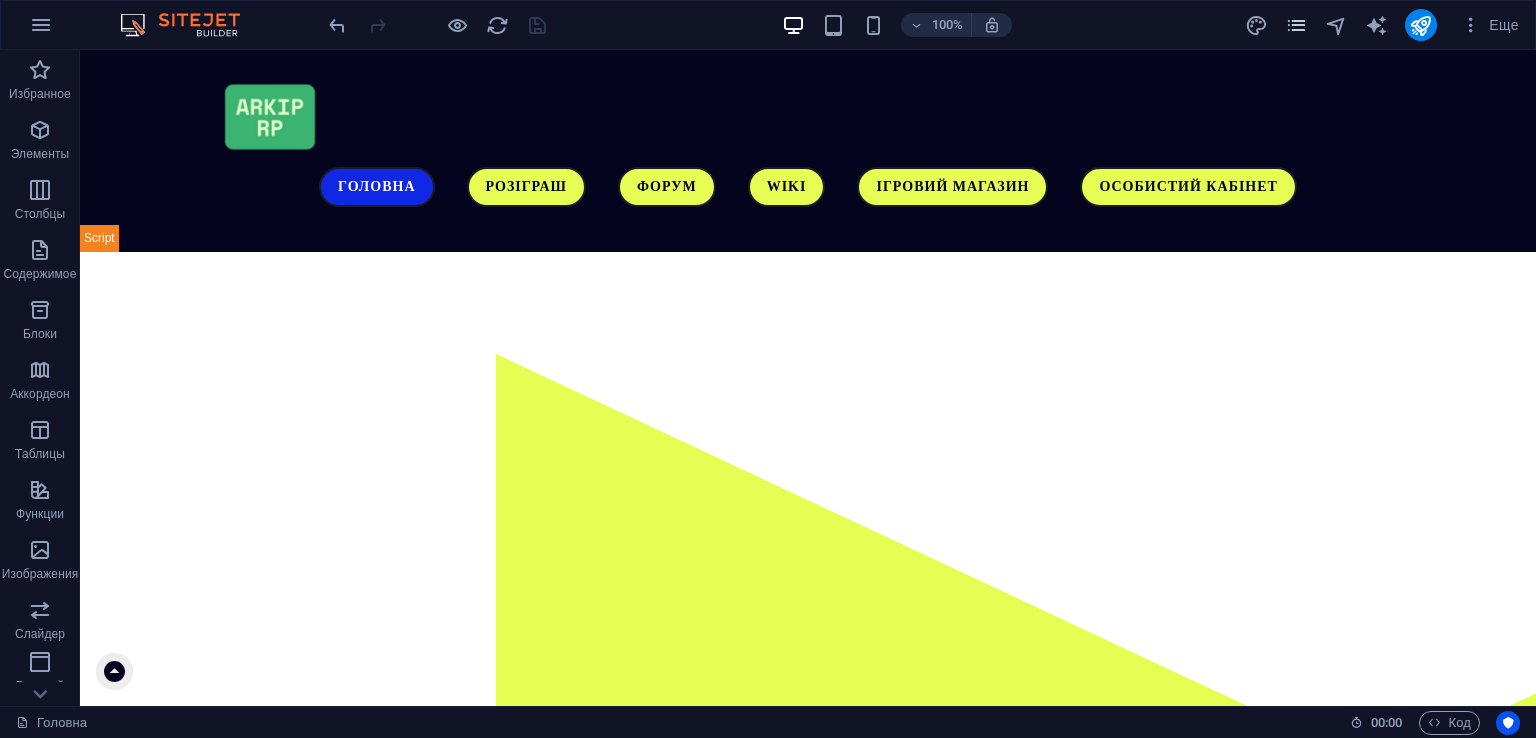 click at bounding box center [1296, 25] 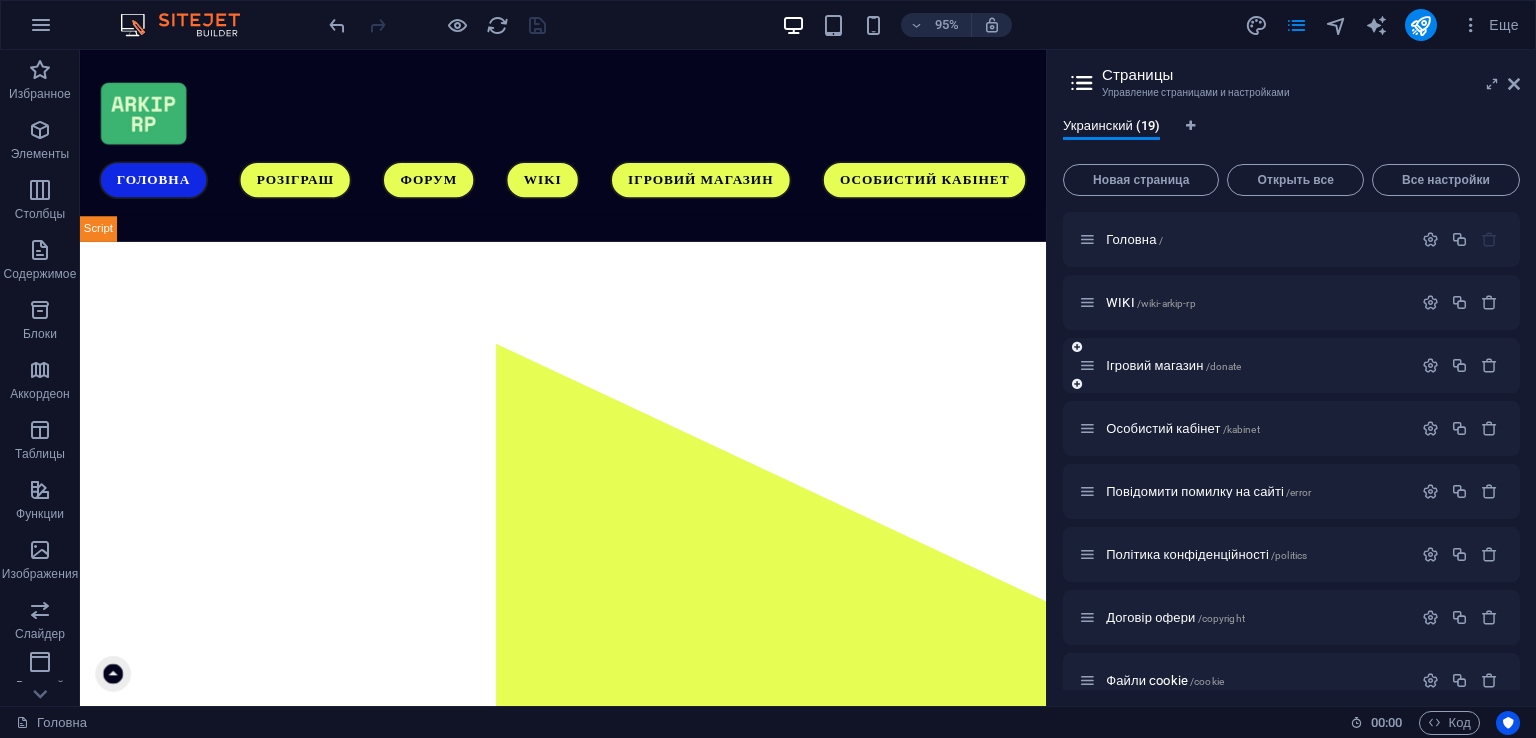 click on "Ігровий магазин /donate" at bounding box center (1245, 365) 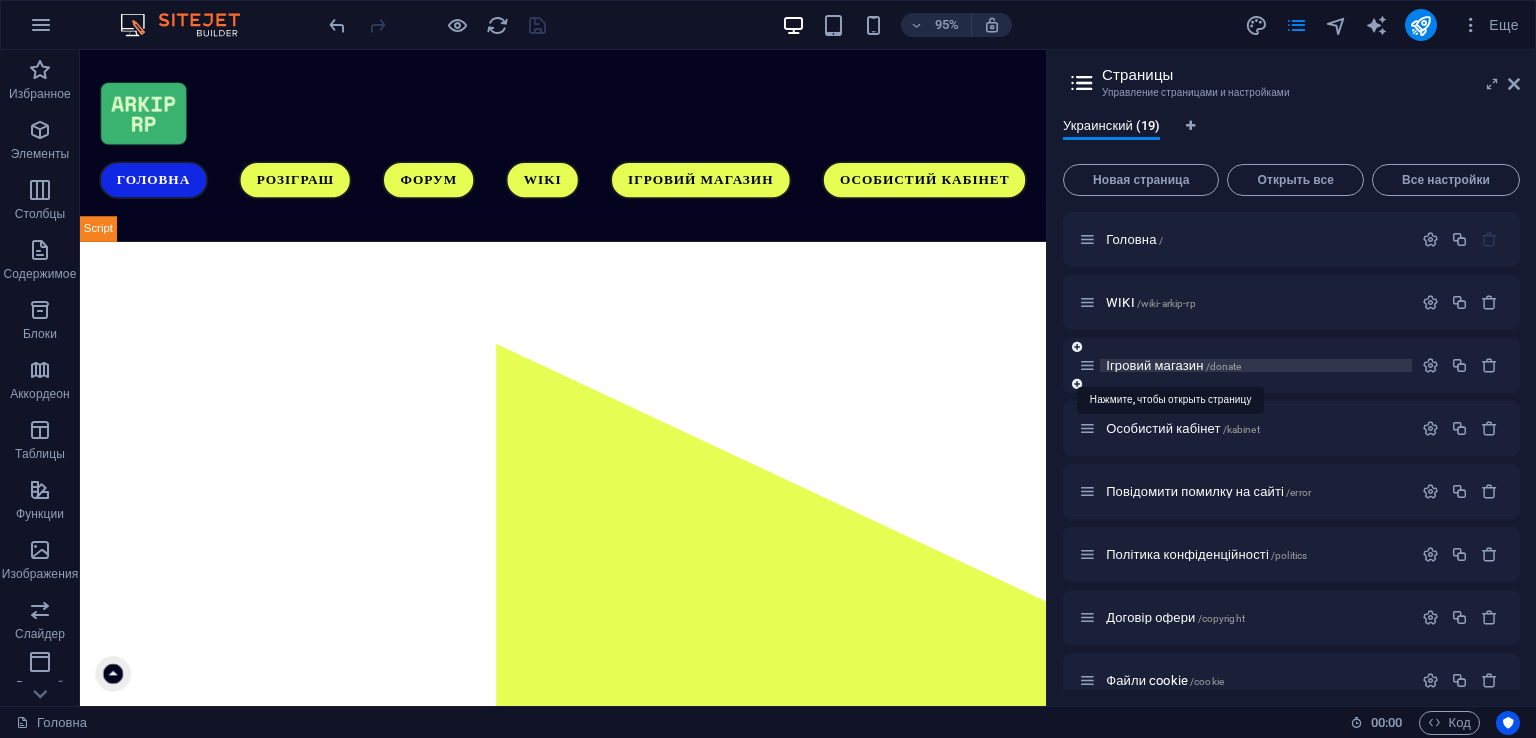 click on "/donate" at bounding box center [1224, 366] 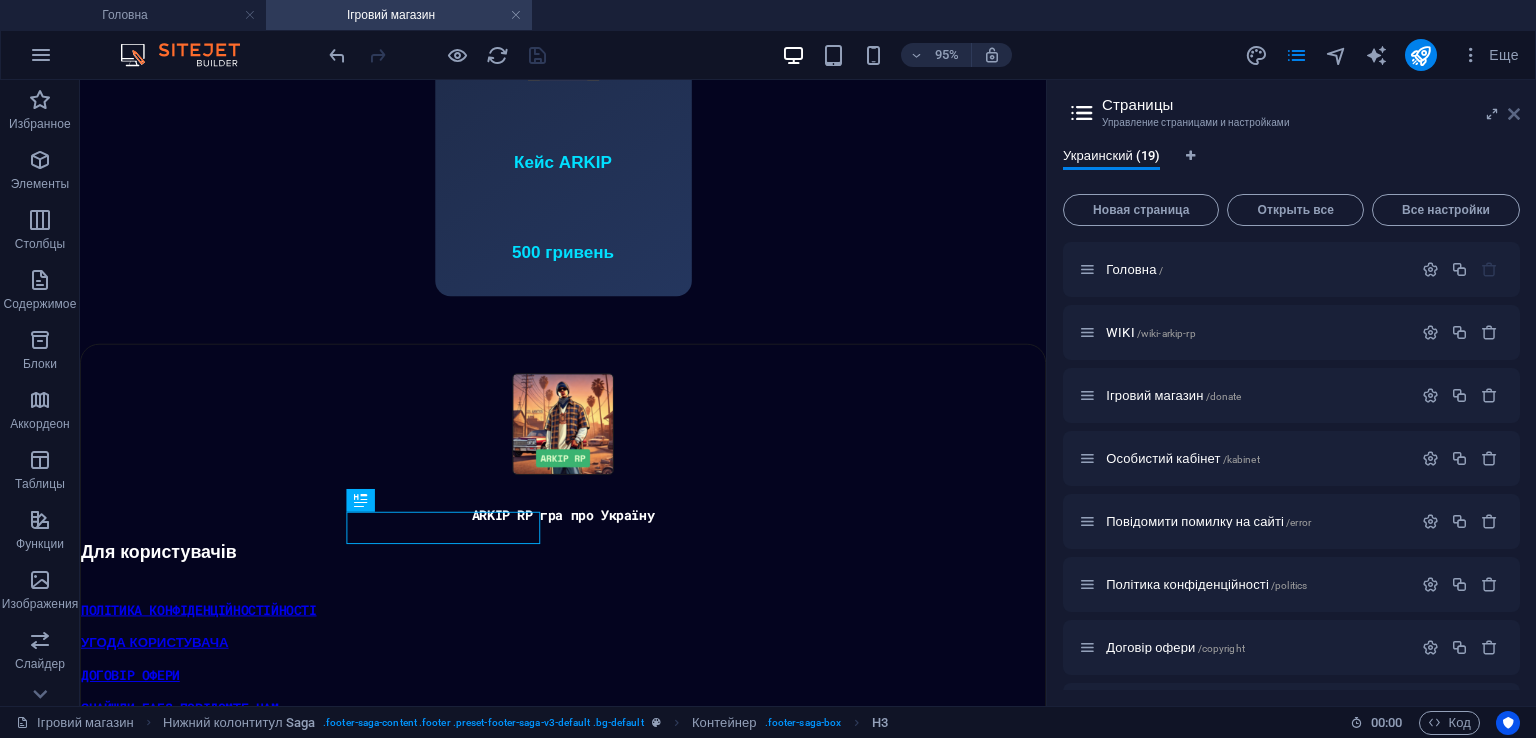 drag, startPoint x: 1512, startPoint y: 105, endPoint x: 1329, endPoint y: 109, distance: 183.04372 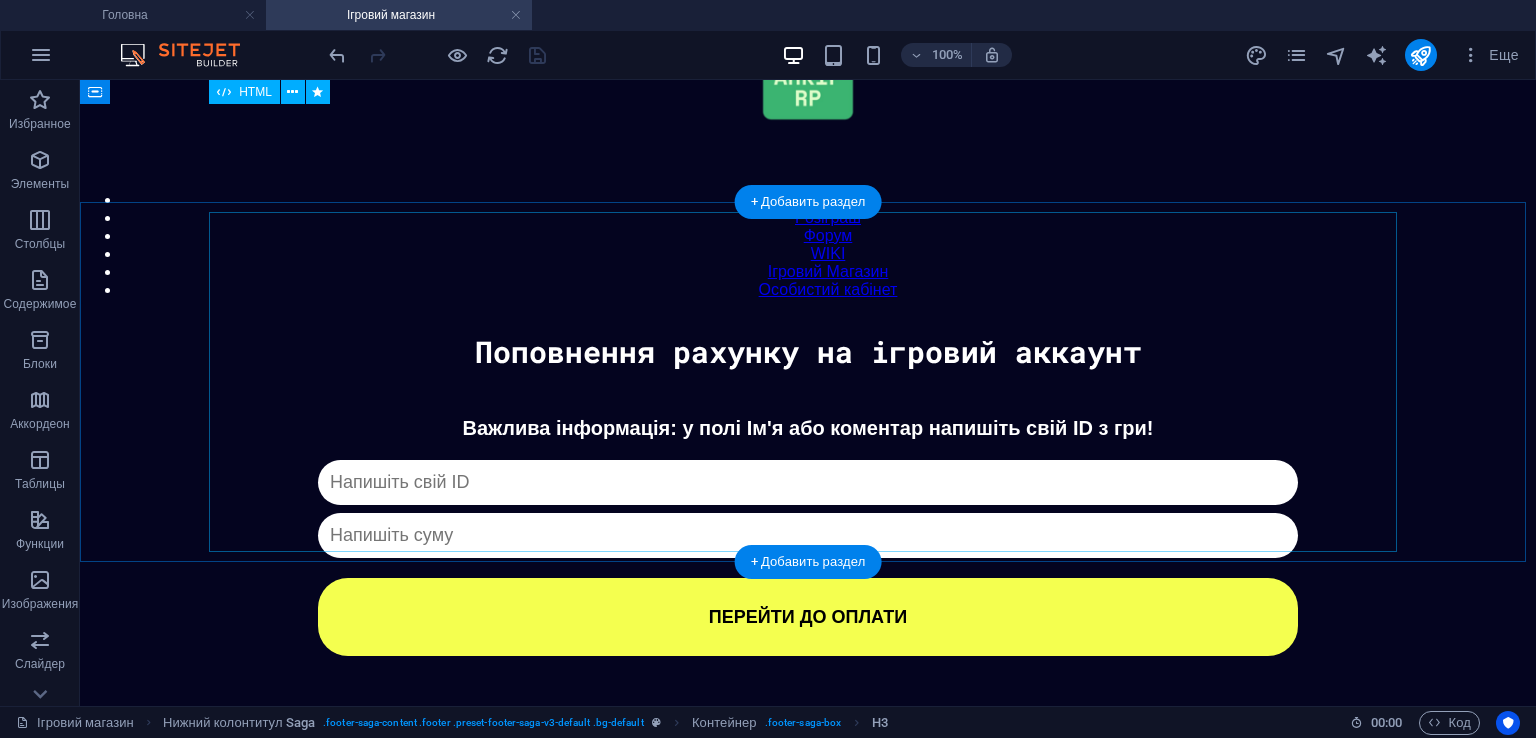 scroll, scrollTop: 20, scrollLeft: 0, axis: vertical 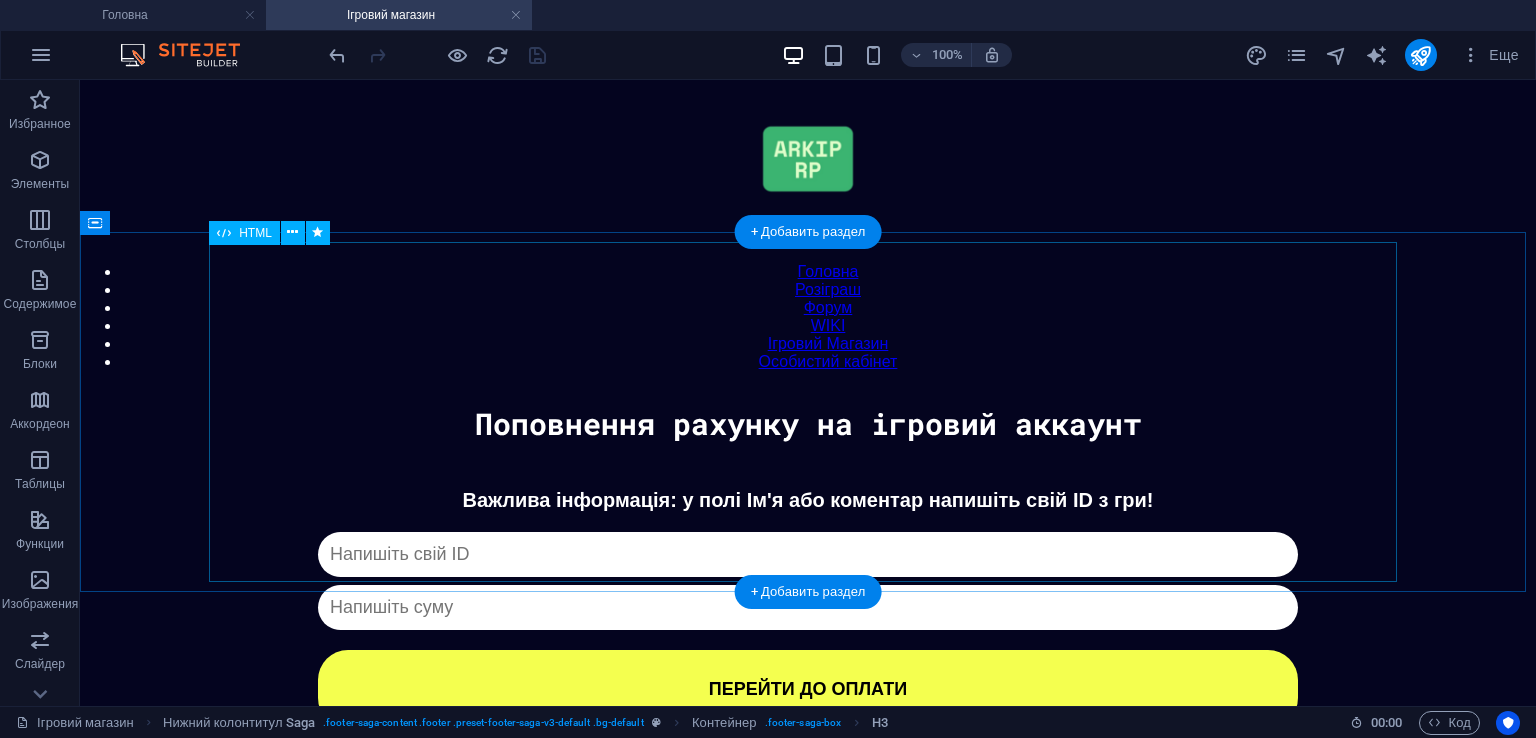 click on "Донат
Важлива інформація: у полі Ім'я або коментар напишіть свій ID з гри!
Капча не пройдена
ПЕРЕЙТИ ДО ОПЛАТИ
✖
Оберіть спосіб оплати
Monobank
PayPal" at bounding box center [808, 608] 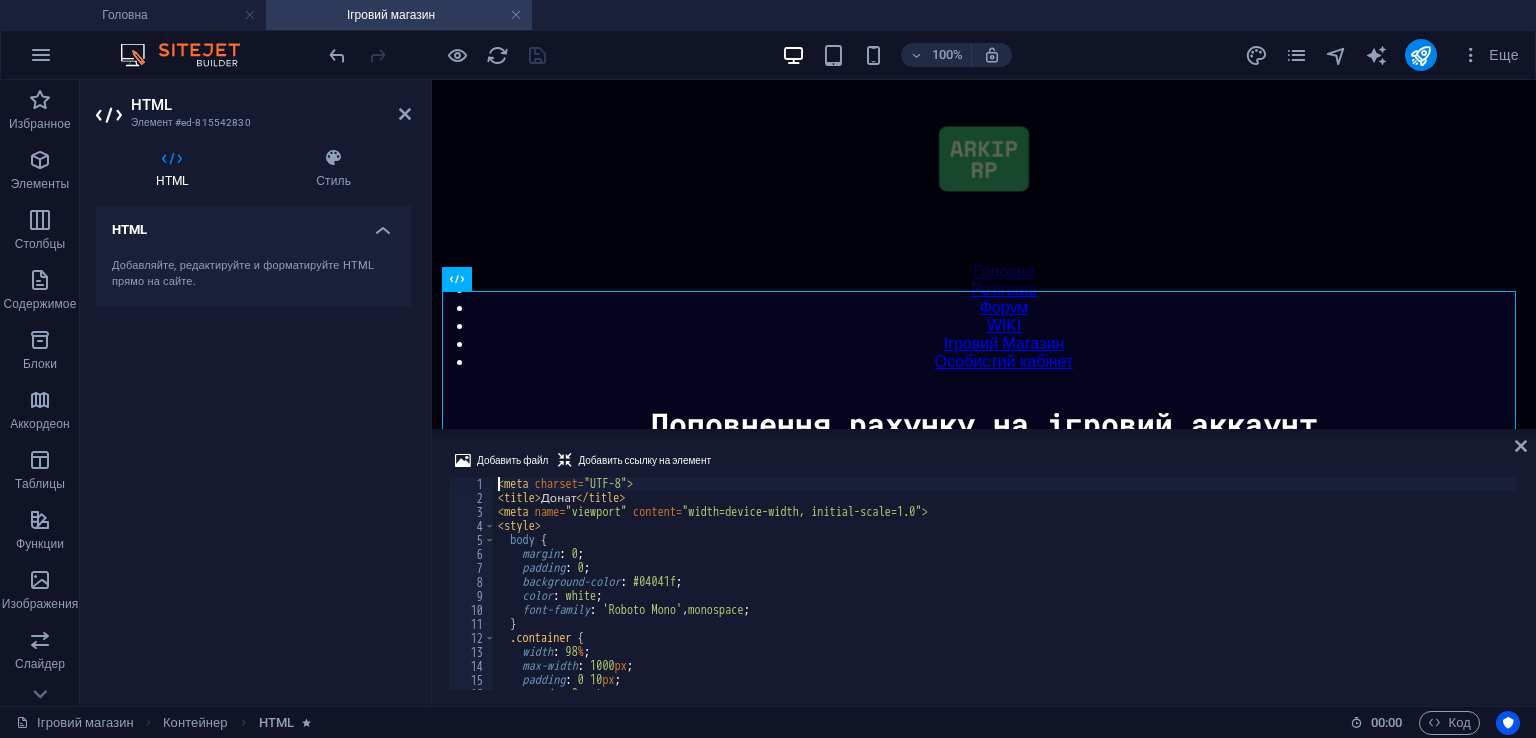click on "< meta   charset = "UTF-8" > < title > Донат </ title > < meta   name = "viewport"   content = "width=device-width, initial-scale=1.0" > < style >    body   {      margin :   0 ;      padding :   0 ;      background-color :   #04041f ;      color :   white ;      font-family :   ' Roboto Mono ' ,  monospace ;    }    .container   {      width :   98 % ;      max-width :   1000 px ;      padding :   0   10 px ;      margin :   0   auto ;      box-sizing :   border-box ;" at bounding box center [1005, 597] 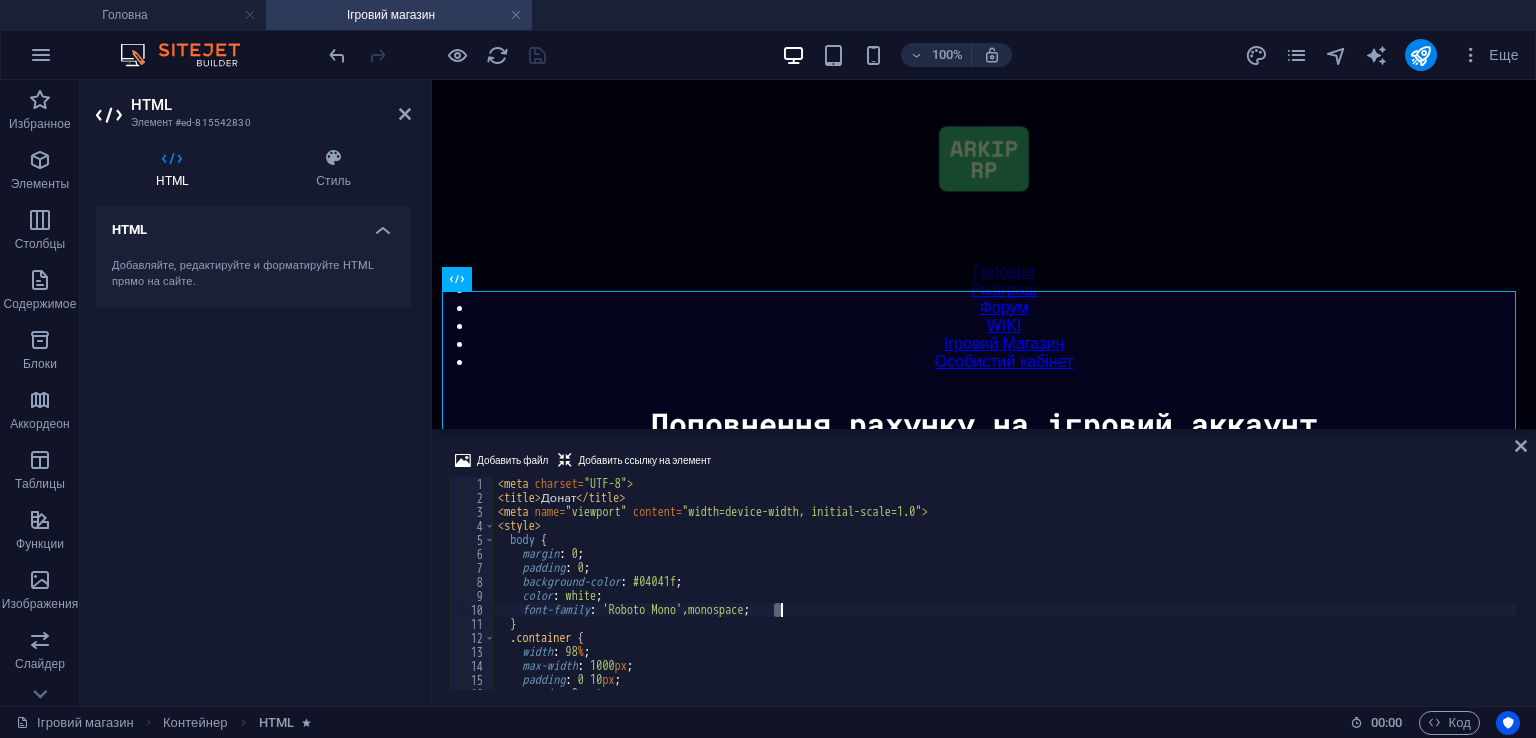 click on "< meta   charset = "UTF-8" > < title > Донат </ title > < meta   name = "viewport"   content = "width=device-width, initial-scale=1.0" > < style >    body   {      margin :   0 ;      padding :   0 ;      background-color :   #04041f ;      color :   white ;      font-family :   ' Roboto Mono ' ,  monospace ;    }    .container   {      width :   98 % ;      max-width :   1000 px ;      padding :   0   10 px ;      margin :   0   auto ;      box-sizing :   border-box ;" at bounding box center (1005, 597) 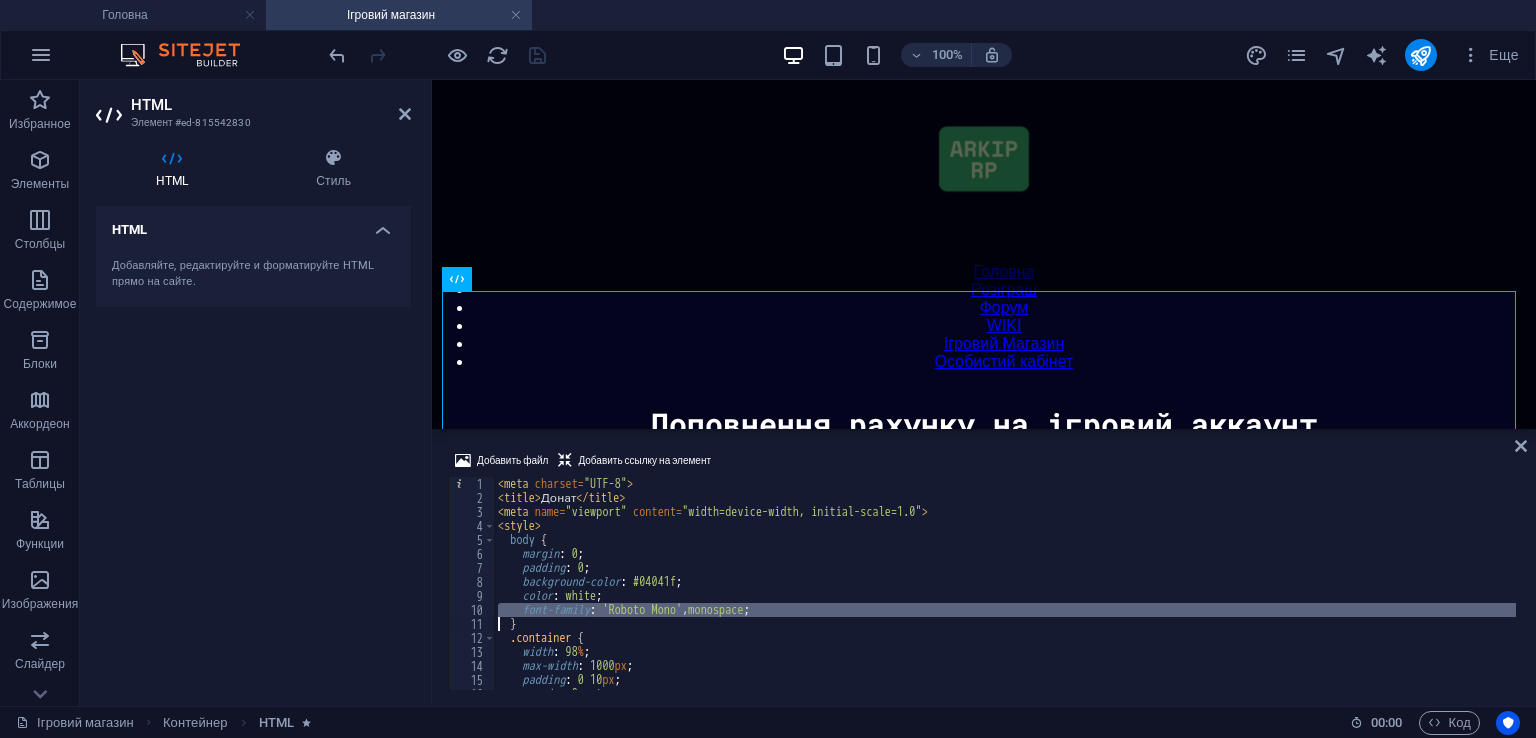 click on "< meta   charset = "UTF-8" > < title > Донат </ title > < meta   name = "viewport"   content = "width=device-width, initial-scale=1.0" > < style >    body   {      margin :   0 ;      padding :   0 ;      background-color :   #04041f ;      color :   white ;      font-family :   ' Roboto Mono ' ,  monospace ;    }    .container   {      width :   98 % ;      max-width :   1000 px ;      padding :   0   10 px ;      margin :   0   auto ;      box-sizing :   border-box ;" at bounding box center (1005, 597) 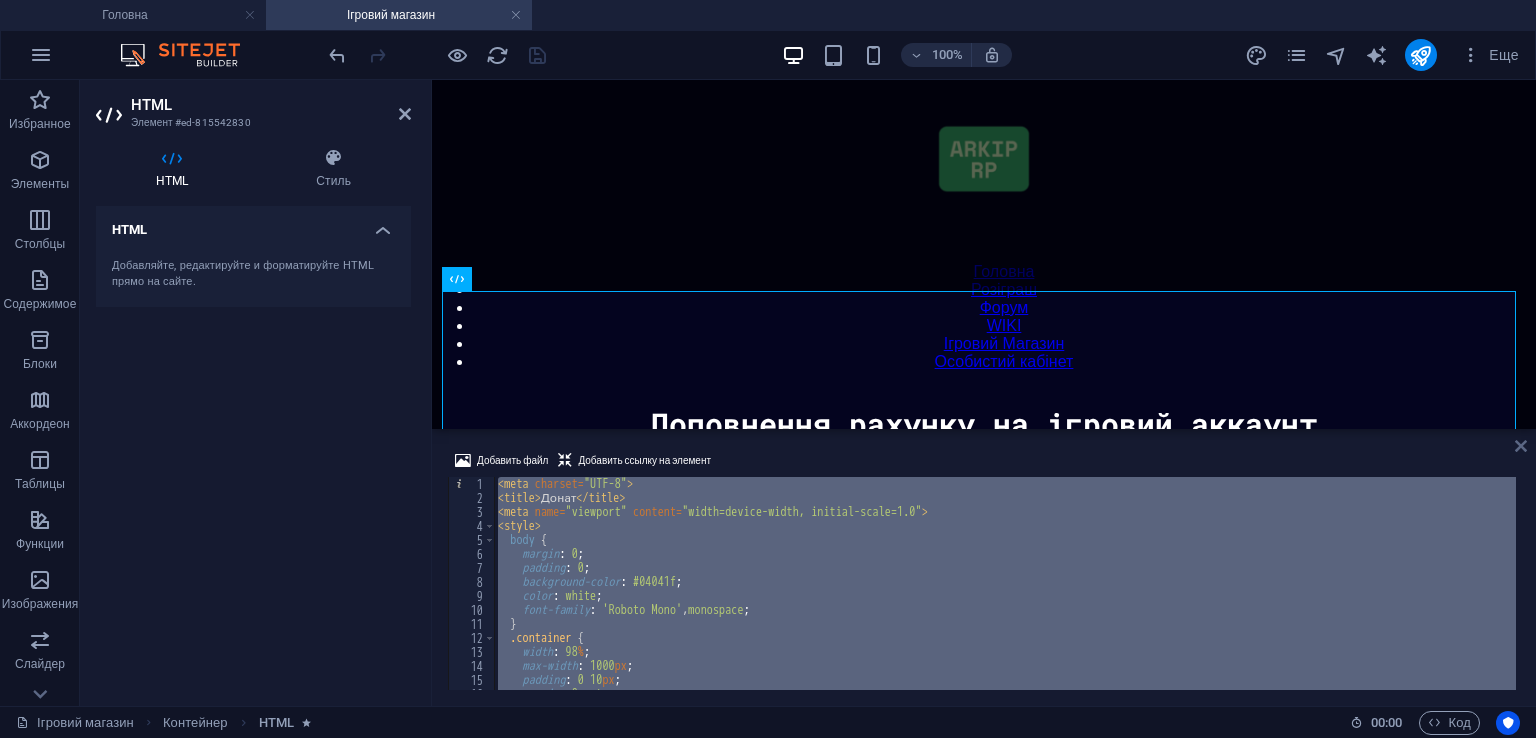 click at bounding box center (1521, 446) 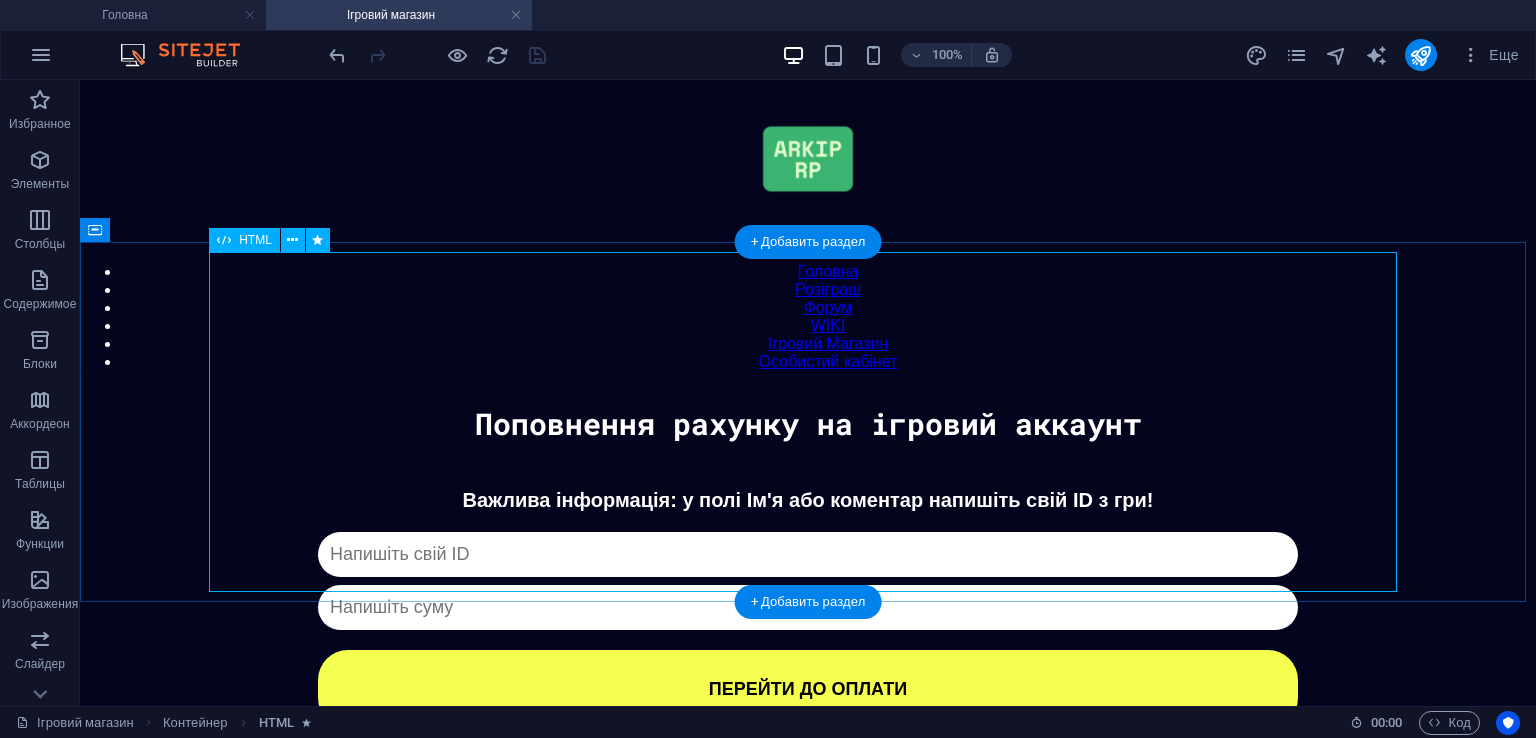 click on "Донат
Важлива інформація: у полі Ім'я або коментар напишіть свій ID з гри!
Капча не пройдена
ПЕРЕЙТИ ДО ОПЛАТИ
✖
Оберіть спосіб оплати
Monobank
PayPal" at bounding box center [808, 608] 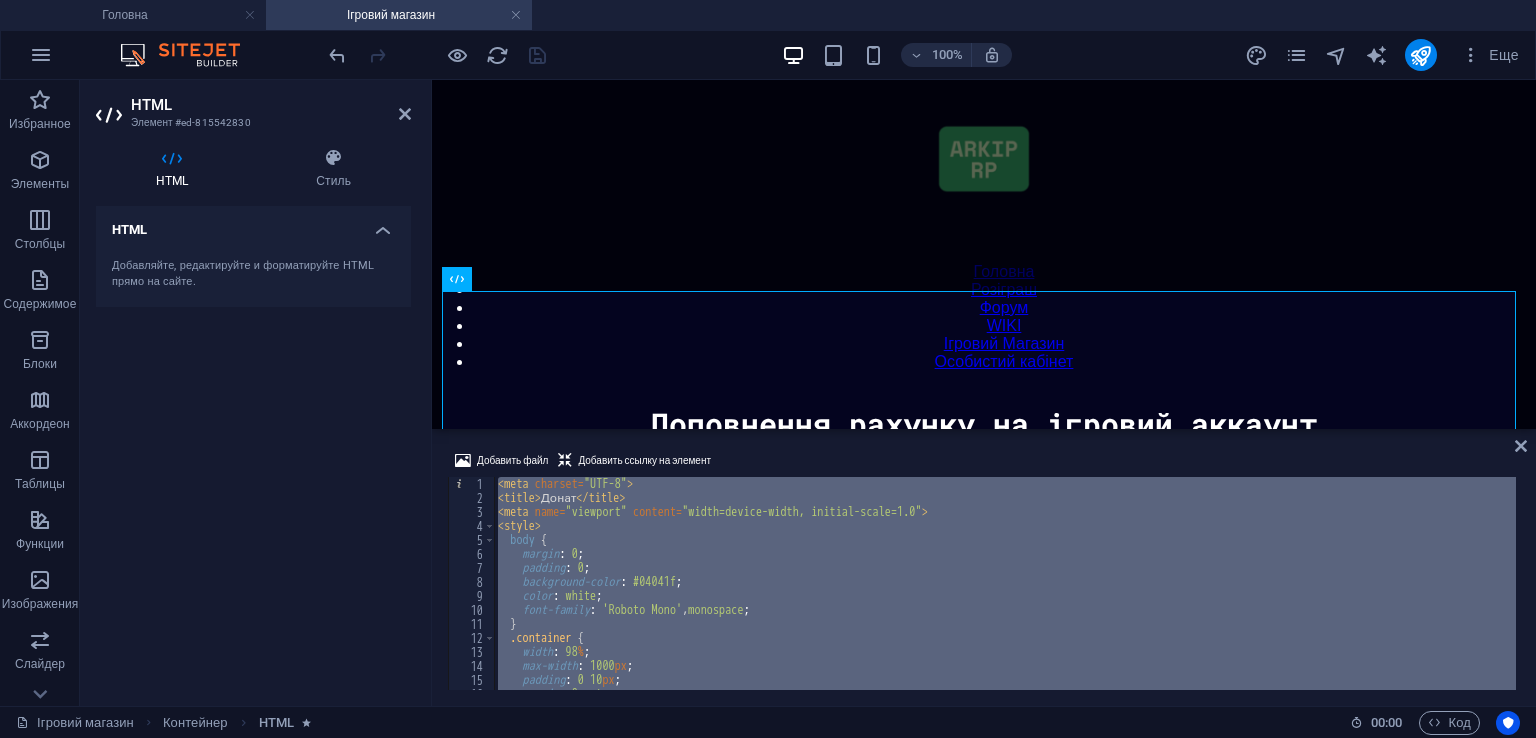 click on "< meta   charset = "UTF-8" > < title > Донат </ title > < meta   name = "viewport"   content = "width=device-width, initial-scale=1.0" > < style >    body   {      margin :   0 ;      padding :   0 ;      background-color :   #04041f ;      color :   white ;      font-family :   ' Roboto Mono ' ,  monospace ;    }    .container   {      width :   98 % ;      max-width :   1000 px ;      padding :   0   10 px ;      margin :   0   auto ;      box-sizing :   border-box ;" at bounding box center (1005, 583) 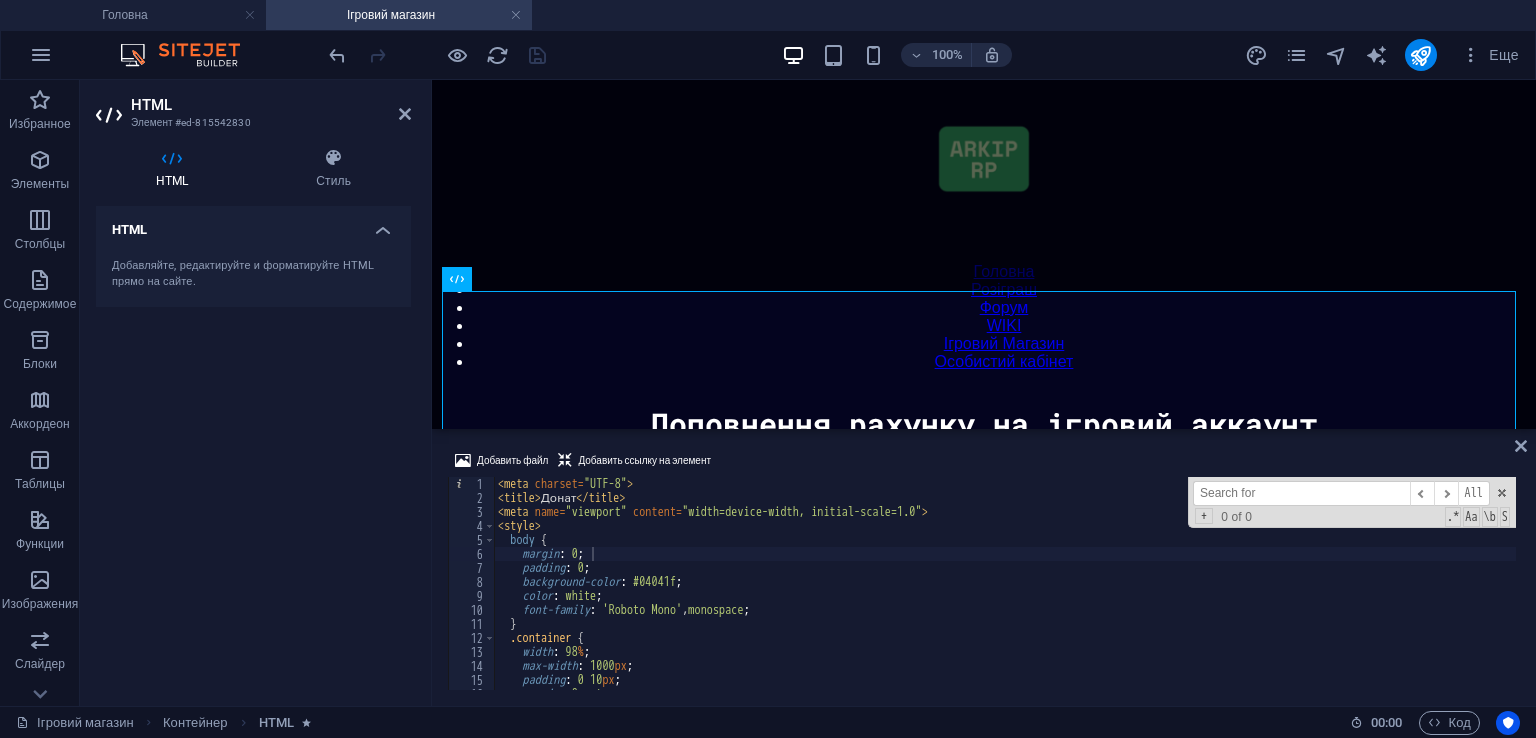 type on "function closeModal() {" 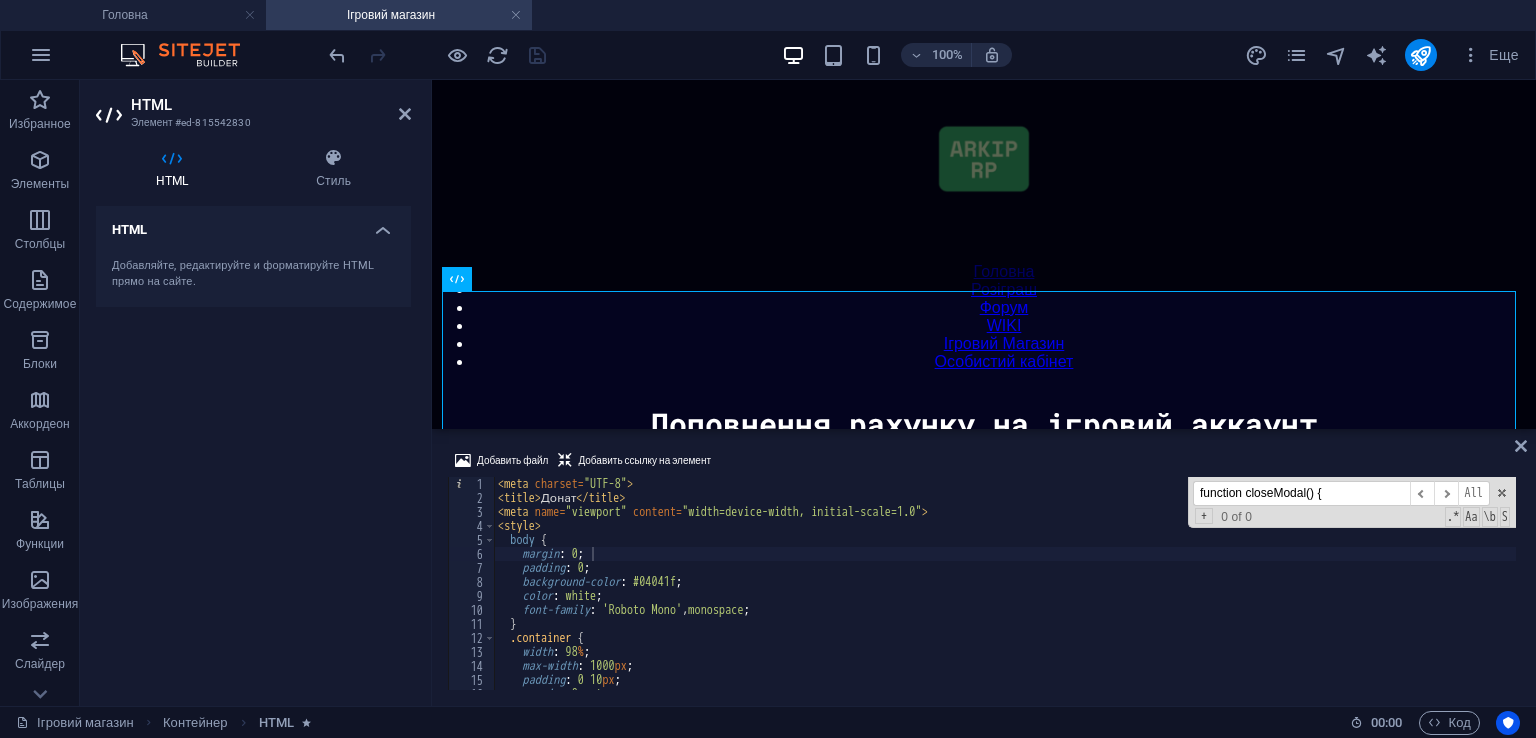 type on "function closeModal() {" 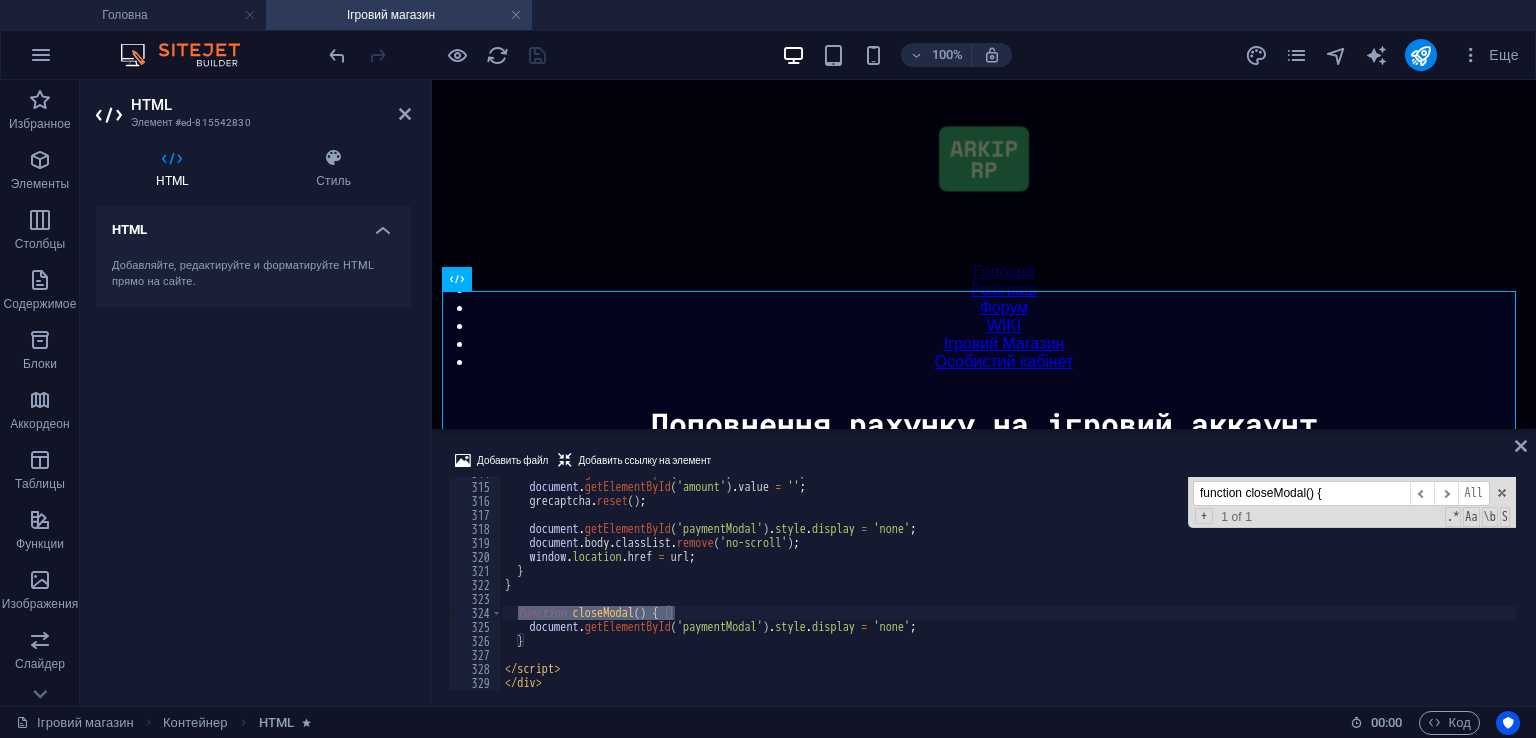 scroll, scrollTop: 4392, scrollLeft: 0, axis: vertical 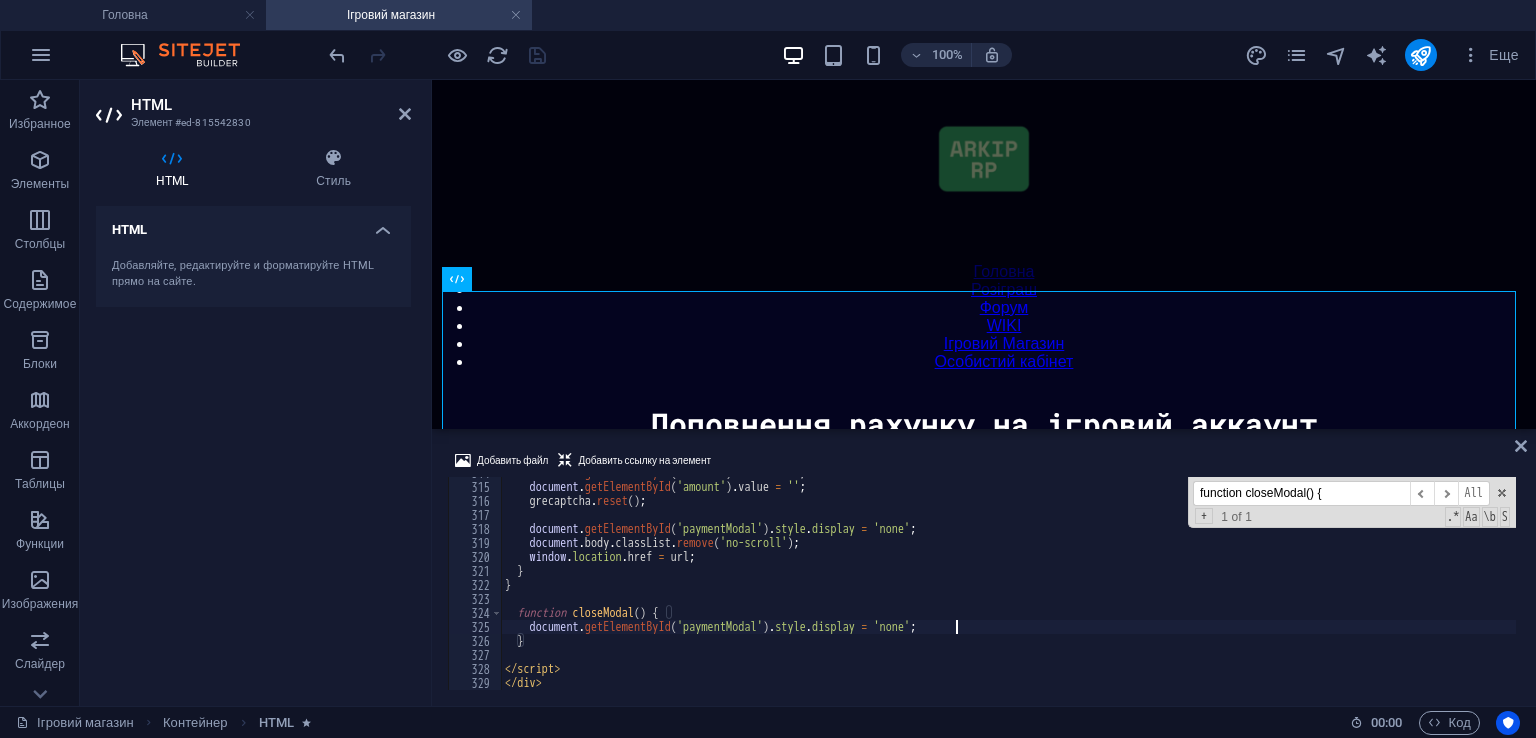 click on "document.getElementById('userId').value = ''; document.getElementById('amount').value = ''; grecaptcha.reset(); document.getElementById('paymentModal').style.display = 'none'; document.body.classList.remove('no-scroll'); window.location.href = url; } function closeModal() { document.getElementById('paymentModal').style.display = 'none'; }</script></div>" at bounding box center [1008, 586] 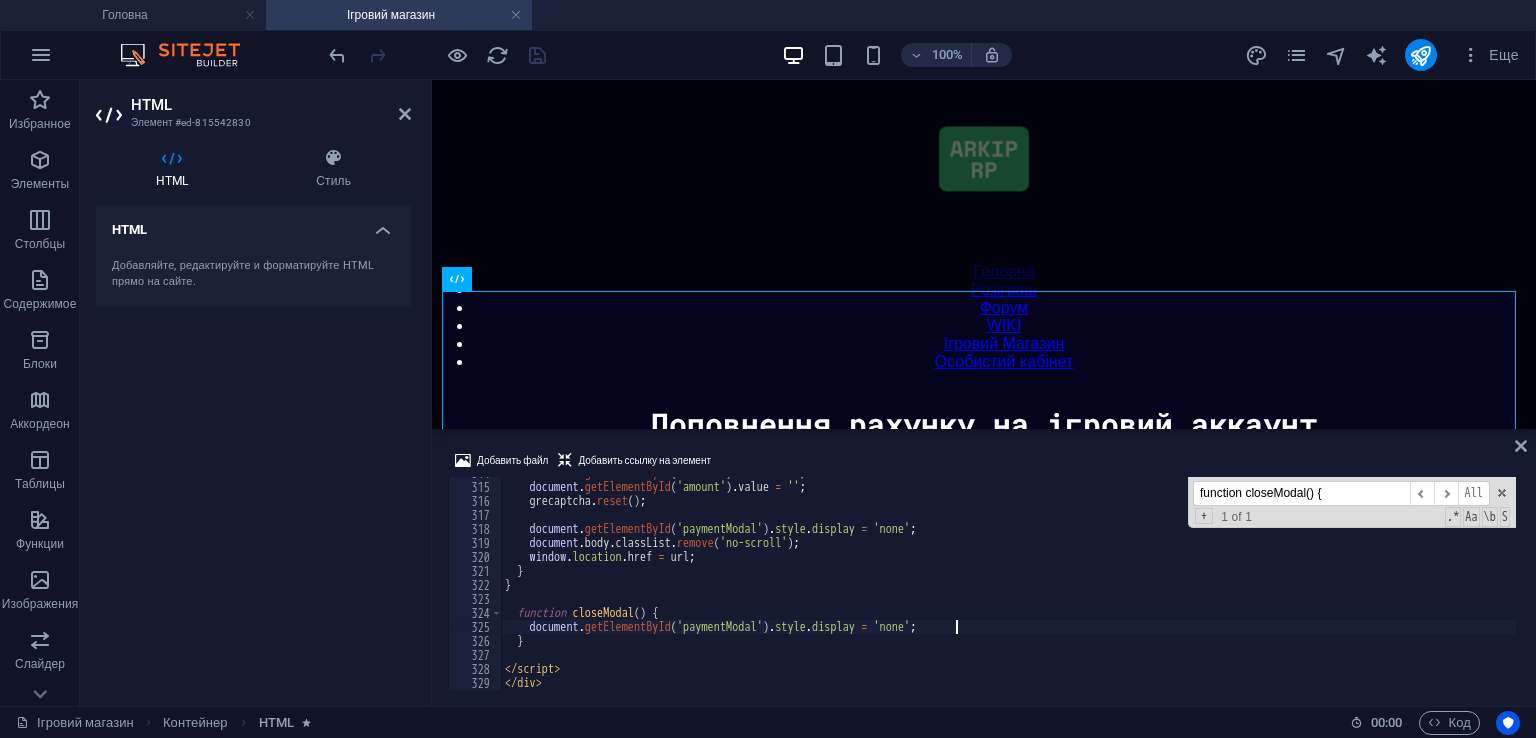 click on "document.getElementById('userId').value = ''; document.getElementById('amount').value = ''; grecaptcha.reset(); document.getElementById('paymentModal').style.display = 'none'; document.body.classList.remove('no-scroll'); window.location.href = url; } function closeModal() { document.getElementById('paymentModal').style.display = 'none'; }</script></div>" at bounding box center [1008, 586] 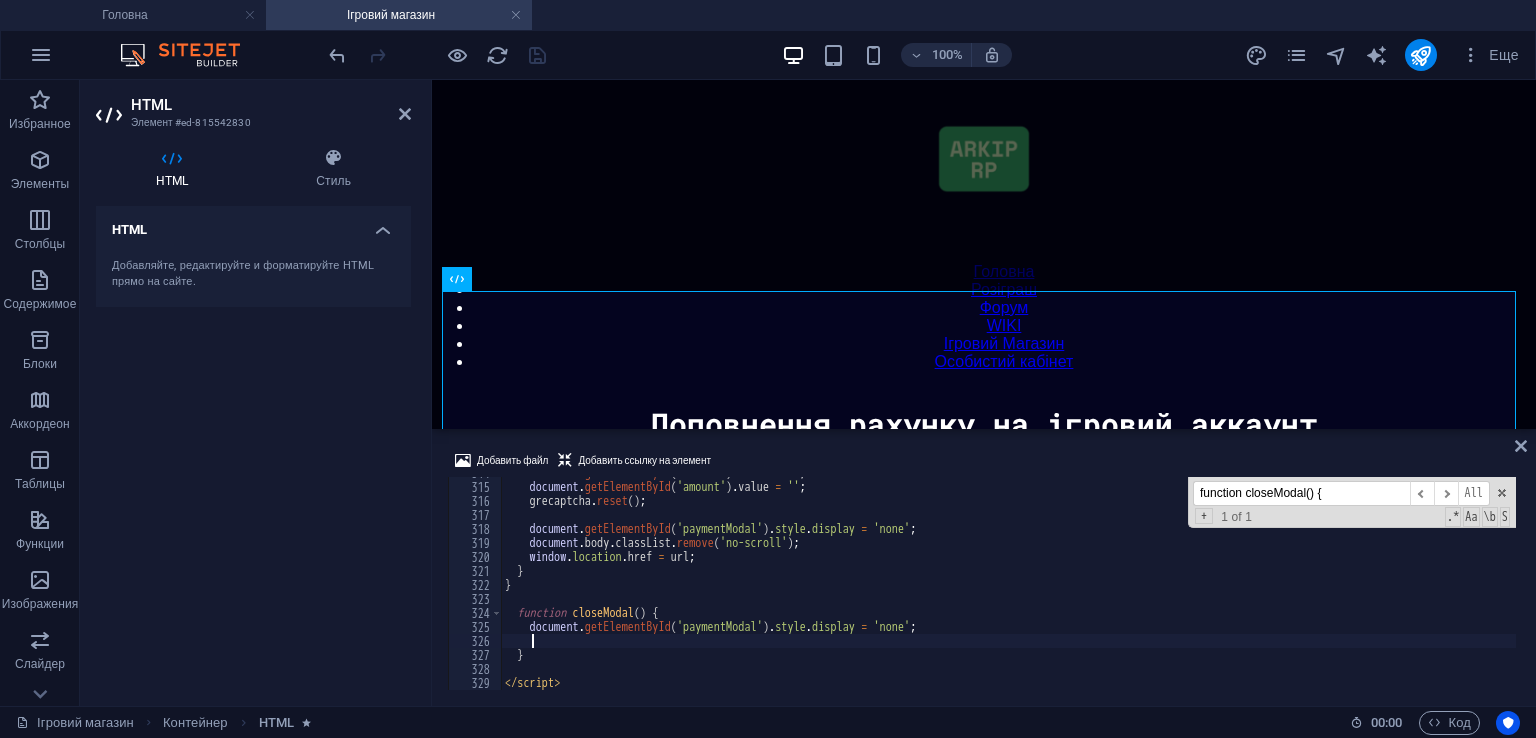 scroll, scrollTop: 0, scrollLeft: 0, axis: both 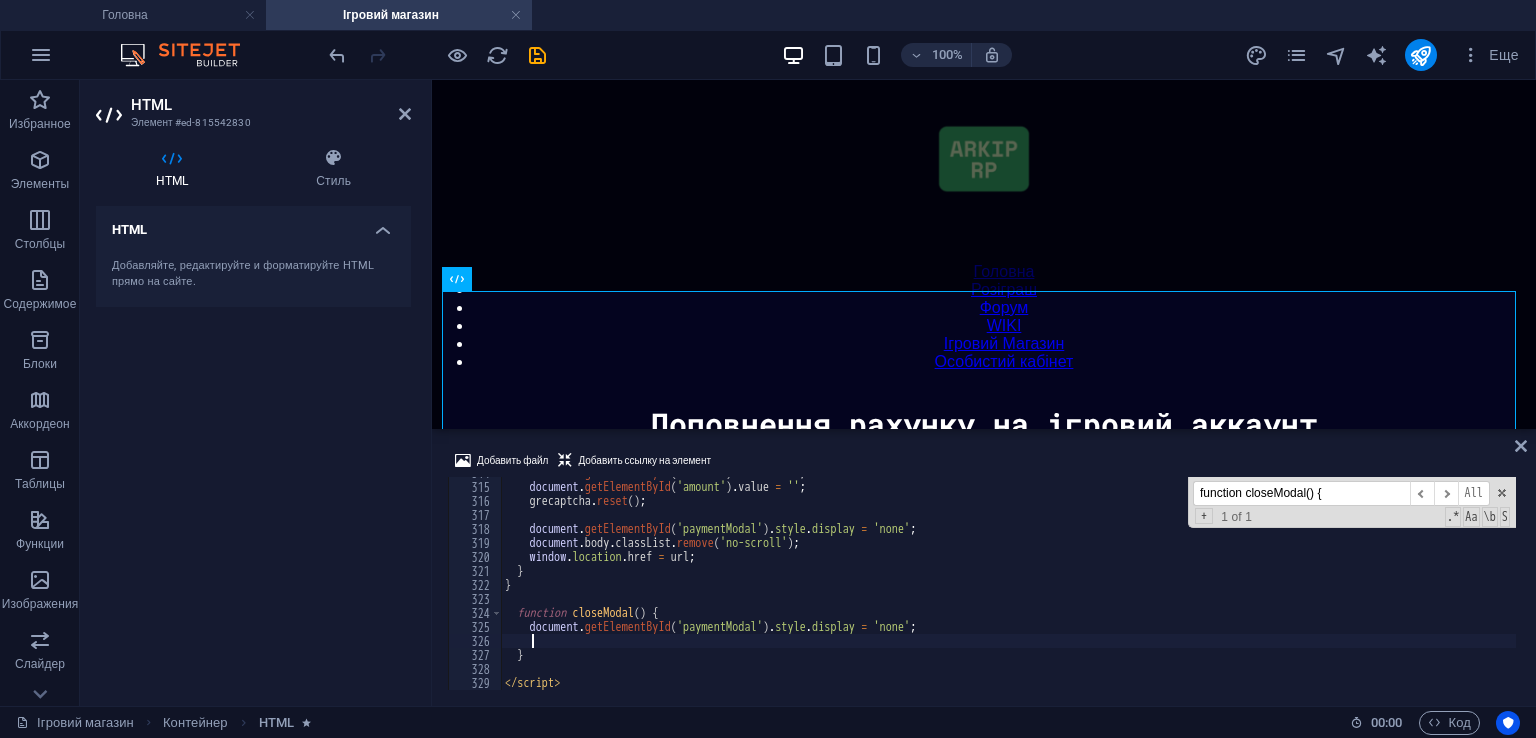 paste 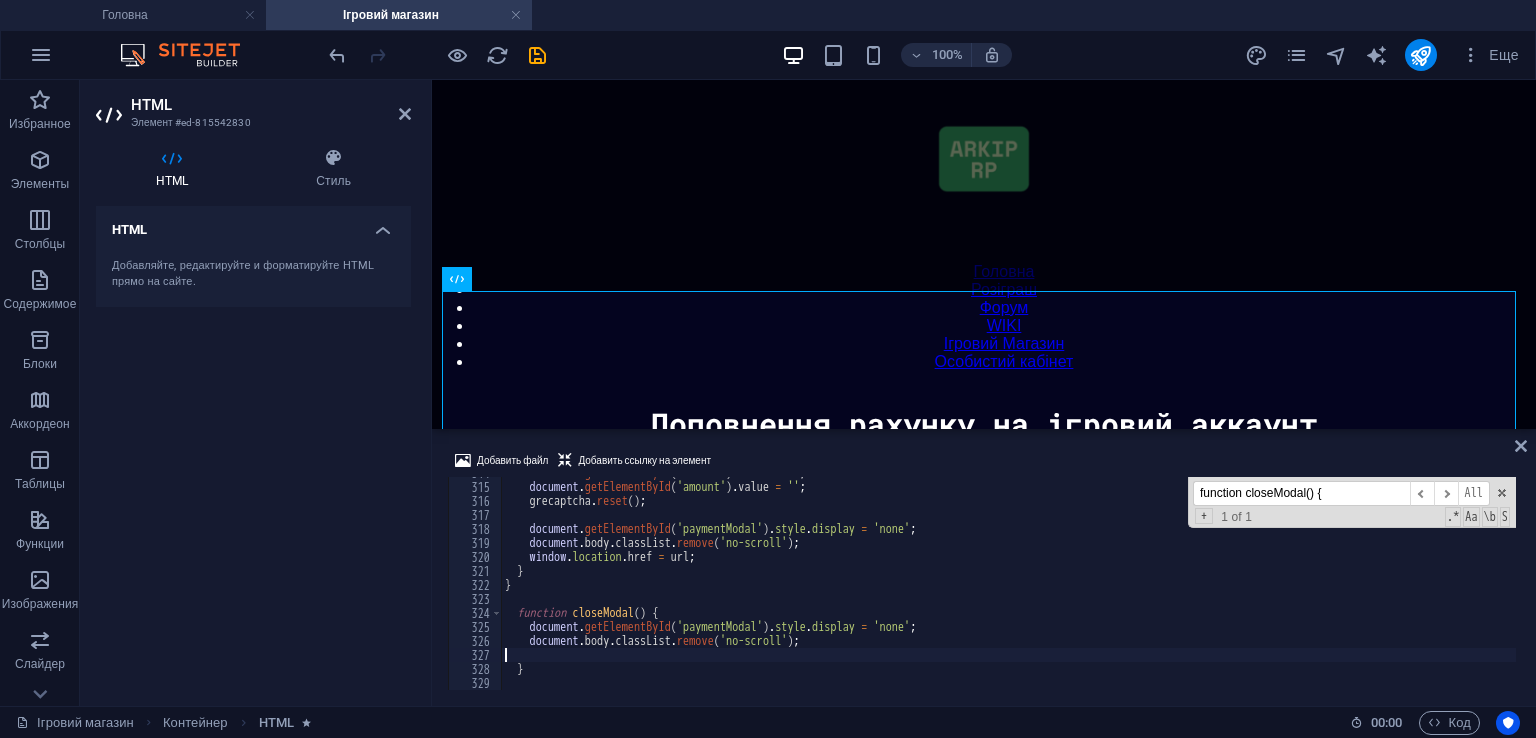 scroll, scrollTop: 0, scrollLeft: 0, axis: both 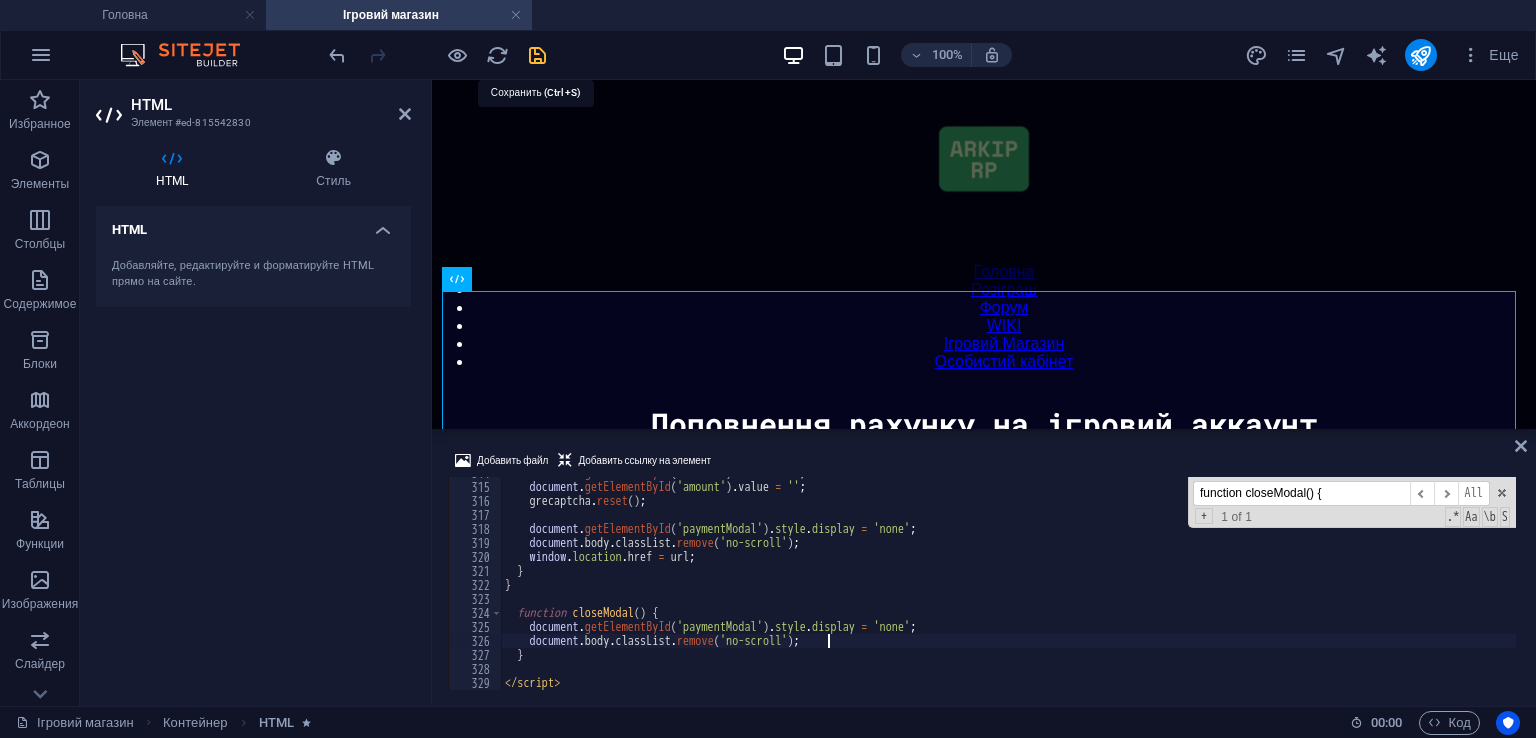 click at bounding box center [537, 55] 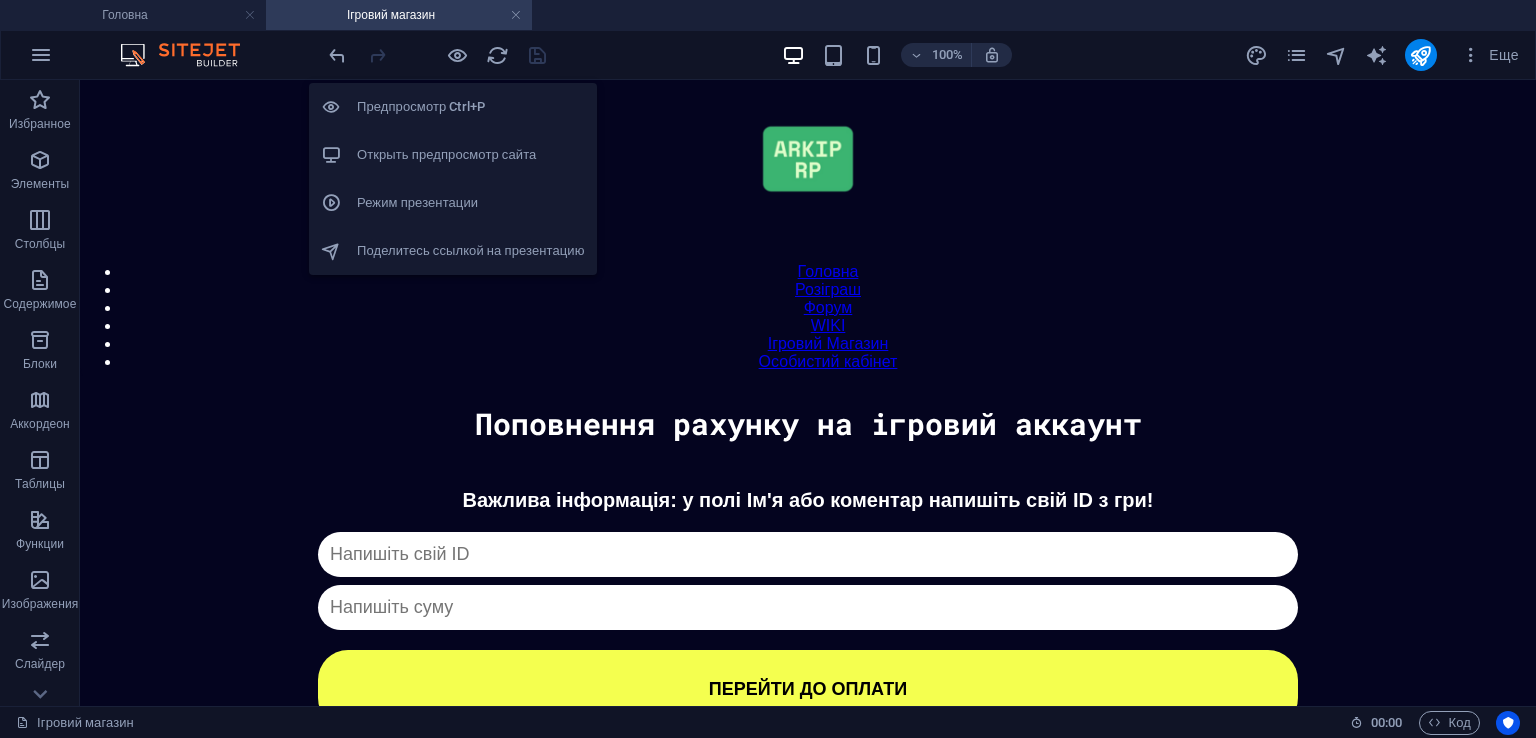 click on "Открыть предпросмотр сайта" at bounding box center (471, 155) 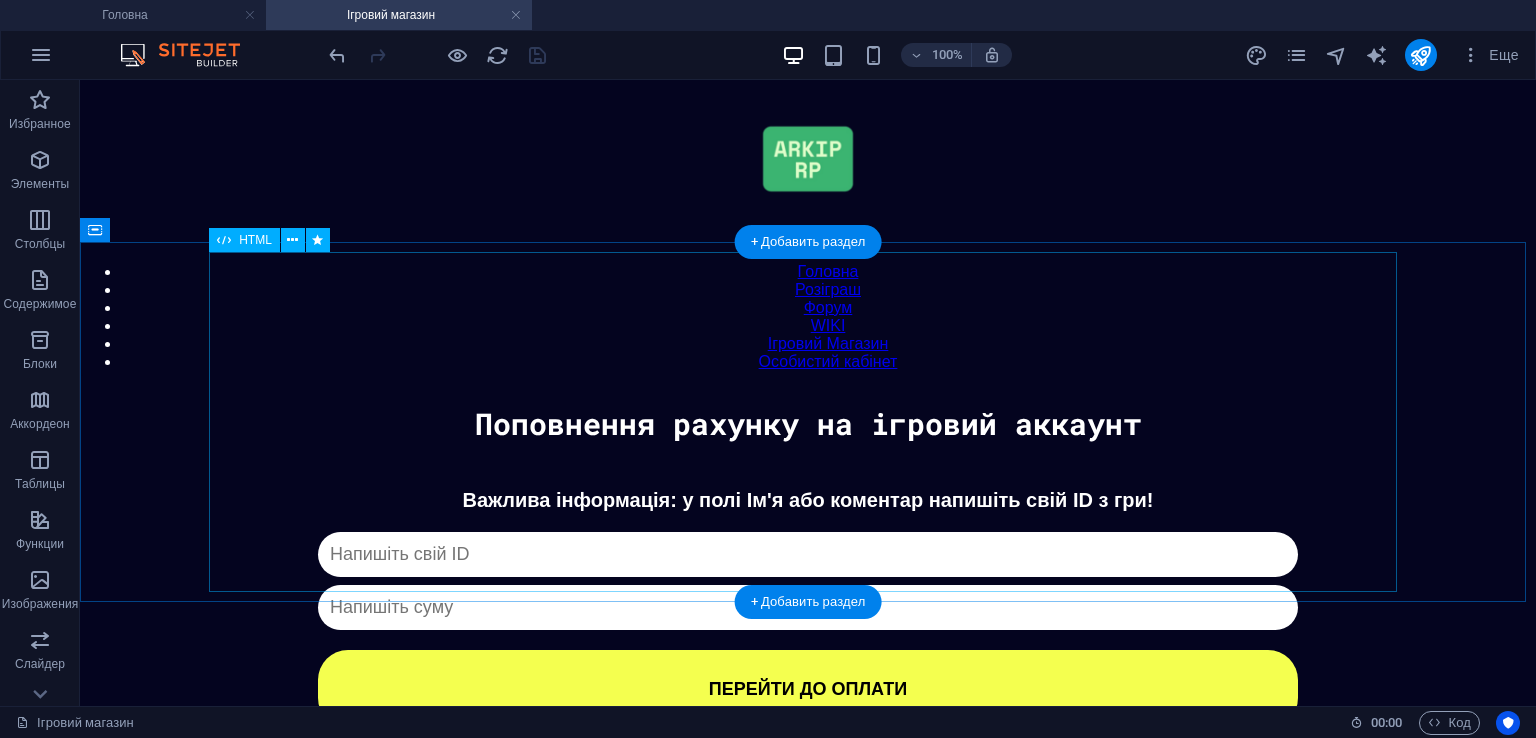 click on "Донат
Важлива інформація: у полі Ім'я або коментар напишіть свій ID з гри!
Капча не пройдена
ПЕРЕЙТИ ДО ОПЛАТИ
✖
Оберіть спосіб оплати
Monobank
PayPal" at bounding box center (808, 608) 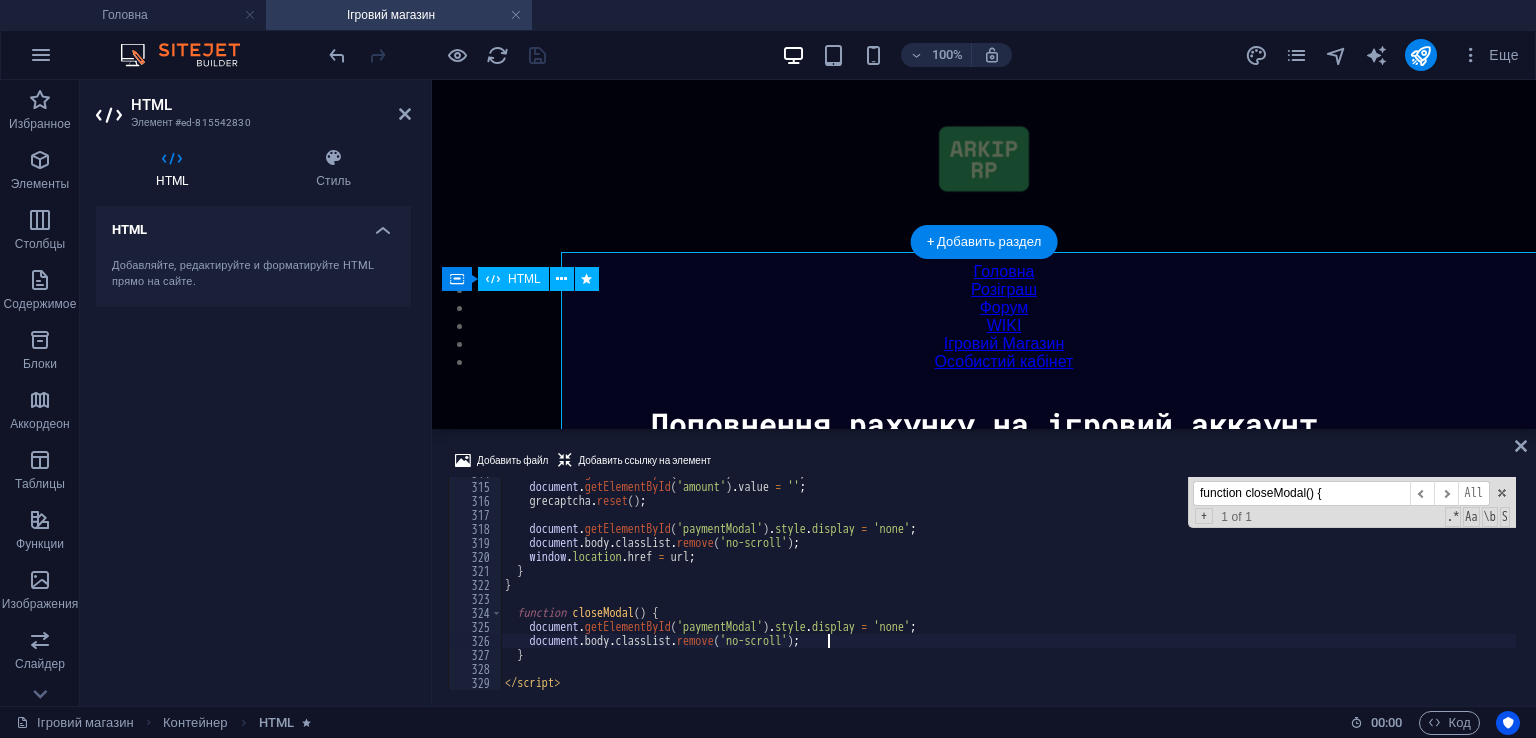 click on "Донат
Важлива інформація: у полі Ім'я або коментар напишіть свій ID з гри!
Капча не пройдена
ПЕРЕЙТИ ДО ОПЛАТИ
✖
Оберіть спосіб оплати
Monobank
PayPal" at bounding box center [984, 608] 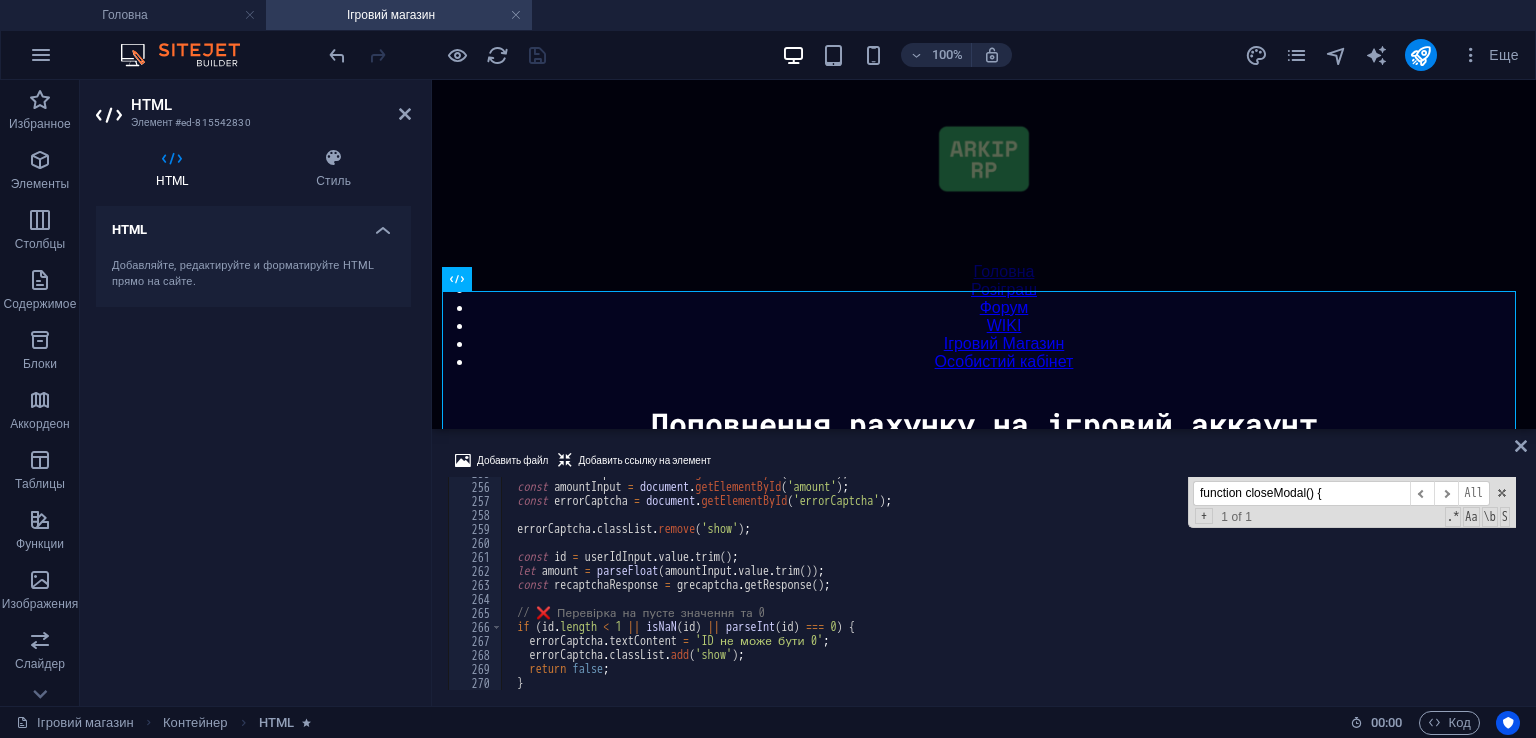 scroll, scrollTop: 3567, scrollLeft: 0, axis: vertical 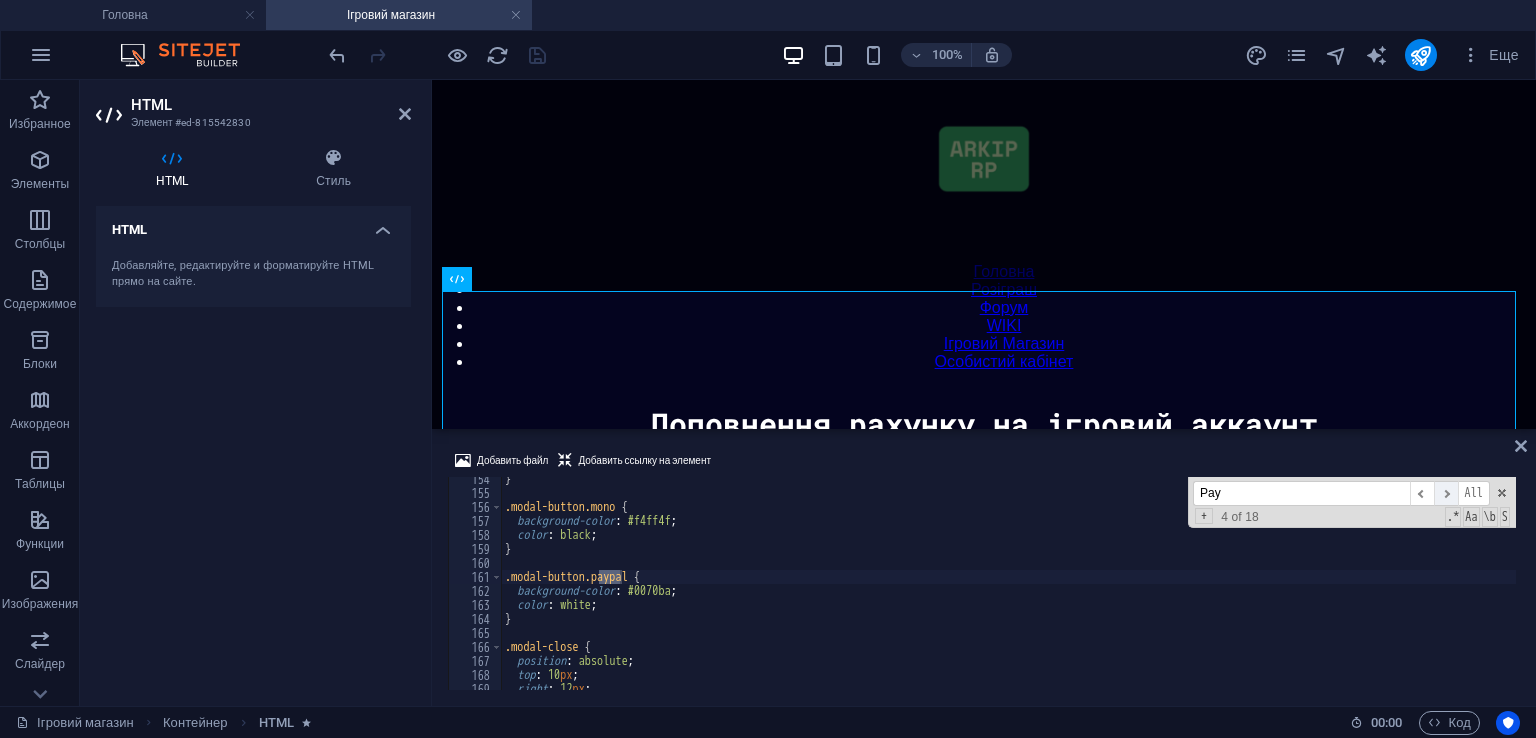 type on "Pay" 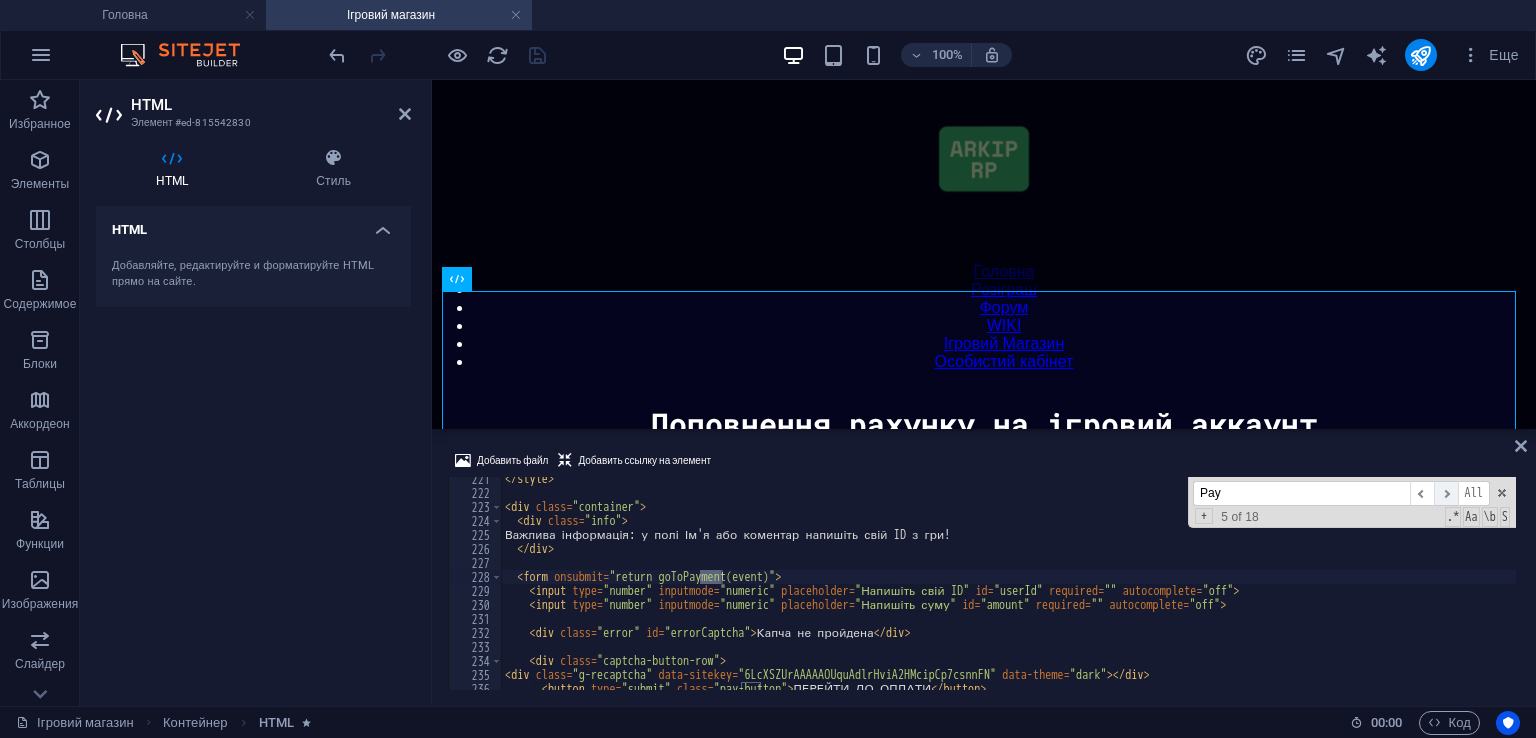 click on "​" at bounding box center (1446, 493) 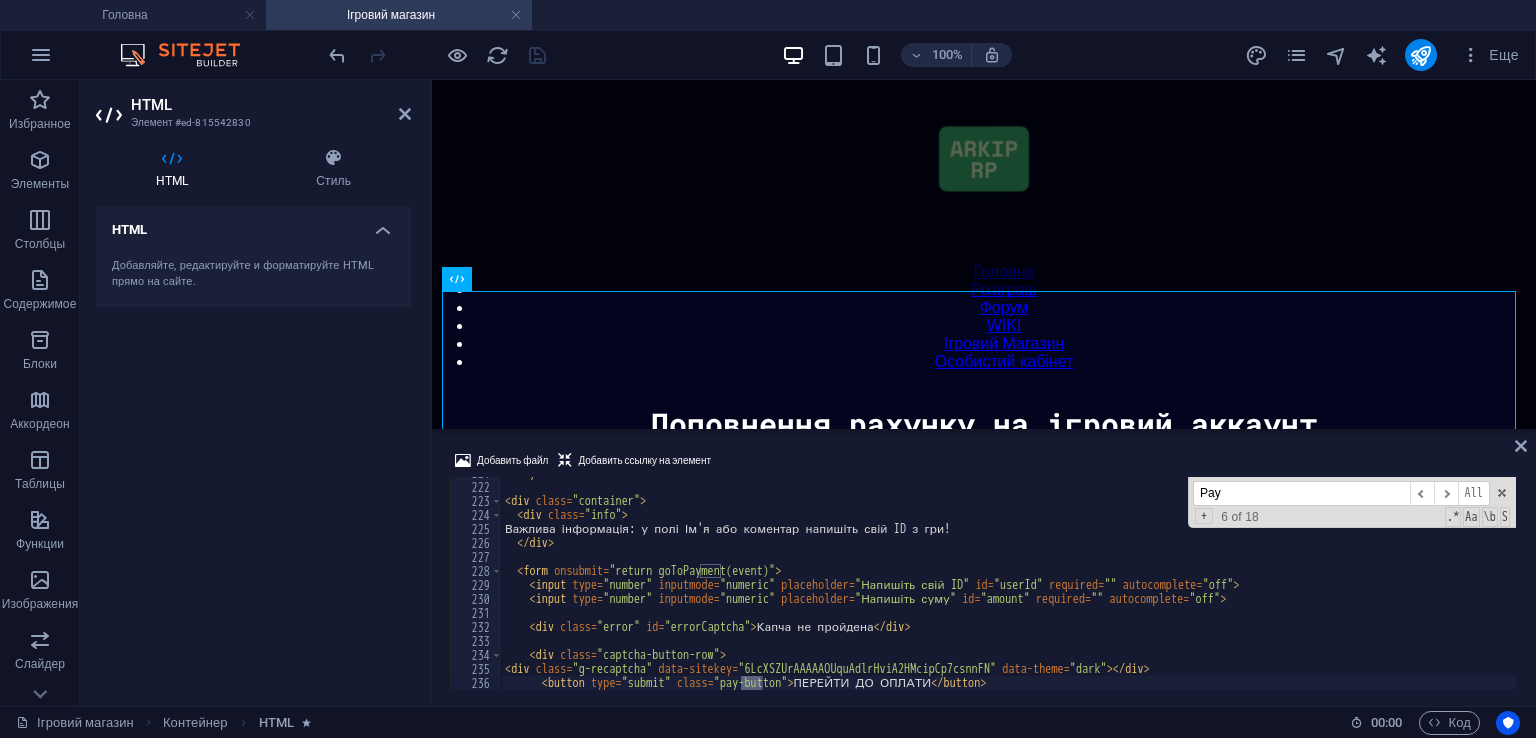 scroll, scrollTop: 3151, scrollLeft: 0, axis: vertical 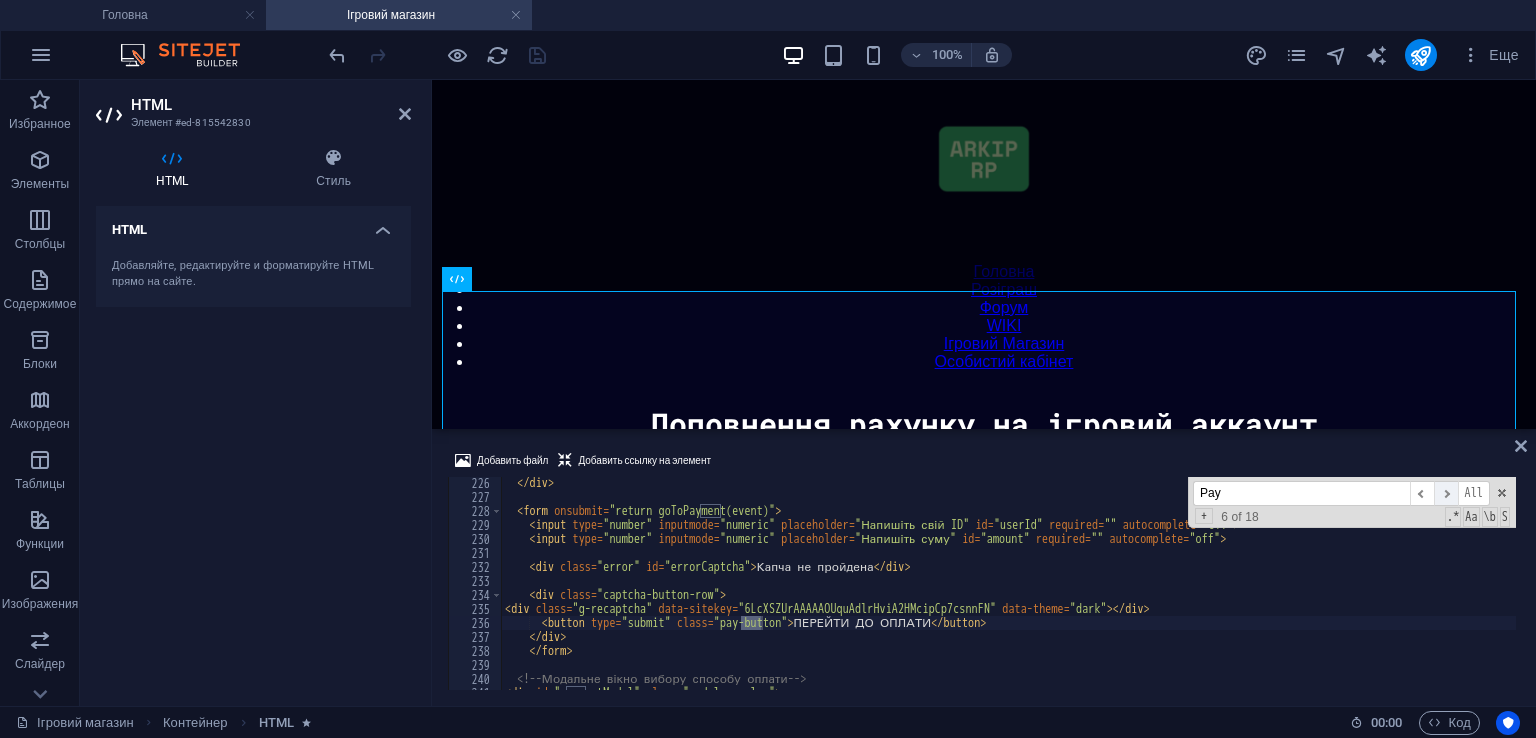 click on "​" at bounding box center (1446, 493) 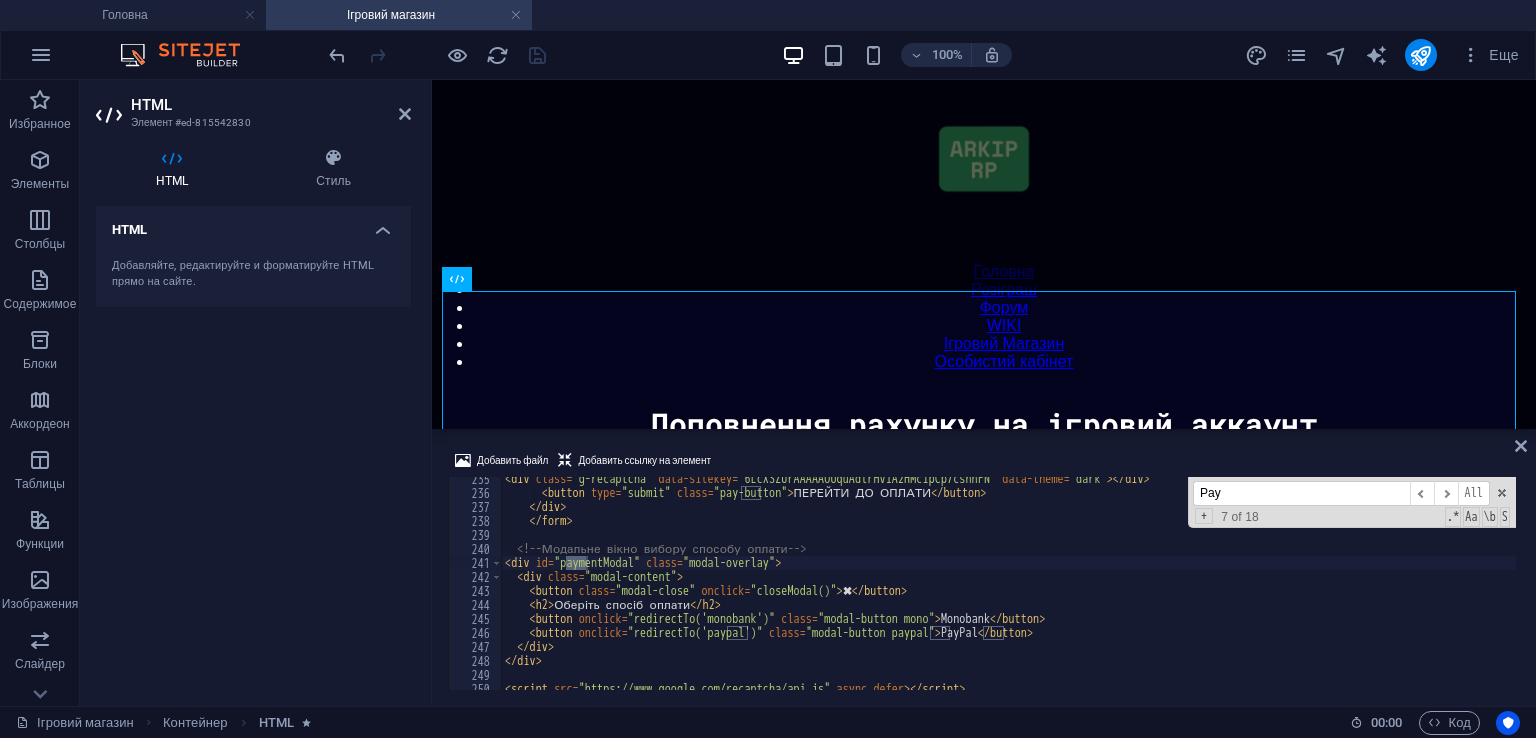 scroll, scrollTop: 3280, scrollLeft: 0, axis: vertical 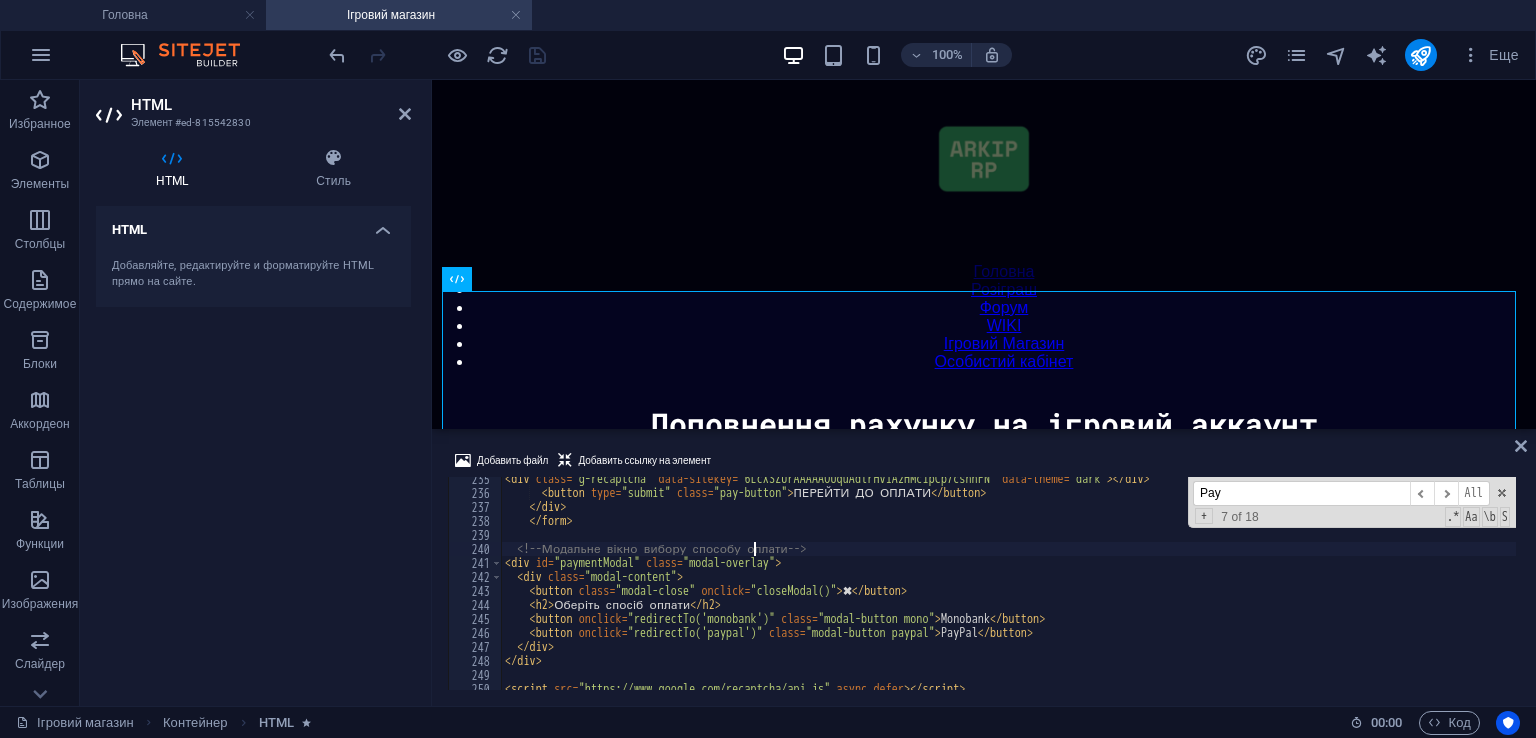 click on "< div class = "g-recaptcha" data-sitekey = "6LcXSZUrAAAAAOUquAdlrHviA2HMcipCp7csnnFN" data-theme = "dark" ></div> < button type = "submit" class = "pay-button" > ПЕРЕЙТИ ДО ОПЛАТИ </ button > </div> </ form > <!--  Модальне вікно вибору способу оплати  --> < div id = "paymentModal" class = "modal-overlay" > < div class = "modal-content" > < button class = "modal-close" onclick = "closeModal()" > ✖ </ button > < h2 > Оберіть спосіб оплати </ h2 > < button onclick = "redirectTo('monobank')" class = "modal-button mono" > Monobank </ button > < button onclick = "redirectTo('paypal')" class = "modal-button paypal" > PayPal </ button > </ div > </ div > < script src = "https://www.google.com/recaptcha/api.js" async defer > </ script > < script >" at bounding box center [1008, 592] 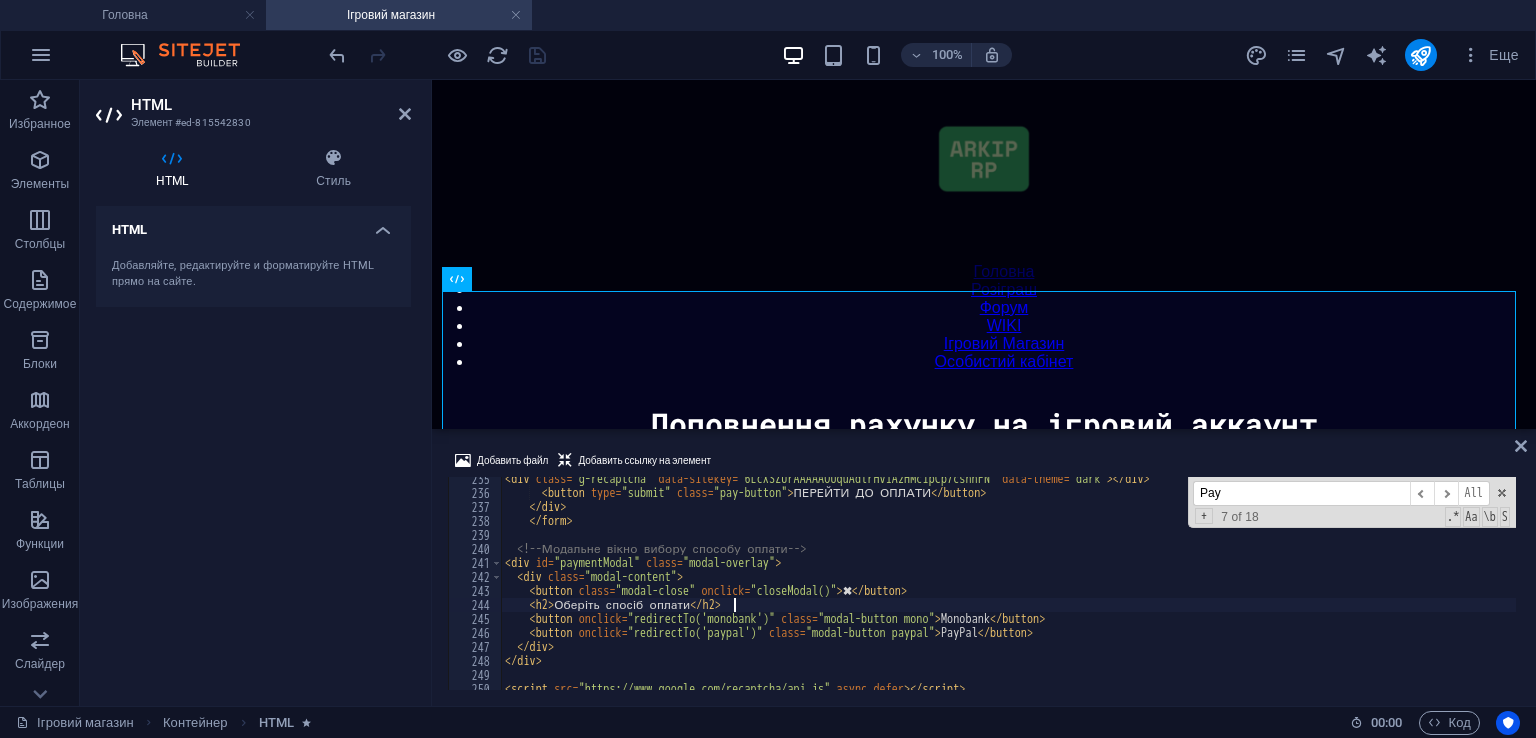 click on "< div class = "g-recaptcha" data-sitekey = "6LcXSZUrAAAAAOUquAdlrHviA2HMcipCp7csnnFN" data-theme = "dark" ></div> < button type = "submit" class = "pay-button" > ПЕРЕЙТИ ДО ОПЛАТИ </ button > </div> </ form > <!--  Модальне вікно вибору способу оплати  --> < div id = "paymentModal" class = "modal-overlay" > < div class = "modal-content" > < button class = "modal-close" onclick = "closeModal()" > ✖ </ button > < h2 > Оберіть спосіб оплати </ h2 > < button onclick = "redirectTo('monobank')" class = "modal-button mono" > Monobank </ button > < button onclick = "redirectTo('paypal')" class = "modal-button paypal" > PayPal </ button > </ div > </ div > < script src = "https://www.google.com/recaptcha/api.js" async defer > </ script > < script >" at bounding box center [1008, 592] 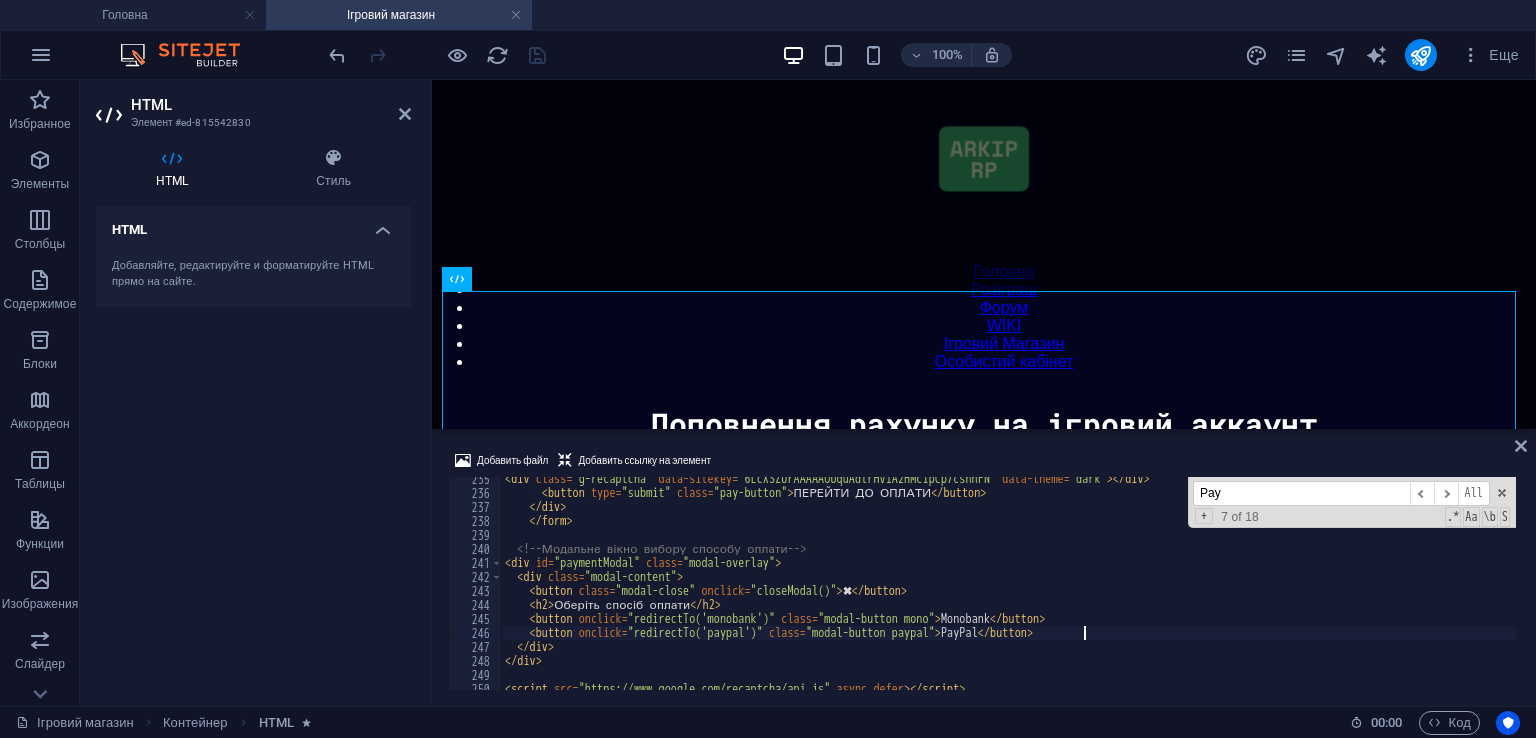 scroll, scrollTop: 0, scrollLeft: 0, axis: both 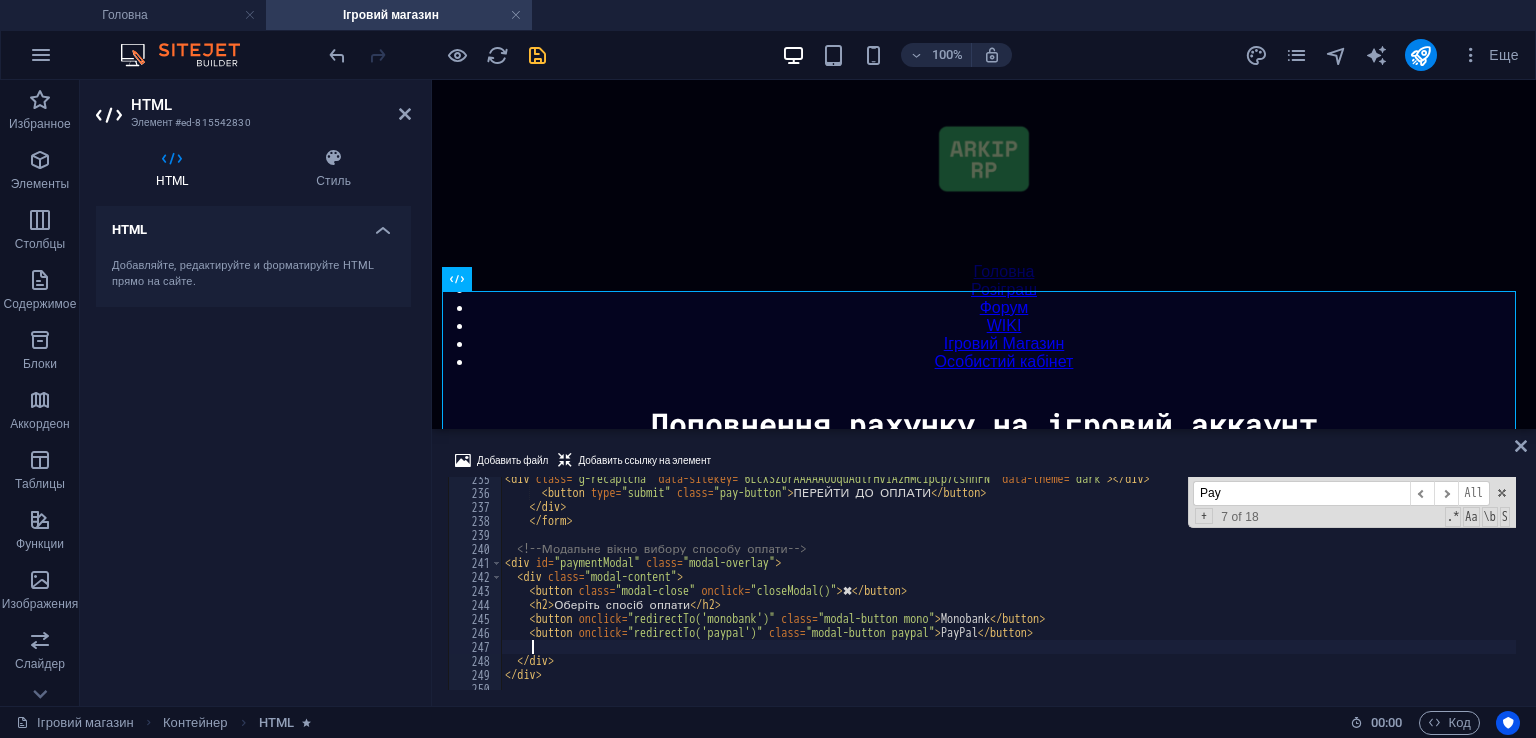 paste 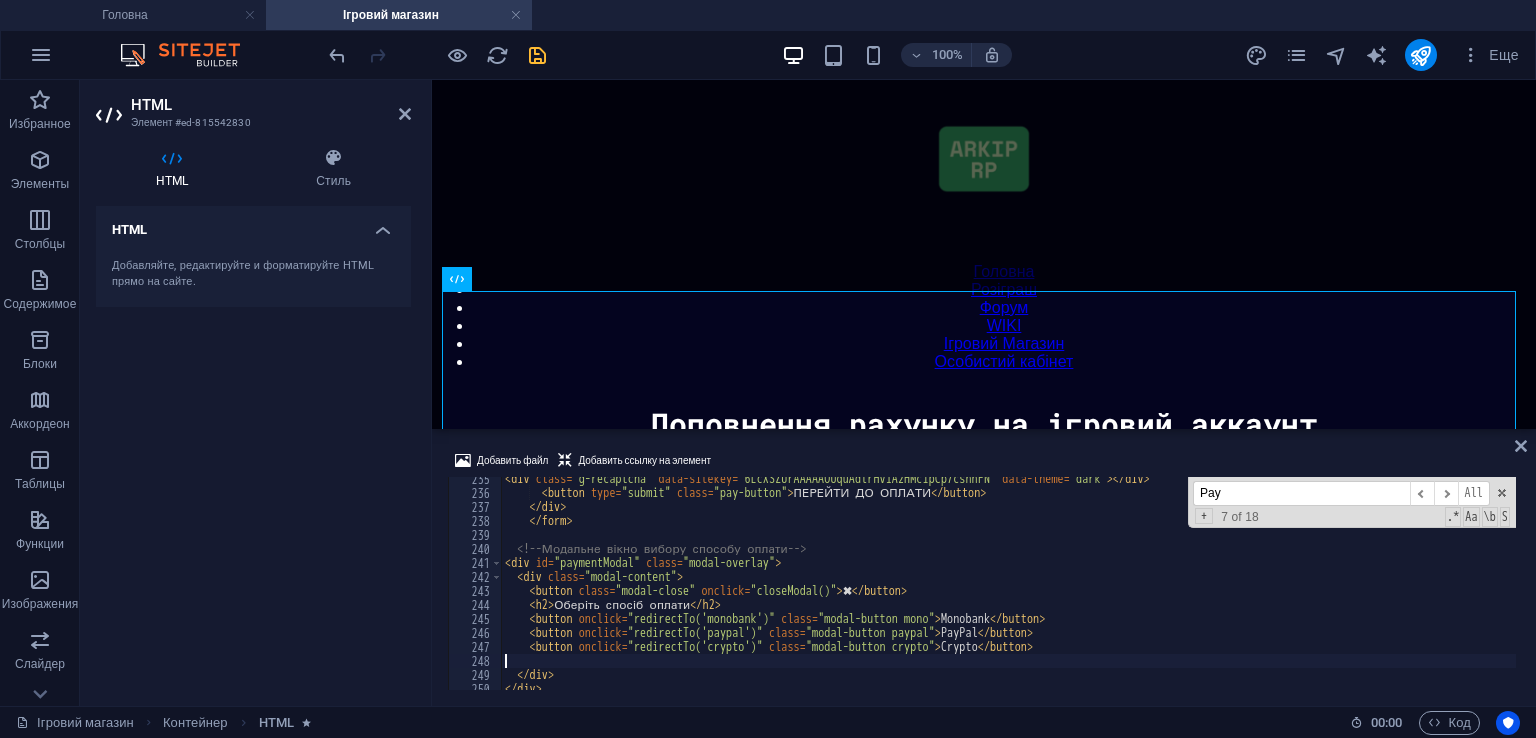 scroll, scrollTop: 0, scrollLeft: 0, axis: both 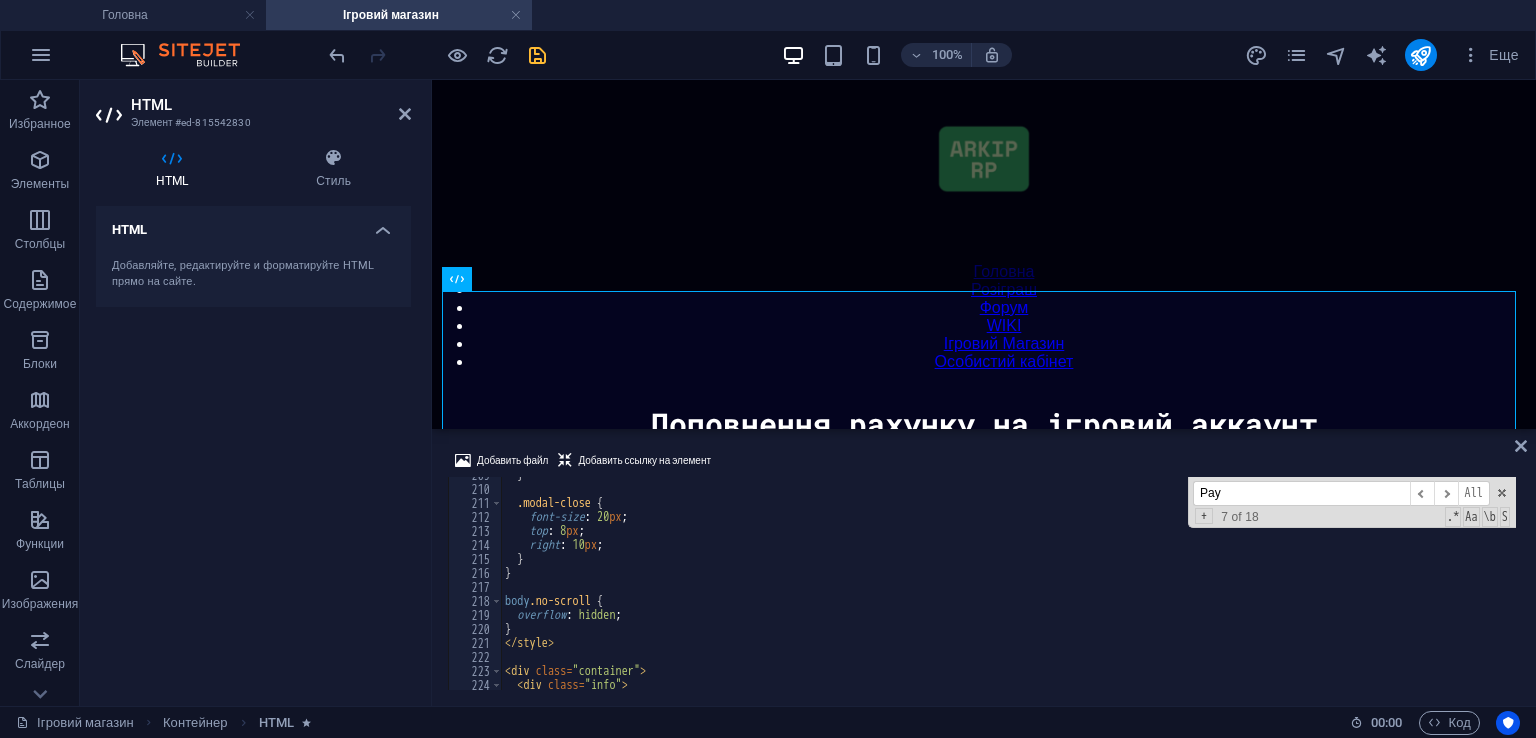 click on "<button onclick="redirectTo('crypto')" class="modal-button crypto">Crypto</button> 209 210 211 212 213 214 215 216 217 218 219 220 221 222 223 224 225 226    }    .modal-close   {      font-size :   20 px ;      top :   8 px ;      right :   10 px ;    } } body .no-scroll   {    overflow :   hidden ; } </ style > < div   class = "container" >    < div   class = "info" >     Важлива інформація: у полі Ім'я або коментар напишіть свій ID з гри! Pay ​ ​ All Replace All + 7 of 18 .* Aa \b S     XXXXXXXXXXXXXXXXXXXXXXXXXXXXXXXXXXXXXXXXXXXXXXXXXXXXXXXXXXXXXXXXXXXXXXXXXXXXXXXXXXXXXXXXXXXXXXXXXXXXXXXXXXXXXXXXXXXXXXXXXXXXXXXXXXXXXXXXXXXXXXXXXXXXXXXXXXXXXXXXXXXXXXXXXXXXXXXXXXXXXXXXXXXXXXXXXXXXXXXXXXXXXXXXXXXXXXXXXXXXXXXXXXXXXXXXXXXXXXXXXXXXXXXXXXXXXXXX" at bounding box center [984, 583] 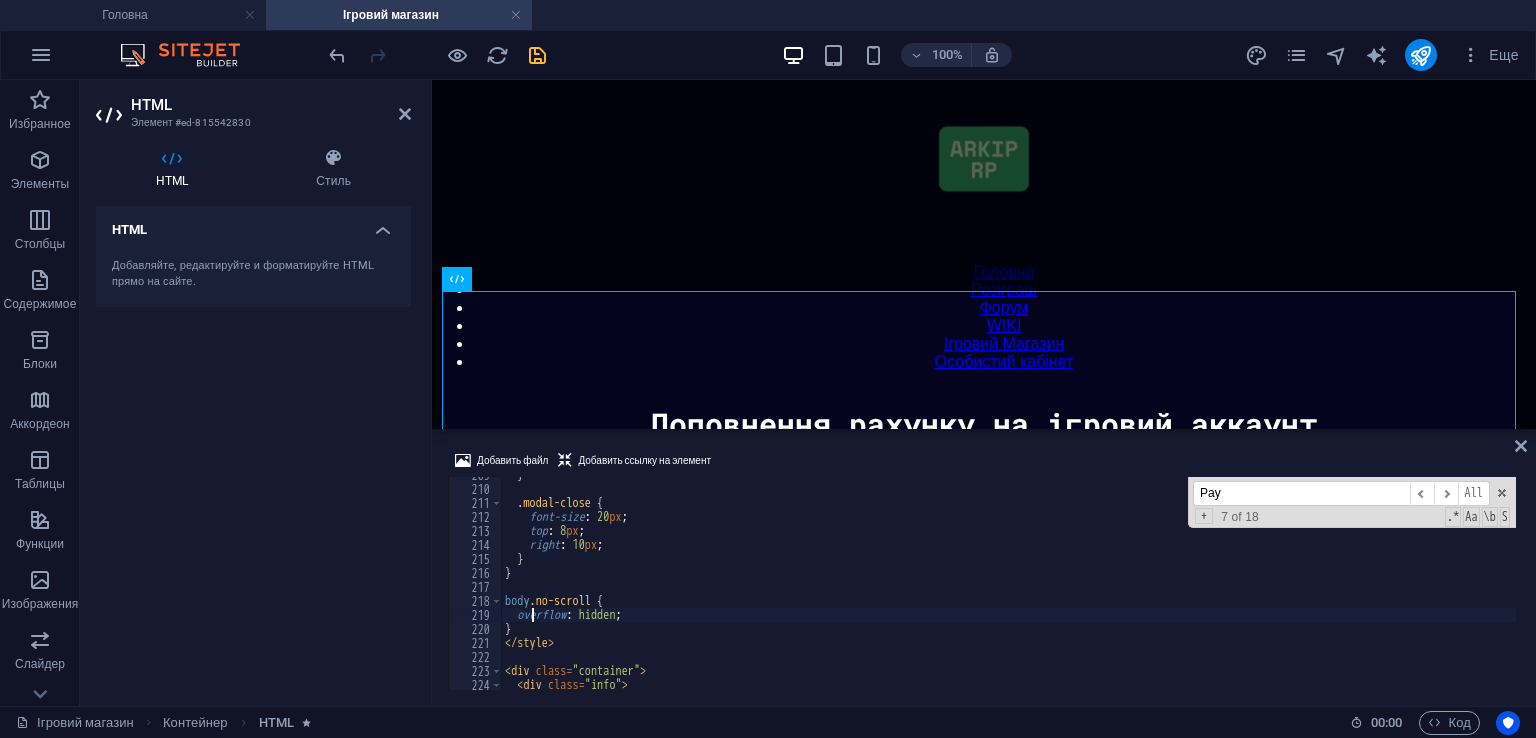 click on "Важлива інформація: у полі Ім'я або коментар напишіть свій ID з гри!" at bounding box center (1008, 588) 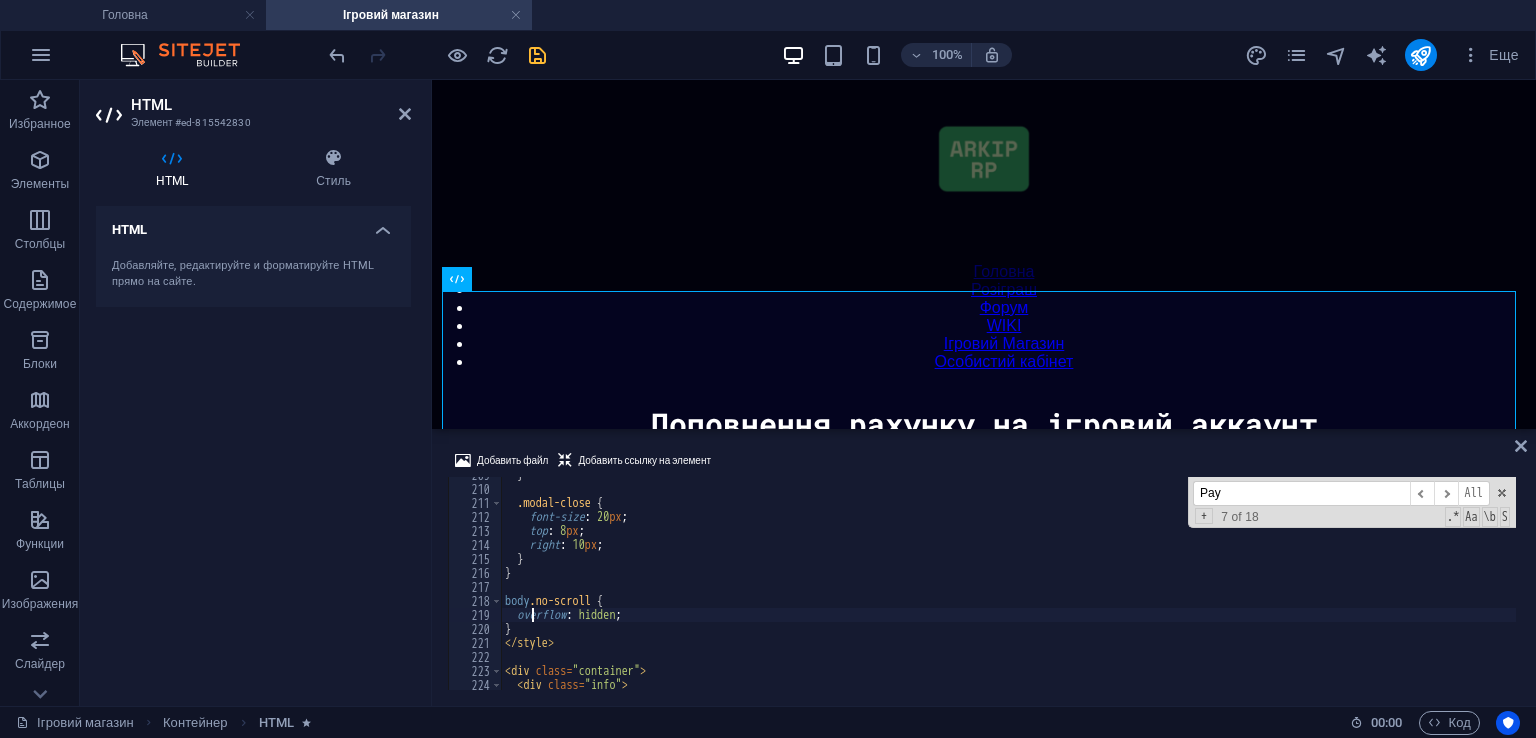 click on "Важлива інформація: у полі Ім'я або коментар напишіть свій ID з гри!" at bounding box center [1008, 588] 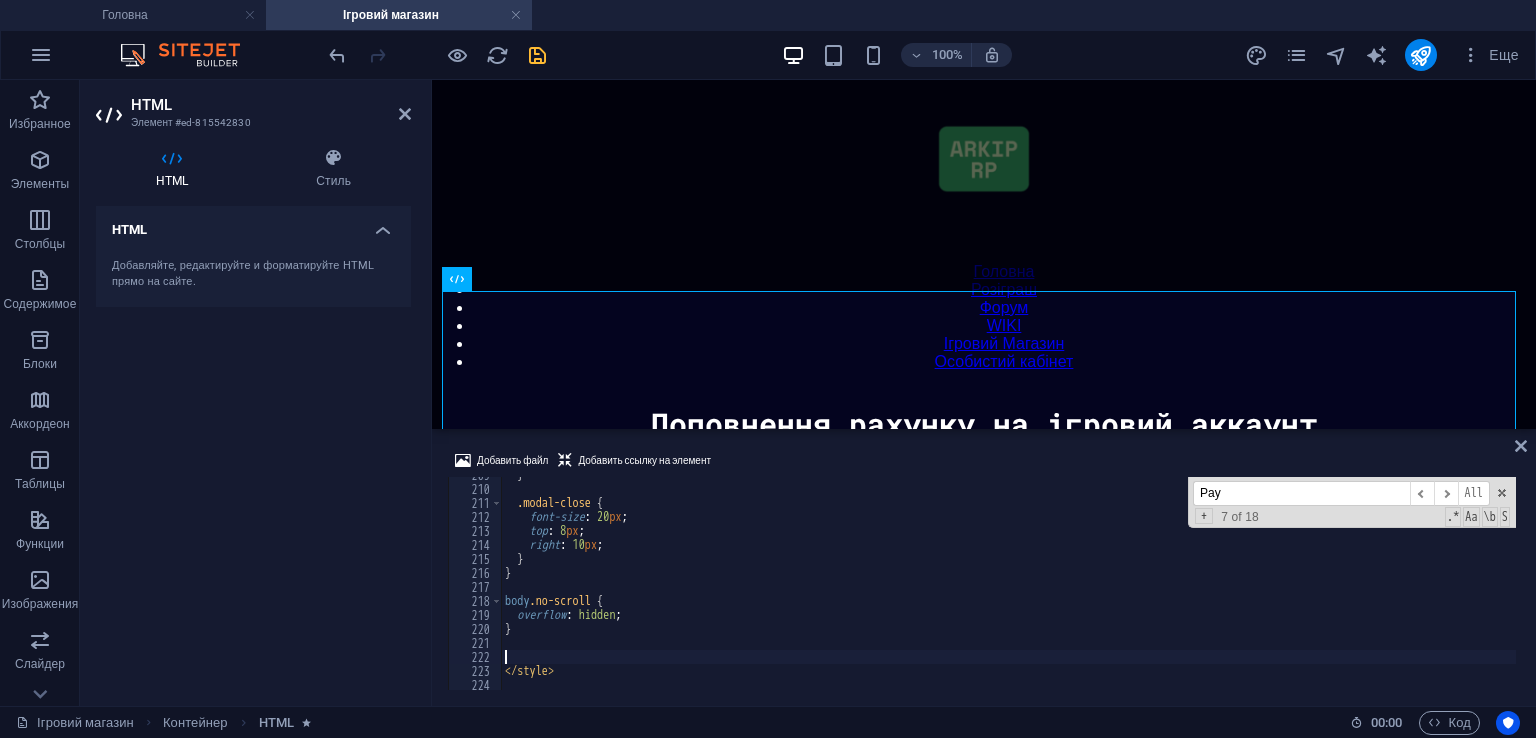 paste on "}" 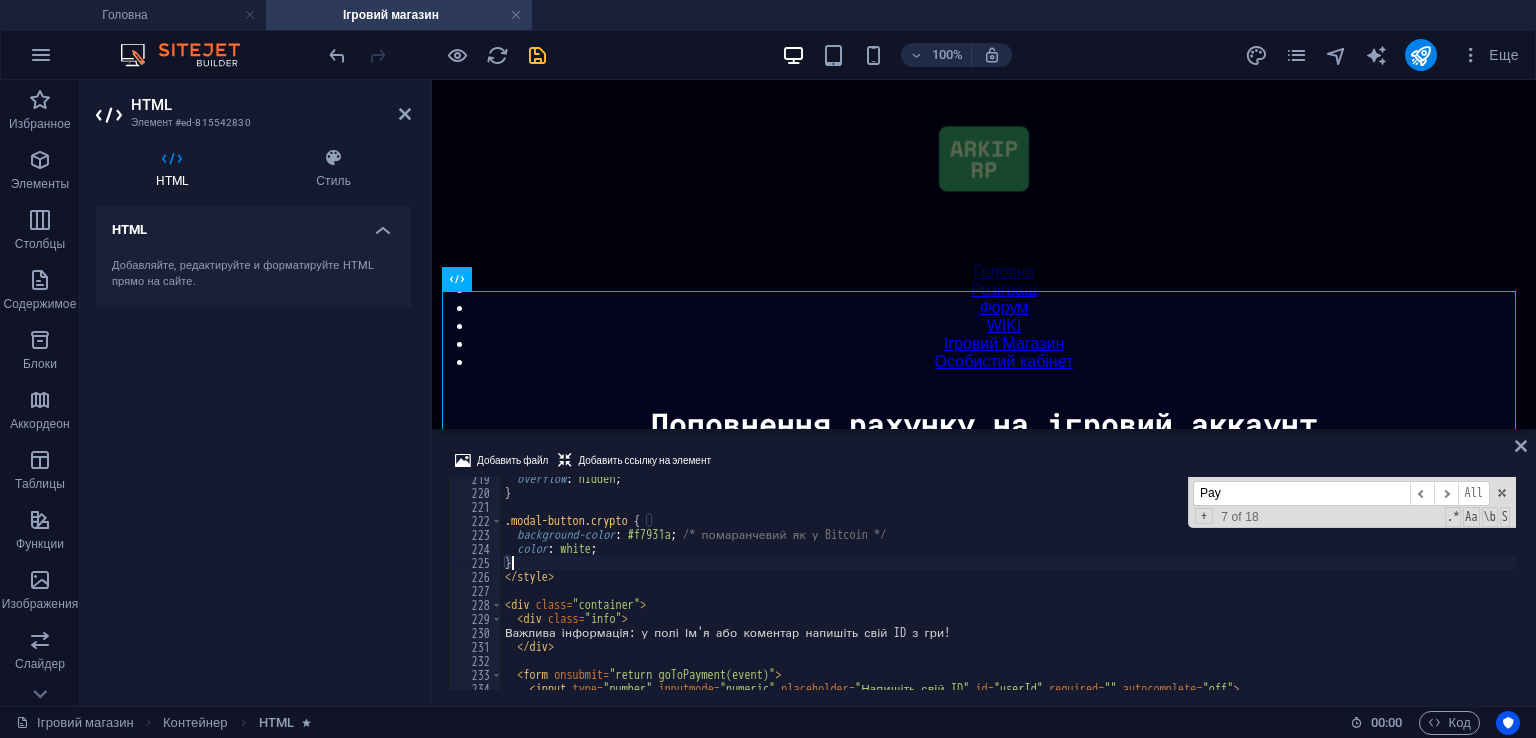 scroll, scrollTop: 3056, scrollLeft: 0, axis: vertical 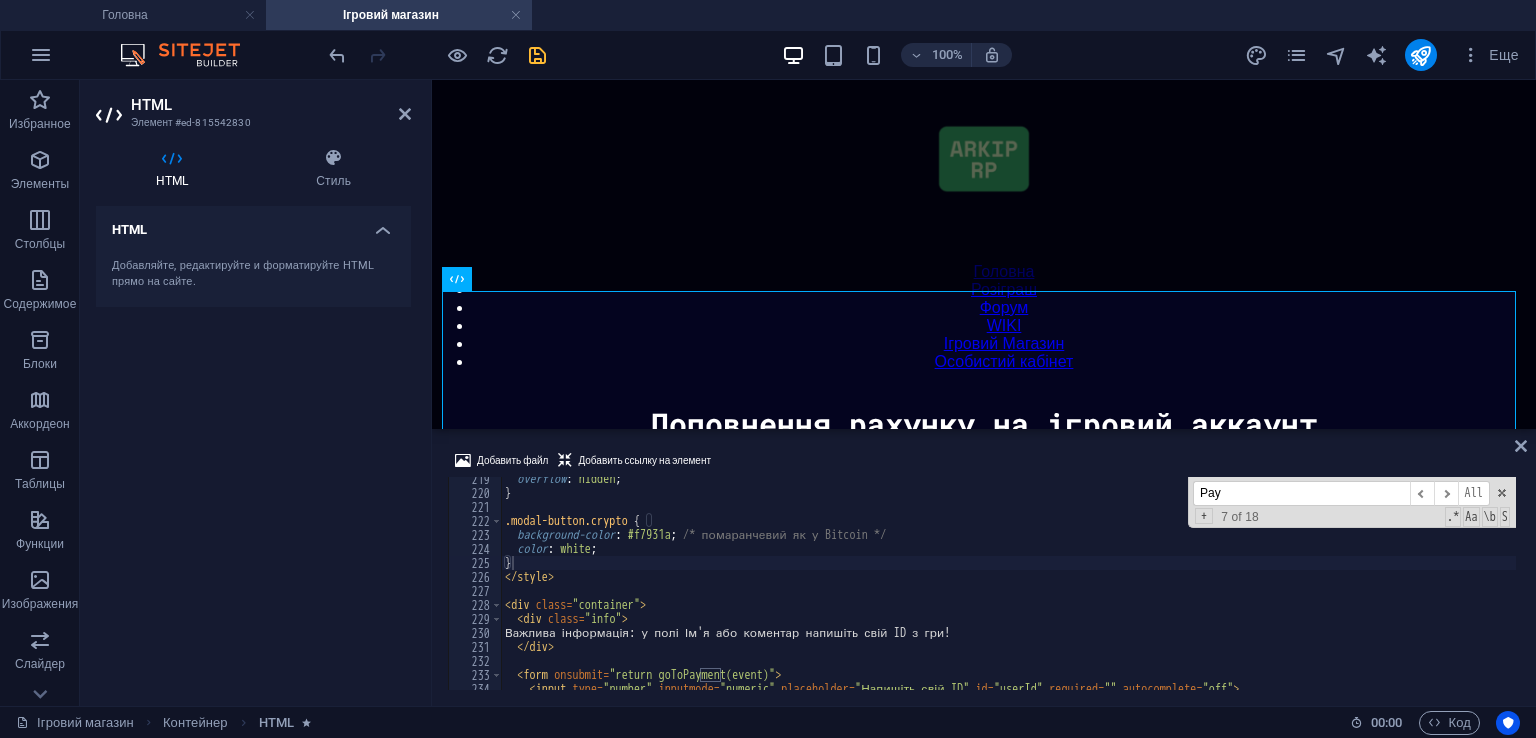 click on "Pay" at bounding box center (1301, 493) 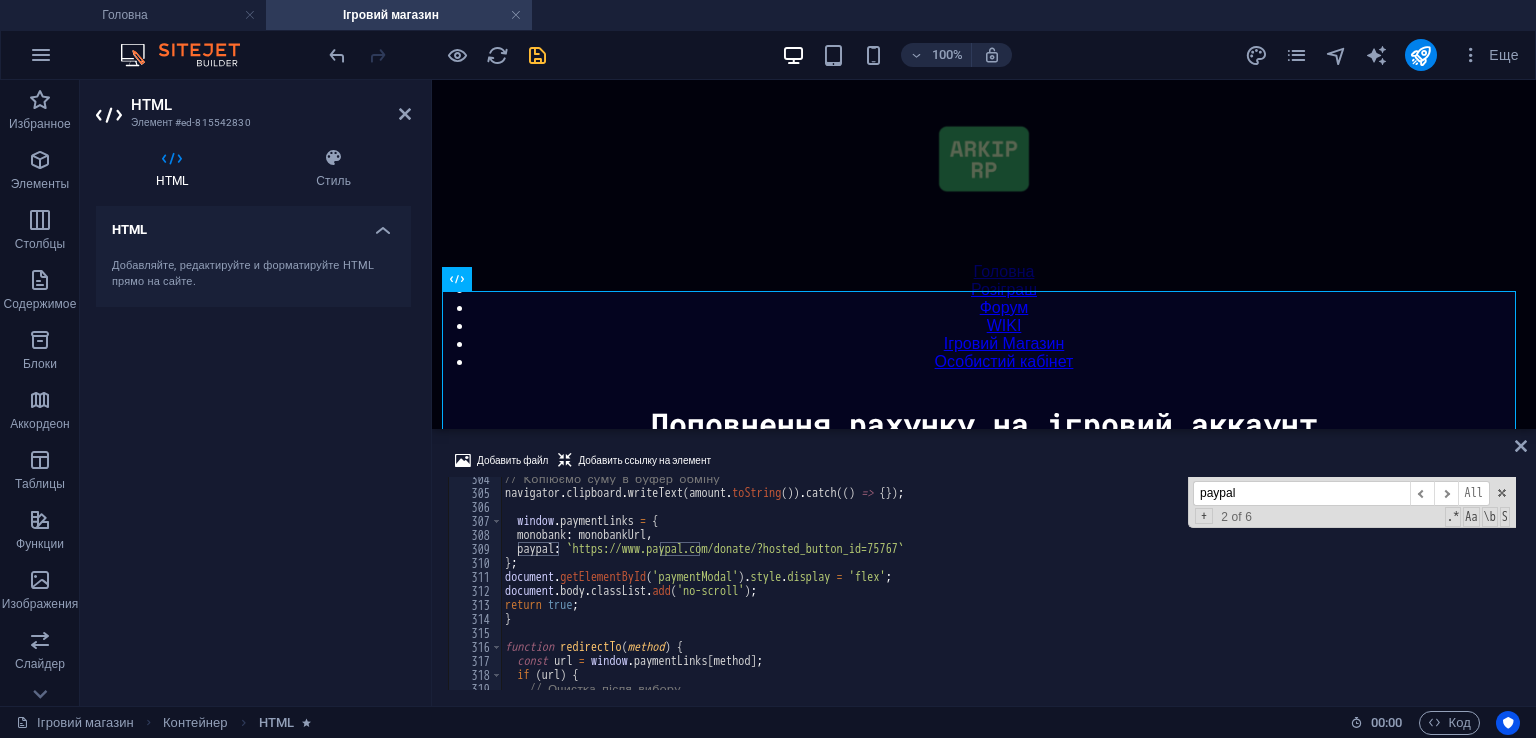 scroll, scrollTop: 4187, scrollLeft: 0, axis: vertical 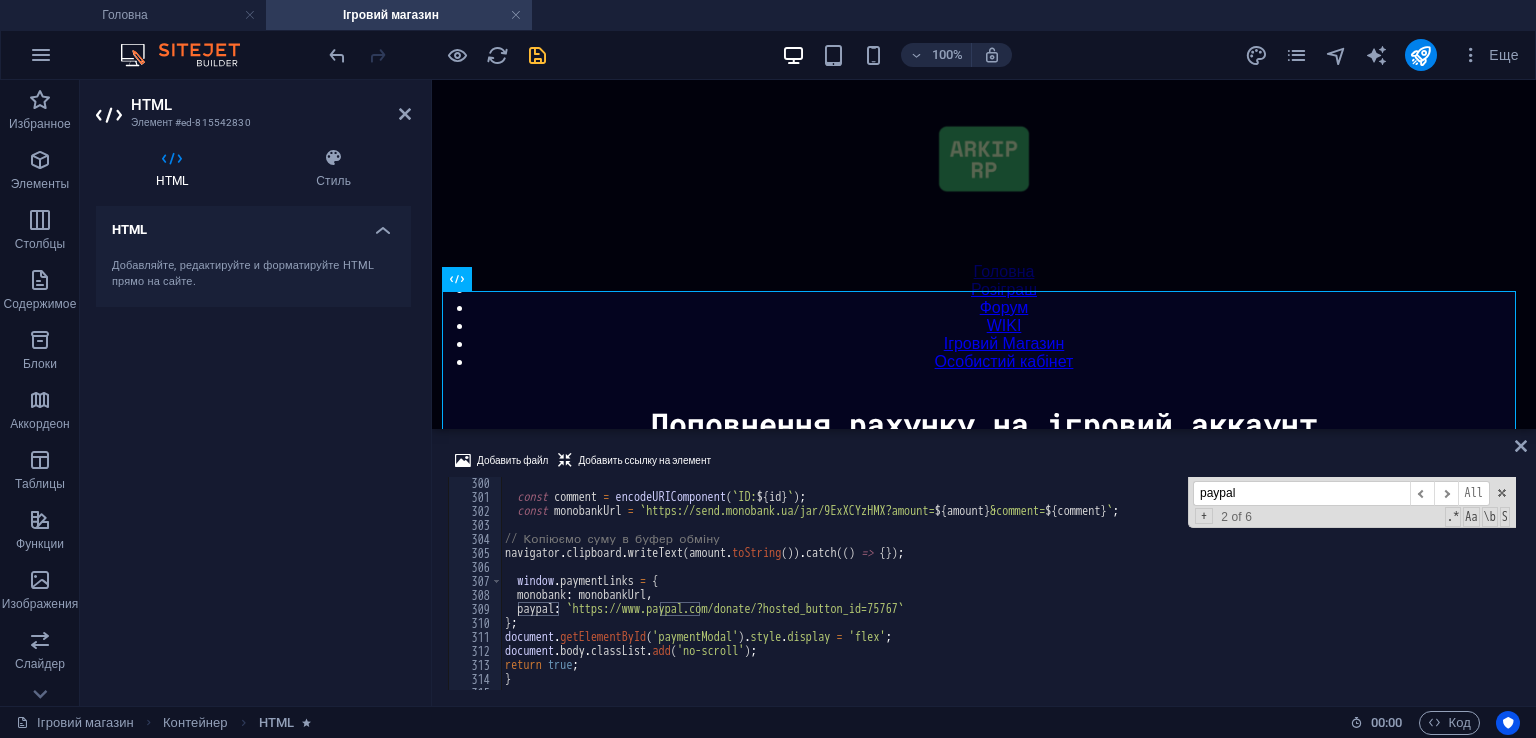 click on "paypal" at bounding box center [1301, 493] 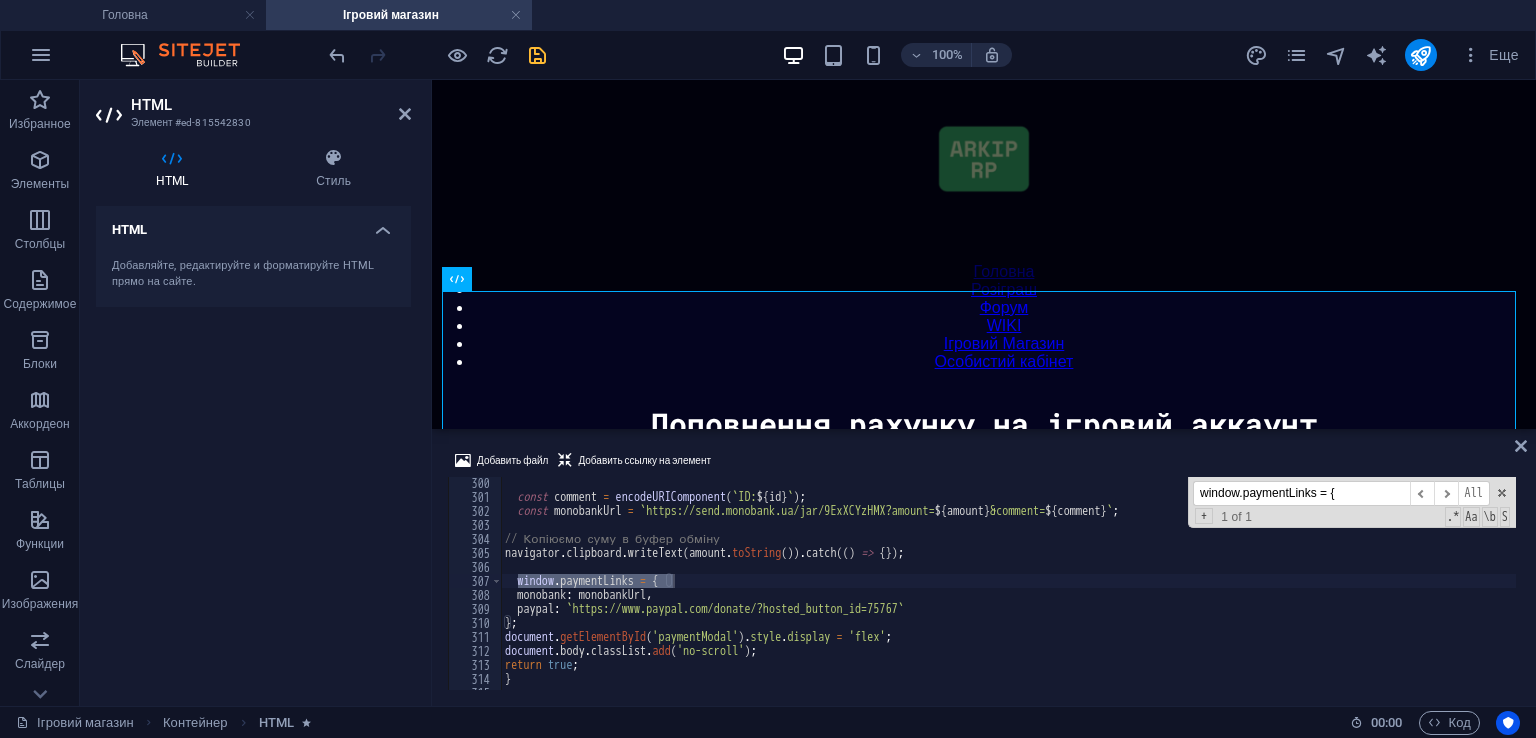 type on "window.paymentLinks = {" 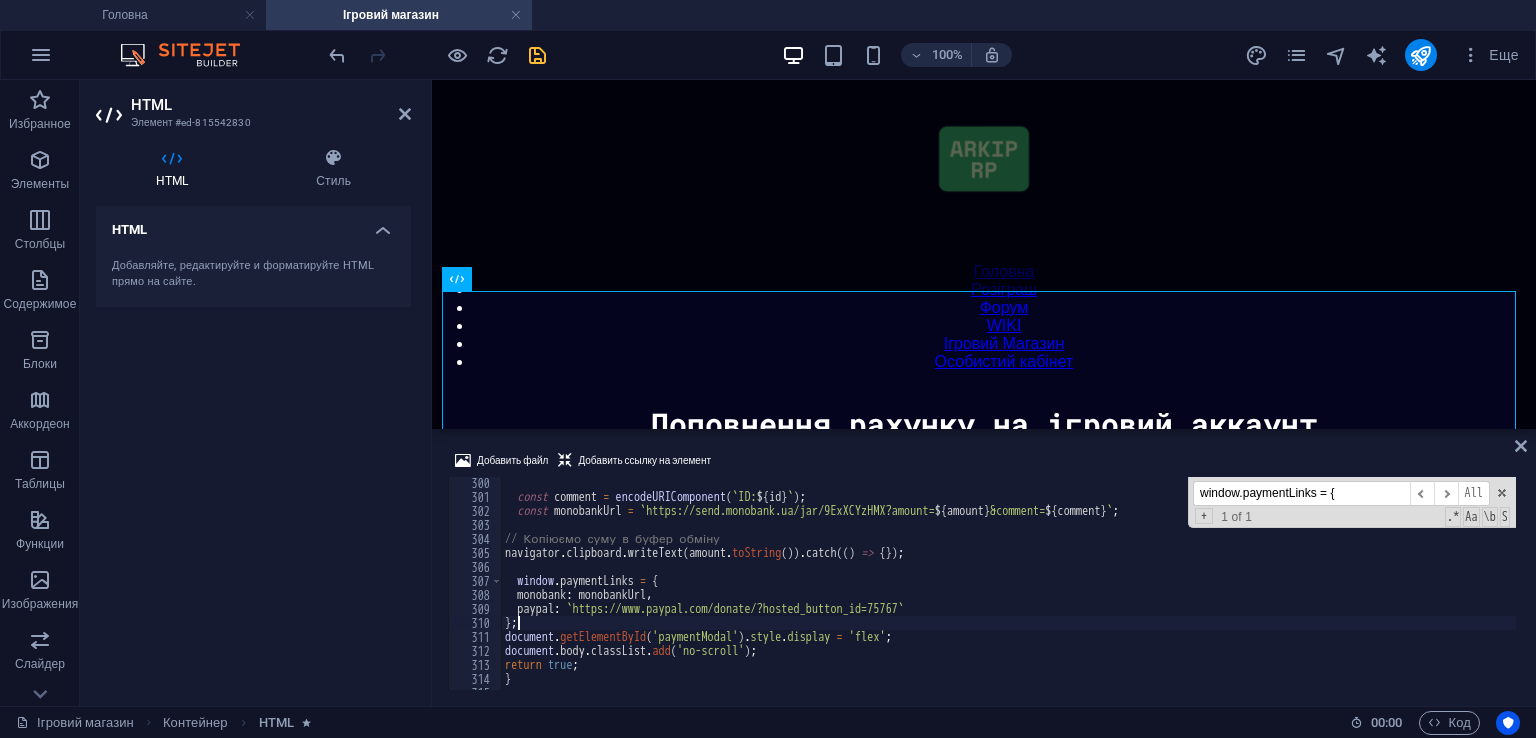 click on "const comment = encodeURIComponent(` ID: ${id}`); const monobankUrl = `https://send.monobank.ua/jar/9ExXCYzHMX?amount= ${amount}&comment= ${comment}`; // Копіюємо суму в буфер обміну navigator.clipboard.writeText(amount.toString()).catch(() => {}); window.paymentLinks = { monobank: monobankUrl, paypal: `https://www.paypal.com/donate/?hosted_button_id=75767` }; document.getElementById('paymentModal').style.display = 'flex'; document.body.classList.add('no-scroll'); return true; } function redirectTo(method) {" at bounding box center (1008, 596) 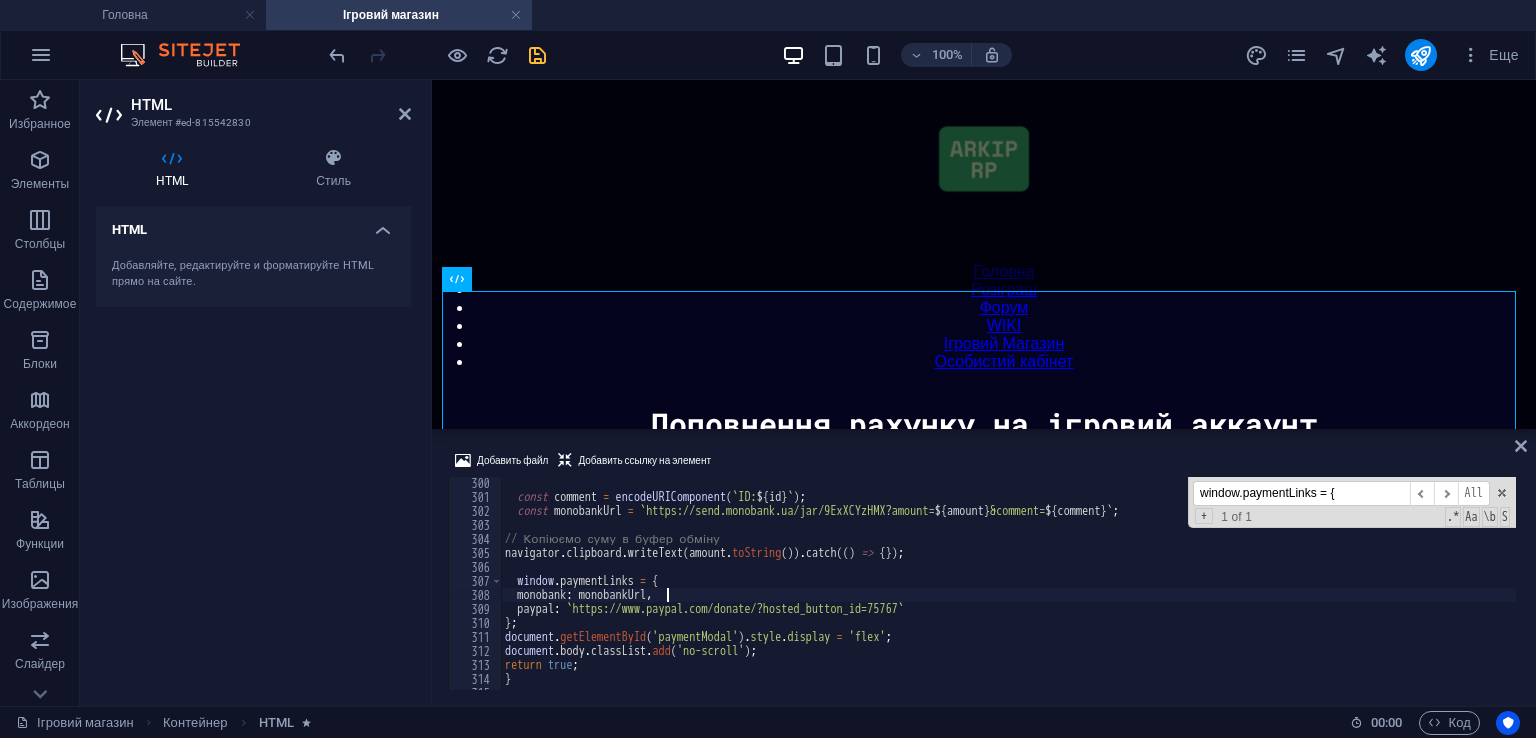 click on "const comment = encodeURIComponent(` ID: ${id}`); const monobankUrl = `https://send.monobank.ua/jar/9ExXCYzHMX?amount= ${amount}&comment= ${comment}`; // Копіюємо суму в буфер обміну navigator.clipboard.writeText(amount.toString()).catch(() => {}); window.paymentLinks = { monobank: monobankUrl, paypal: `https://www.paypal.com/donate/?hosted_button_id=75767` }; document.getElementById('paymentModal').style.display = 'flex'; document.body.classList.add('no-scroll'); return true; } function redirectTo(method) {" at bounding box center [1008, 596] 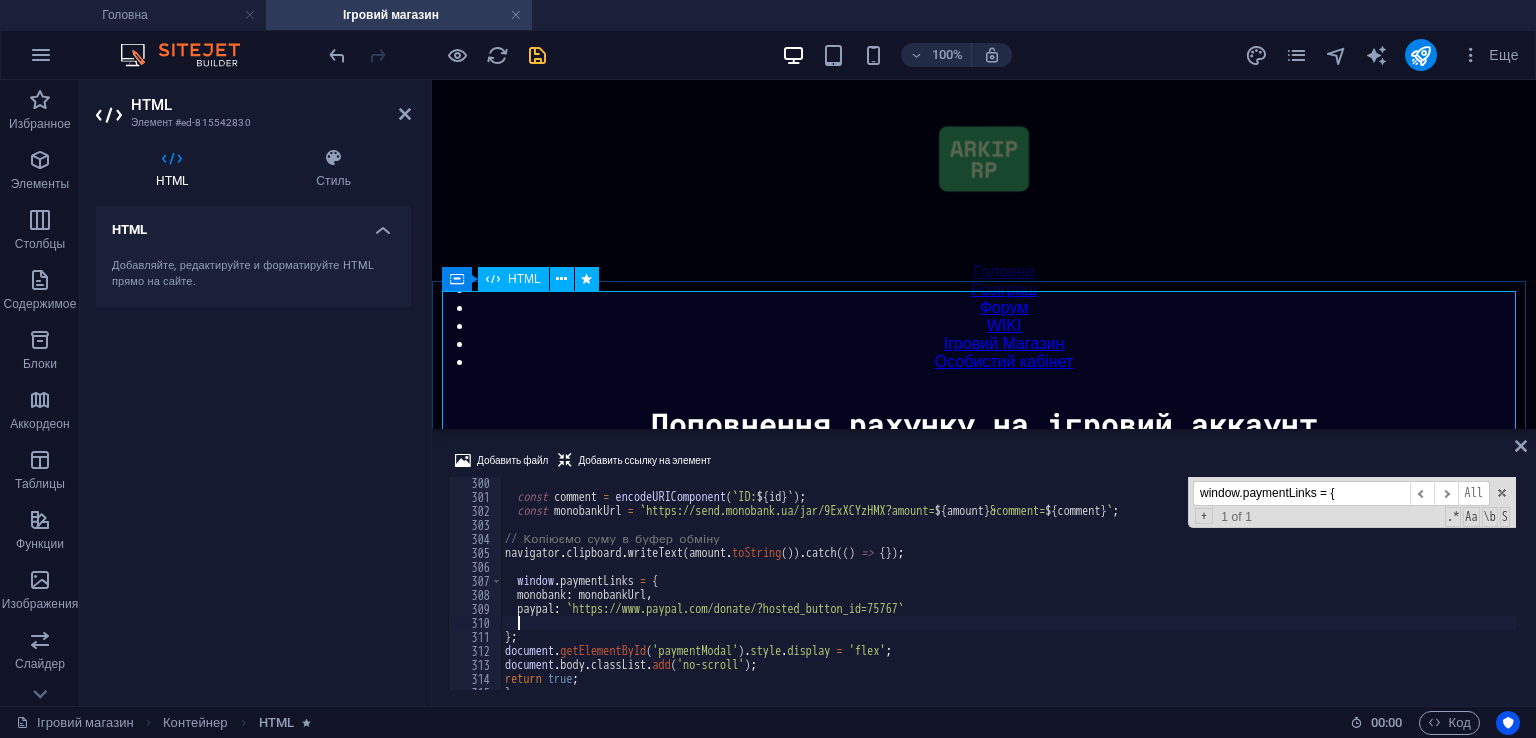 paste on "crypto: `https://nowpayments.io/donation?api_key=[API_KEY]`" 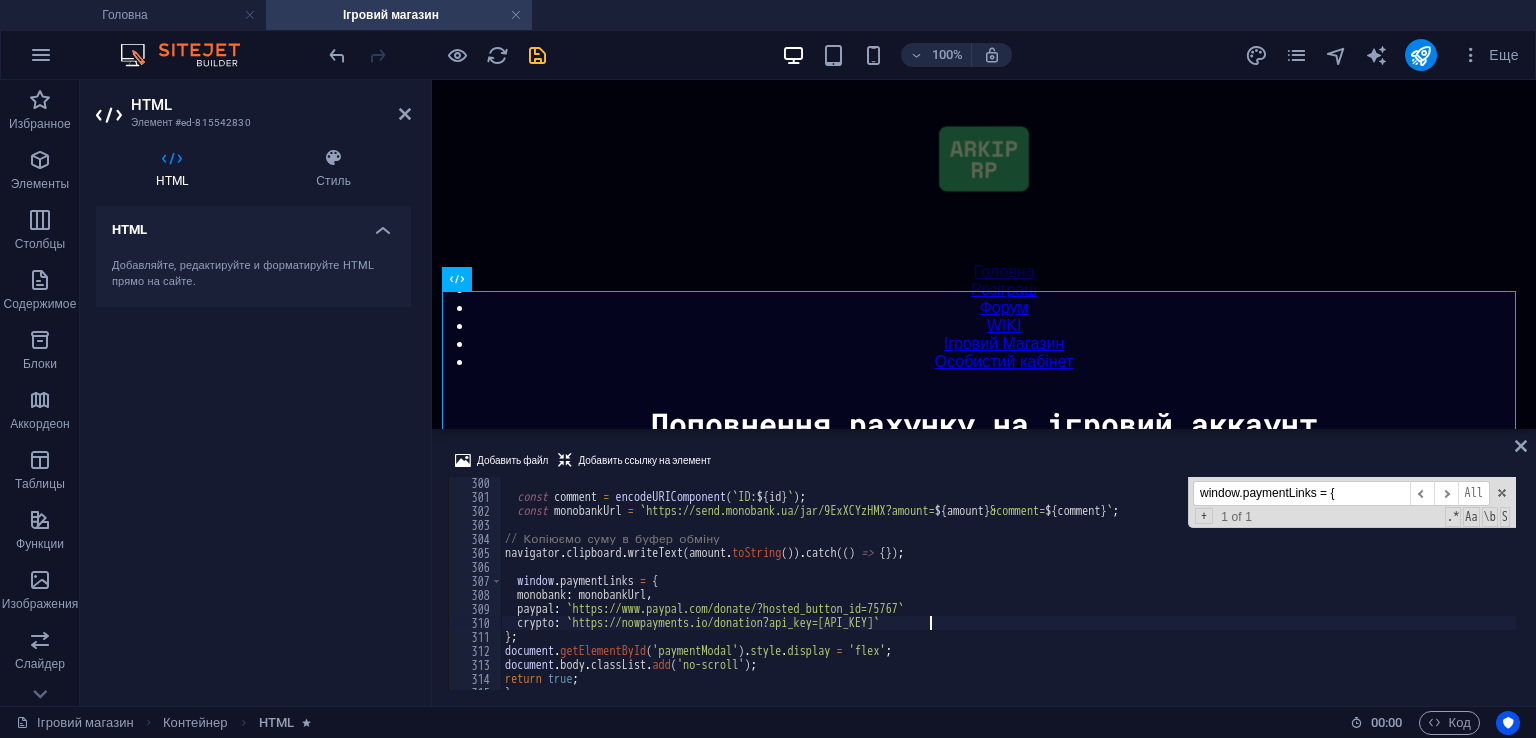 click on "const comment = encodeURIComponent(` ID: ${id}`); const monobankUrl = `https://send.monobank.ua/jar/9ExXCYzHMX?amount= ${amount}&comment= ${comment}`; // Копіюємо суму в буфер обміну navigator.clipboard.writeText(amount.toString()).catch(() => {}); window.paymentLinks = { monobank: monobankUrl, paypal: `https://www.paypal.com/donate/?hosted_button_id=75767` crypto: `https://nowpayments.io/donation?api_key=[API_KEY]` }; document.getElementById('paymentModal').style.display = 'flex'; document.body.classList.add('no-scroll'); return true; }" at bounding box center [1008, 596] 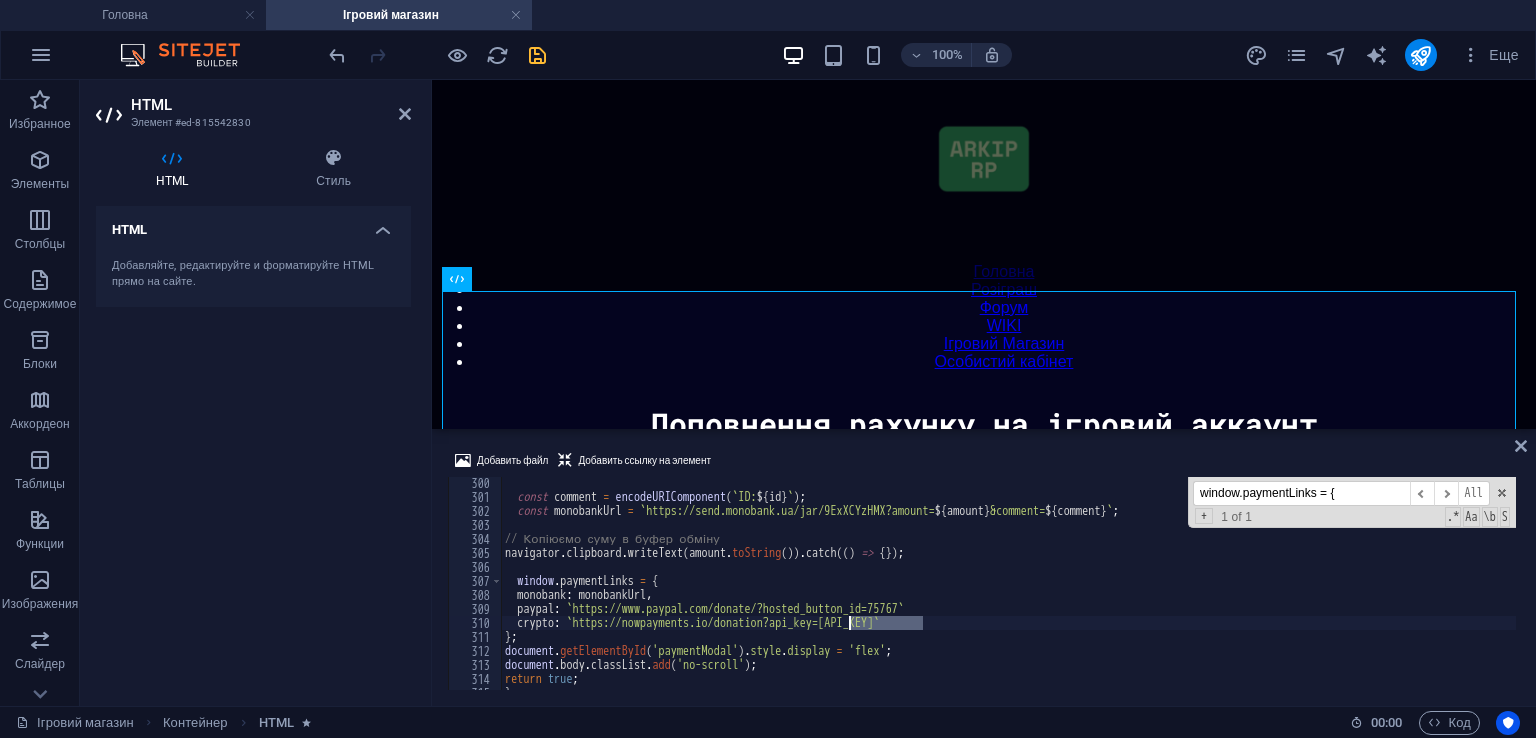click on "const comment = encodeURIComponent(` ID: ${id}`); const monobankUrl = `https://send.monobank.ua/jar/9ExXCYzHMX?amount= ${amount}&comment= ${comment}`; // Копіюємо суму в буфер обміну navigator.clipboard.writeText(amount.toString()).catch(() => {}); window.paymentLinks = { monobank: monobankUrl, paypal: `https://www.paypal.com/donate/?hosted_button_id=75767` crypto: `https://nowpayments.io/donation?api_key=[API_KEY]` }; document.getElementById('paymentModal').style.display = 'flex'; document.body.classList.add('no-scroll'); return true; }" at bounding box center [1008, 596] 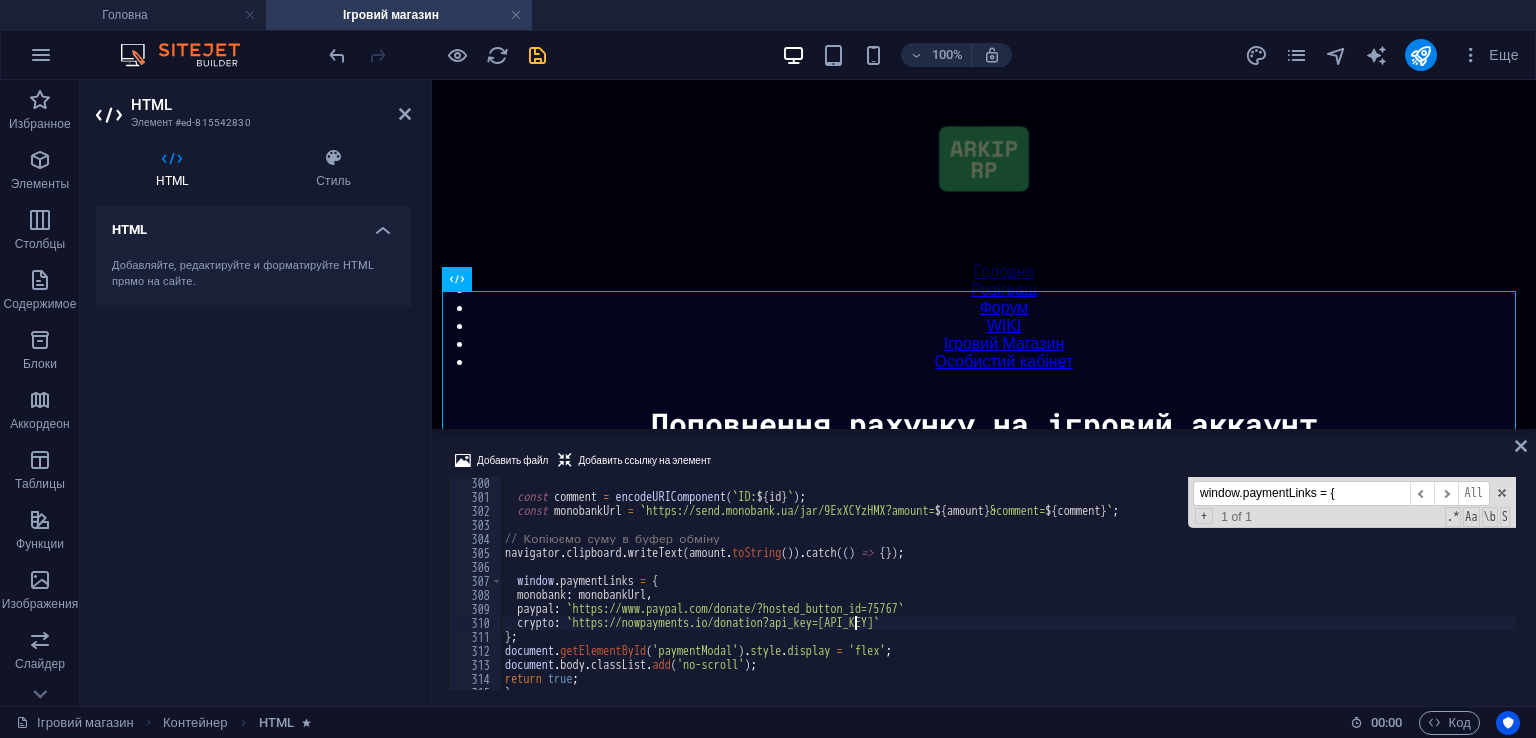 click on "const comment = encodeURIComponent(` ID: ${id}`); const monobankUrl = `https://send.monobank.ua/jar/9ExXCYzHMX?amount= ${amount}&comment= ${comment}`; // Копіюємо суму в буфер обміну navigator.clipboard.writeText(amount.toString()).catch(() => {}); window.paymentLinks = { monobank: monobankUrl, paypal: `https://www.paypal.com/donate/?hosted_button_id=75767` crypto: `https://nowpayments.io/donation?api_key=[API_KEY]` }; document.getElementById('paymentModal').style.display = 'flex'; document.body.classList.add('no-scroll'); return true; }" at bounding box center (1008, 596) 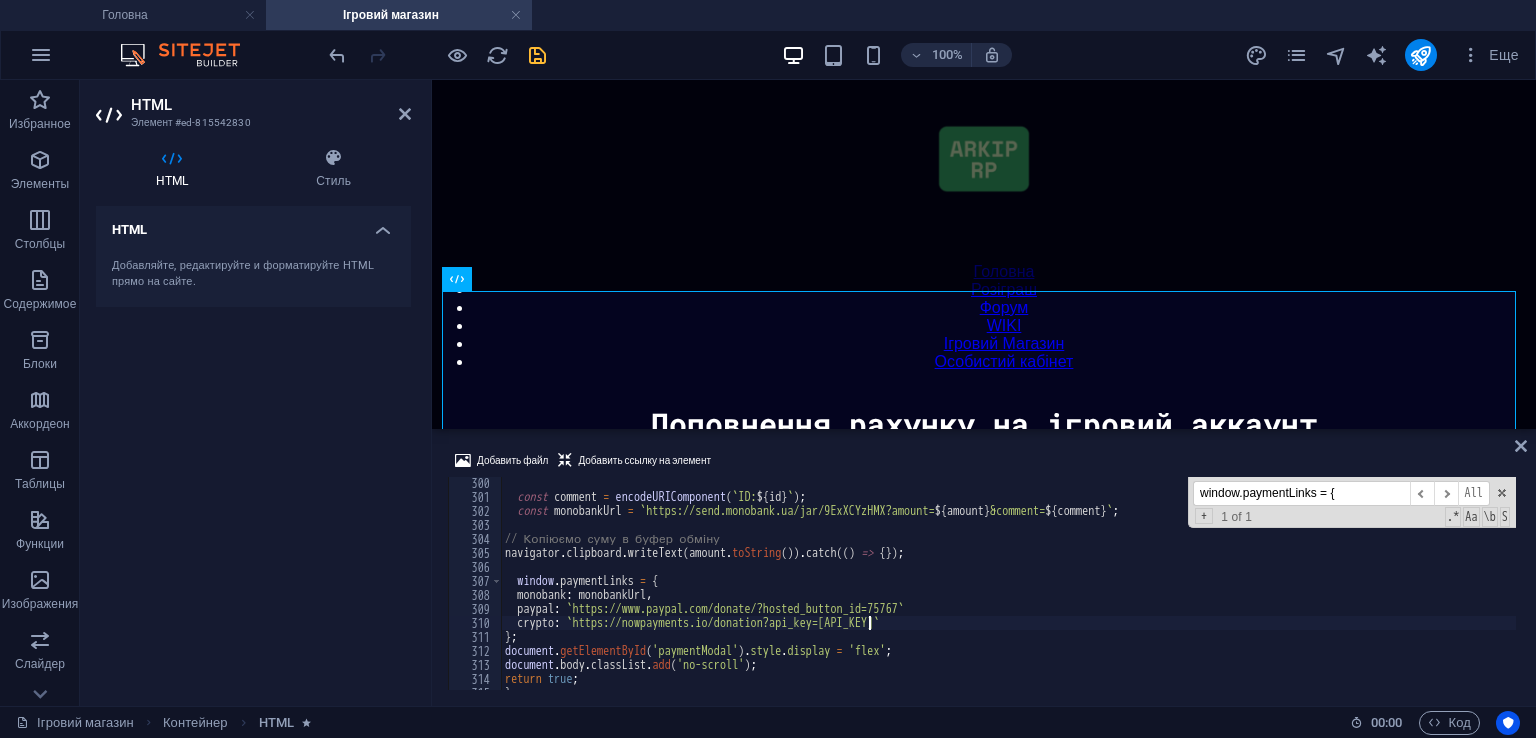 click on "const comment = encodeURIComponent(` ID: ${id}`); const monobankUrl = `https://send.monobank.ua/jar/9ExXCYzHMX?amount= ${amount}&comment= ${comment}`; // Копіюємо суму в буфер обміну navigator.clipboard.writeText(amount.toString()).catch(() => {}); window.paymentLinks = { monobank: monobankUrl, paypal: `https://www.paypal.com/donate/?hosted_button_id=75767` crypto: `https://nowpayments.io/donation?api_key=[API_KEY]` }; document.getElementById('paymentModal').style.display = 'flex'; document.body.classList.add('no-scroll'); return true; }" at bounding box center (1008, 596) 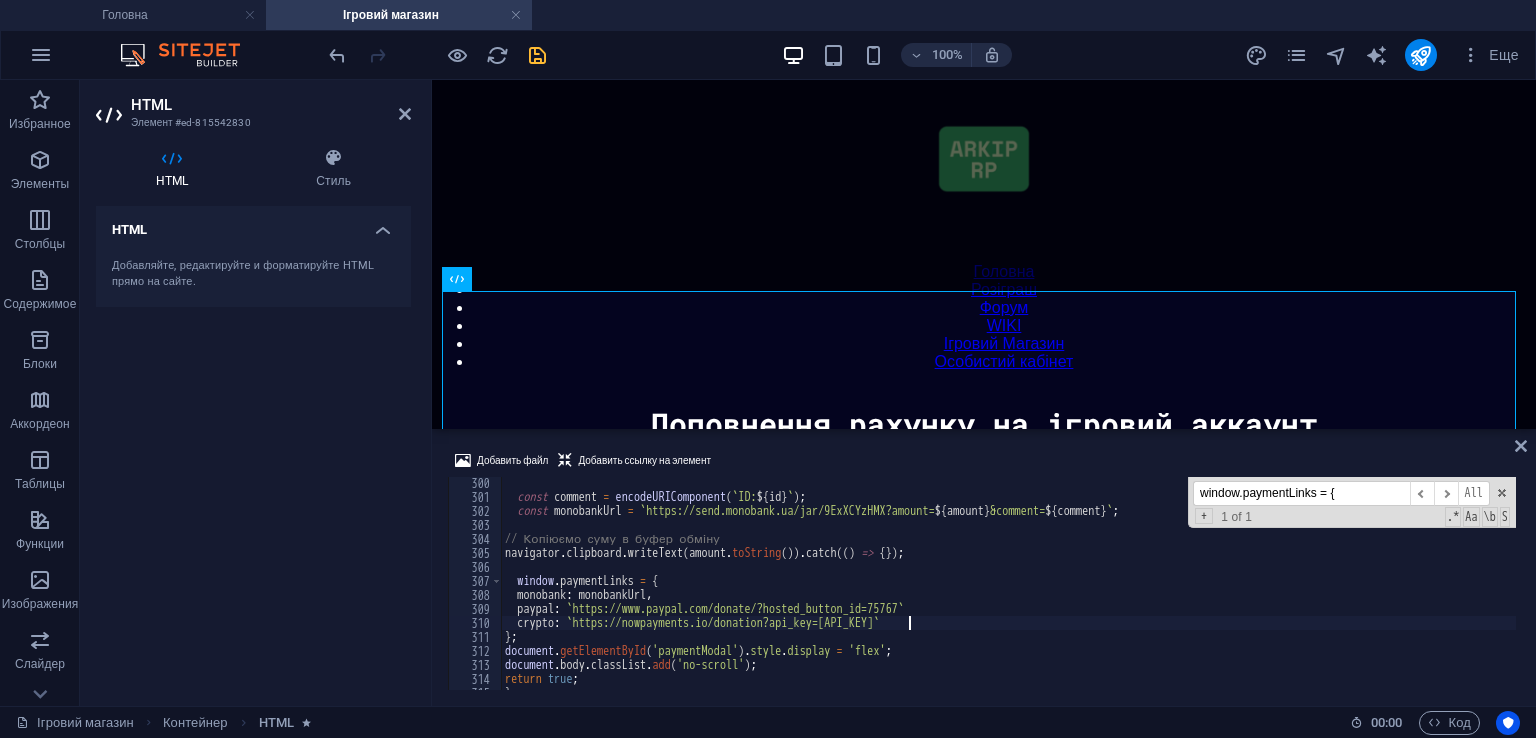 scroll, scrollTop: 0, scrollLeft: 32, axis: horizontal 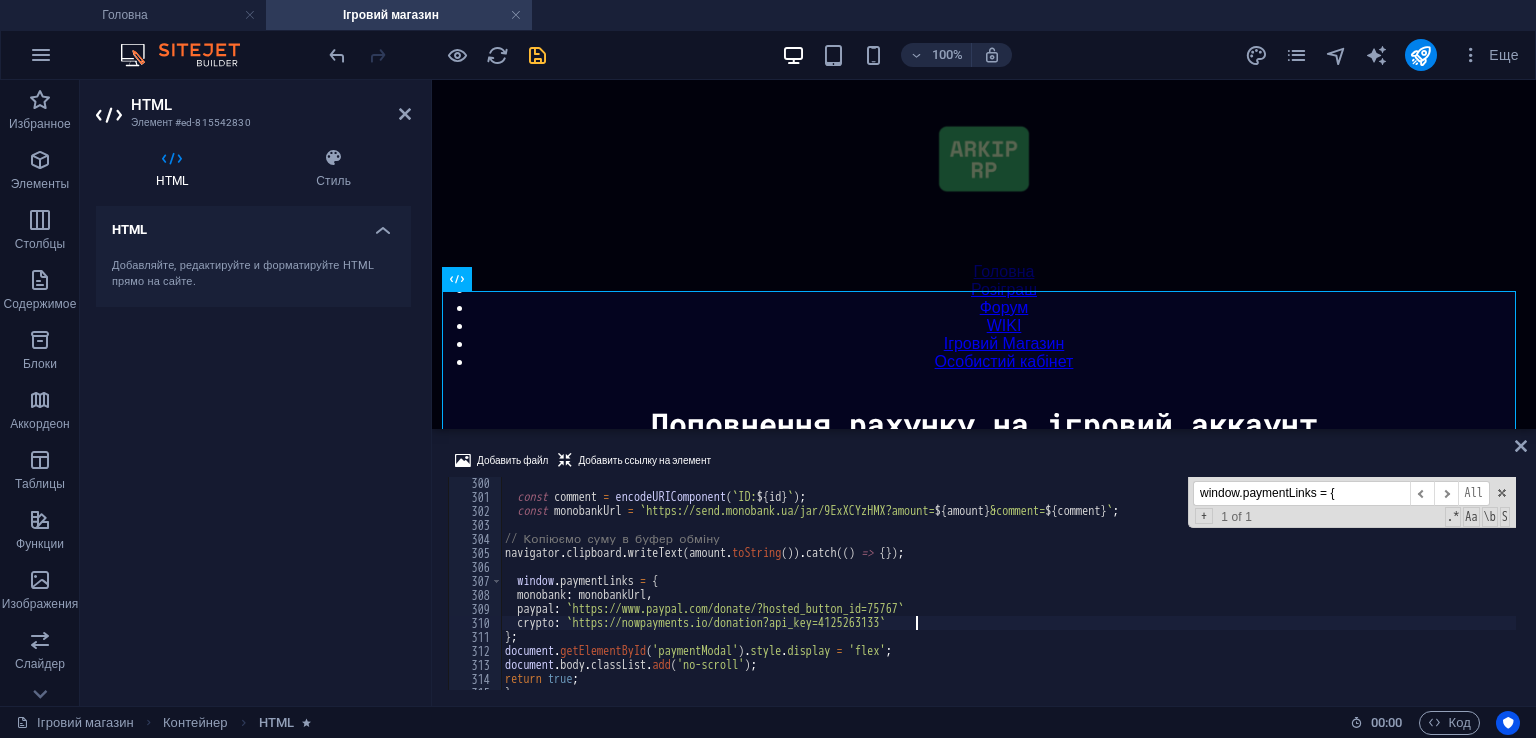 type on "crypto: `https://nowpayments.io/donation?api_key=4125263133`" 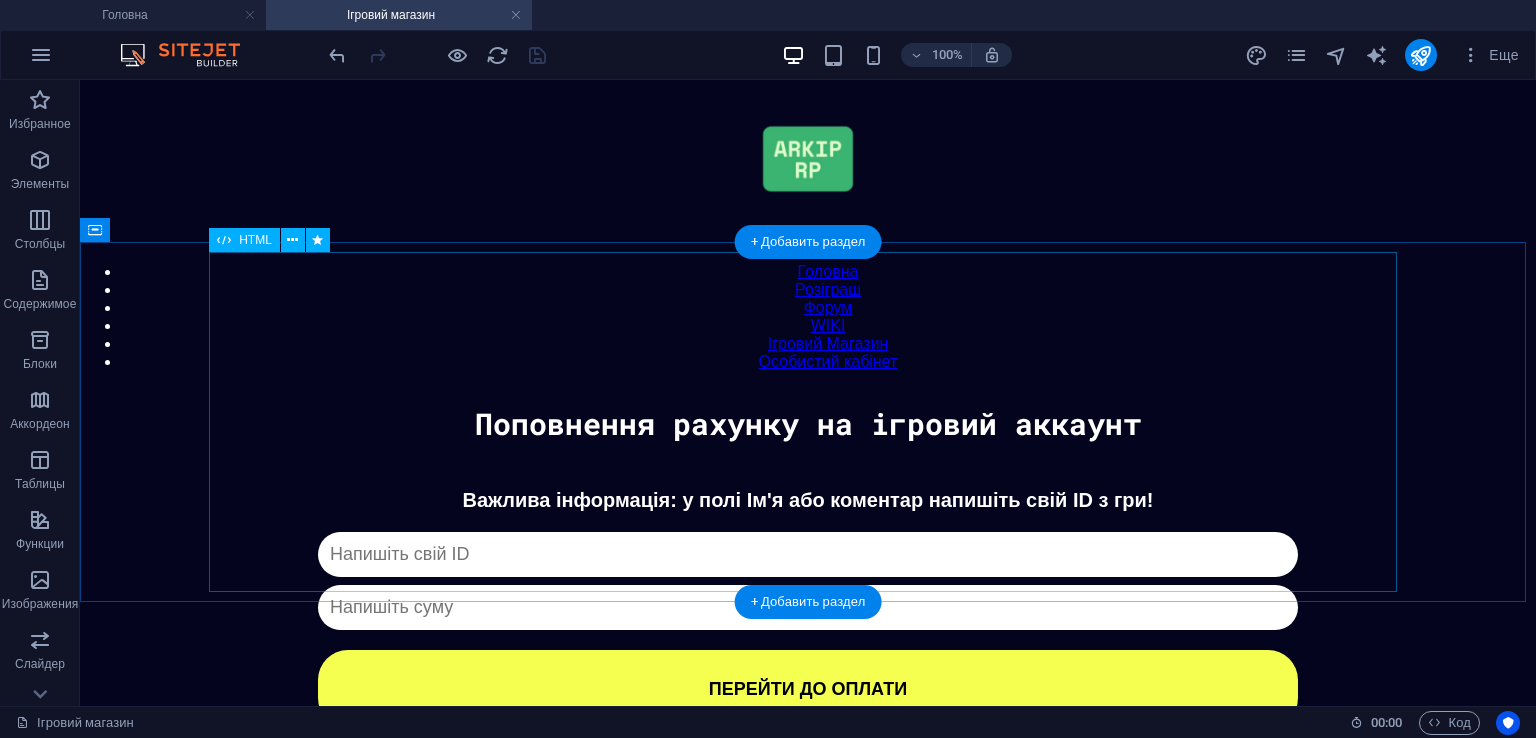 click on "Донат
Важлива інформація: у полі Ім'я або коментар напишіть свій ID з гри!
Капча не пройдена
ПЕРЕЙТИ ДО ОПЛАТИ
✖
Оберіть спосіб оплати
Monobank
PayPal
Crypto" at bounding box center (808, 608) 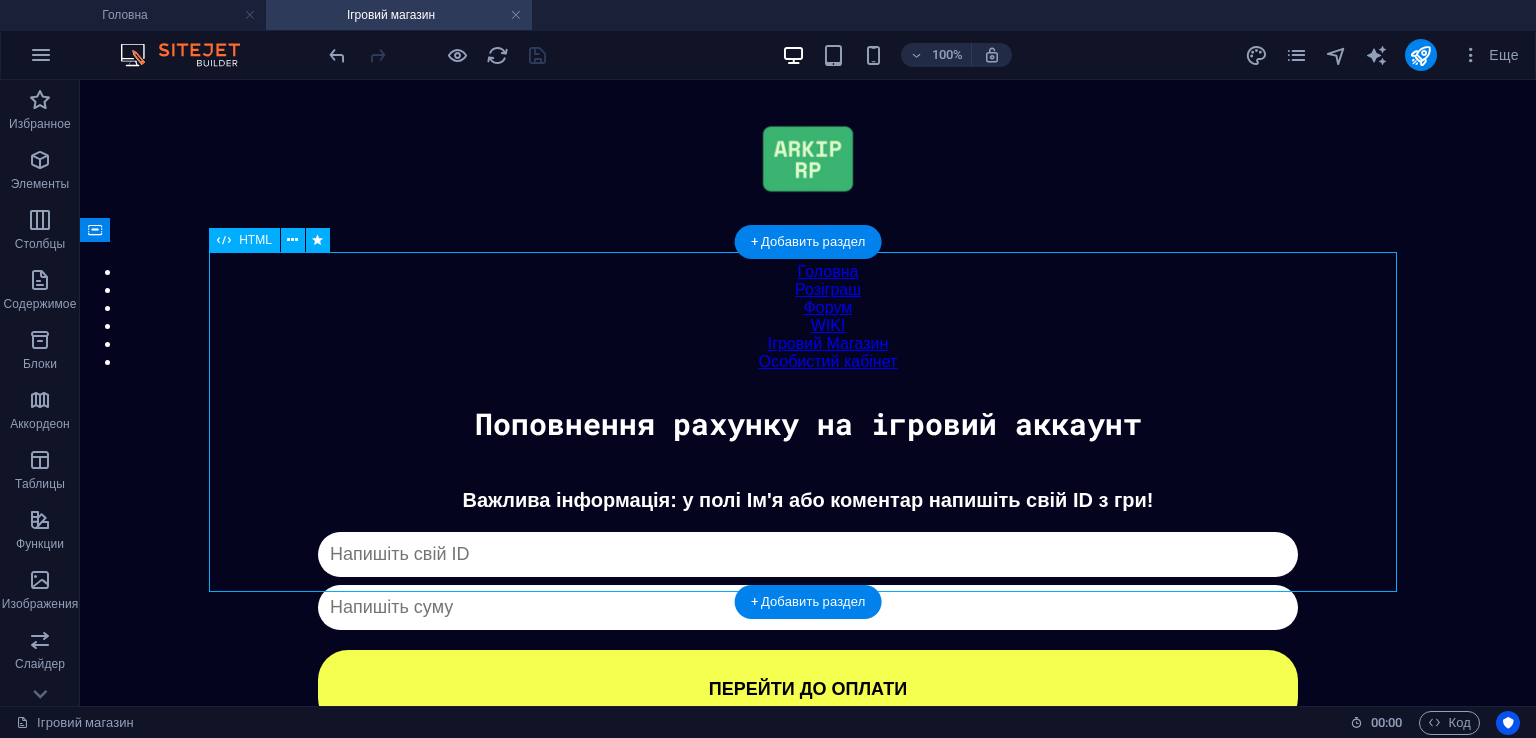 click on "Донат
Важлива інформація: у полі Ім'я або коментар напишіть свій ID з гри!
Капча не пройдена
ПЕРЕЙТИ ДО ОПЛАТИ
✖
Оберіть спосіб оплати
Monobank
PayPal
Crypto" at bounding box center [808, 608] 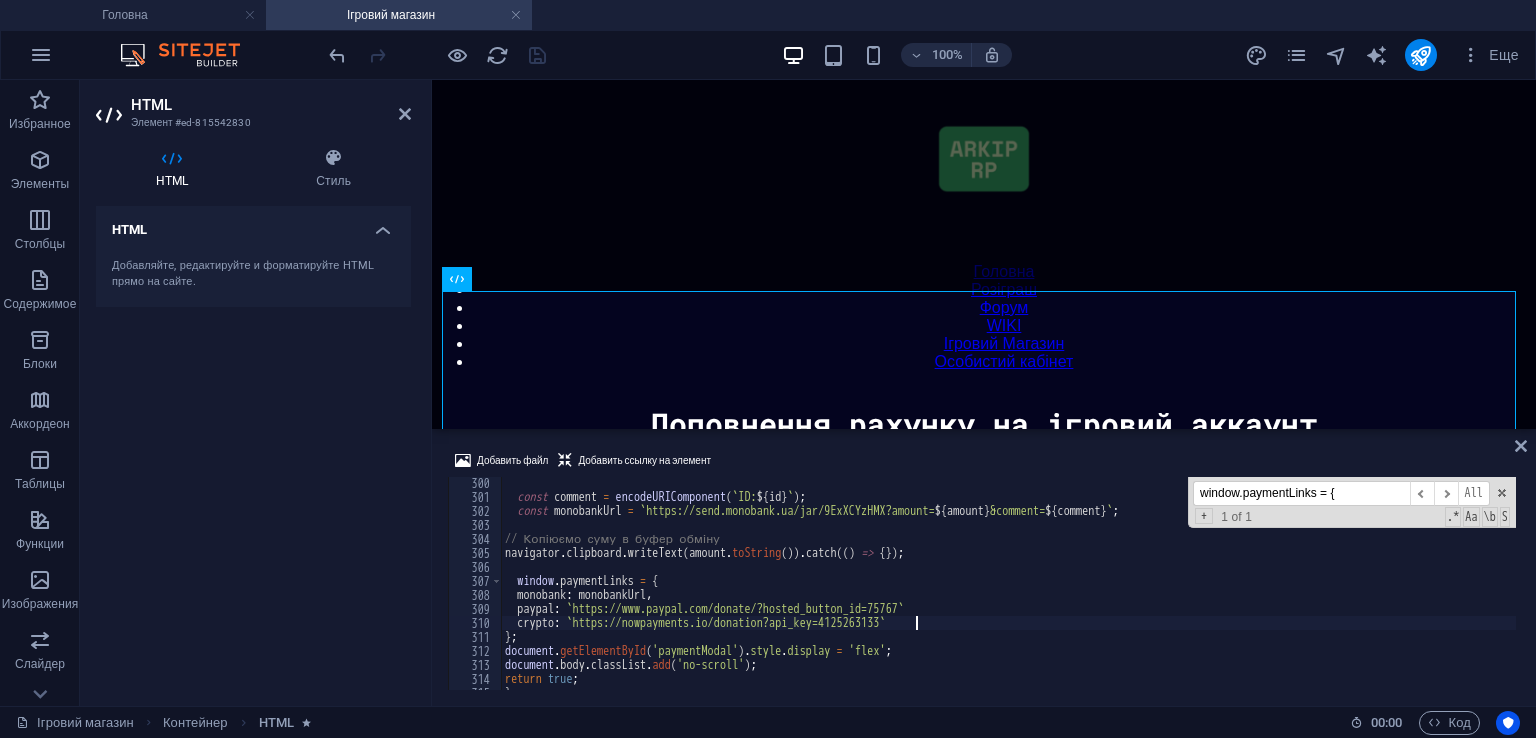 click on "const   comment   =   encodeURIComponent ( ` ID:  ${ id } ` ) ;    const   monobankUrl   =   ` https://send.monobank.ua/jar/9ExXCYzHMX?amount= ${ amount } &comment= ${ comment } ` ; // Копіюємо суму в буфер обміну navigator . clipboard . writeText ( amount . toString ( )) . catch (( )   =>   { }) ;    window . paymentLinks   =   {    monobank :   monobankUrl ,    paypal :   ` https://www.paypal.com/donate/?hosted_button_id=75767 `    crypto :   ` https://nowpayments.io/donation?api_key=[API_KEY] ` } ; document . getElementById ( 'paymentModal' ) . style . display   =   'flex' ; document . body . classList . add ( 'no-scroll' ) ; return   true ; }" at bounding box center (1008, 596) 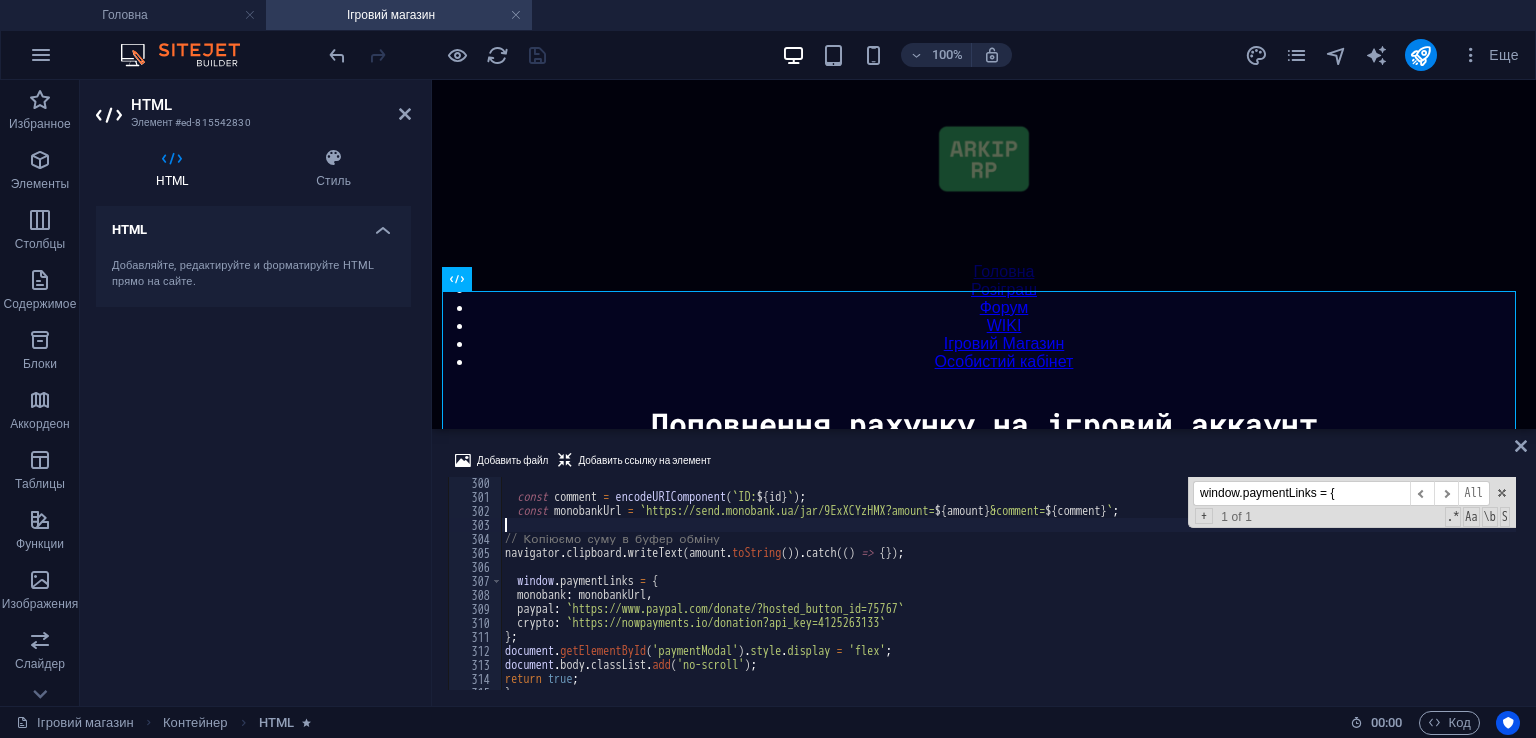 click on "const   comment   =   encodeURIComponent ( ` ID:  ${ id } ` ) ;    const   monobankUrl   =   ` https://send.monobank.ua/jar/9ExXCYzHMX?amount= ${ amount } &comment= ${ comment } ` ; // Копіюємо суму в буфер обміну navigator . clipboard . writeText ( amount . toString ( )) . catch (( )   =>   { }) ;    window . paymentLinks   =   {    monobank :   monobankUrl ,    paypal :   ` https://www.paypal.com/donate/?hosted_button_id=75767 `    crypto :   ` https://nowpayments.io/donation?api_key=[API_KEY] ` } ; document . getElementById ( 'paymentModal' ) . style . display   =   'flex' ; document . body . classList . add ( 'no-scroll' ) ; return   true ; }" at bounding box center (1008, 596) 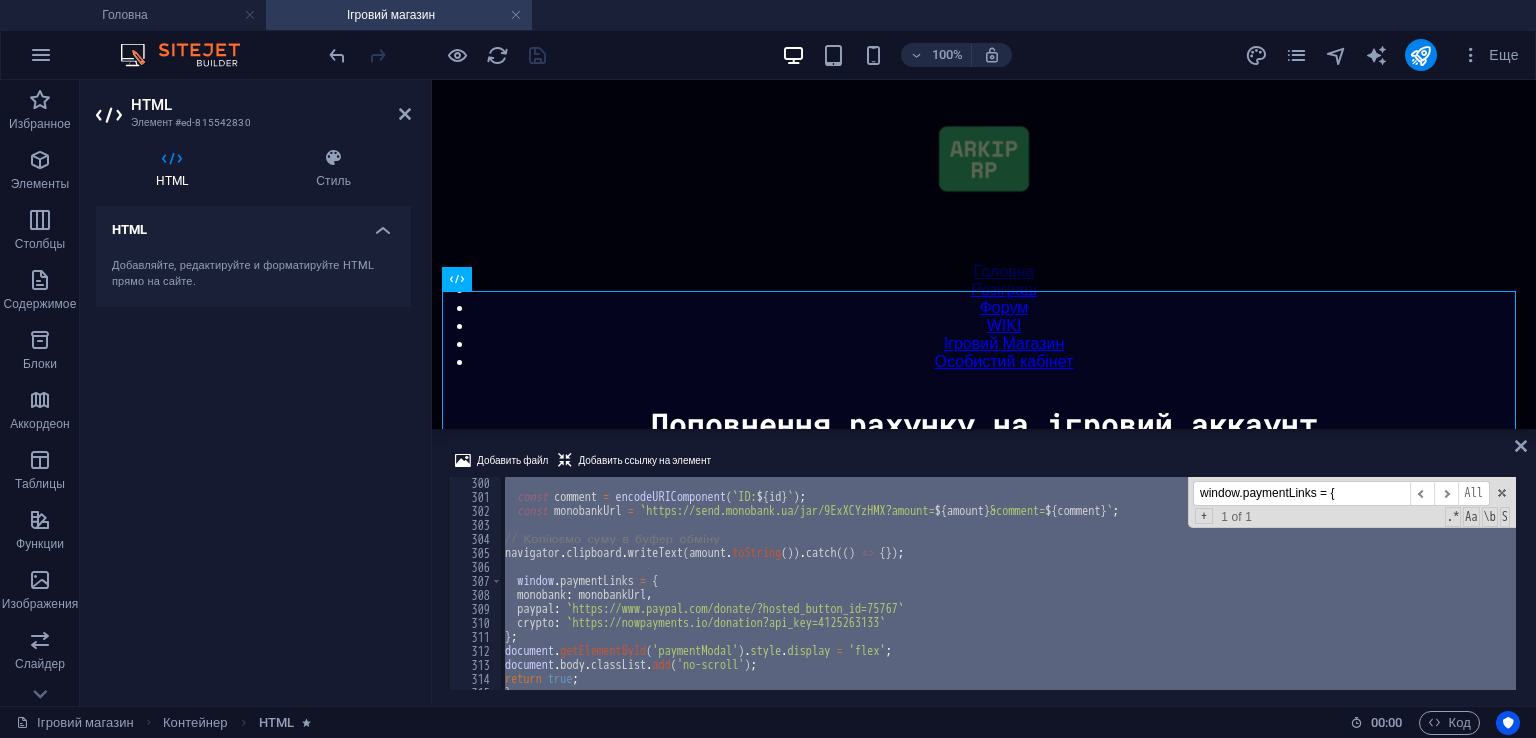 click on "const   comment   =   encodeURIComponent ( ` ID:  ${ id } ` ) ;    const   monobankUrl   =   ` https://send.monobank.ua/jar/9ExXCYzHMX?amount= ${ amount } &comment= ${ comment } ` ; // Копіюємо суму в буфер обміну navigator . clipboard . writeText ( amount . toString ( )) . catch (( )   =>   { }) ;    window . paymentLinks   =   {    monobank :   monobankUrl ,    paypal :   ` https://www.paypal.com/donate/?hosted_button_id=75767 `    crypto :   ` https://nowpayments.io/donation?api_key=[API_KEY] ` } ; document . getElementById ( 'paymentModal' ) . style . display   =   'flex' ; document . body . classList . add ( 'no-scroll' ) ; return   true ; }" at bounding box center (1008, 596) 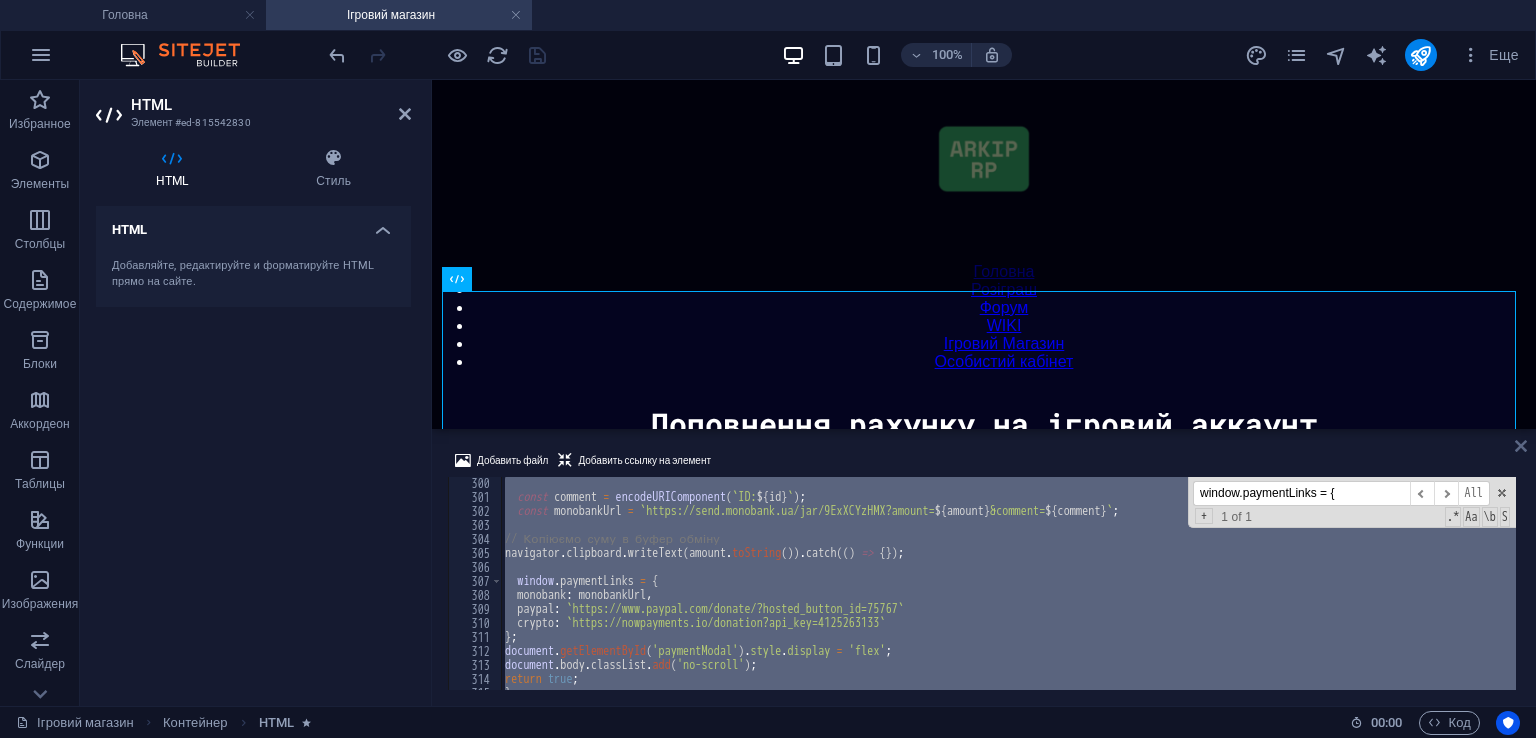 click at bounding box center (1521, 446) 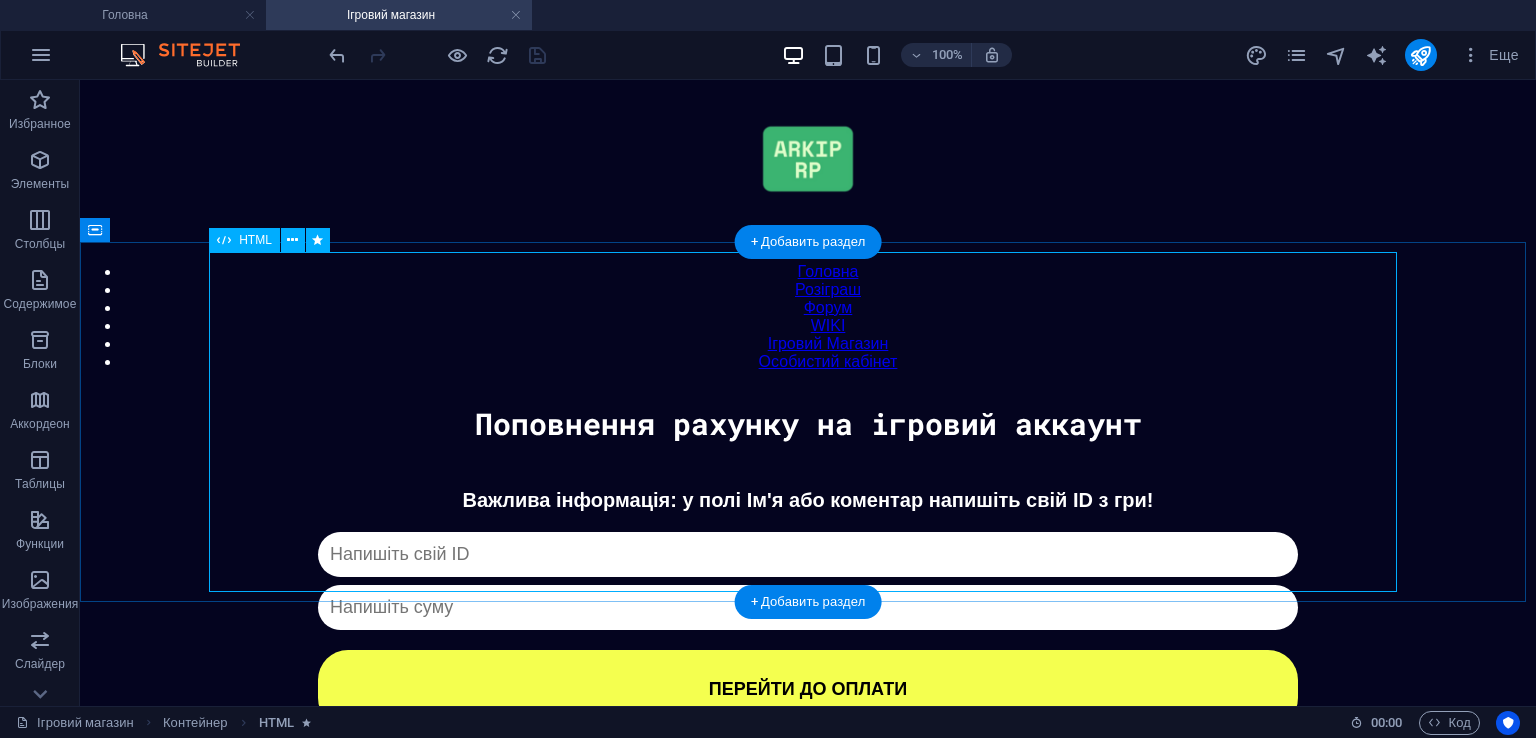 click on "Донат
Важлива інформація: у полі Ім'я або коментар напишіть свій ID з гри!
Капча не пройдена
ПЕРЕЙТИ ДО ОПЛАТИ
✖
Оберіть спосіб оплати
Monobank
PayPal
Crypto" at bounding box center (808, 608) 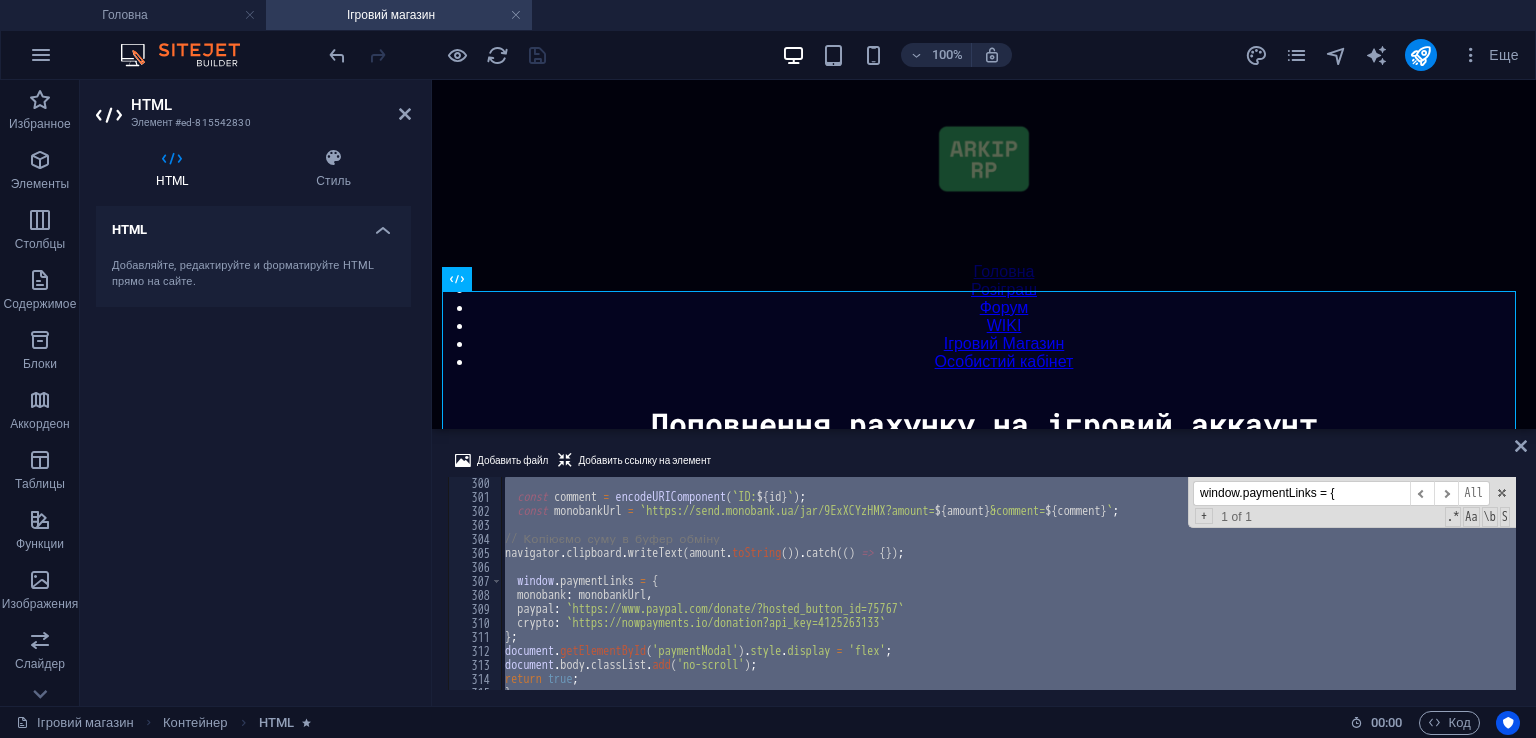click on "const   comment   =   encodeURIComponent ( ` ID:  ${ id } ` ) ;    const   monobankUrl   =   ` https://send.monobank.ua/jar/9ExXCYzHMX?amount= ${ amount } &comment= ${ comment } ` ; // Копіюємо суму в буфер обміну navigator . clipboard . writeText ( amount . toString ( )) . catch (( )   =>   { }) ;    window . paymentLinks   =   {    monobank :   monobankUrl ,    paypal :   ` https://www.paypal.com/donate/?hosted_button_id=75767 `    crypto :   ` https://nowpayments.io/donation?api_key=4125263133 ` } ; document . getElementById ( 'paymentModal' ) . style . display   =   'flex' ; document . body . classList . add ( 'no-scroll' ) ; return   true ; } window.paymentLinks = { ​ ​ All Replace All + 1 of 1 .* Aa \b S" at bounding box center [1008, 583] 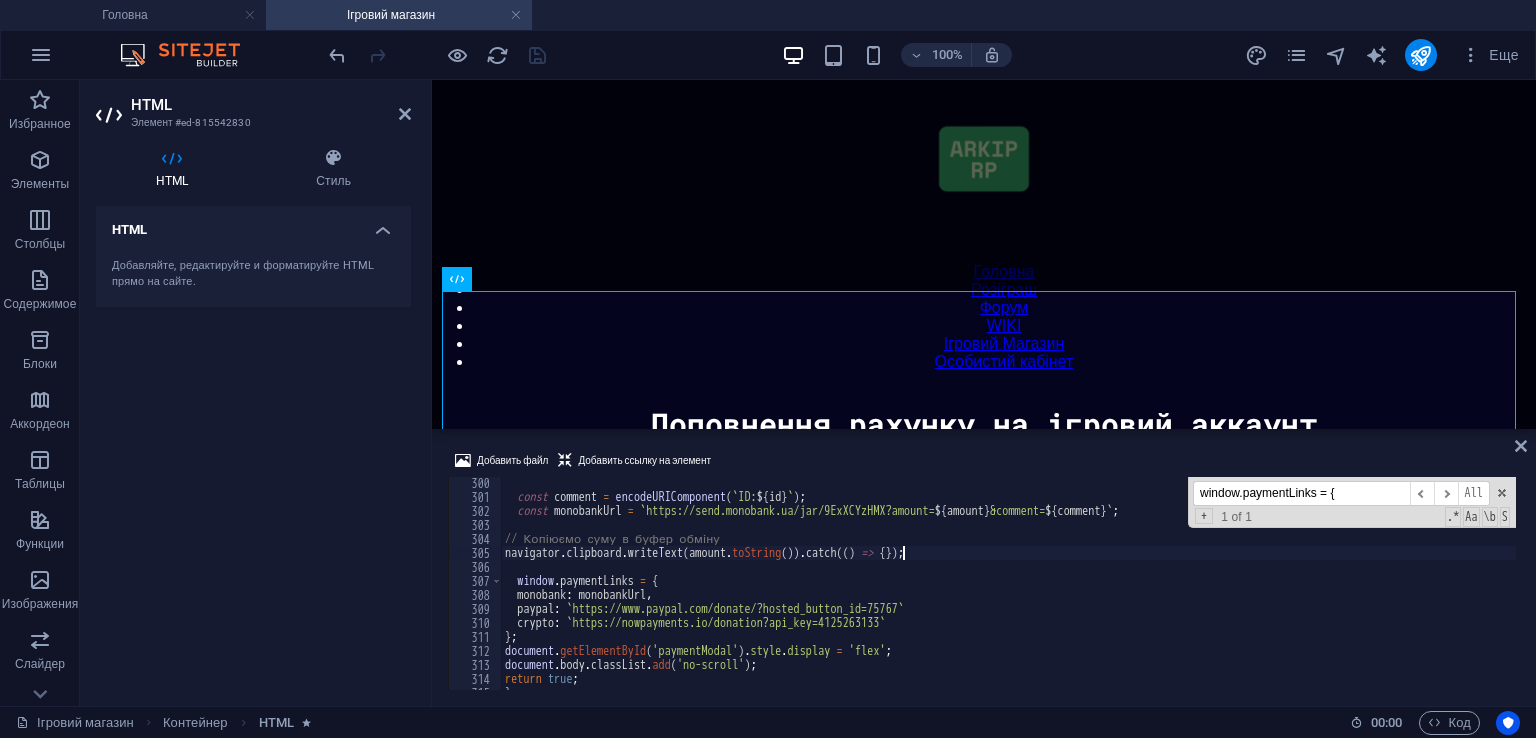 click on "window.paymentLinks = { ​ ​ All Replace All + 1 of 1 .* Aa \b S" at bounding box center (1352, 502) 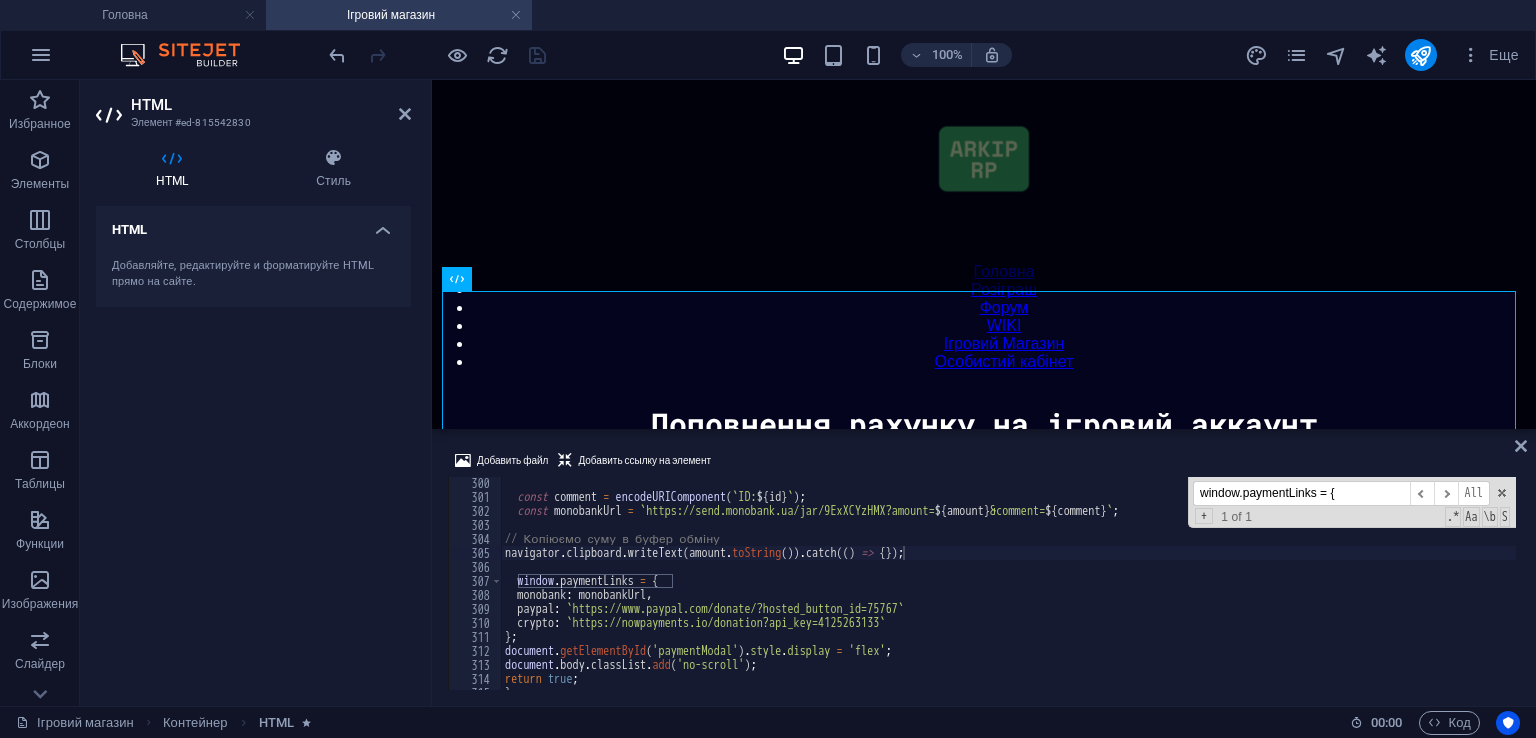click on "window.paymentLinks = { ​ ​ All Replace All + 1 of 1 .* Aa \b S" at bounding box center (1352, 502) 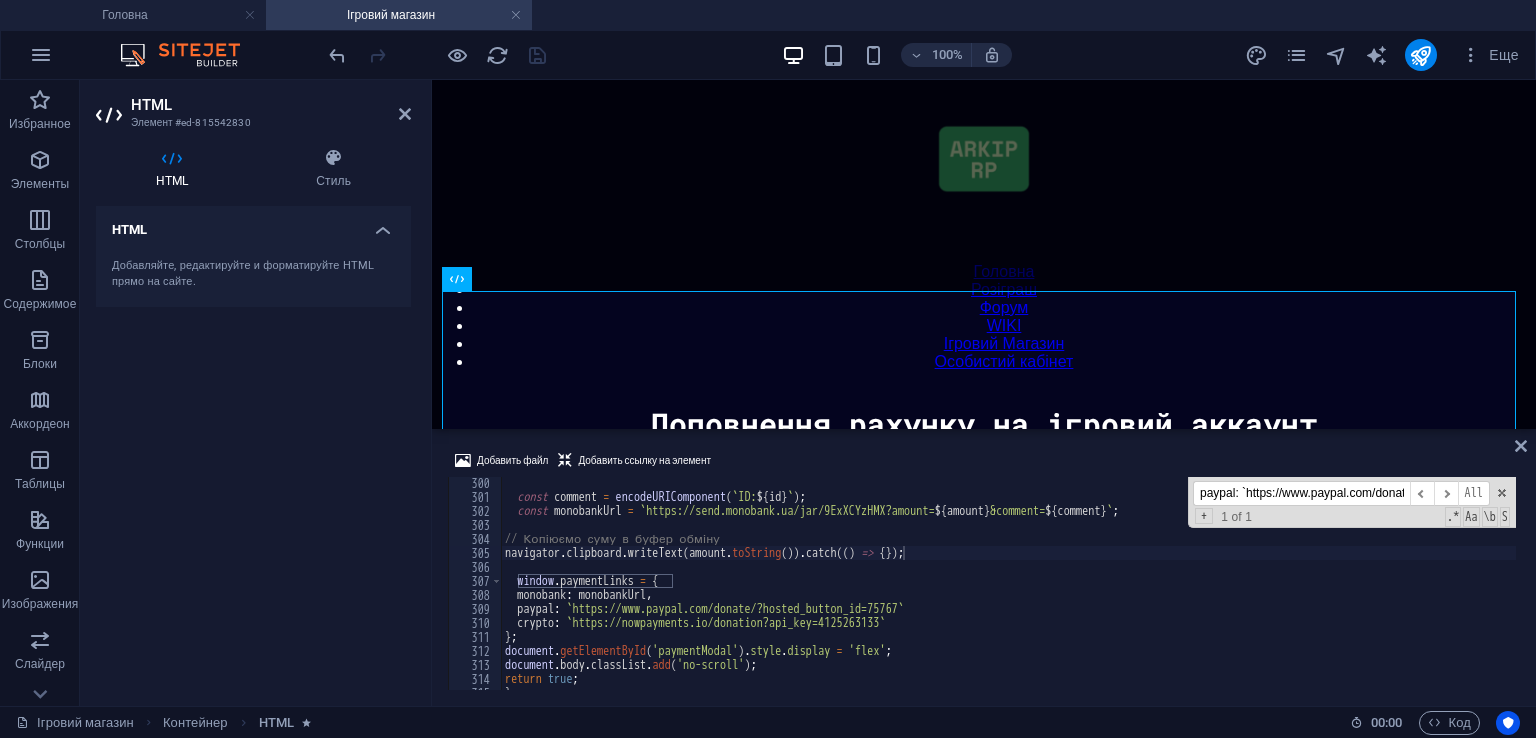 scroll, scrollTop: 0, scrollLeft: 160, axis: horizontal 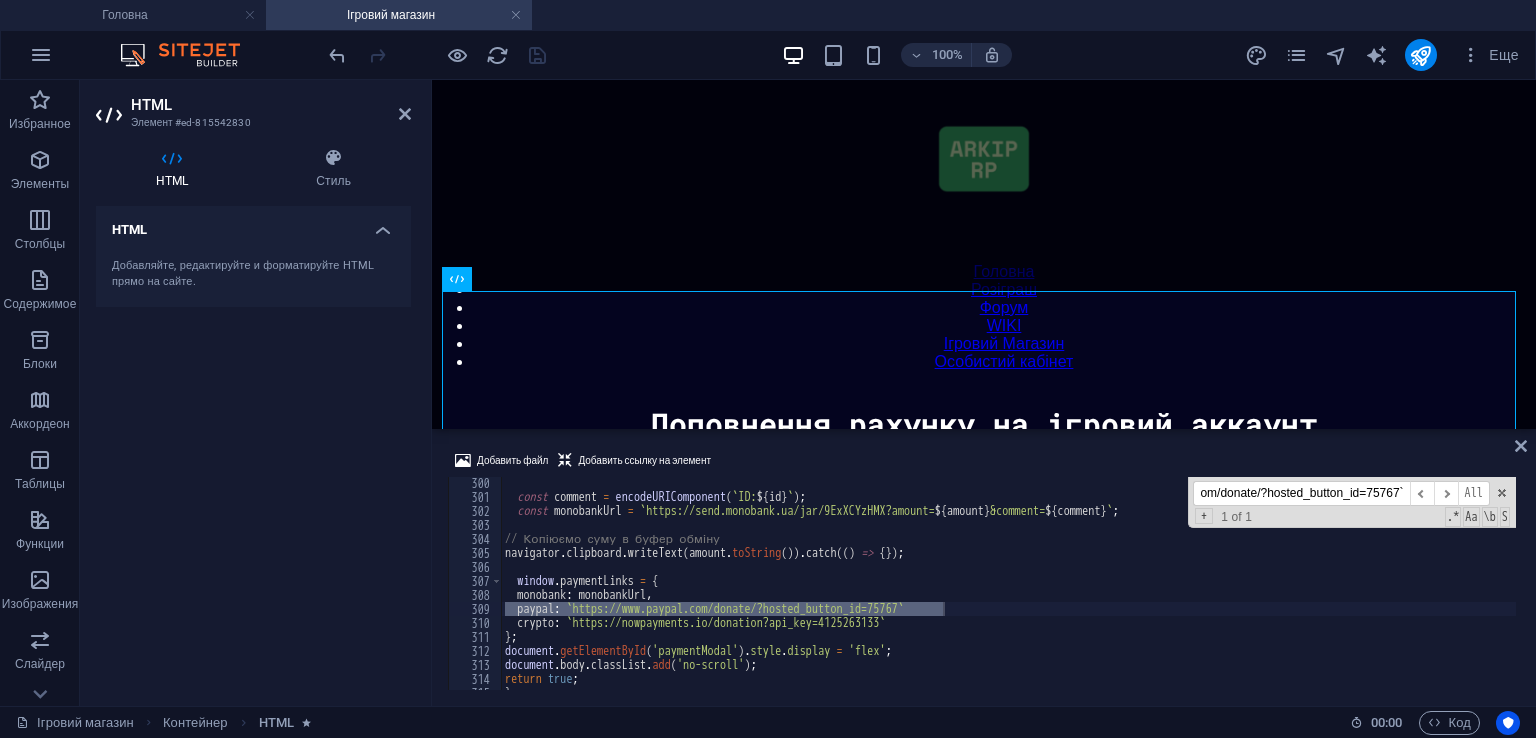 type on "paypal: `https://www.paypal.com/donate/?hosted_button_id=75767`" 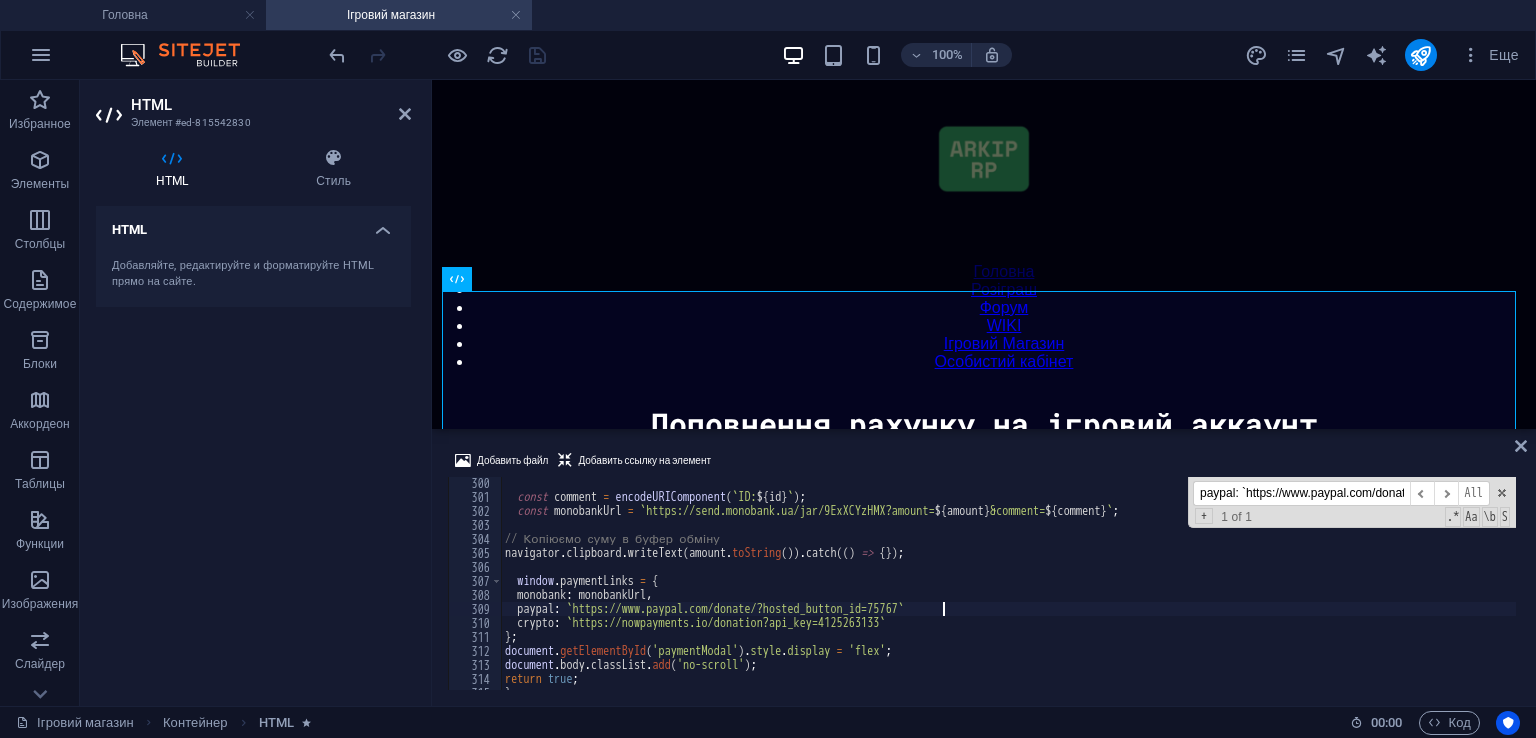 scroll, scrollTop: 0, scrollLeft: 35, axis: horizontal 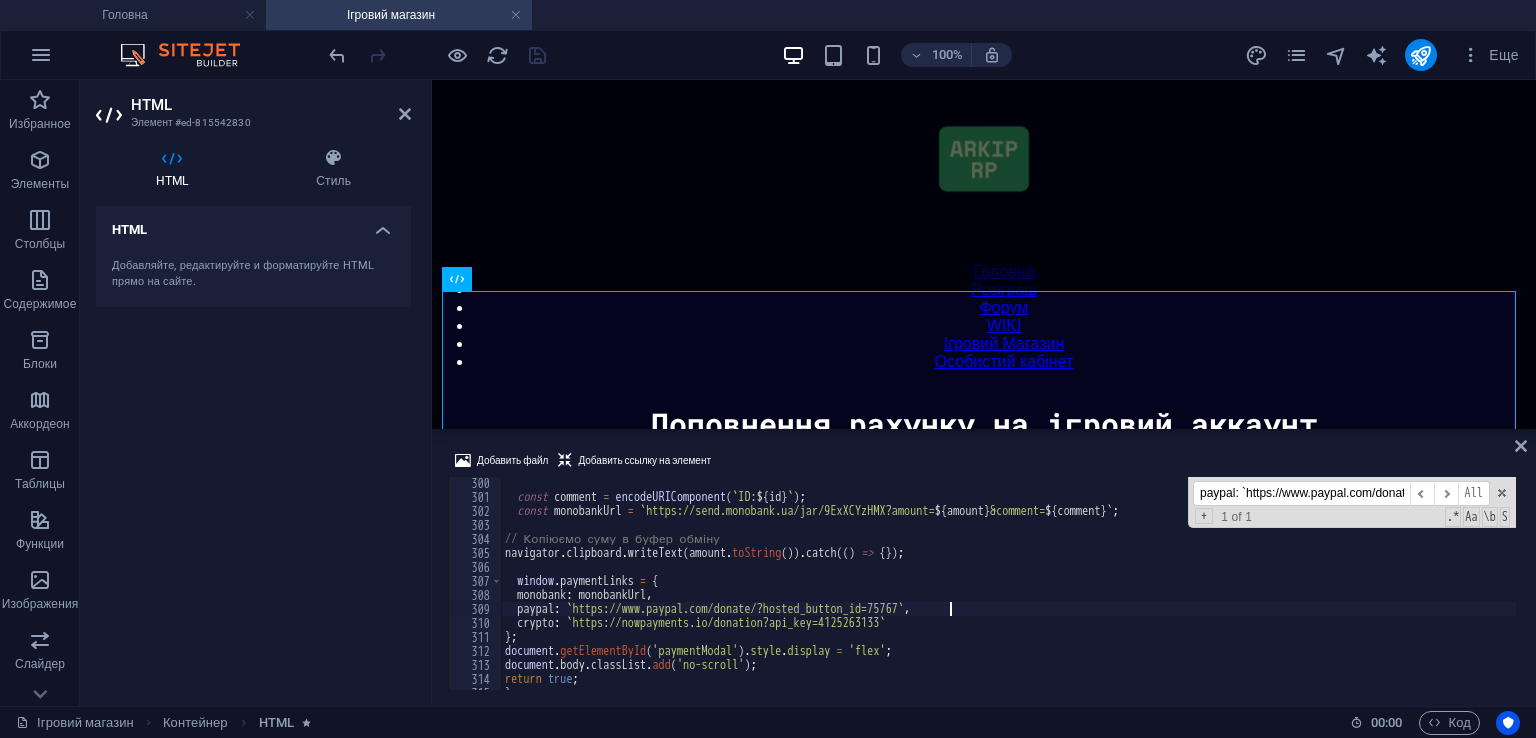 type on "paypal: `https://www.paypal.com/donate/?hosted_button_id=75767`," 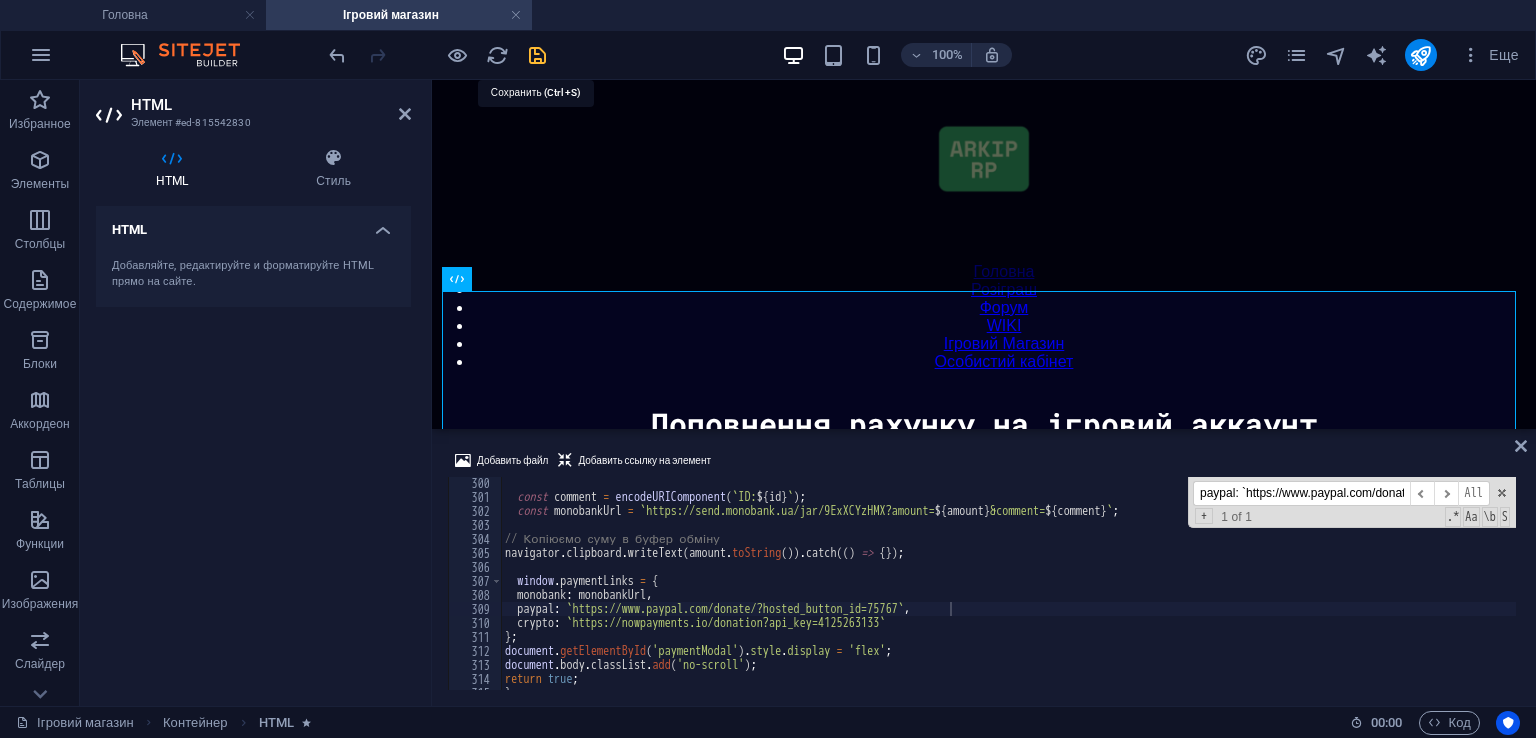click at bounding box center [537, 55] 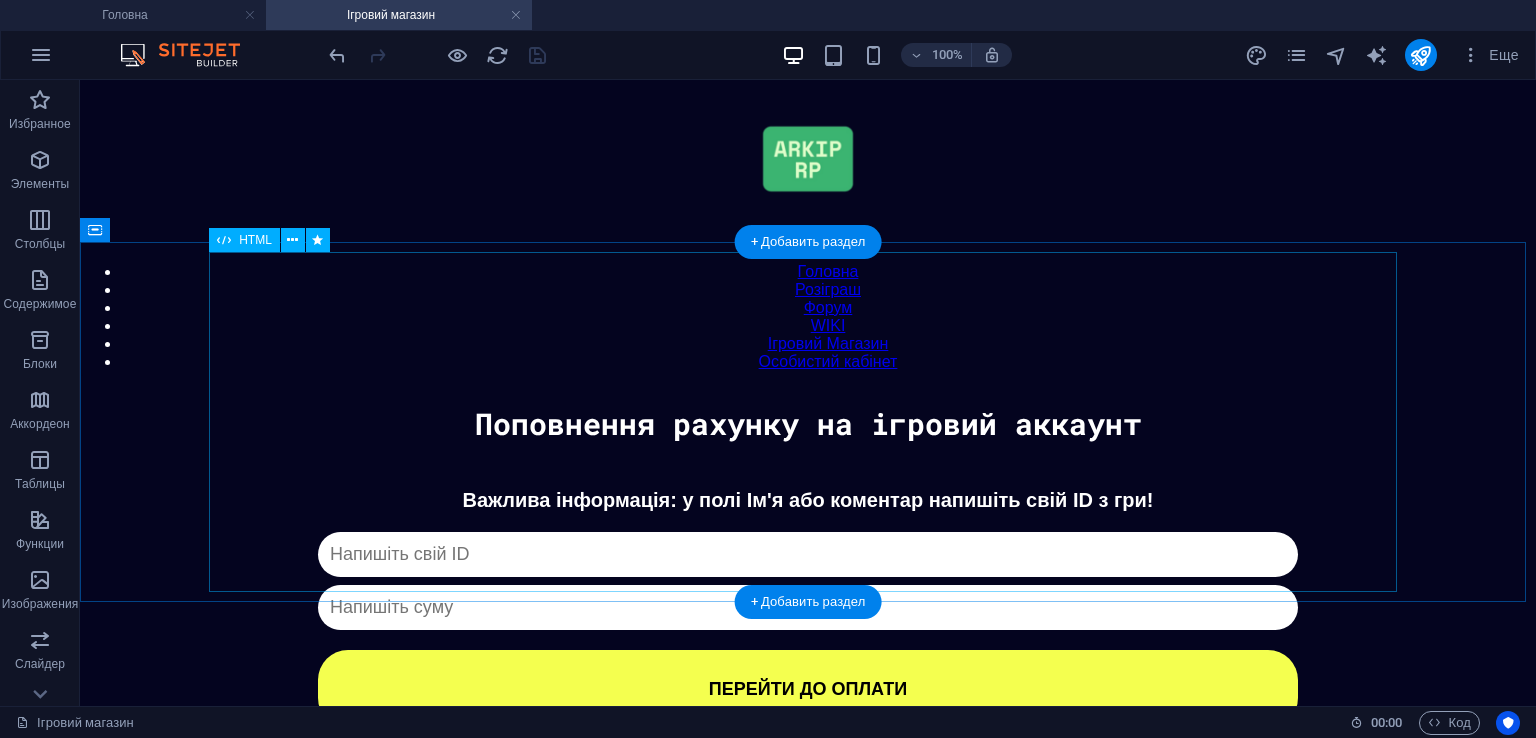 click on "Донат
Важлива інформація: у полі Ім'я або коментар напишіть свій ID з гри!
Капча не пройдена
ПЕРЕЙТИ ДО ОПЛАТИ
✖
Оберіть спосіб оплати
Monobank
PayPal
Crypto" at bounding box center [808, 608] 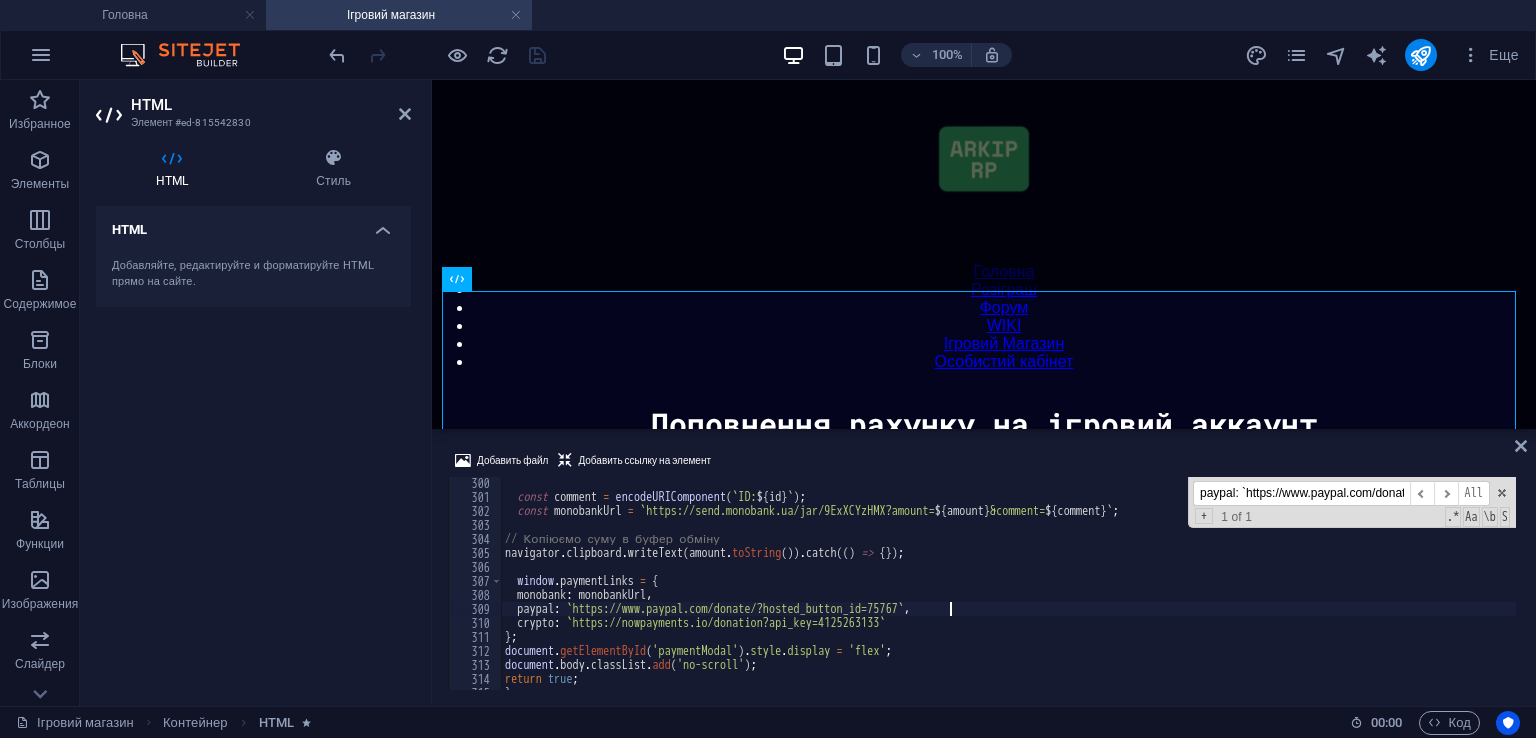 click on "const comment = encodeURIComponent(` ID: ${id}`); const monobankUrl = `https://send.monobank.ua/jar/9ExXCYzHMX?amount= ${amount}&comment= ${comment}`; // Копіюємо суму в буфер обміну navigator.clipboard.writeText(amount.toString()).catch(() => {}); window.paymentLinks = { monobank: monobankUrl, paypal: `https://www.paypal.com/donate/?hosted_button_id=75767`, crypto: `https://nowpayments.io/donation?api_key=[API_KEY]` }; document.getElementById('paymentModal').style.display = 'flex'; document.body.classList.add('no-scroll'); return true; }" at bounding box center (1008, 596) 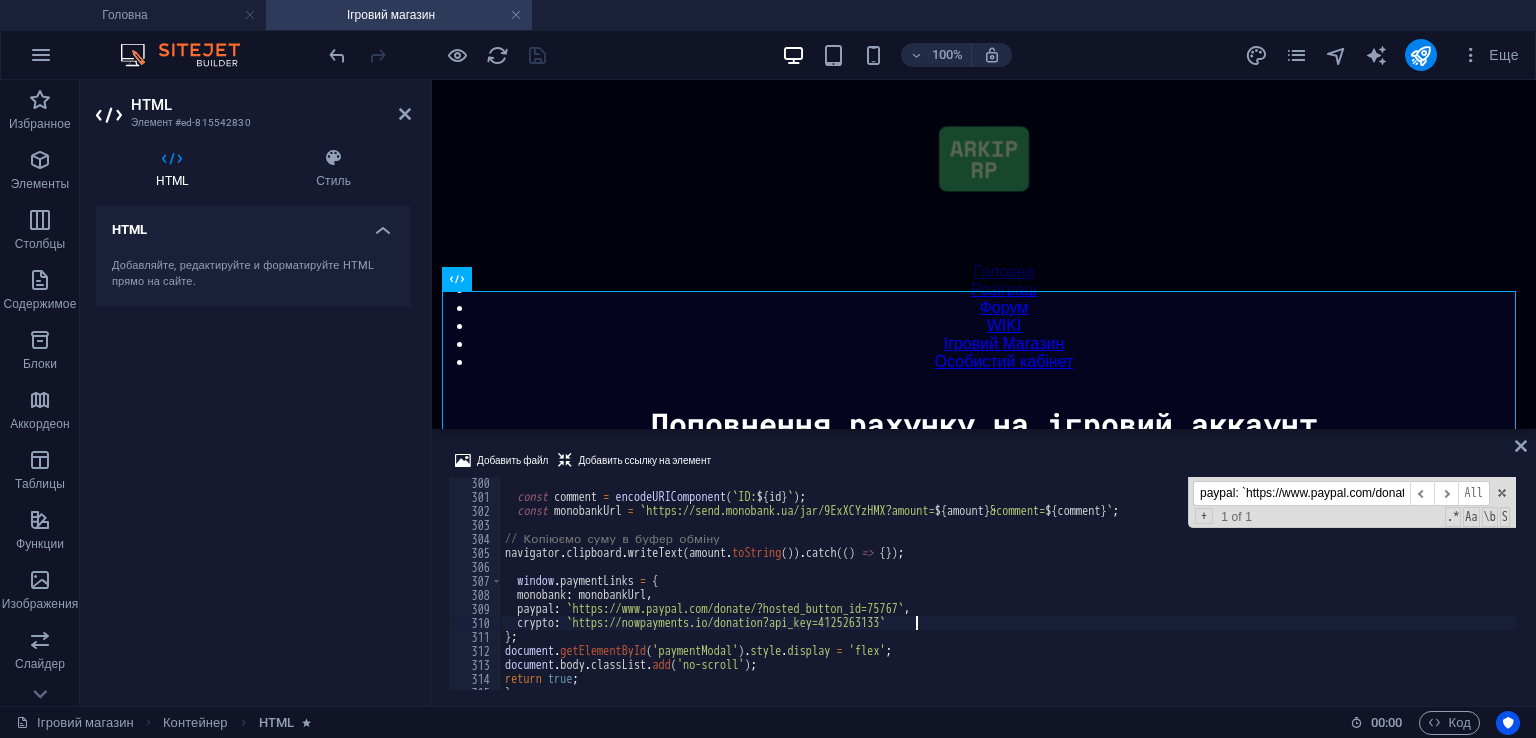 click on "100% Еще" at bounding box center (926, 55) 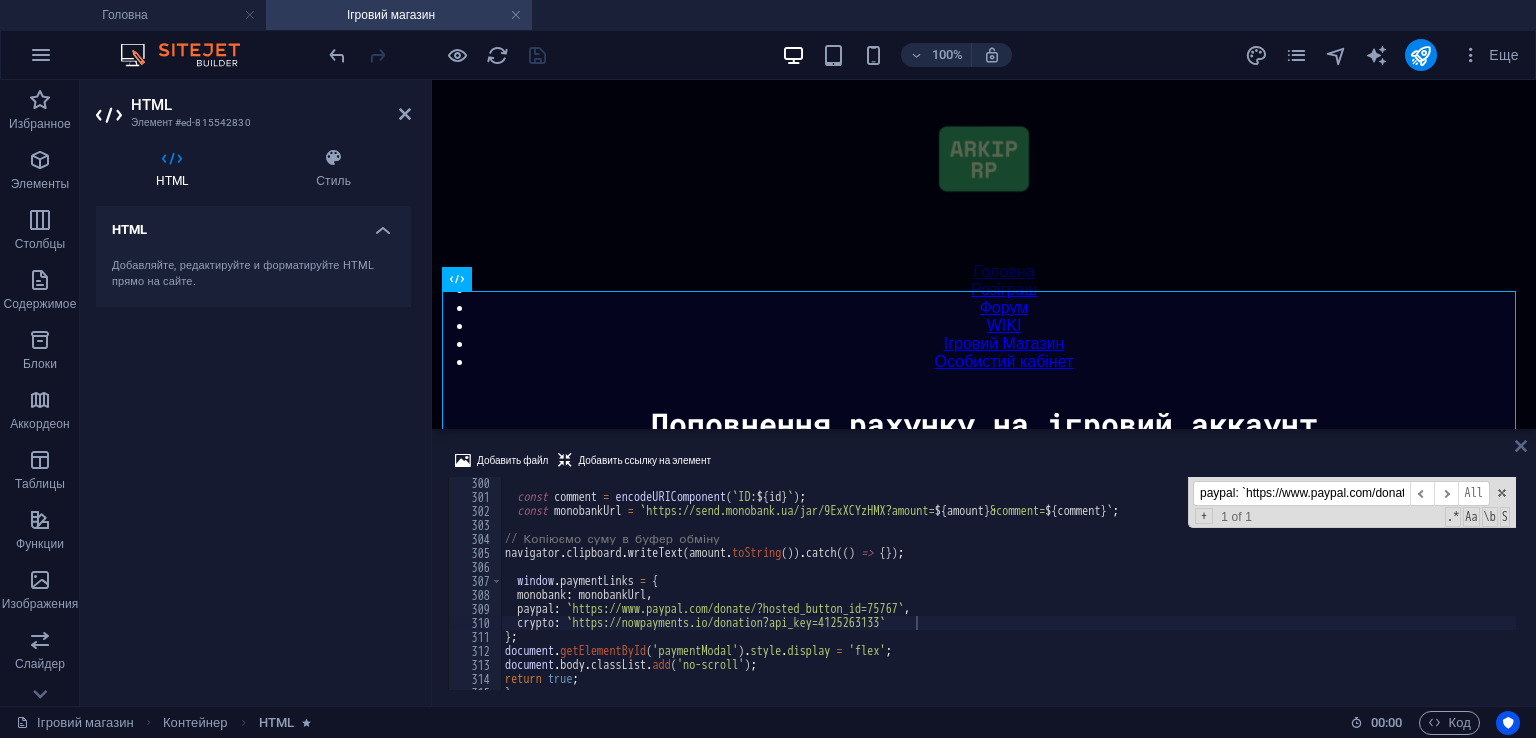 click at bounding box center [1521, 446] 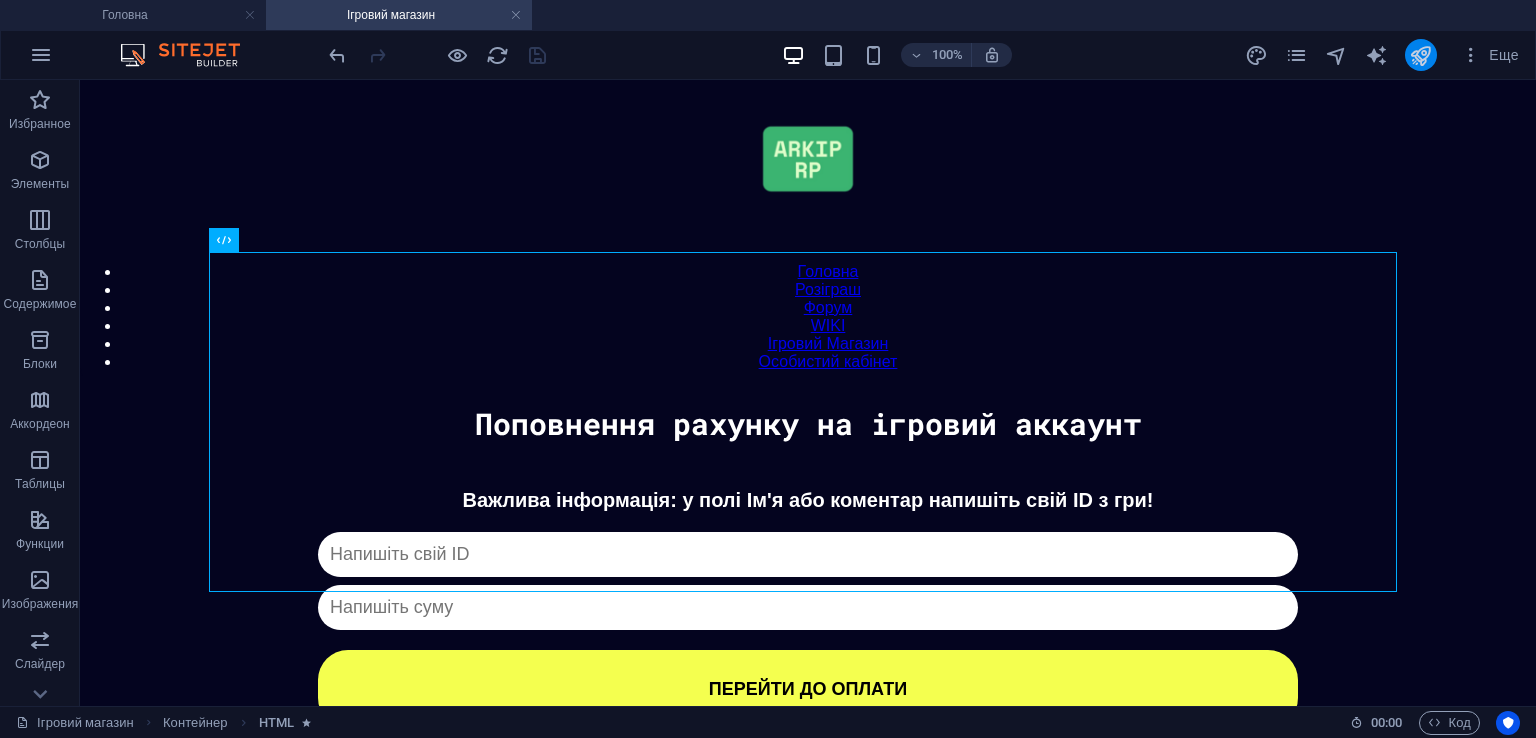click at bounding box center [1420, 55] 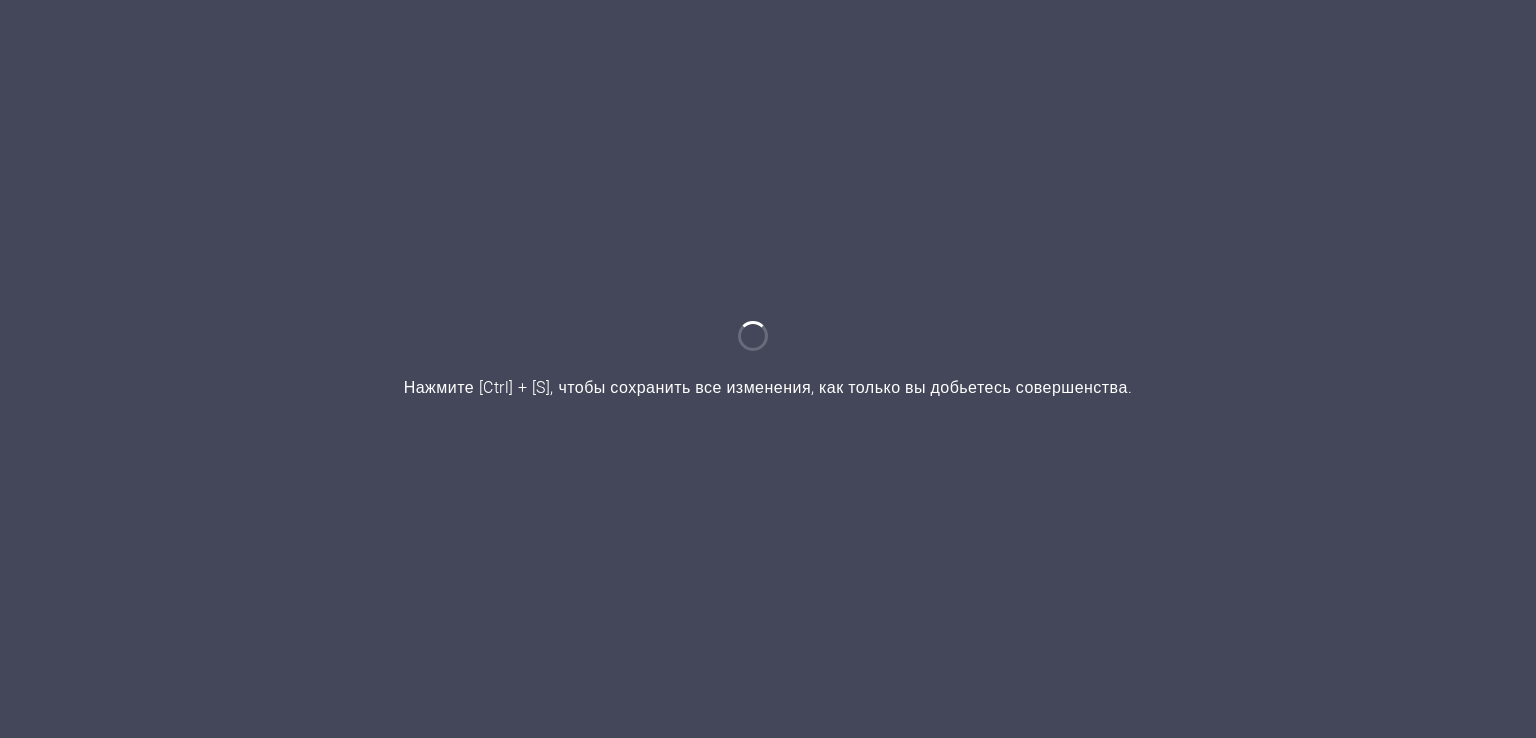 scroll, scrollTop: 0, scrollLeft: 0, axis: both 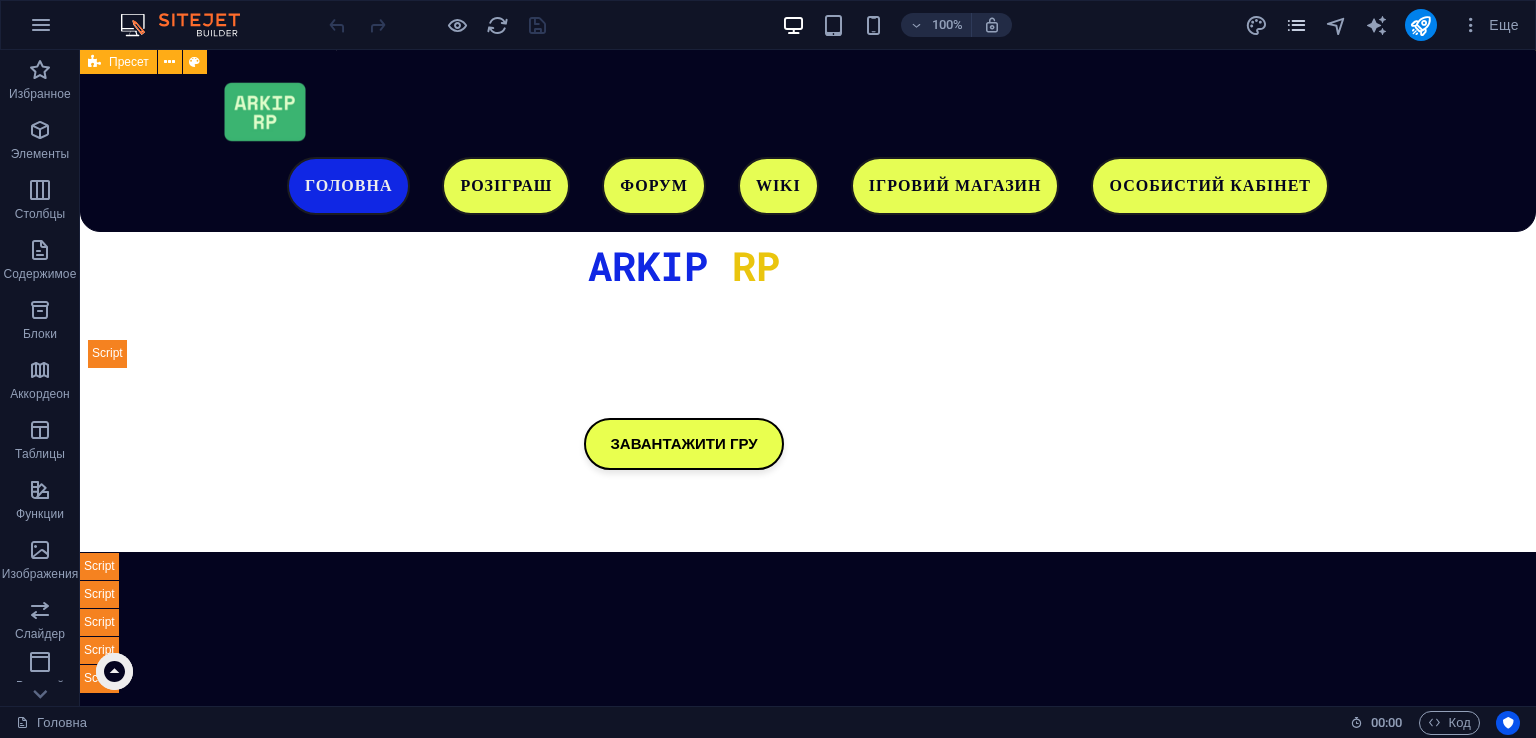 click at bounding box center [1296, 25] 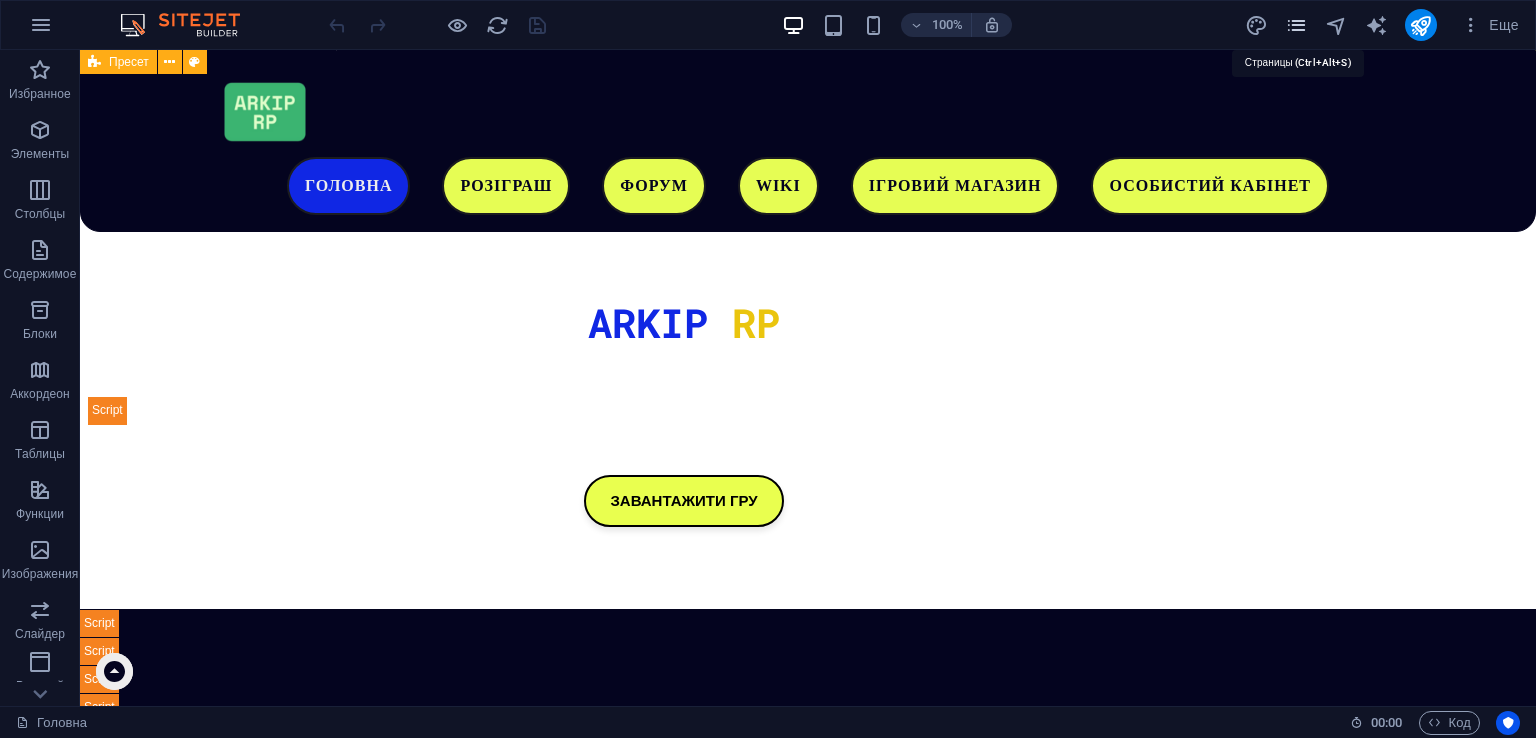 scroll, scrollTop: 769, scrollLeft: 0, axis: vertical 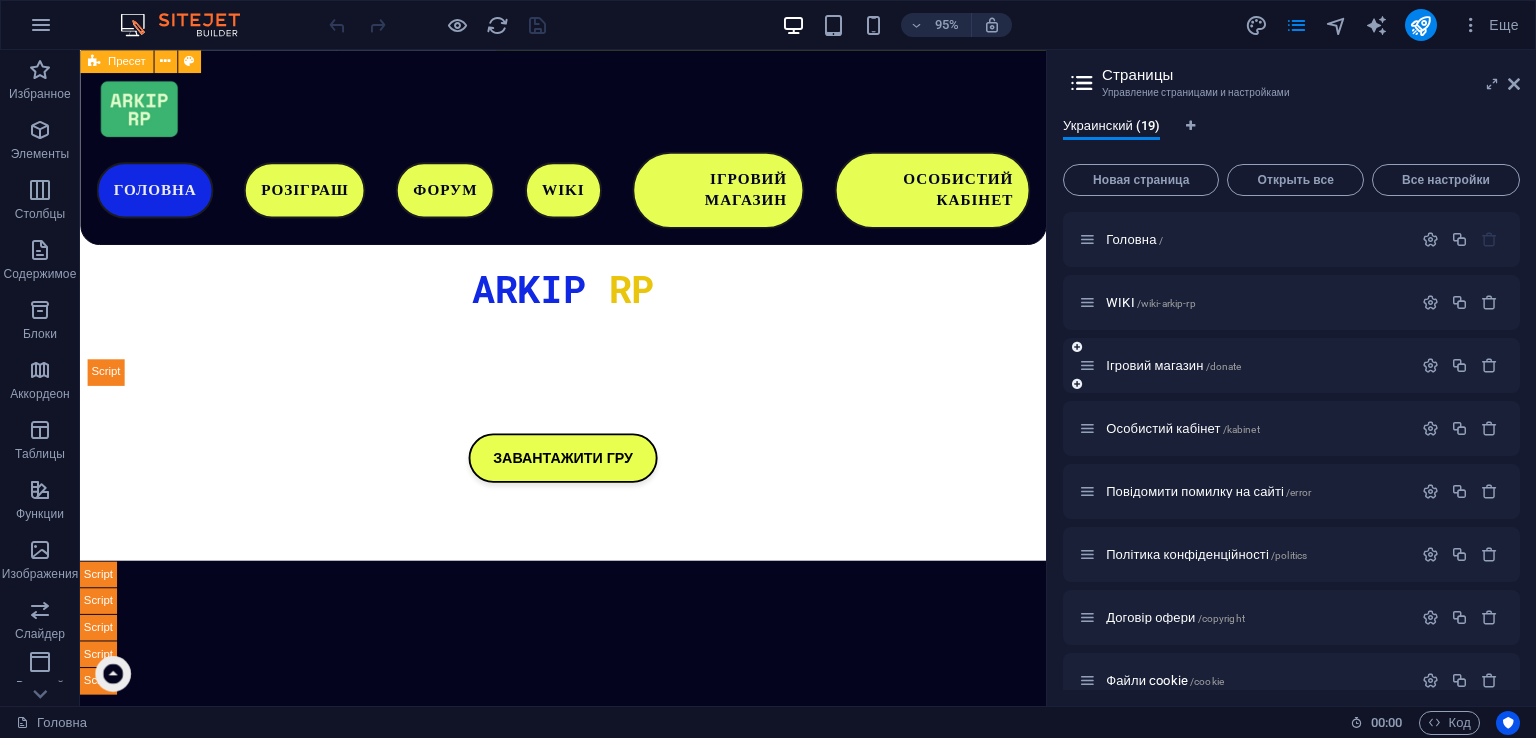 click on "Ігровий магазин /donate" at bounding box center (1245, 365) 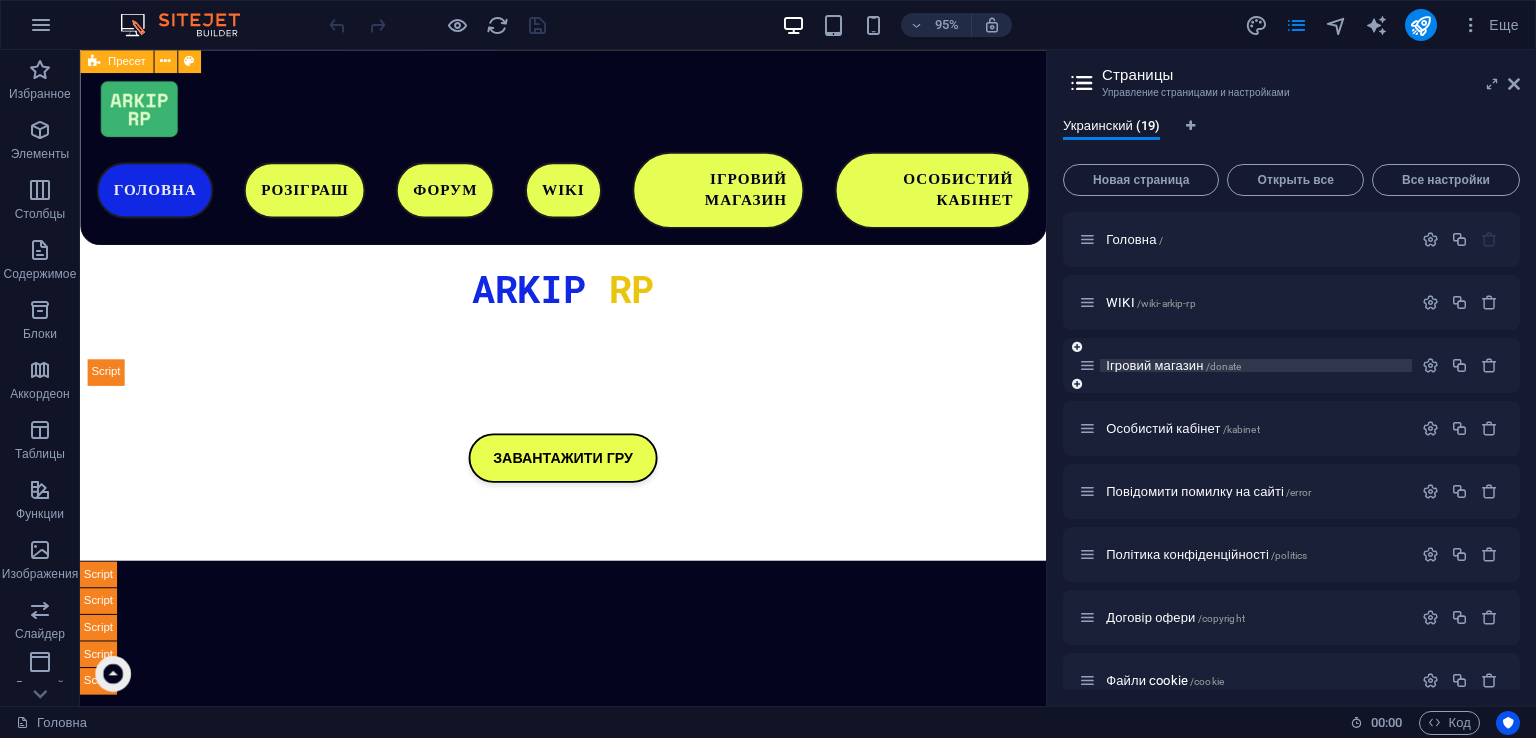 click on "Ігровий магазин /donate" at bounding box center [1256, 365] 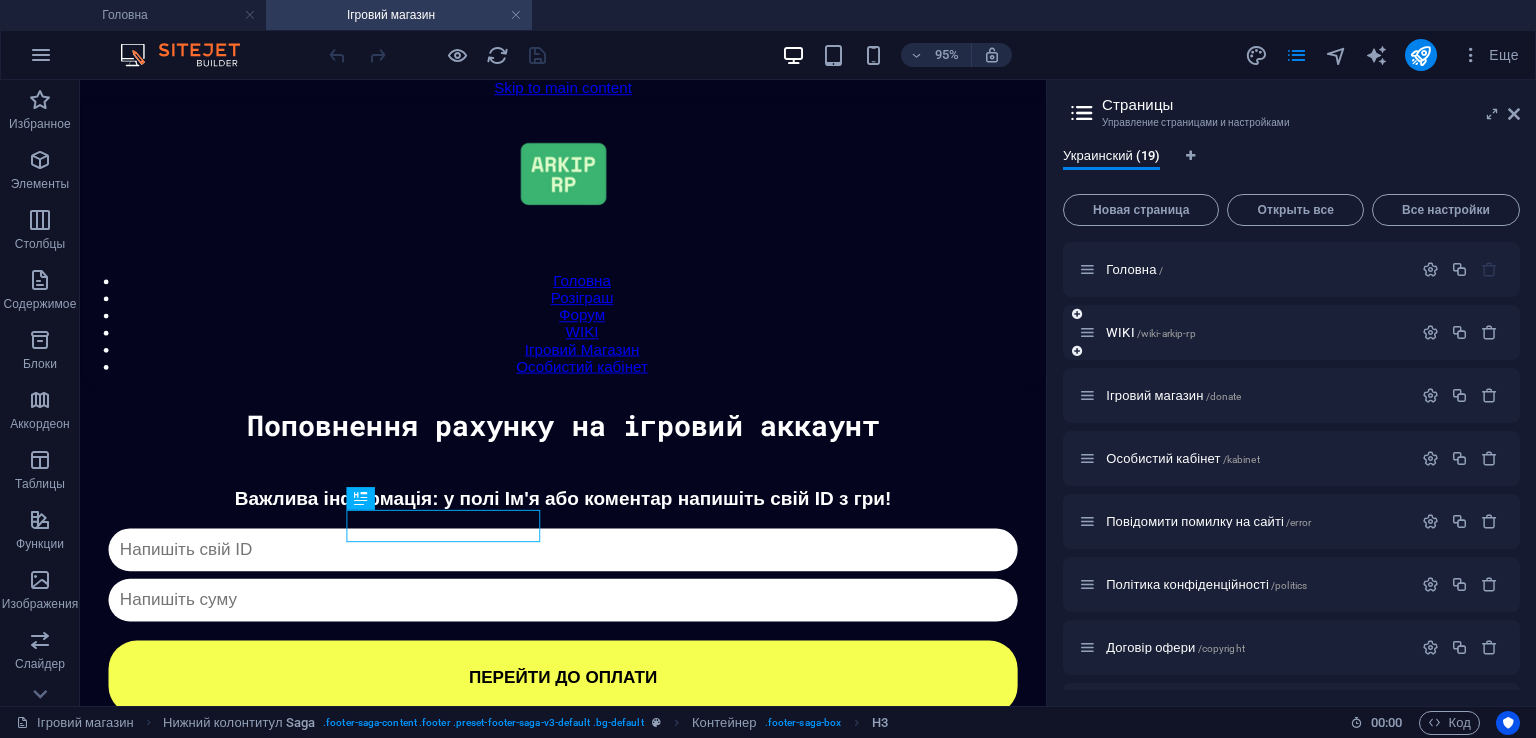 scroll, scrollTop: 2128, scrollLeft: 0, axis: vertical 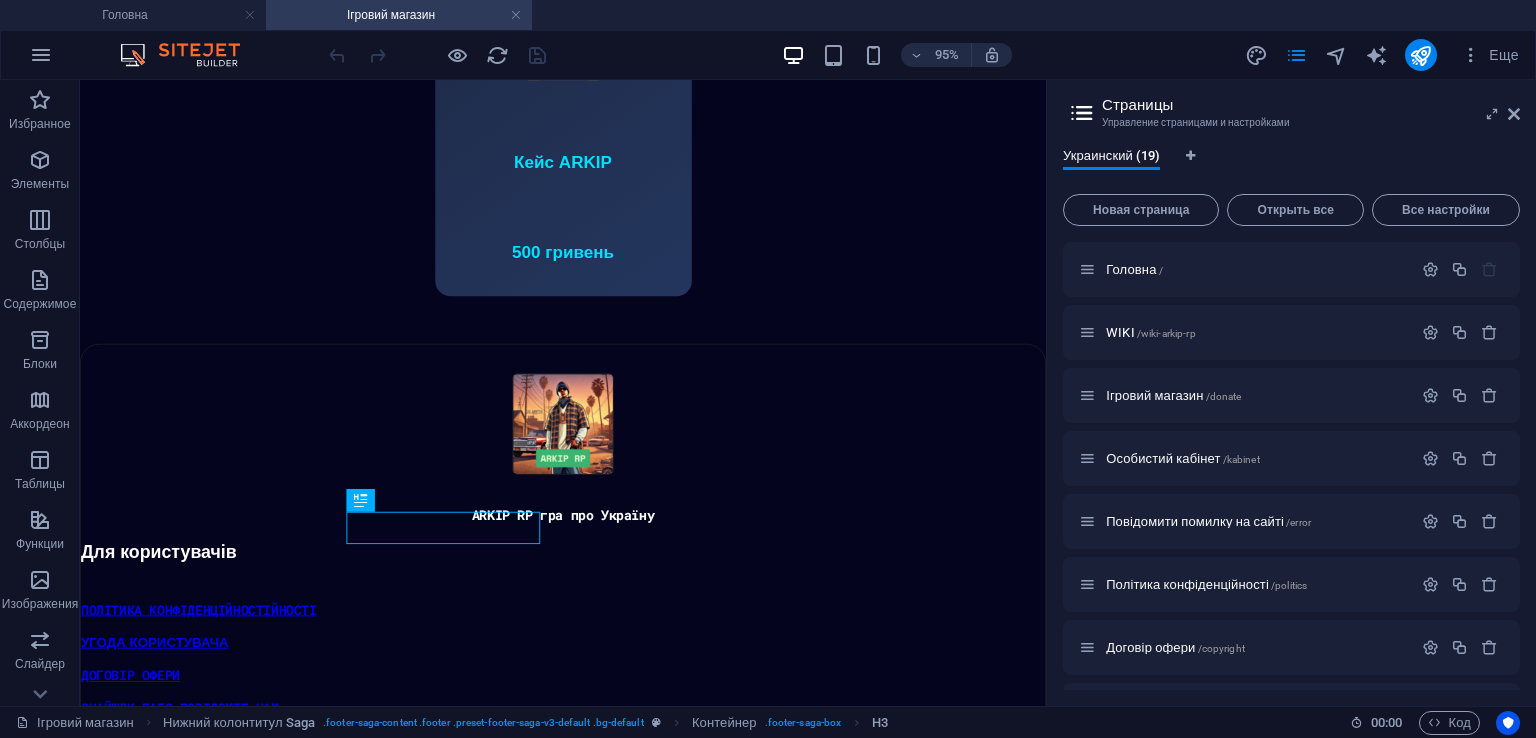 click on "Страницы Управление страницами и настройками" at bounding box center [1293, 106] 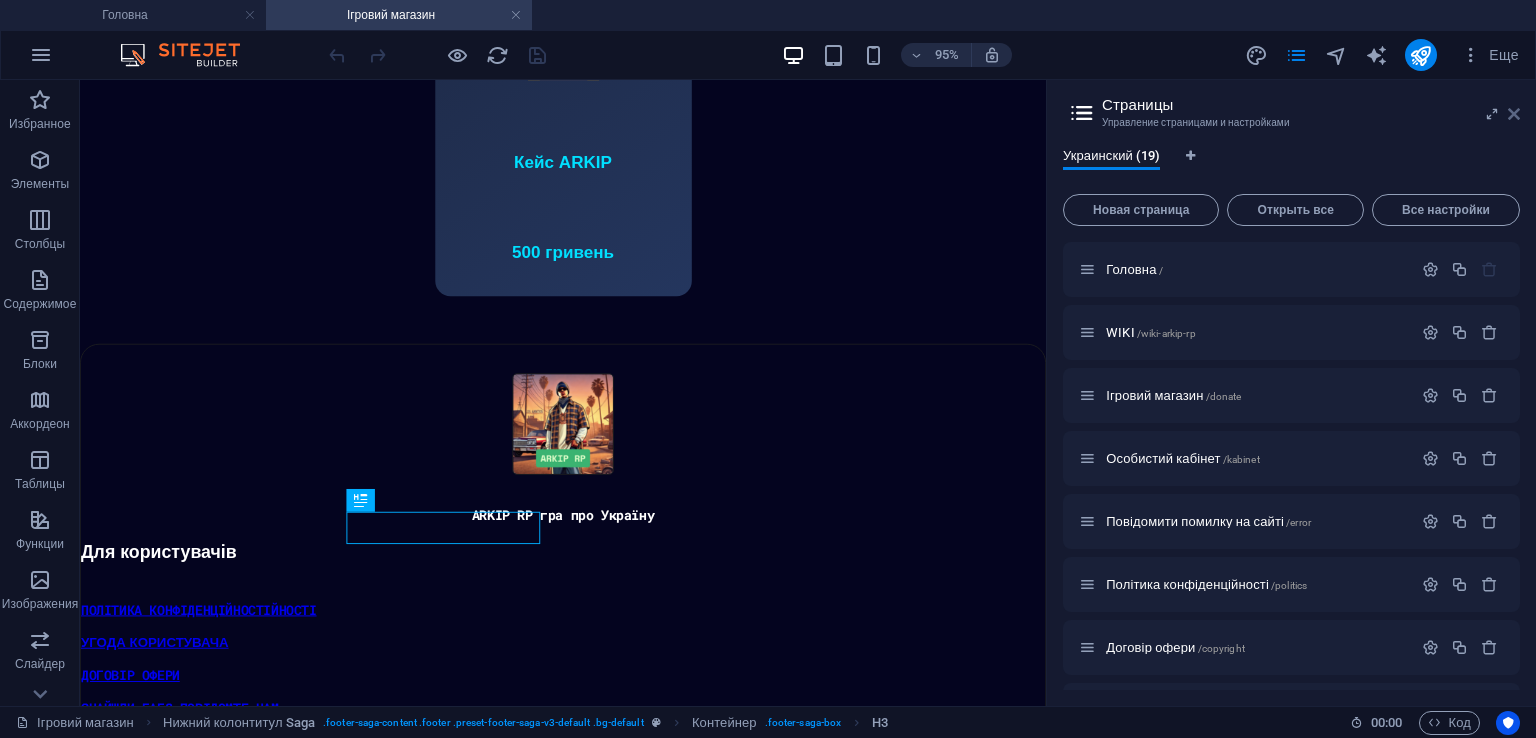 click at bounding box center [1514, 114] 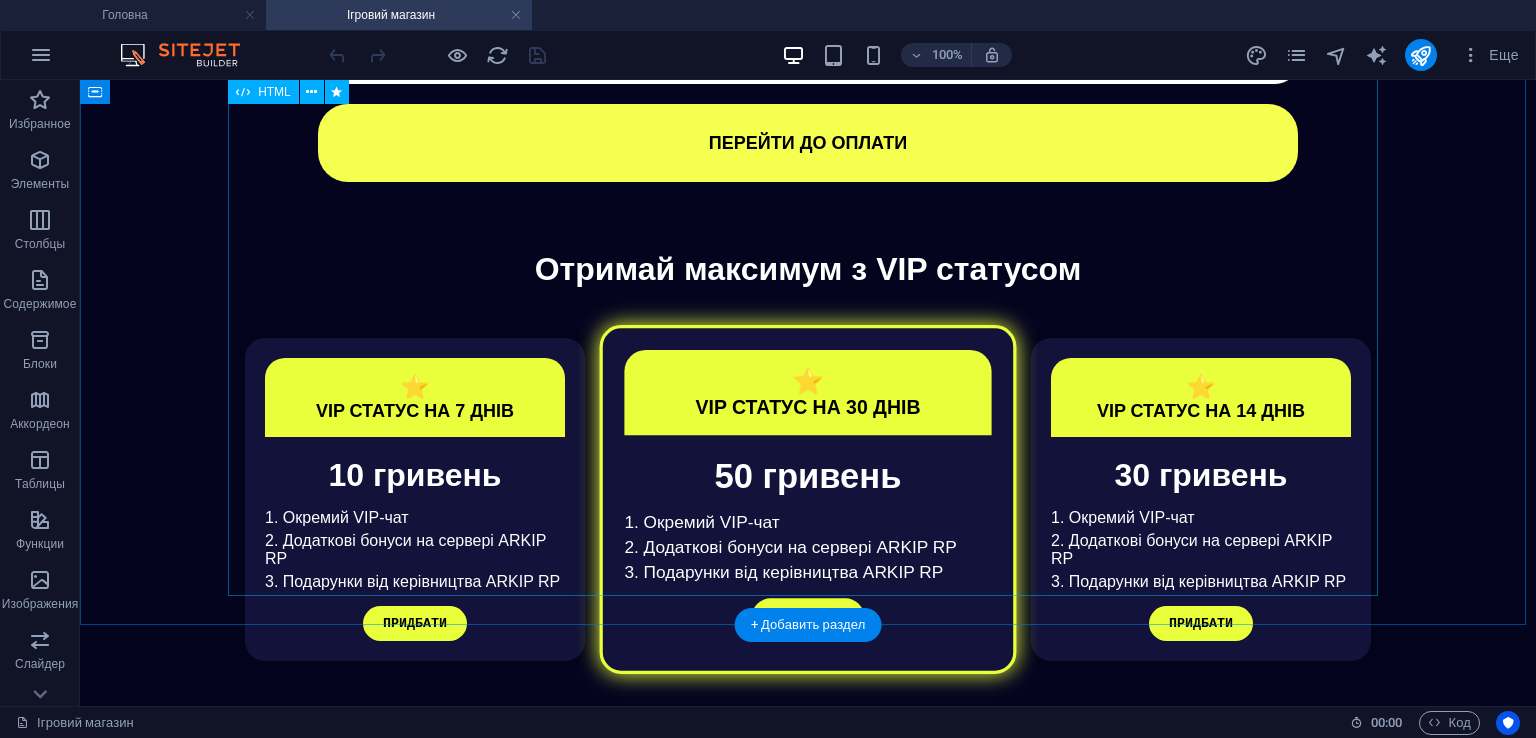 scroll, scrollTop: 143, scrollLeft: 0, axis: vertical 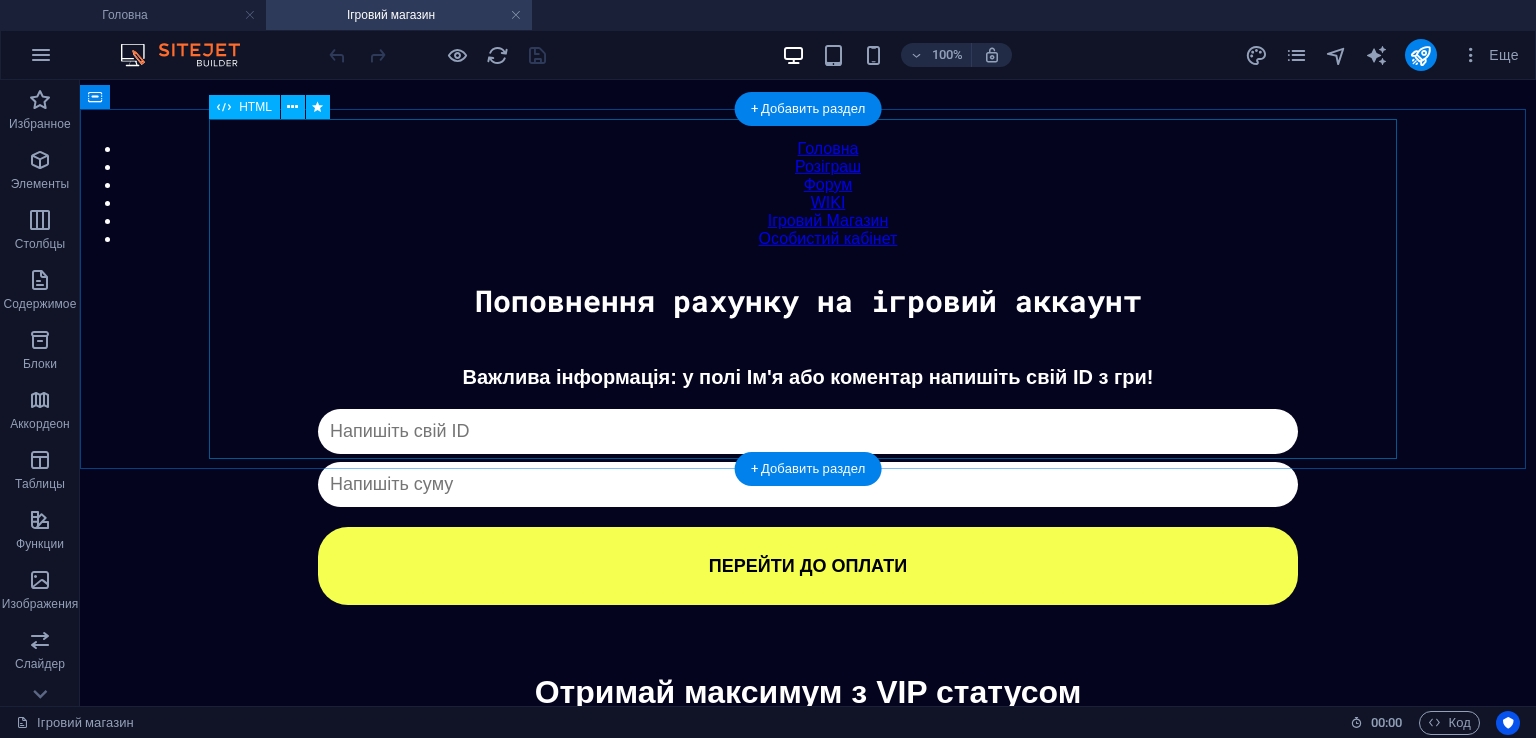 click on "Донат
Важлива інформація: у полі Ім'я або коментар напишіть свій ID з гри!
Капча не пройдена
ПЕРЕЙТИ ДО ОПЛАТИ
✖
Оберіть спосіб оплати
Monobank
PayPal
Crypto" at bounding box center [808, 485] 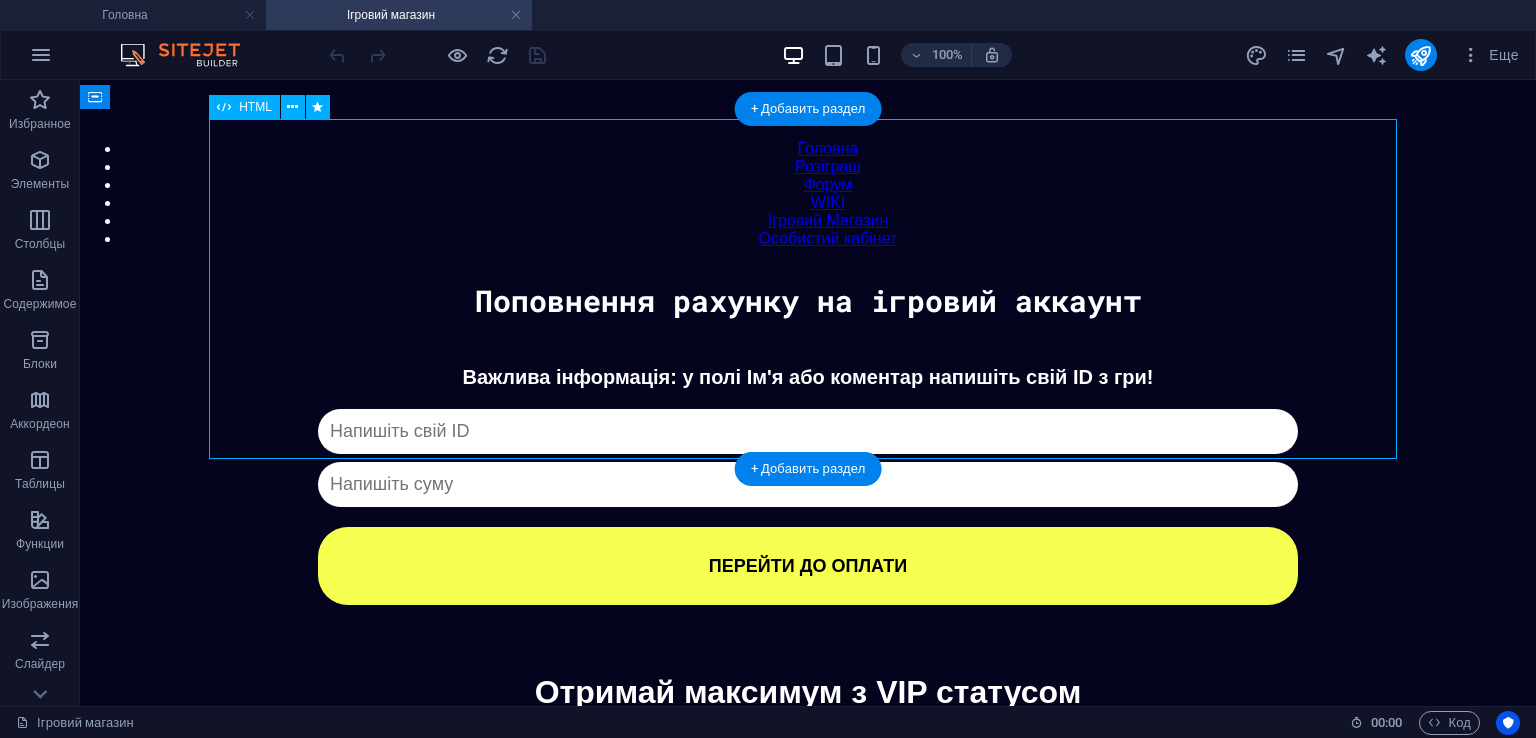 click on "Донат
Важлива інформація: у полі Ім'я або коментар напишіть свій ID з гри!
Капча не пройдена
ПЕРЕЙТИ ДО ОПЛАТИ
✖
Оберіть спосіб оплати
Monobank
PayPal
Crypto" at bounding box center (808, 485) 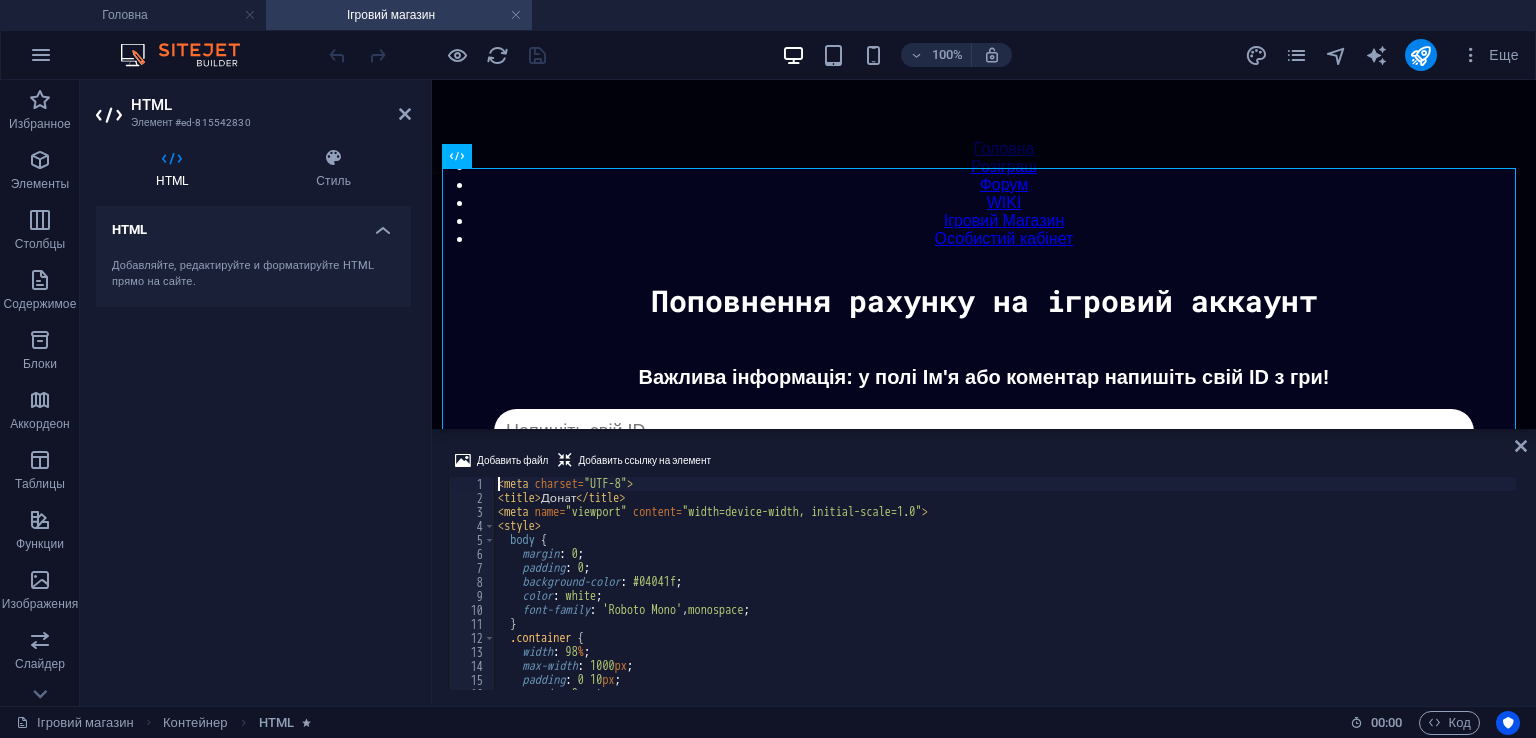 click on "< meta   charset = "UTF-8" > < title > Донат </ title > < meta   name = "viewport"   content = "width=device-width, initial-scale=1.0" > < style >    body   {      margin :   0 ;      padding :   0 ;      background-color :   #04041f ;      color :   white ;      font-family :   ' Roboto Mono ' ,  monospace ;    }    .container   {      width :   98 % ;      max-width :   1000 px ;      padding :   0   10 px ;      margin :   0   auto ;      box-sizing :   border-box ;" at bounding box center [1005, 597] 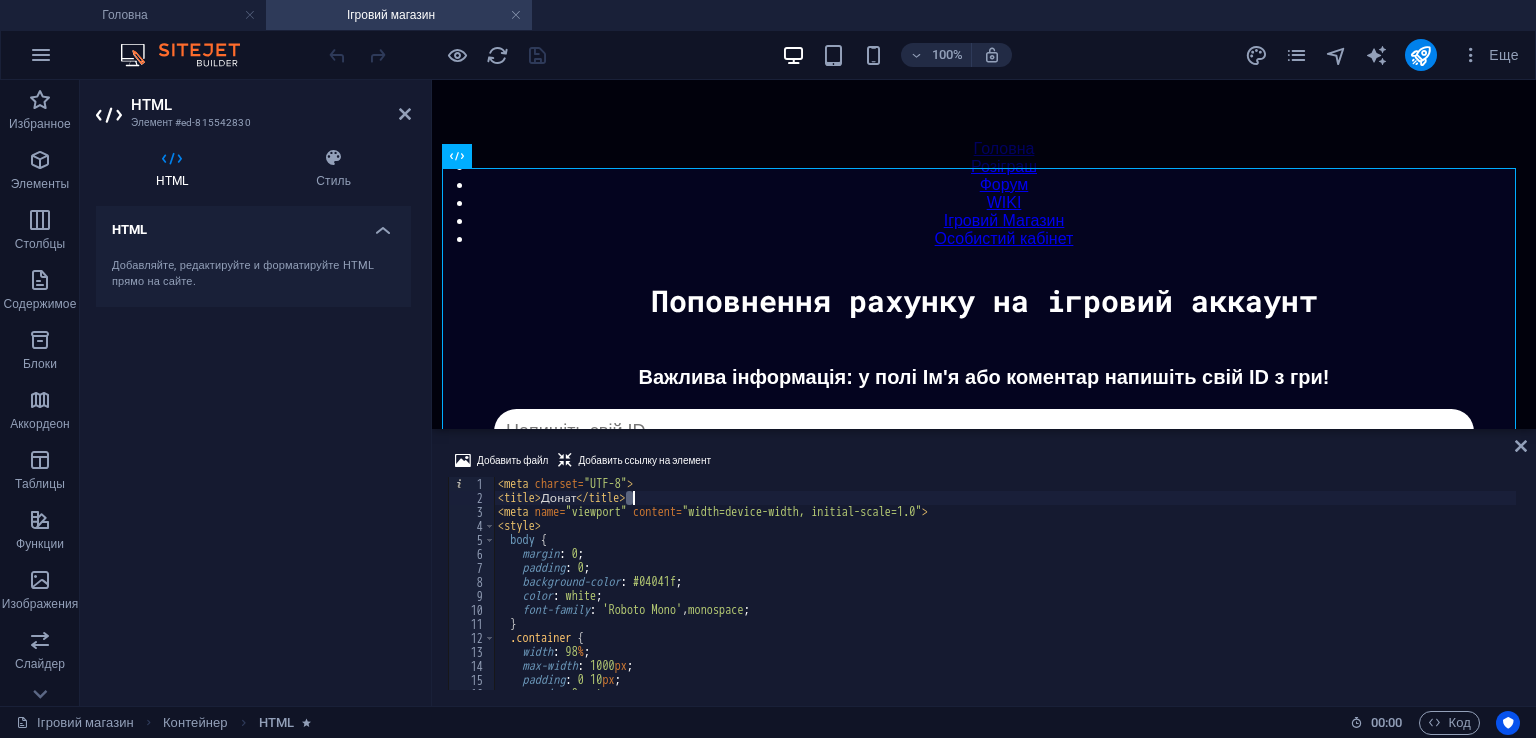click on "< meta   charset = "UTF-8" > < title > Донат </ title > < meta   name = "viewport"   content = "width=device-width, initial-scale=1.0" > < style >    body   {      margin :   0 ;      padding :   0 ;      background-color :   #04041f ;      color :   white ;      font-family :   ' Roboto Mono ' ,  monospace ;    }    .container   {      width :   98 % ;      max-width :   1000 px ;      padding :   0   10 px ;      margin :   0   auto ;      box-sizing :   border-box ;" at bounding box center [1005, 597] 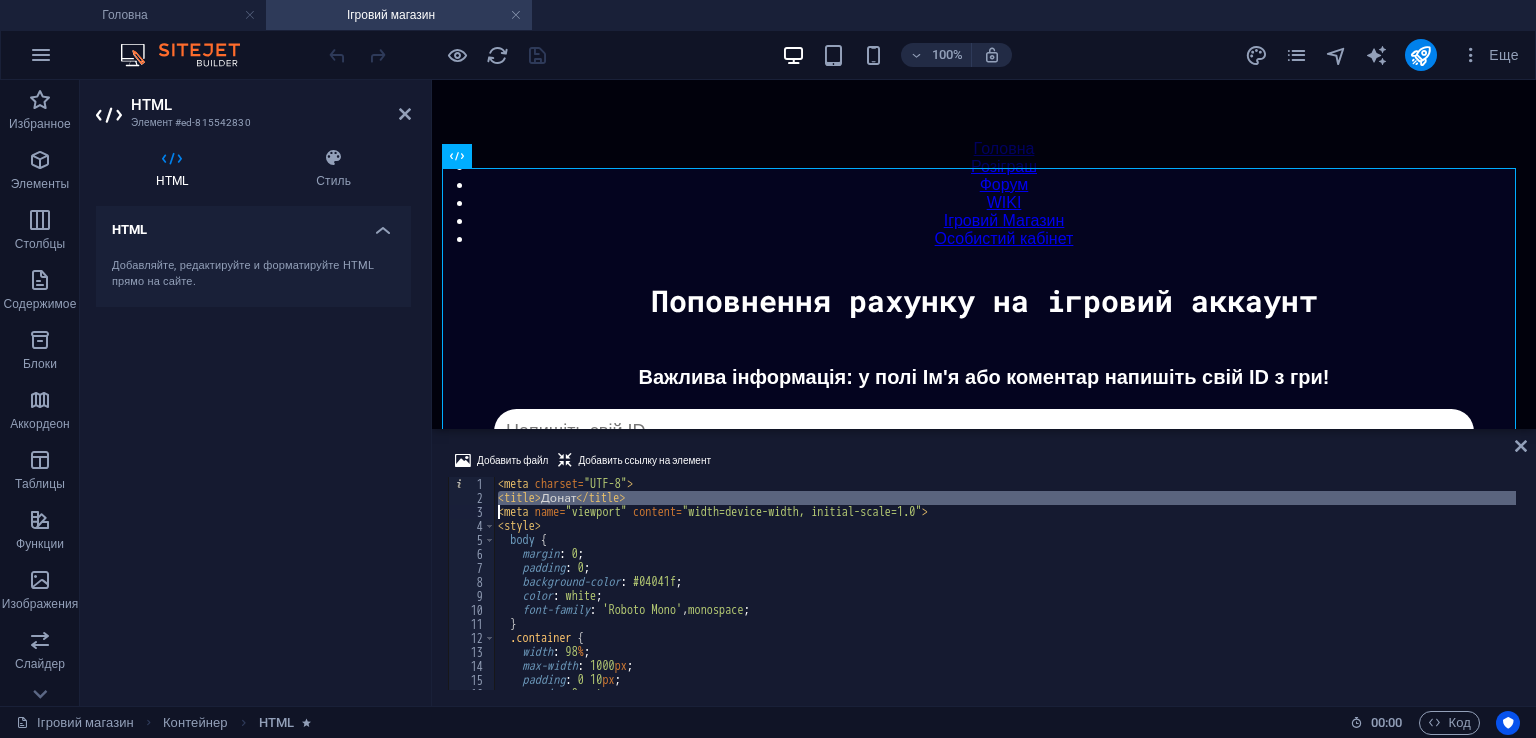 click on "< meta   charset = "UTF-8" > < title > Донат </ title > < meta   name = "viewport"   content = "width=device-width, initial-scale=1.0" > < style >    body   {      margin :   0 ;      padding :   0 ;      background-color :   #04041f ;      color :   white ;      font-family :   ' Roboto Mono ' ,  monospace ;    }    .container   {      width :   98 % ;      max-width :   1000 px ;      padding :   0   10 px ;      margin :   0   auto ;      box-sizing :   border-box ;" at bounding box center [1005, 597] 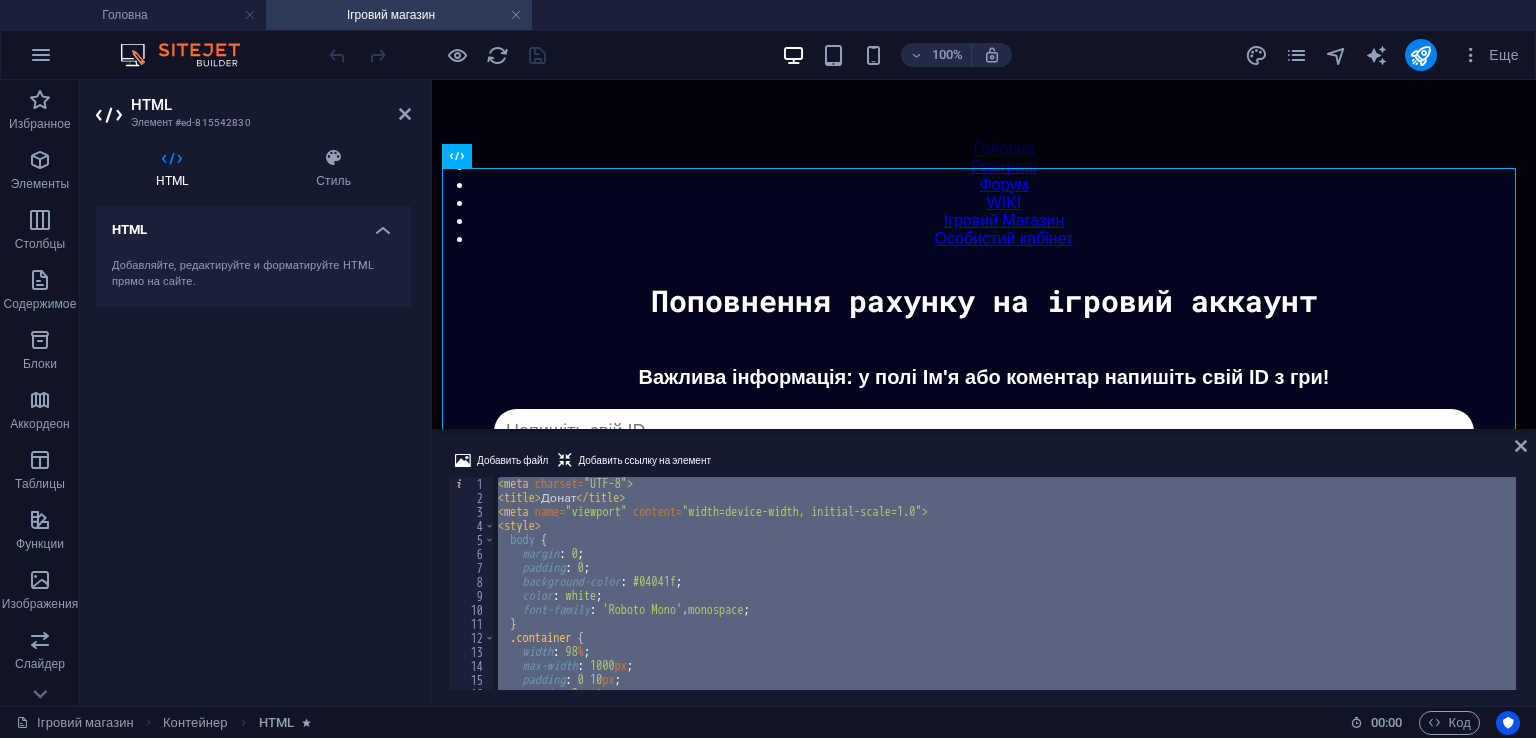 click on "Добавить файл Добавить ссылку на элемент" at bounding box center (984, 463) 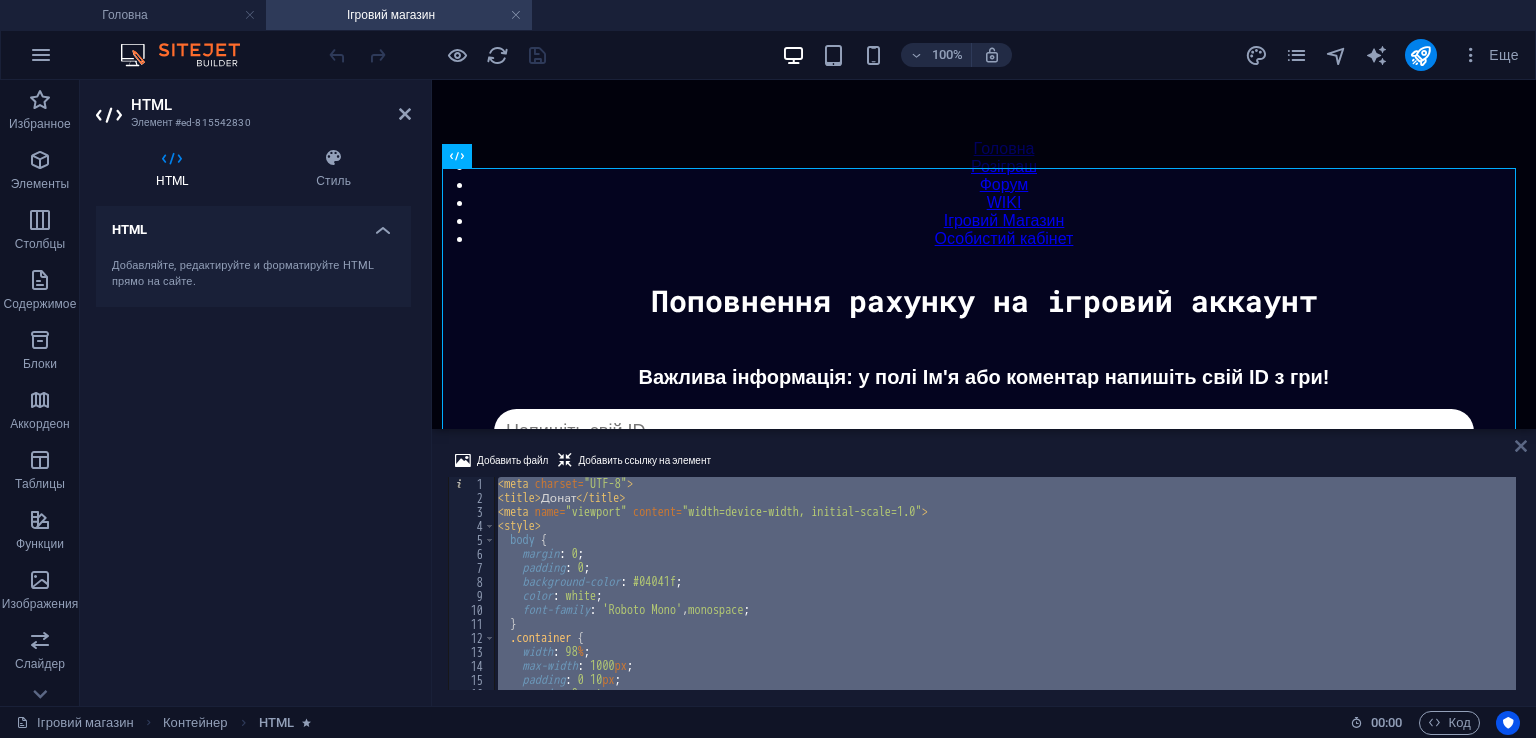 drag, startPoint x: 1520, startPoint y: 447, endPoint x: 1073, endPoint y: 74, distance: 582.18384 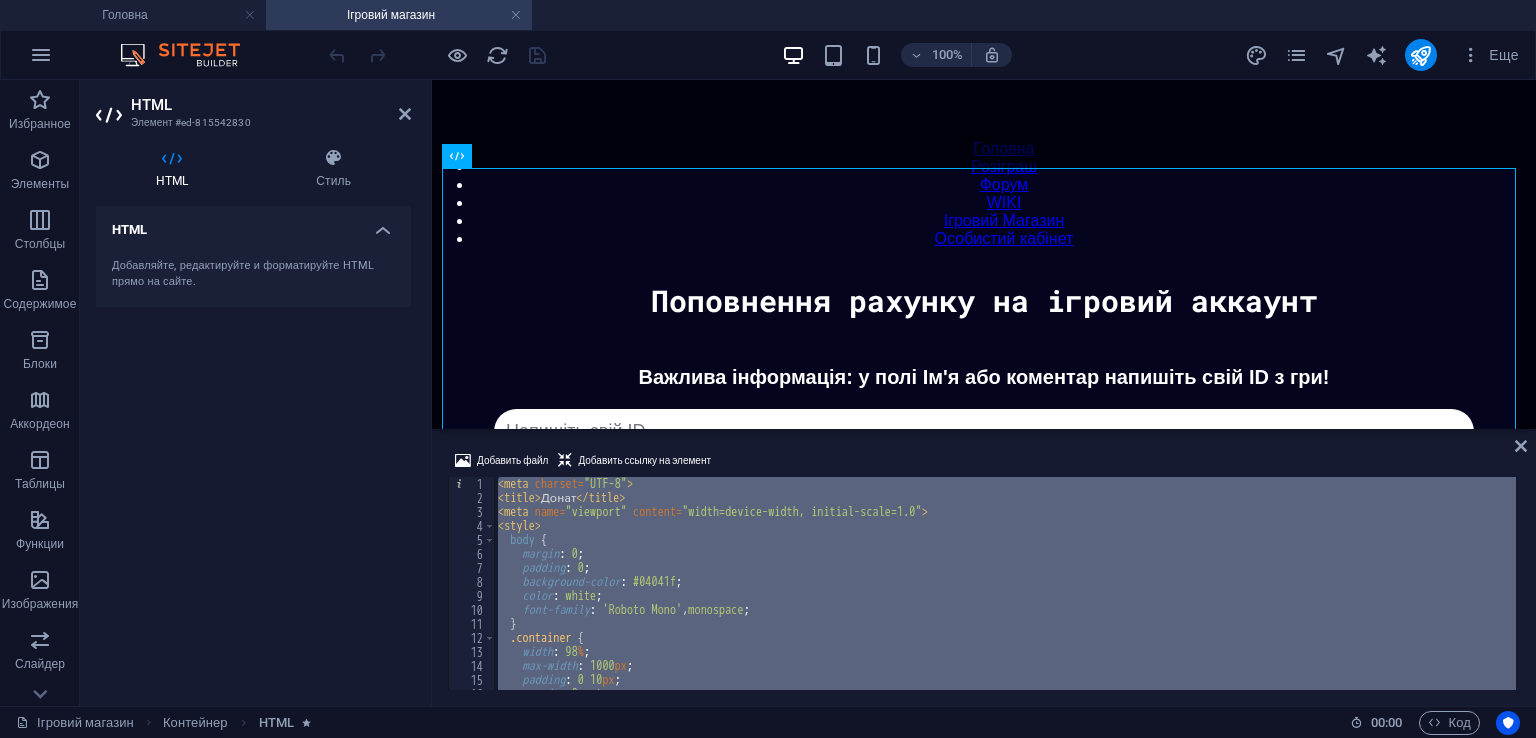 scroll, scrollTop: 73, scrollLeft: 0, axis: vertical 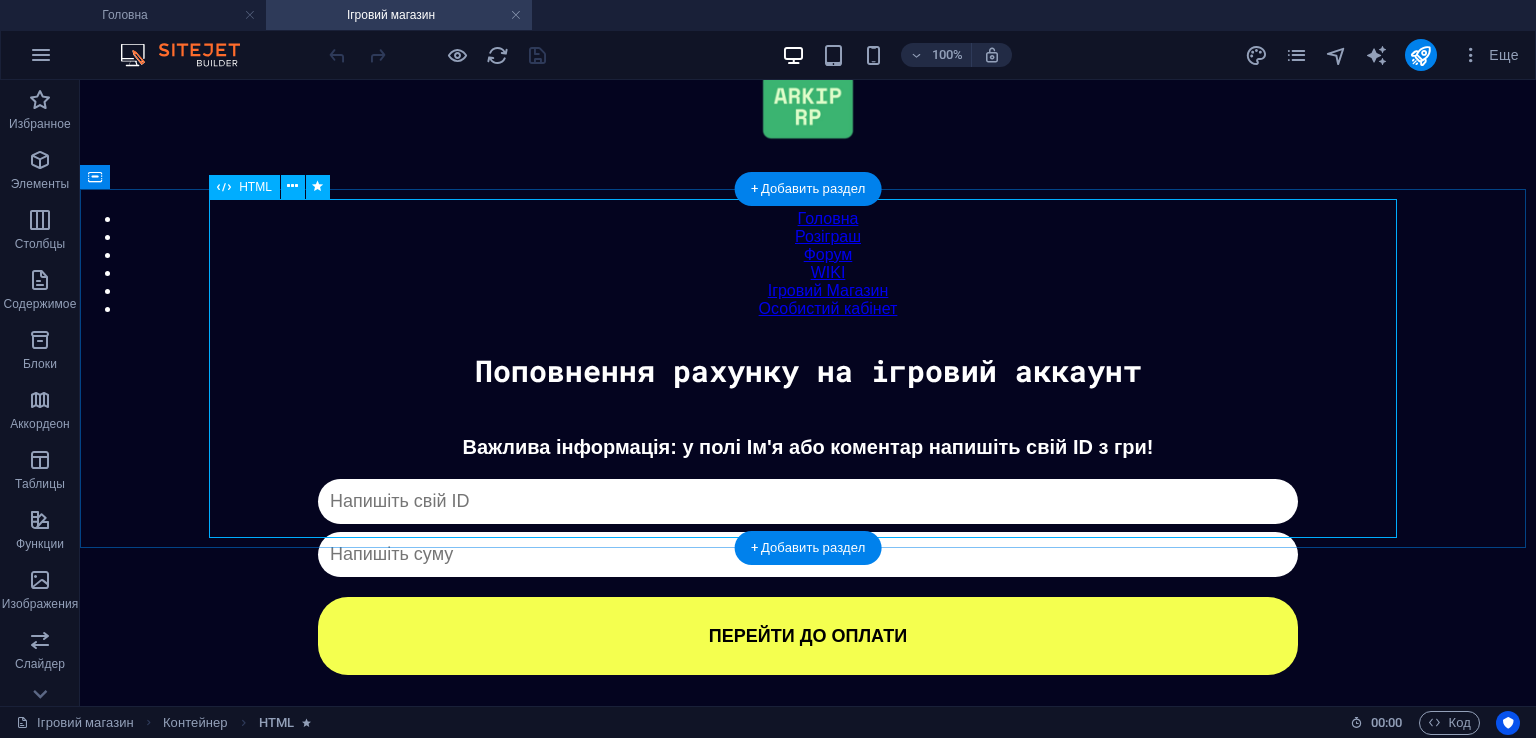 click on "Донат
Важлива інформація: у полі Ім'я або коментар напишіть свій ID з гри!
Капча не пройдена
ПЕРЕЙТИ ДО ОПЛАТИ
✖
Оберіть спосіб оплати
Monobank
PayPal
Crypto" at bounding box center [808, 555] 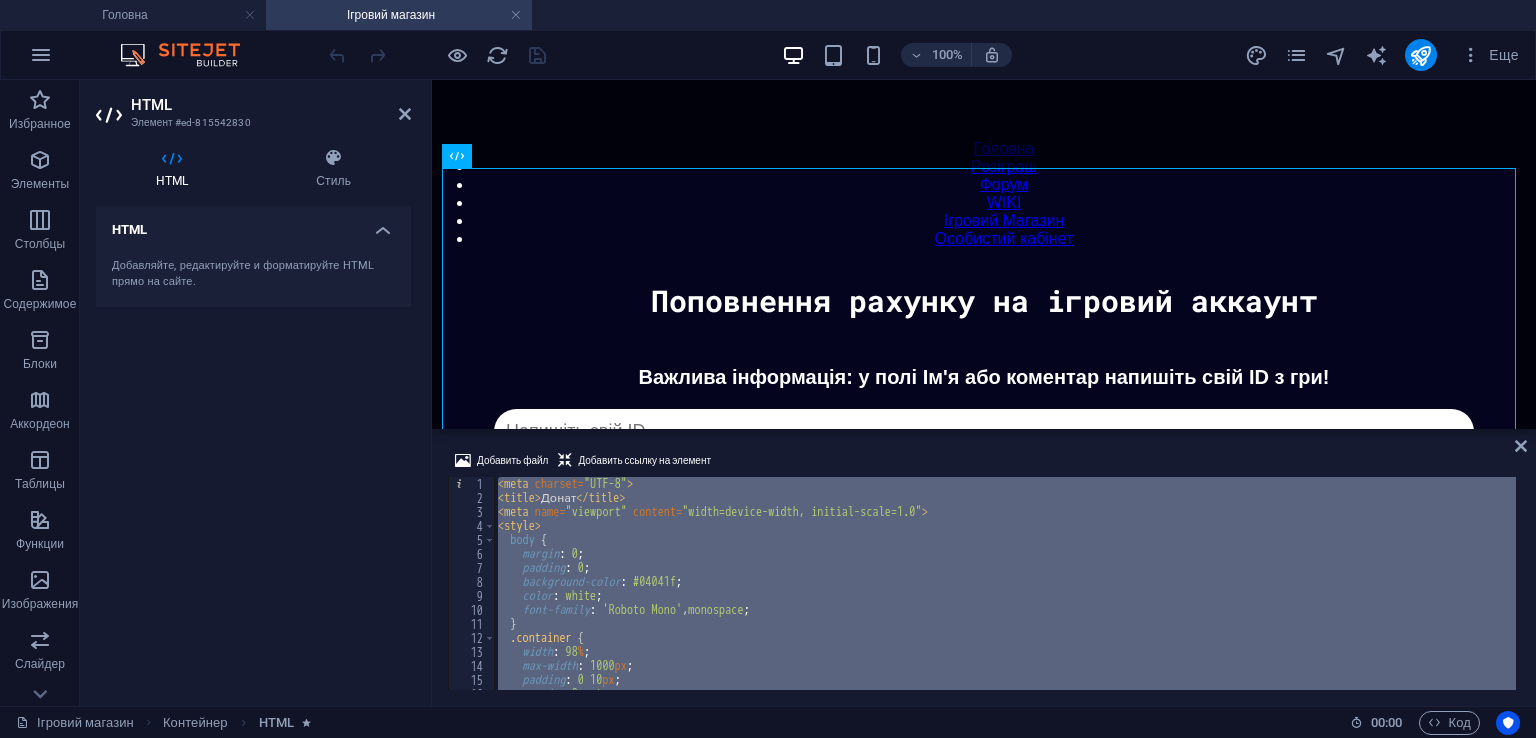 click on "< meta   charset = "UTF-8" > < title > Донат </ title > < meta   name = "viewport"   content = "width=device-width, initial-scale=1.0" > < style >    body   {      margin :   0 ;      padding :   0 ;      background-color :   #04041f ;      color :   white ;      font-family :   ' Roboto Mono ' ,  monospace ;    }    .container   {      width :   98 % ;      max-width :   1000 px ;      padding :   0   10 px ;      margin :   0   auto ;      box-sizing :   border-box ;" at bounding box center [1005, 583] 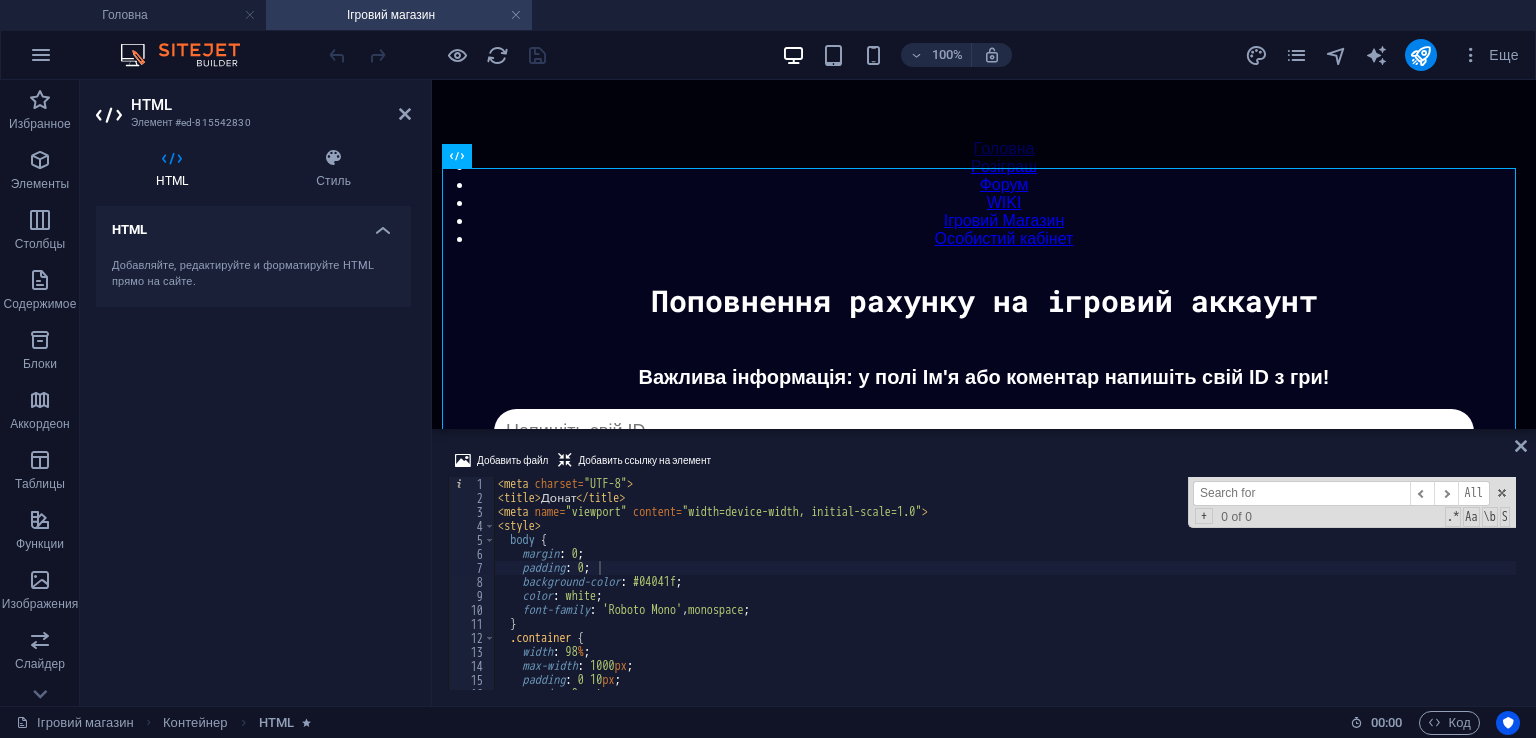 type on "<button onclick="redirectTo('paypal')" class="modal-button paypal">PayPal</button>" 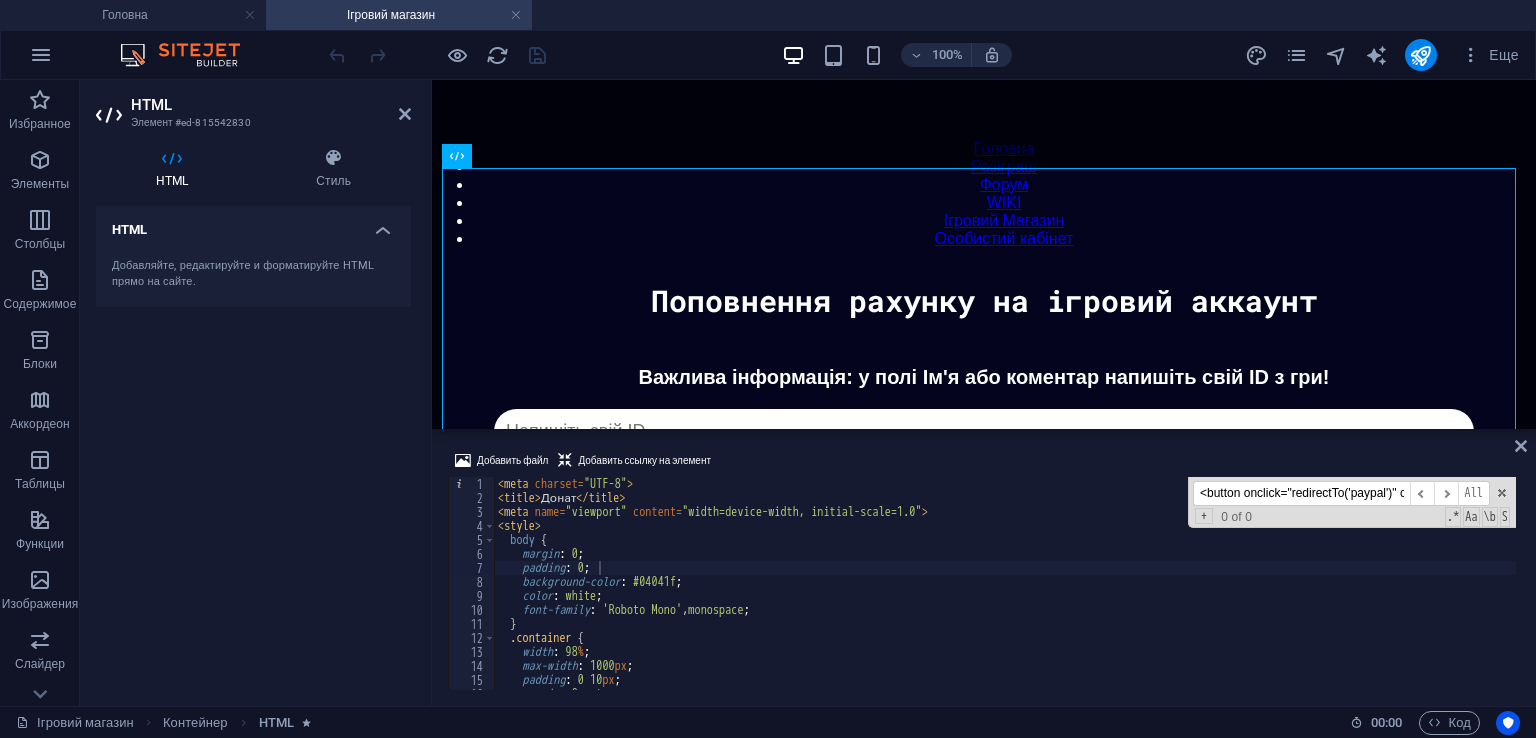 type on "<button onclick="redirectTo('paypal')" class="modal-button paypal">PayPal</button>" 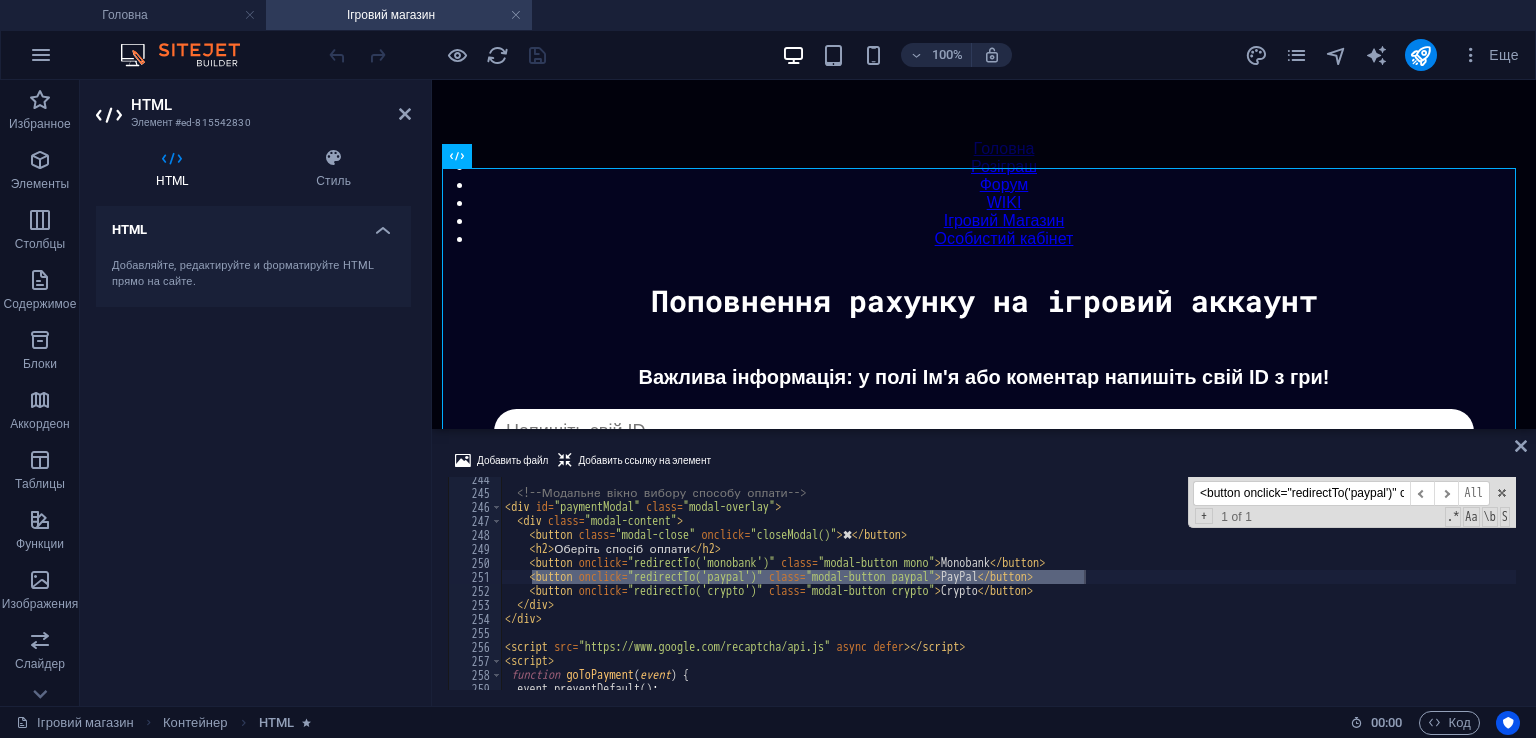 scroll, scrollTop: 0, scrollLeft: 242, axis: horizontal 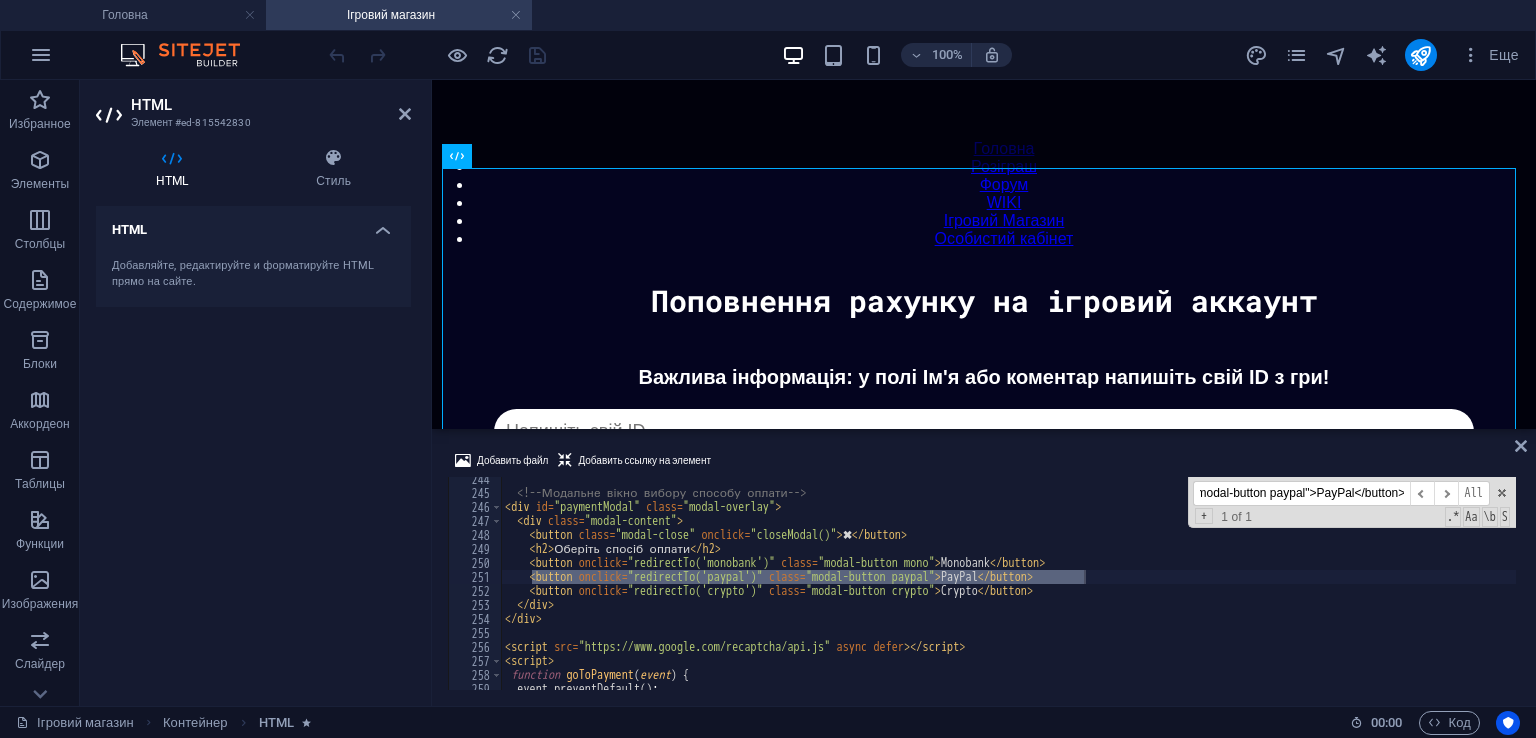 type on "<button onclick="redirectTo('paypal')" class="modal-button paypal">PayPal</button>" 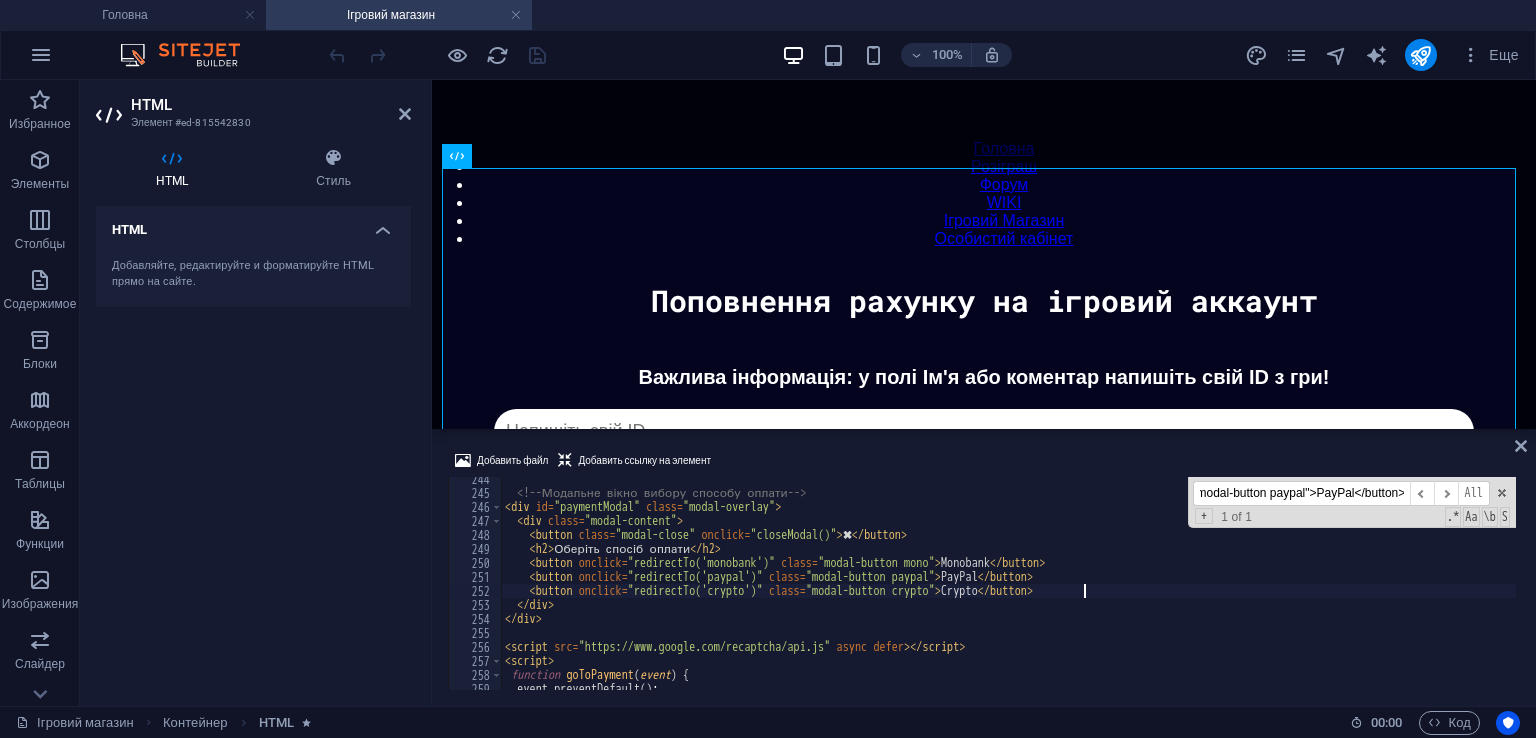scroll, scrollTop: 0, scrollLeft: 0, axis: both 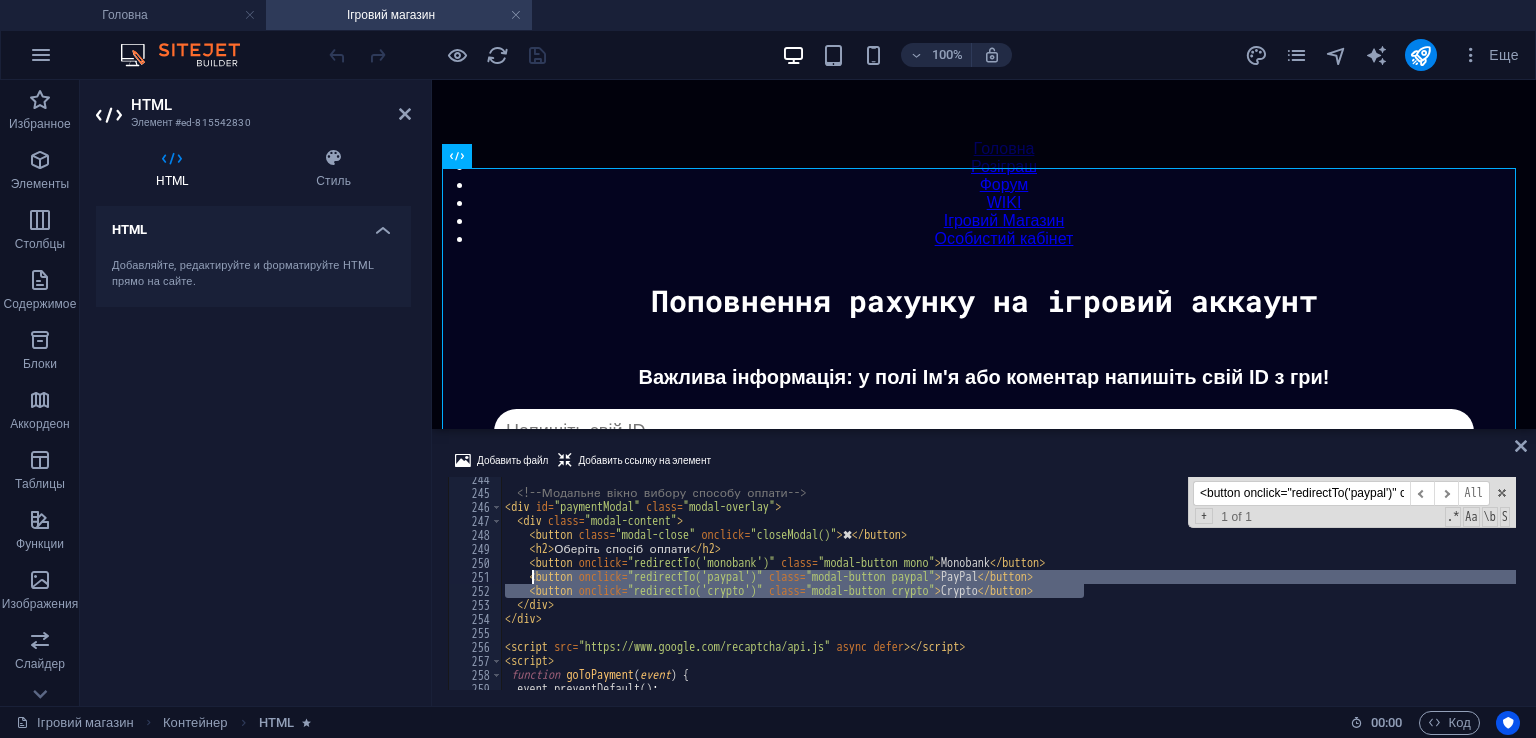 drag, startPoint x: 1095, startPoint y: 594, endPoint x: 533, endPoint y: 578, distance: 562.2277 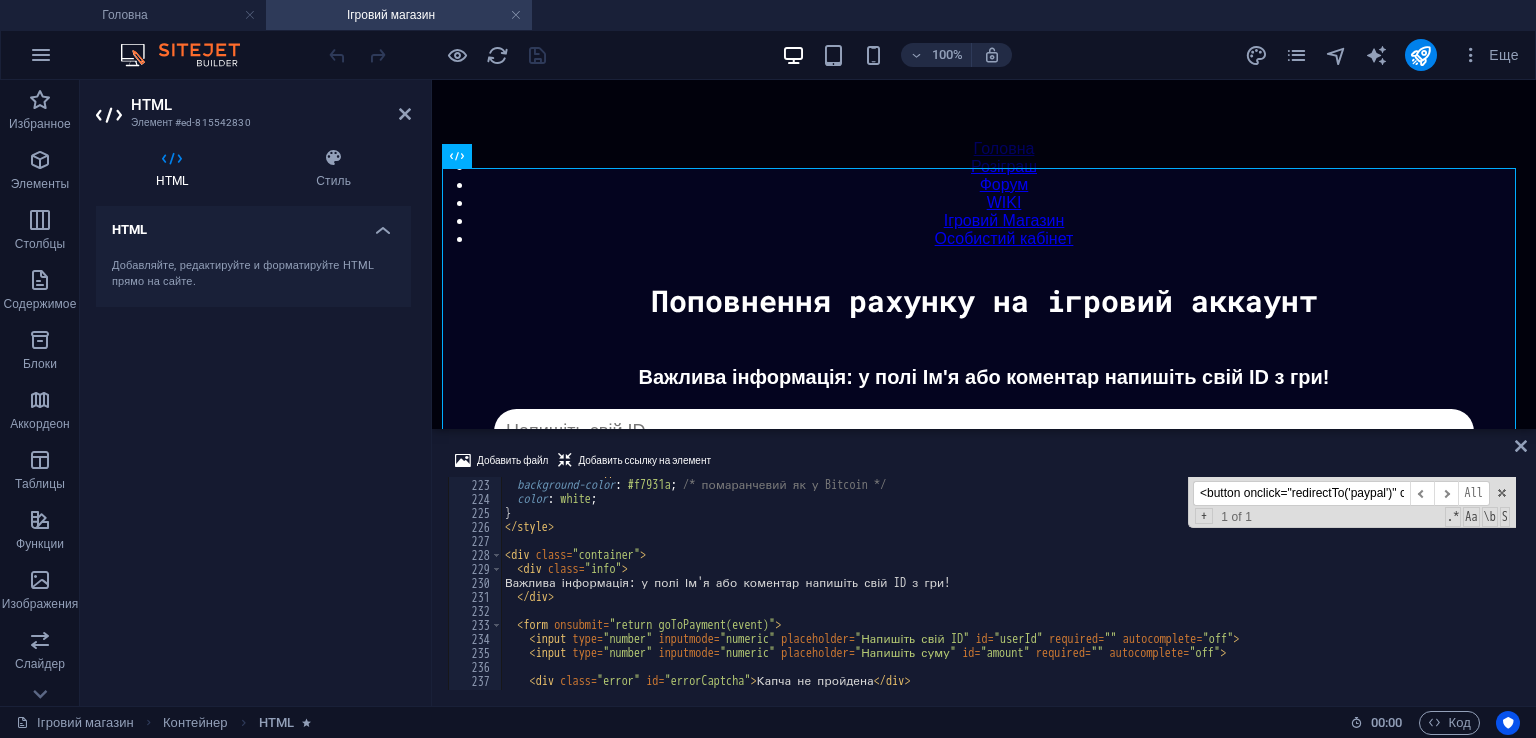 scroll, scrollTop: 3107, scrollLeft: 0, axis: vertical 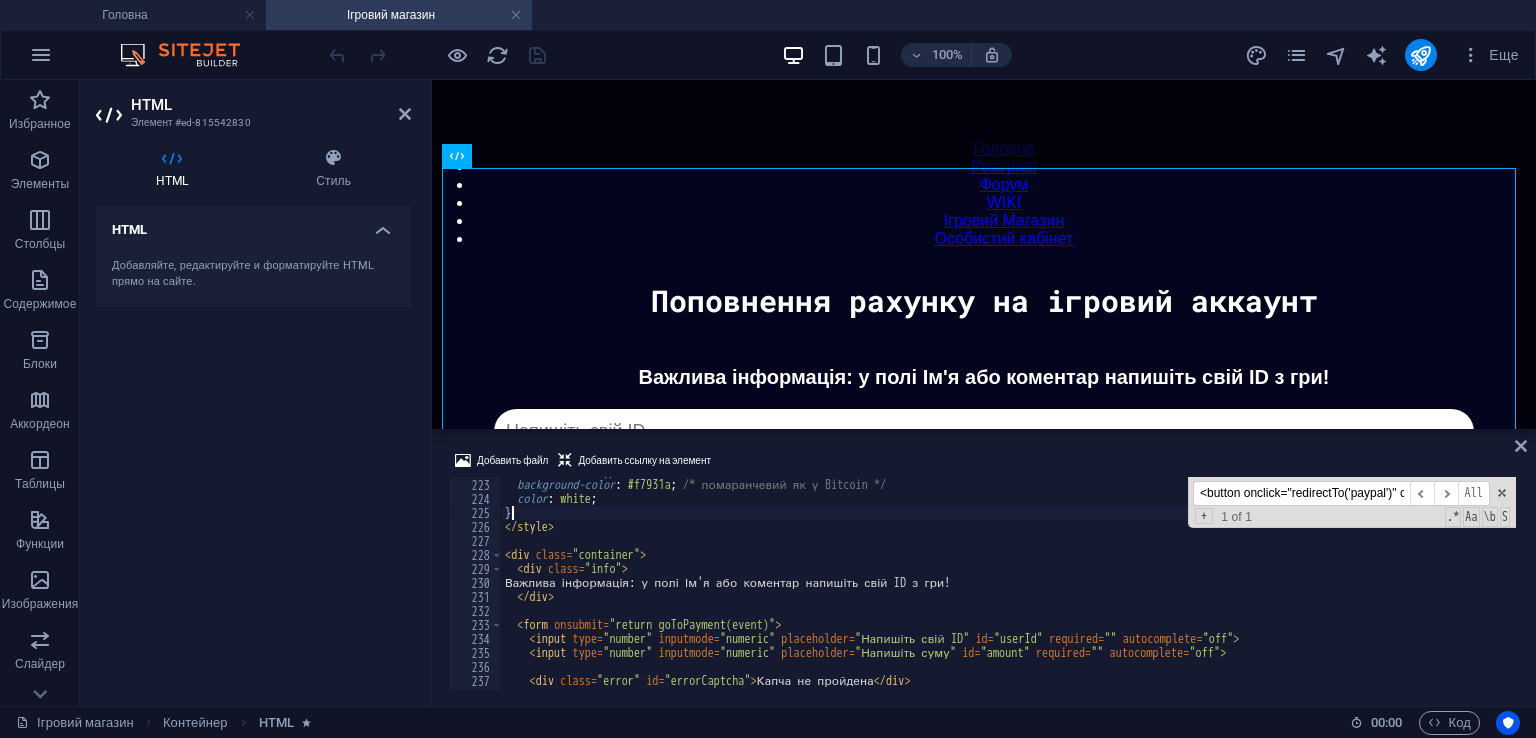 click on ".modal-button.crypto   {    background-color :   #f7931a ;   /* помаранчевий як у Bitcoin */    color :   white ; } </ style > < div   class = "container" >    < div   class = "info" >     Важлива інформація: у полі Ім'я або коментар напишіть свій ID з гри!    </ div >    < form   onsubmit = "return goToPayment(event)" >      < input   type = "number"   inputmode = "numeric"   placeholder = "Напишіть свій ID"   id = "userId"   required = ""   autocomplete = "off" >      < input   type = "number"   inputmode = "numeric"   placeholder = "Напишіть суму"   id = "amount"   required = ""   autocomplete = "off" >      < div   class = "error"   id = "errorCaptcha" > Капча не пройдена </ div >" at bounding box center [1008, 584] 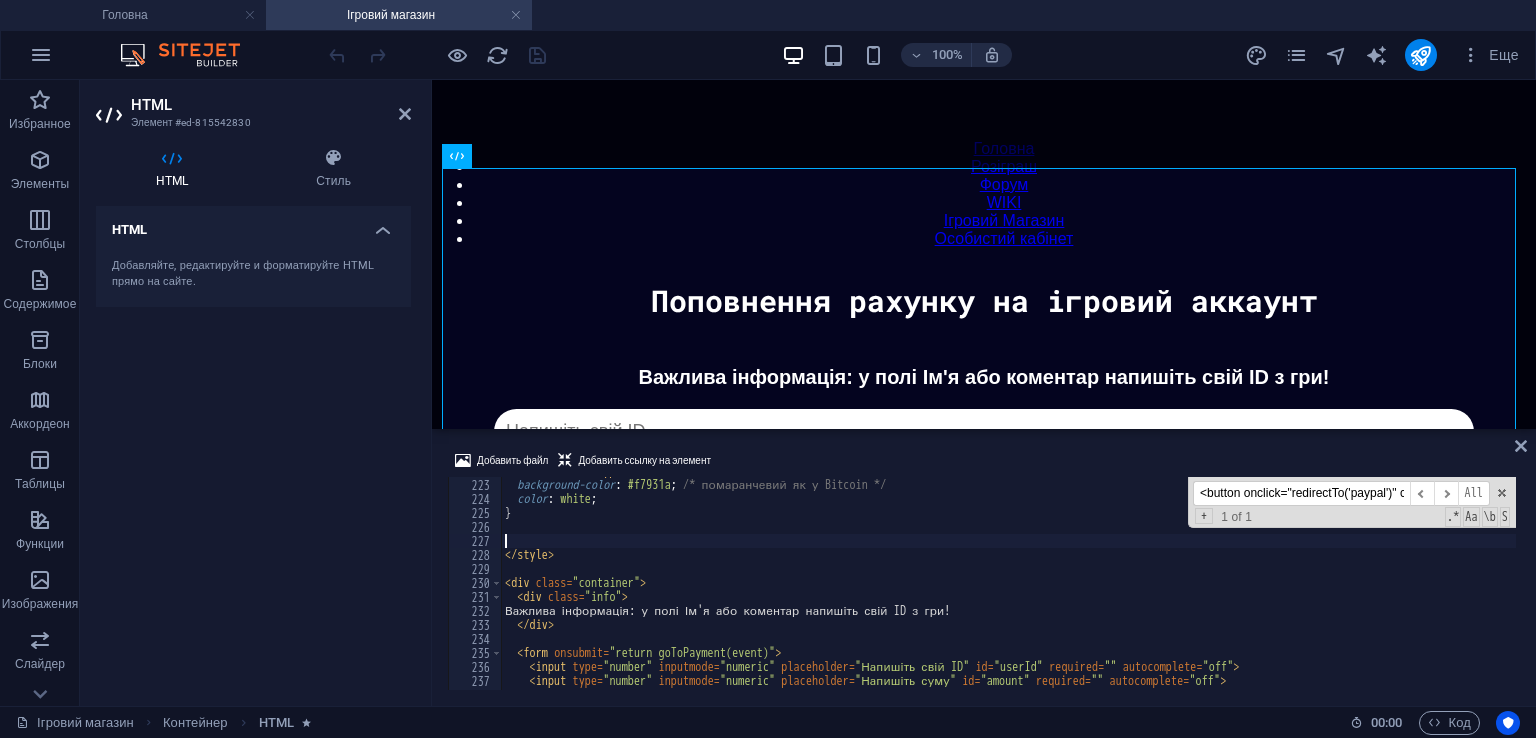 type 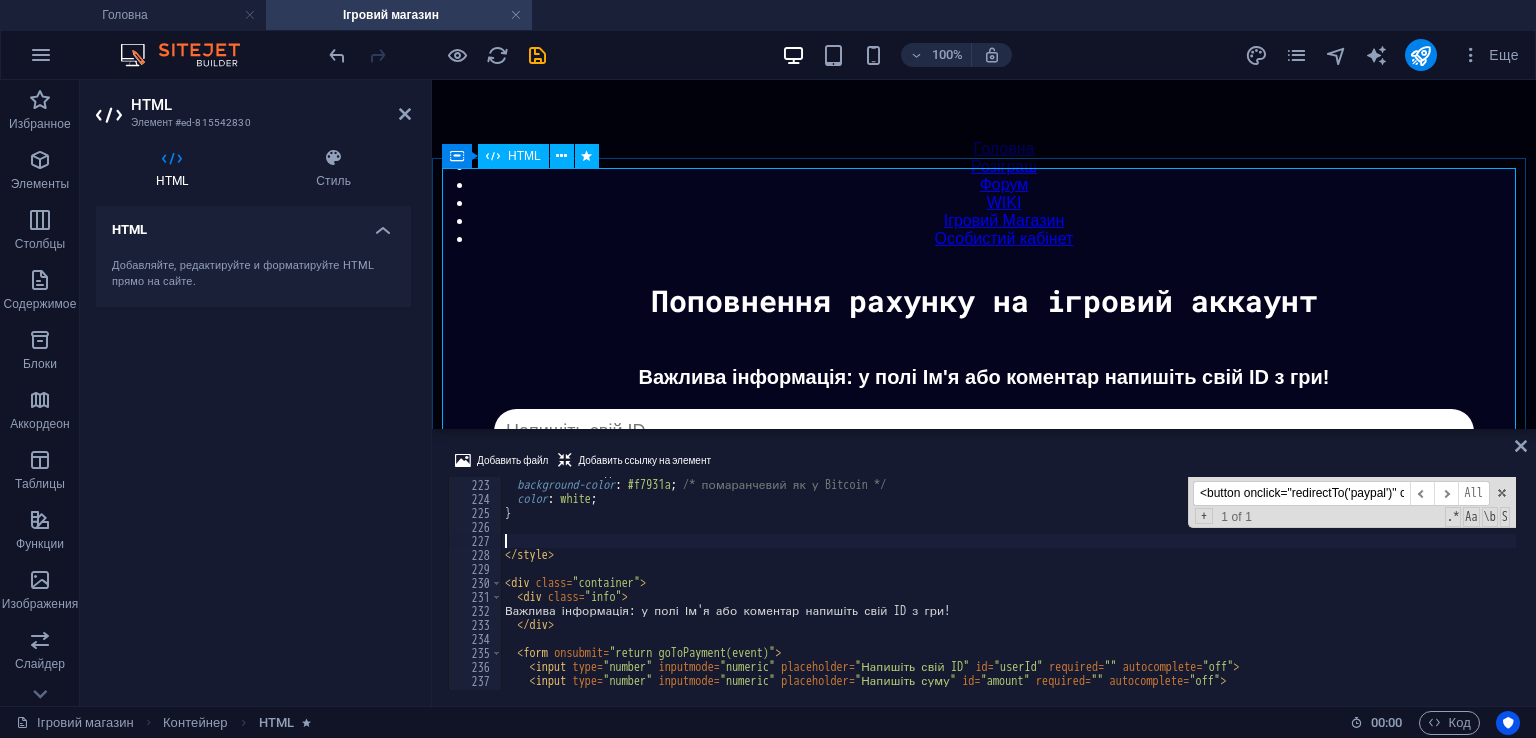 scroll, scrollTop: 3132, scrollLeft: 0, axis: vertical 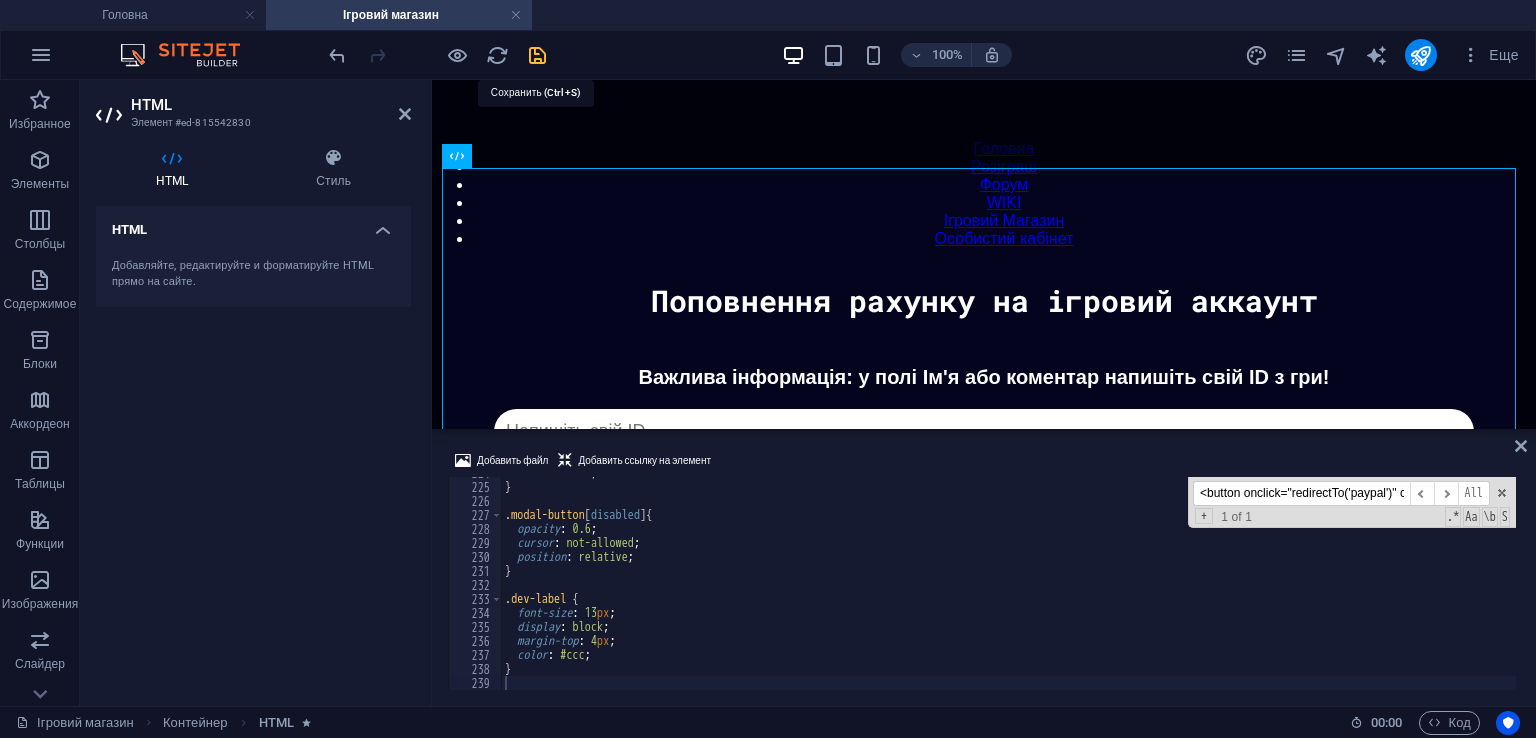 click at bounding box center [537, 55] 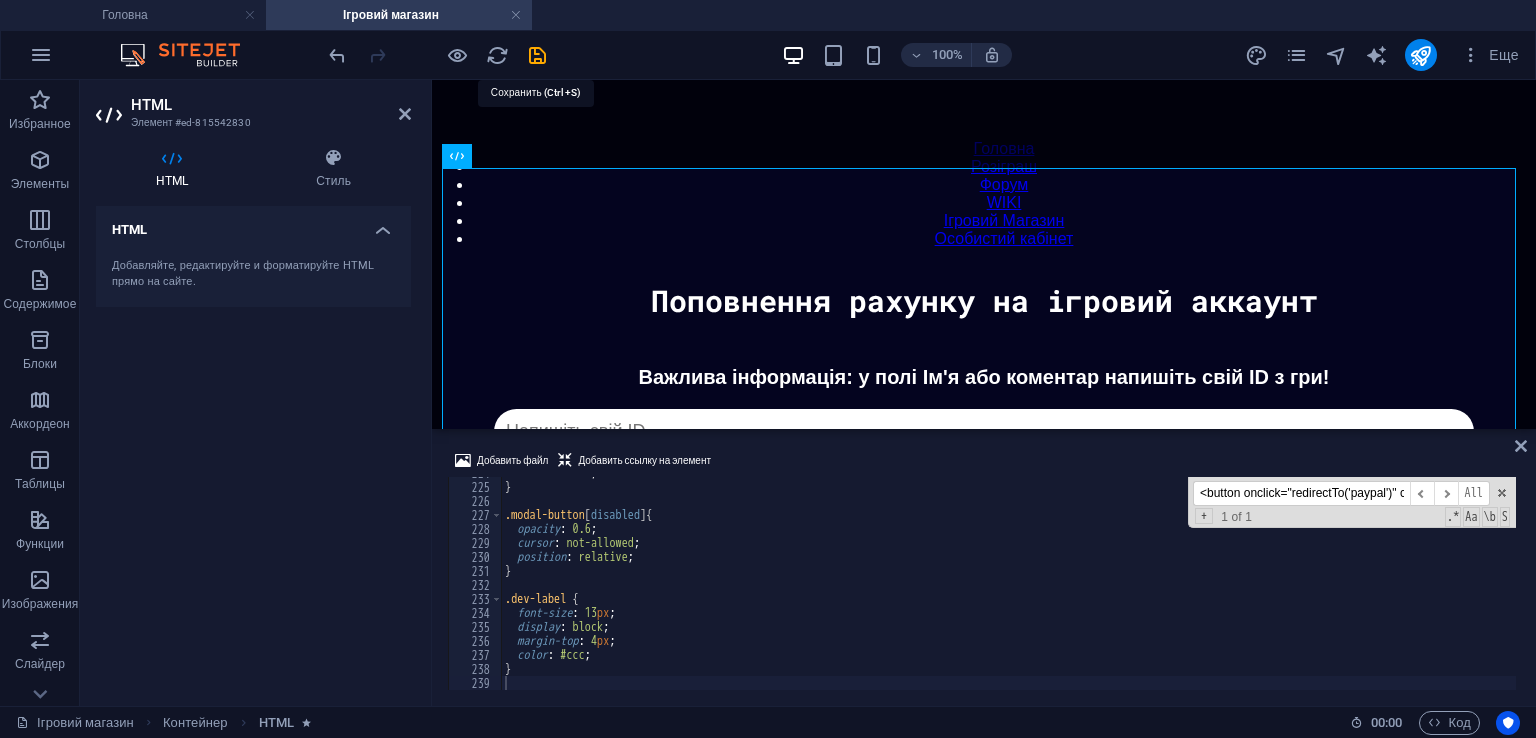 scroll, scrollTop: 73, scrollLeft: 0, axis: vertical 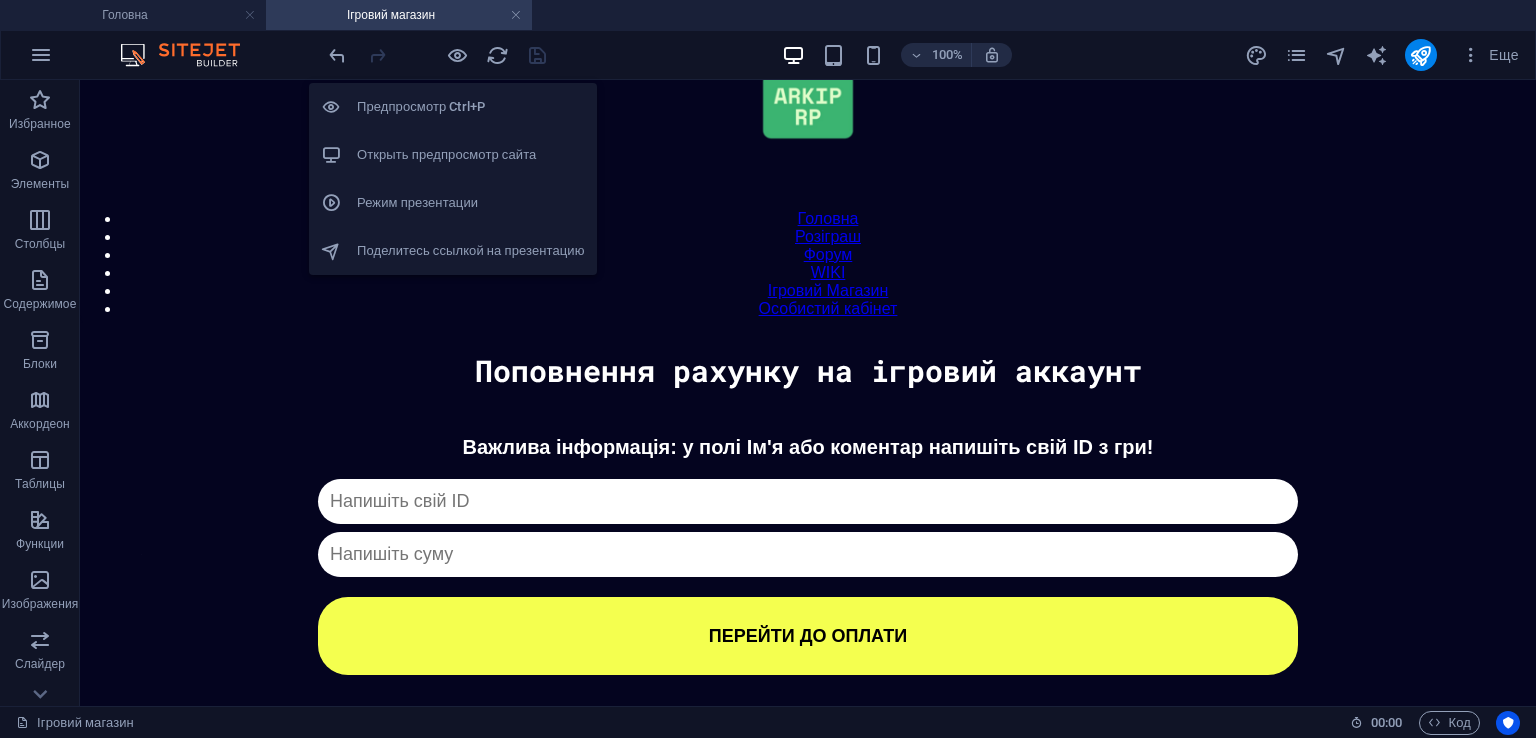 click on "Открыть предпросмотр сайта" at bounding box center (453, 155) 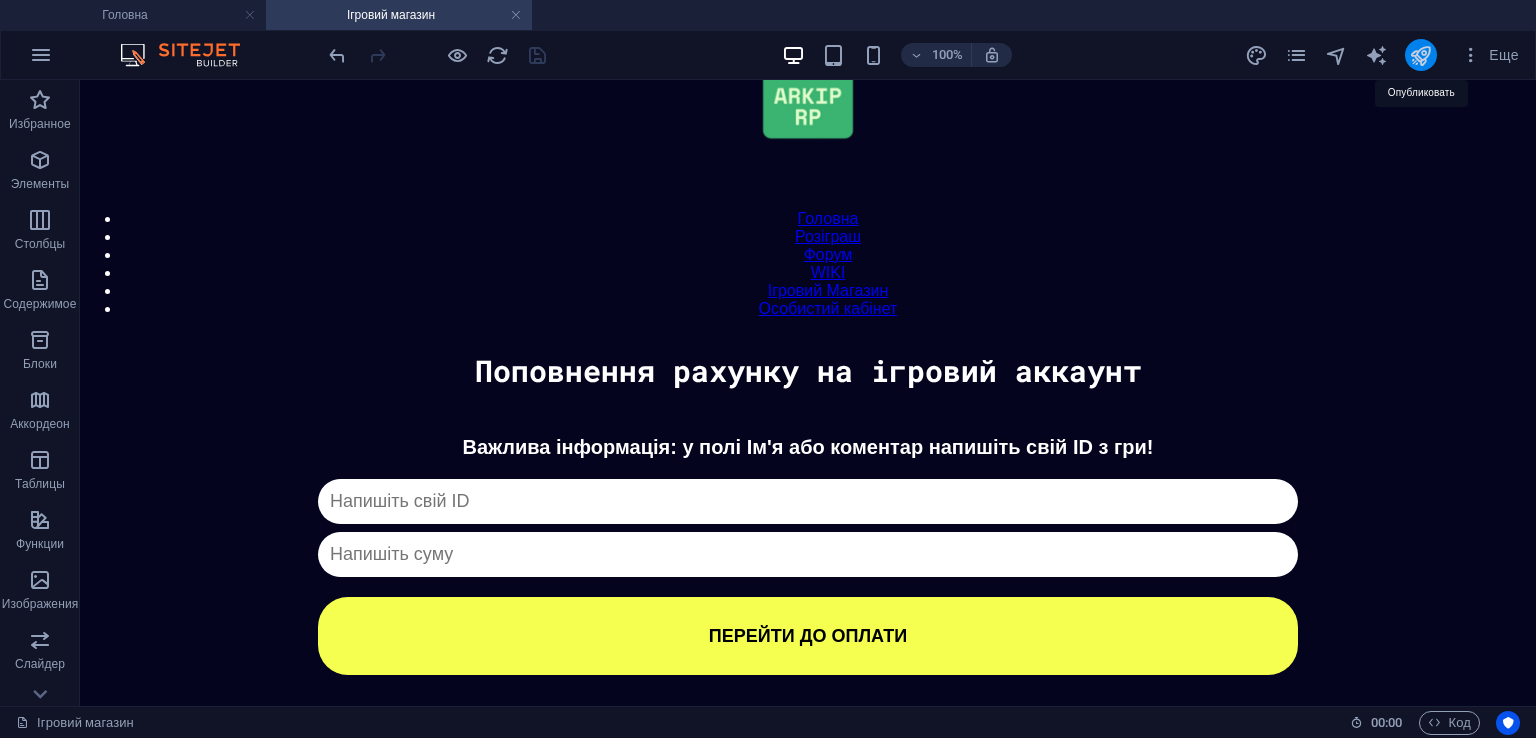 click at bounding box center [1420, 55] 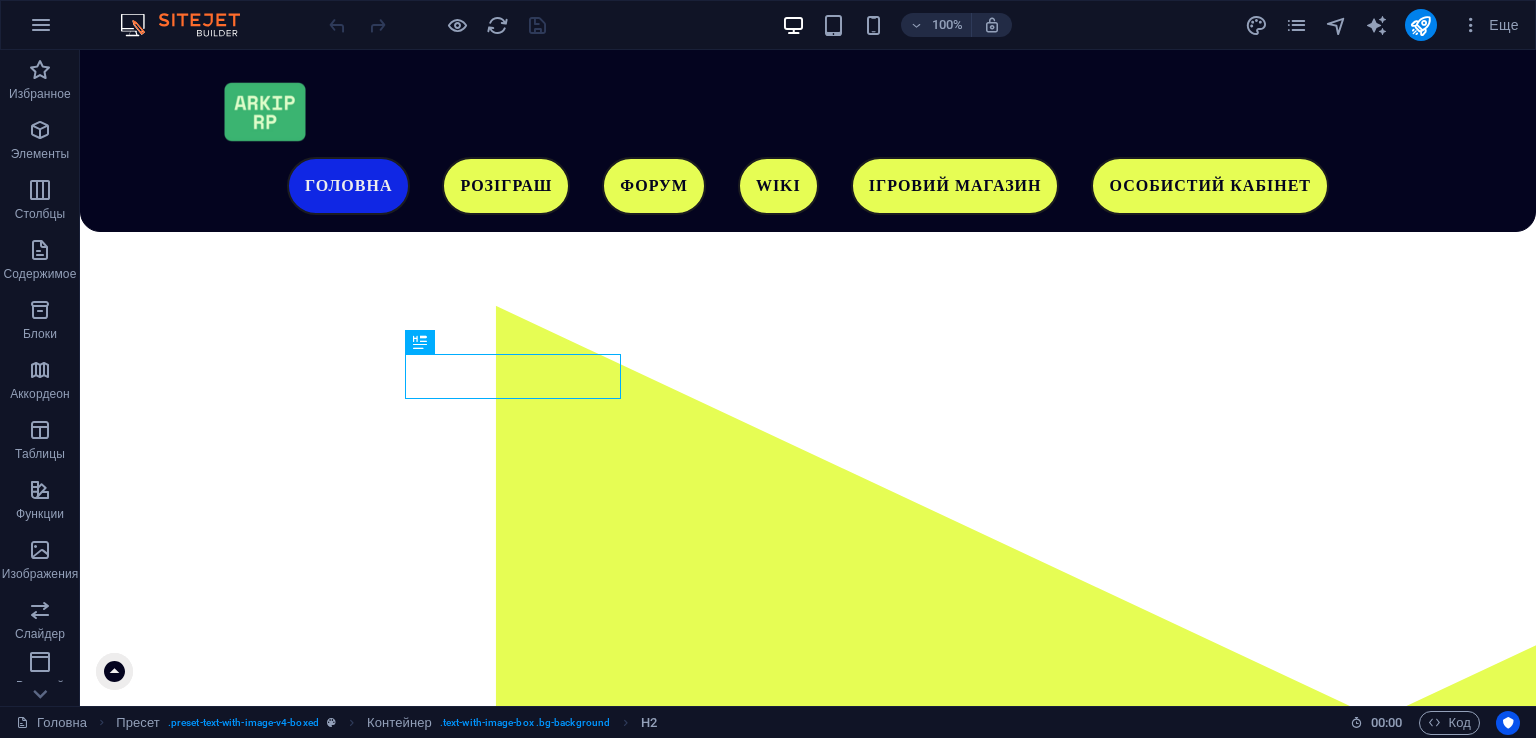 scroll, scrollTop: 512, scrollLeft: 0, axis: vertical 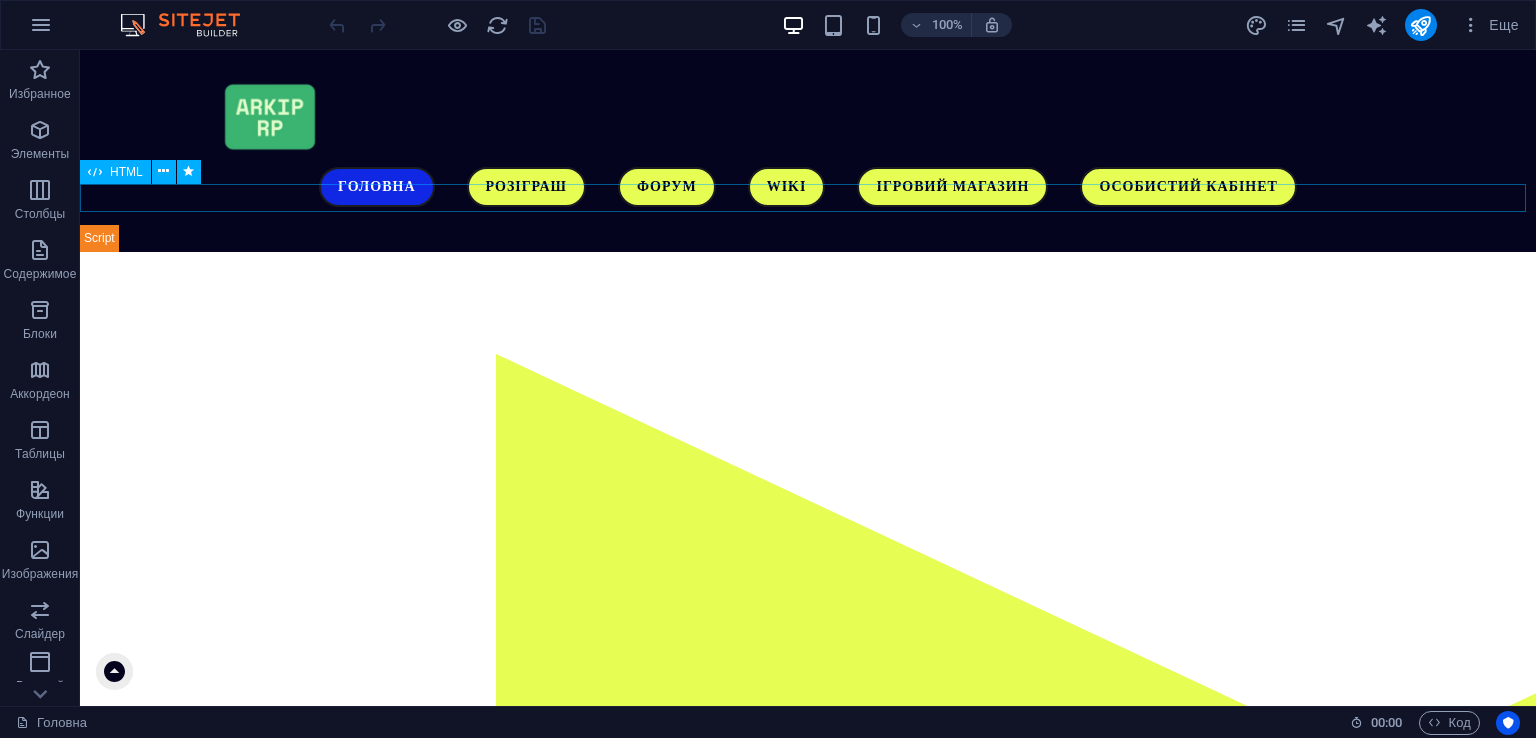 click on "Адмін" at bounding box center [808, 238] 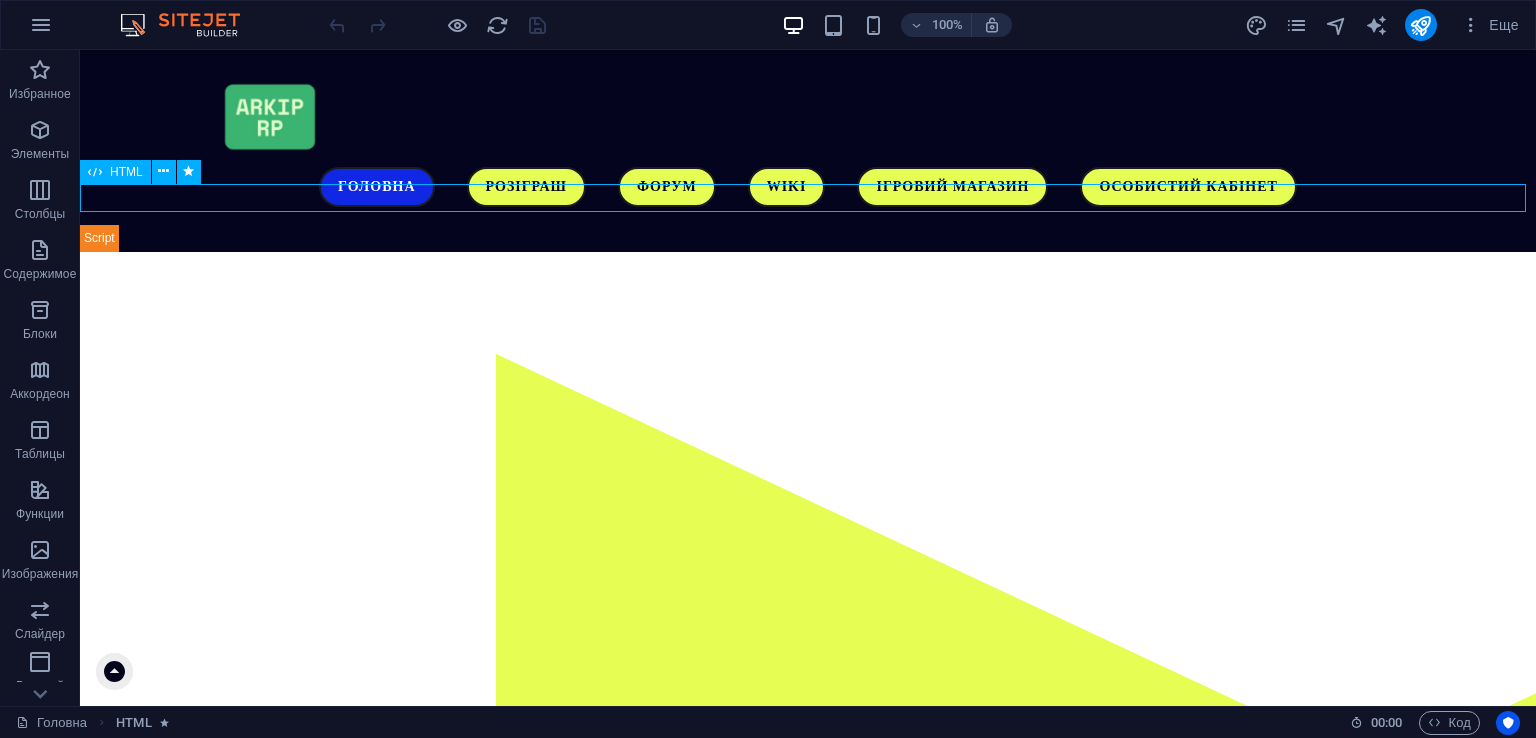 click on "Адмін" at bounding box center [808, 238] 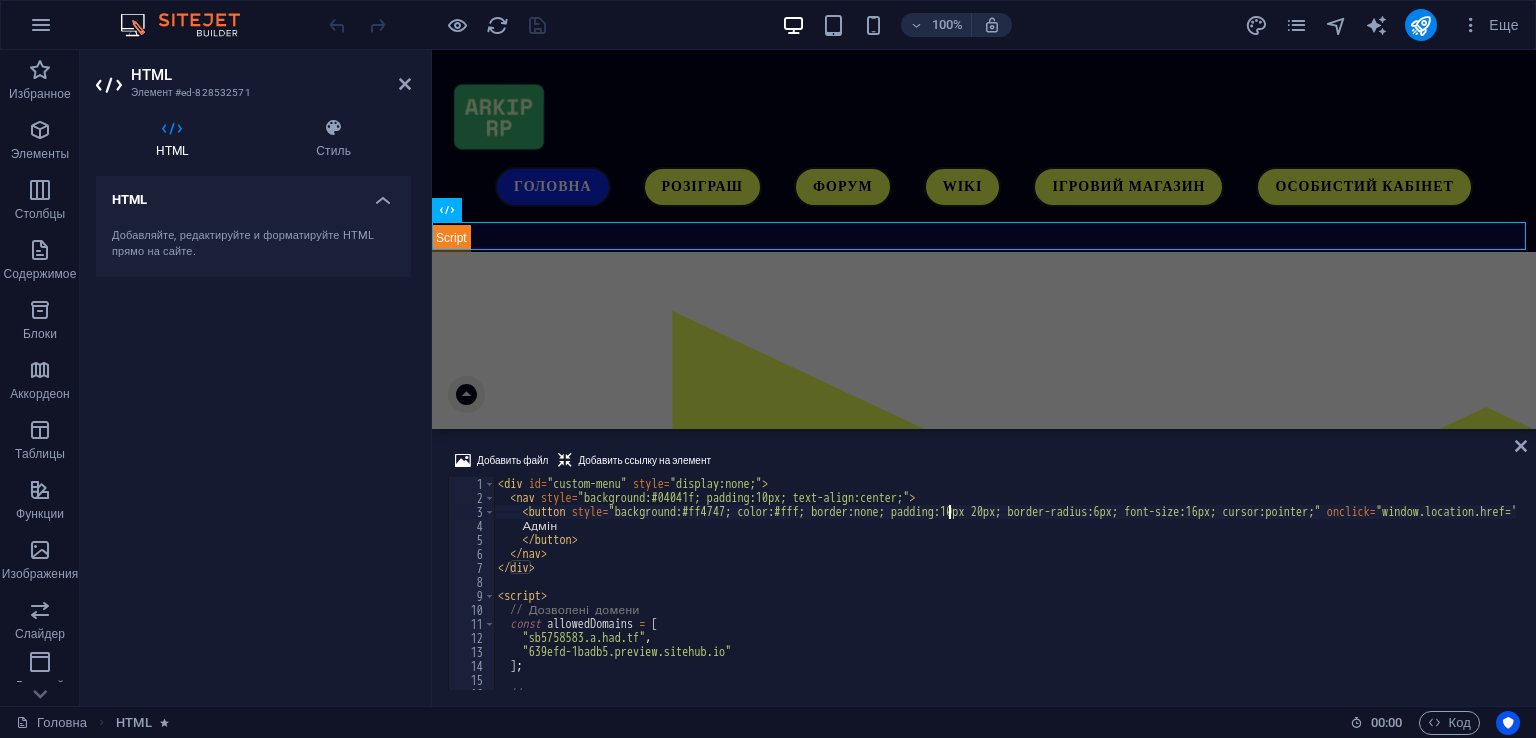 click on "</img>   id = "custom-menu"   style = "display:none;"  </img>    </img>   style = "background:#04041f; padding:10px; text-align:center;"  </img>      style = "background:#ff4747; color:#fff; border:none; padding:10px 20px; border-radius:6px; font-size:16px; cursor:pointer;"   onclick = "window.location.href='/admin'"  </img>        Адмін      </img>    </img>  </img>  </img>    // Дозволені домени    const   allowedDomains   =   [      "[DOMAIN]" ,      "[DOMAIN]"    ] ;    // Перевірка домену" at bounding box center [1087, 595] 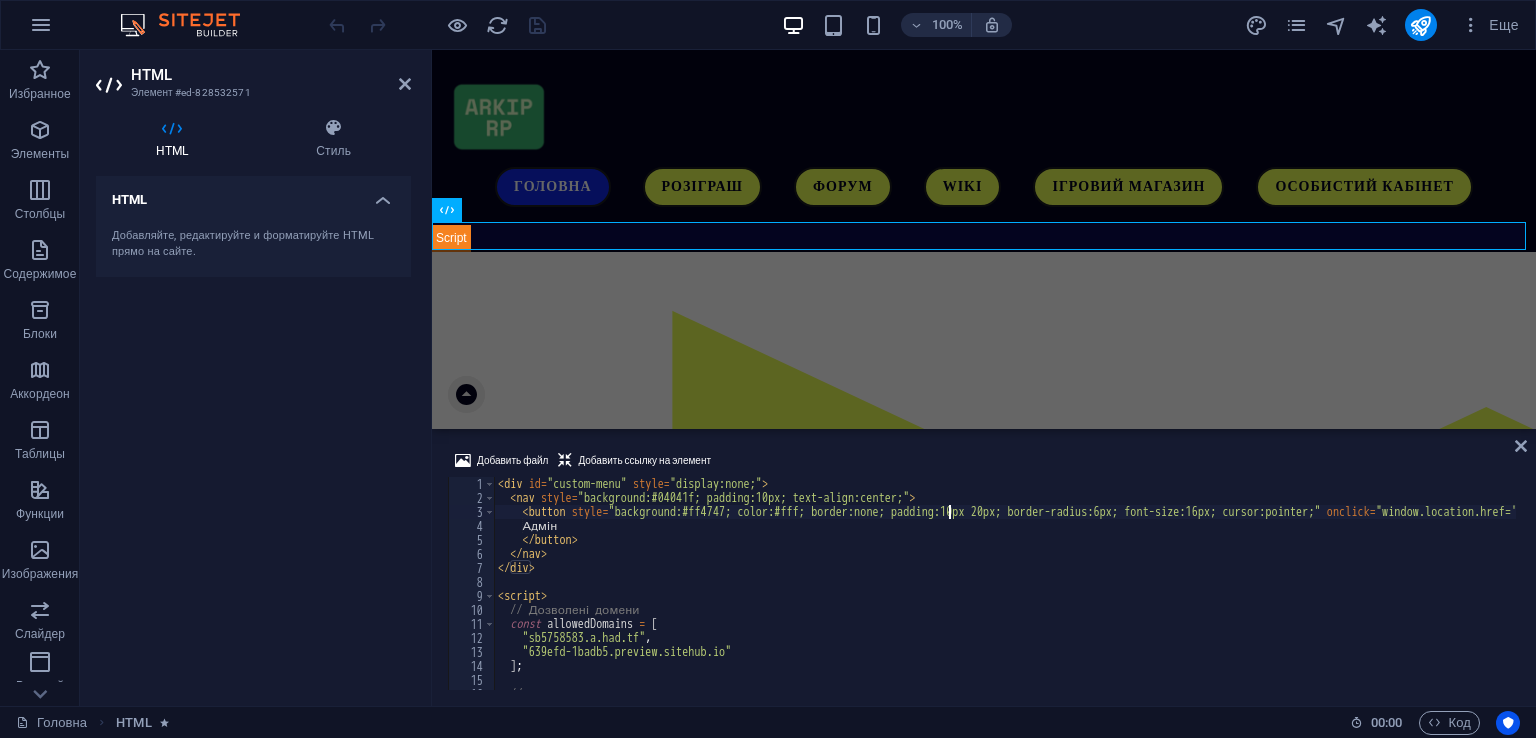 click on "</img>   id = "custom-menu"   style = "display:none;"  </img>    </img>   style = "background:#04041f; padding:10px; text-align:center;"  </img>      style = "background:#ff4747; color:#fff; border:none; padding:10px 20px; border-radius:6px; font-size:16px; cursor:pointer;"   onclick = "window.location.href='/admin'"  </img>        Адмін      </img>    </img>  </img>  </img>    // Дозволені домени    const   allowedDomains   =   [      "[DOMAIN]" ,      "[DOMAIN]"    ] ;    // Перевірка домену" at bounding box center [1087, 595] 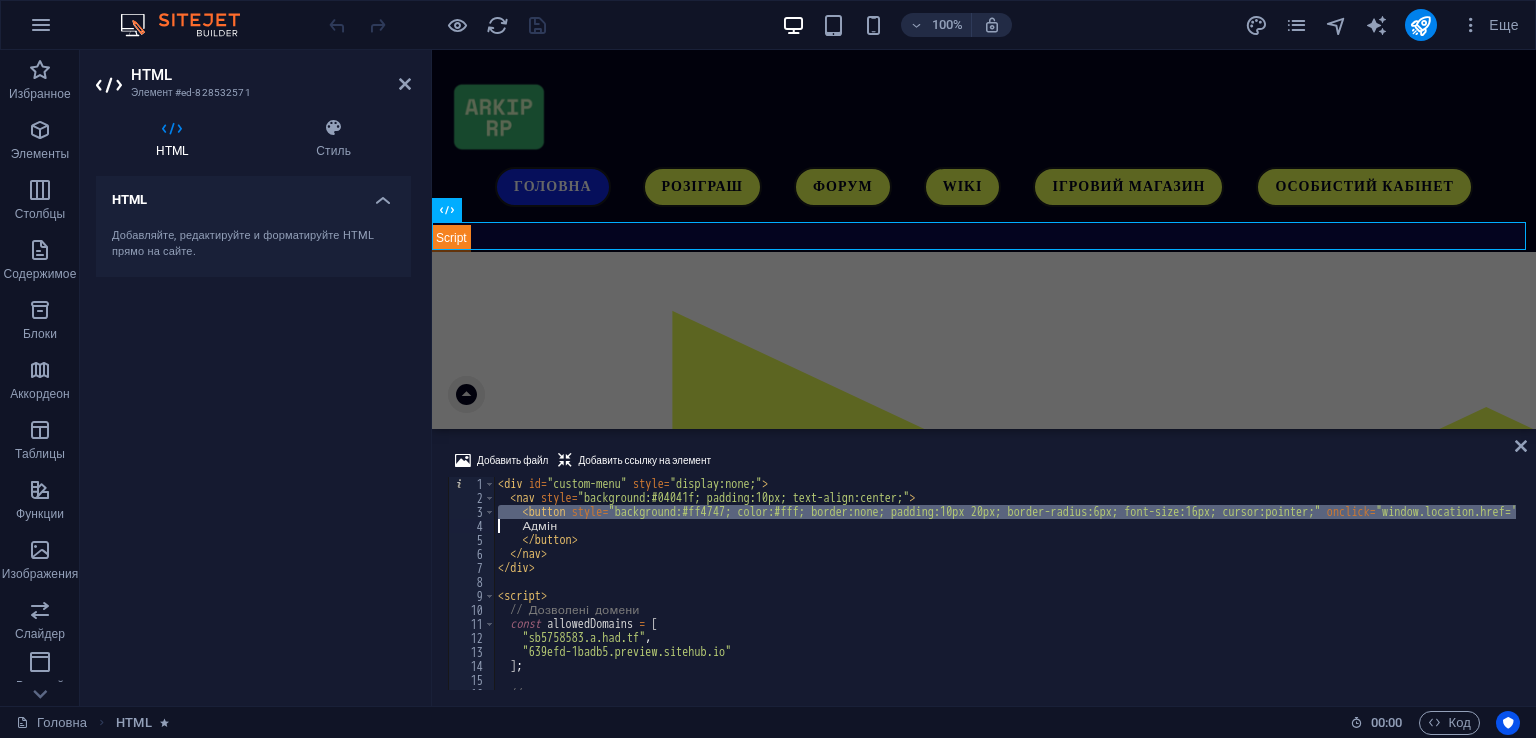 click on "</img>   id = "custom-menu"   style = "display:none;"  </img>    </img>   style = "background:#04041f; padding:10px; text-align:center;"  </img>      style = "background:#ff4747; color:#fff; border:none; padding:10px 20px; border-radius:6px; font-size:16px; cursor:pointer;"   onclick = "window.location.href='/admin'"  </img>        Адмін      </img>    </img>  </img>  </img>    // Дозволені домени    const   allowedDomains   =   [      "[DOMAIN]" ,      "[DOMAIN]"    ] ;    // Перевірка домену" at bounding box center [1087, 595] 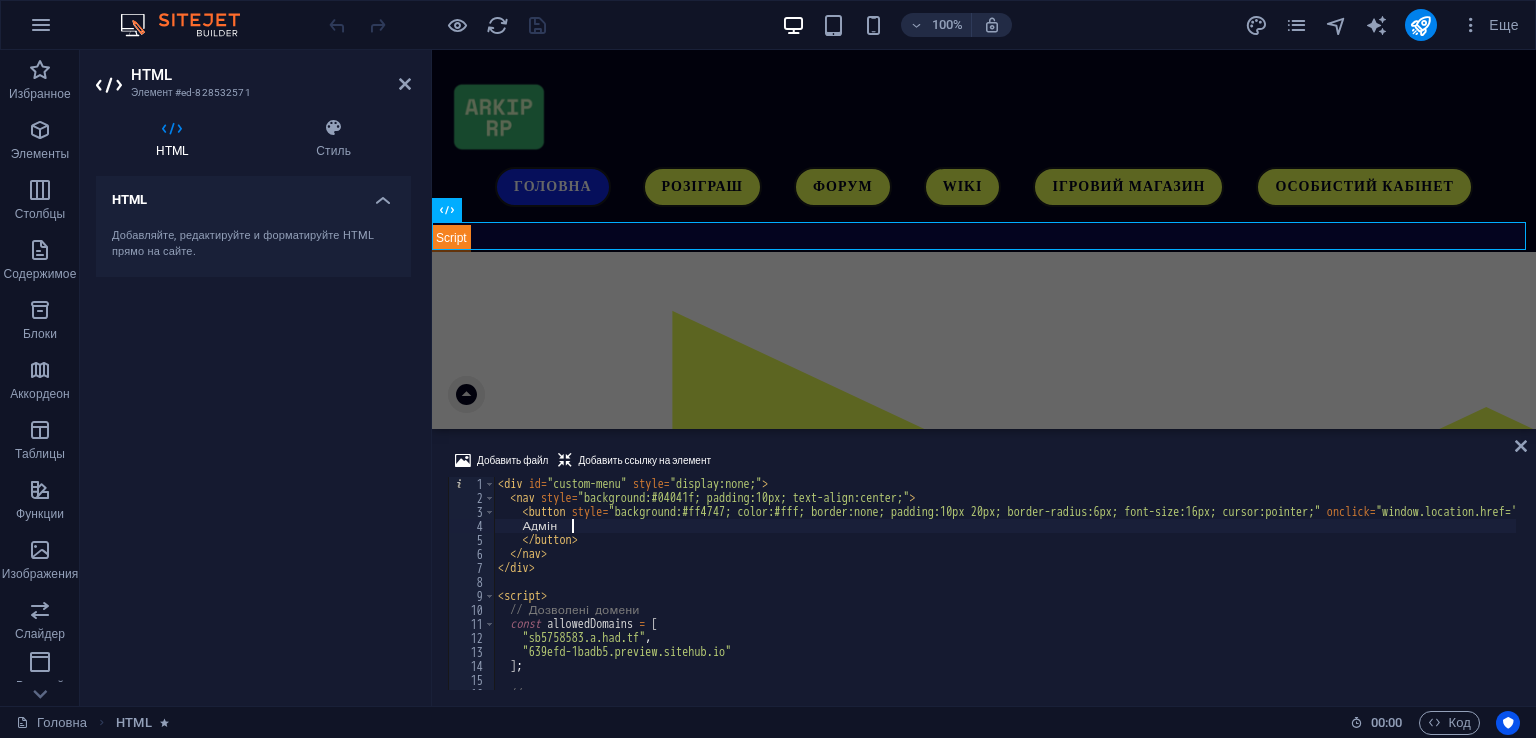 click on "</img>   id = "custom-menu"   style = "display:none;"  </img>    </img>   style = "background:#04041f; padding:10px; text-align:center;"  </img>      style = "background:#ff4747; color:#fff; border:none; padding:10px 20px; border-radius:6px; font-size:16px; cursor:pointer;"   onclick = "window.location.href='/admin'"  </img>        Адмін      </img>    </img>  </img>  </img>    // Дозволені домени    const   allowedDomains   =   [      "[DOMAIN]" ,      "[DOMAIN]"    ] ;    // Перевірка домену" at bounding box center [1087, 595] 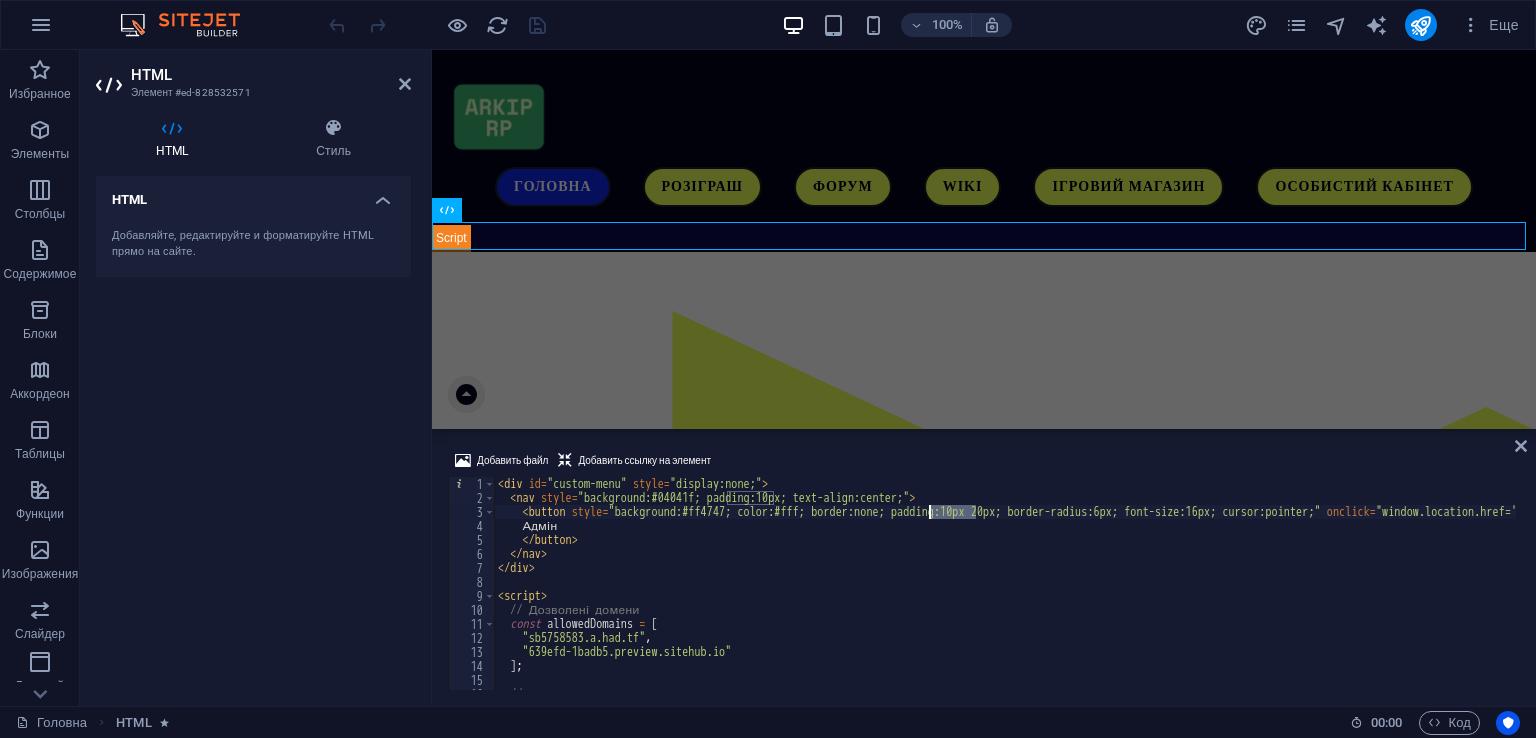 click on "< div   id = "custom-menu"   style = "display:none;" >    < nav   style = "background:#04041f; padding:10px; text-align:center;" >      < button   style = "background:#ff4747; color:#fff; border:none; padding:10px 20px; border-radius:6px; font-size:16px; cursor:pointer;"   onclick = "window.location.href='/admin'" >        Адмін      </ button >    </ nav > </ div > < script >    // Дозволені домени    const   allowedDomains   =   [      "sb5758583.a.had.tf" ,      "639efd-1badb5.preview.sitehub.io"    ] ;    // Перевірка домену" at bounding box center [1087, 595] 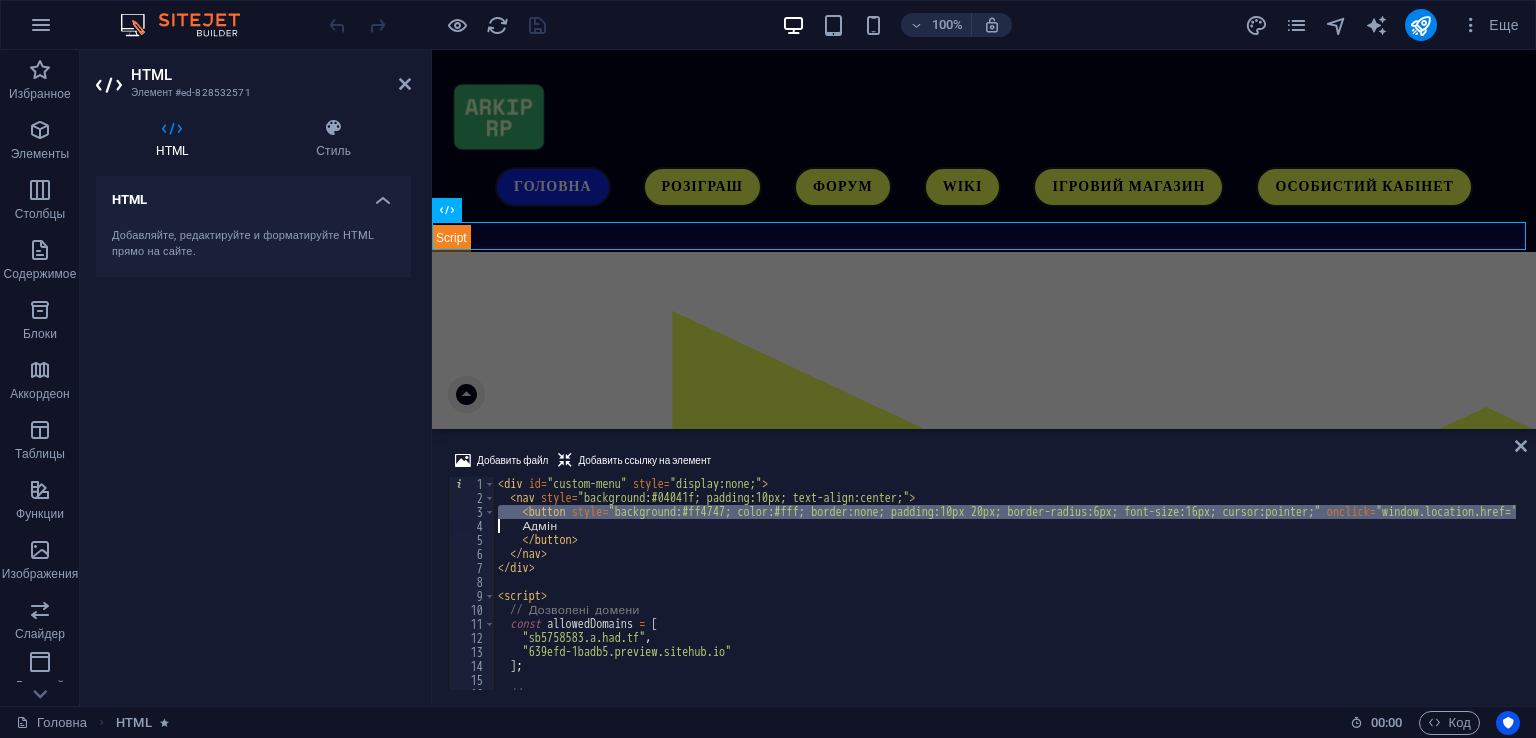 click on "< div   id = "custom-menu"   style = "display:none;" >    < nav   style = "background:#04041f; padding:10px; text-align:center;" >      < button   style = "background:#ff4747; color:#fff; border:none; padding:10px 20px; border-radius:6px; font-size:16px; cursor:pointer;"   onclick = "window.location.href='/admin'" >        Адмін      </ button >    </ nav > </ div > < script >    // Дозволені домени    const   allowedDomains   =   [      "sb5758583.a.had.tf" ,      "639efd-1badb5.preview.sitehub.io"    ] ;    // Перевірка домену" at bounding box center (1087, 595) 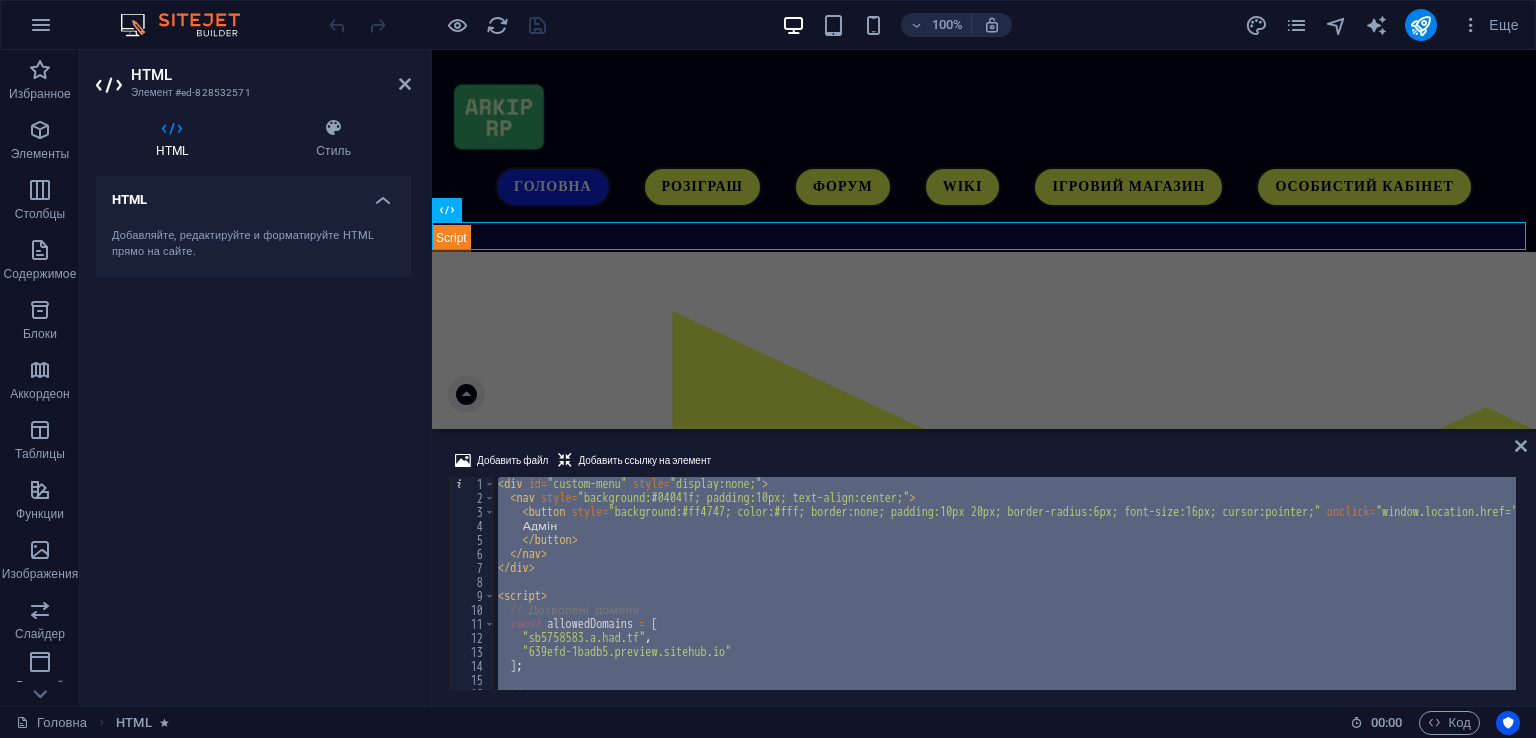 click on "< div   id = "custom-menu"   style = "display:none;" >    < nav   style = "background:#04041f; padding:10px; text-align:center;" >      < button   style = "background:#ff4747; color:#fff; border:none; padding:10px 20px; border-radius:6px; font-size:16px; cursor:pointer;"   onclick = "window.location.href='/admin'" >        Адмін      </ button >    </ nav > </ div > < script >    // Дозволені домени    const   allowedDomains   =   [      "sb5758583.a.had.tf" ,      "639efd-1badb5.preview.sitehub.io"    ] ;    // Перевірка домену" at bounding box center (1087, 595) 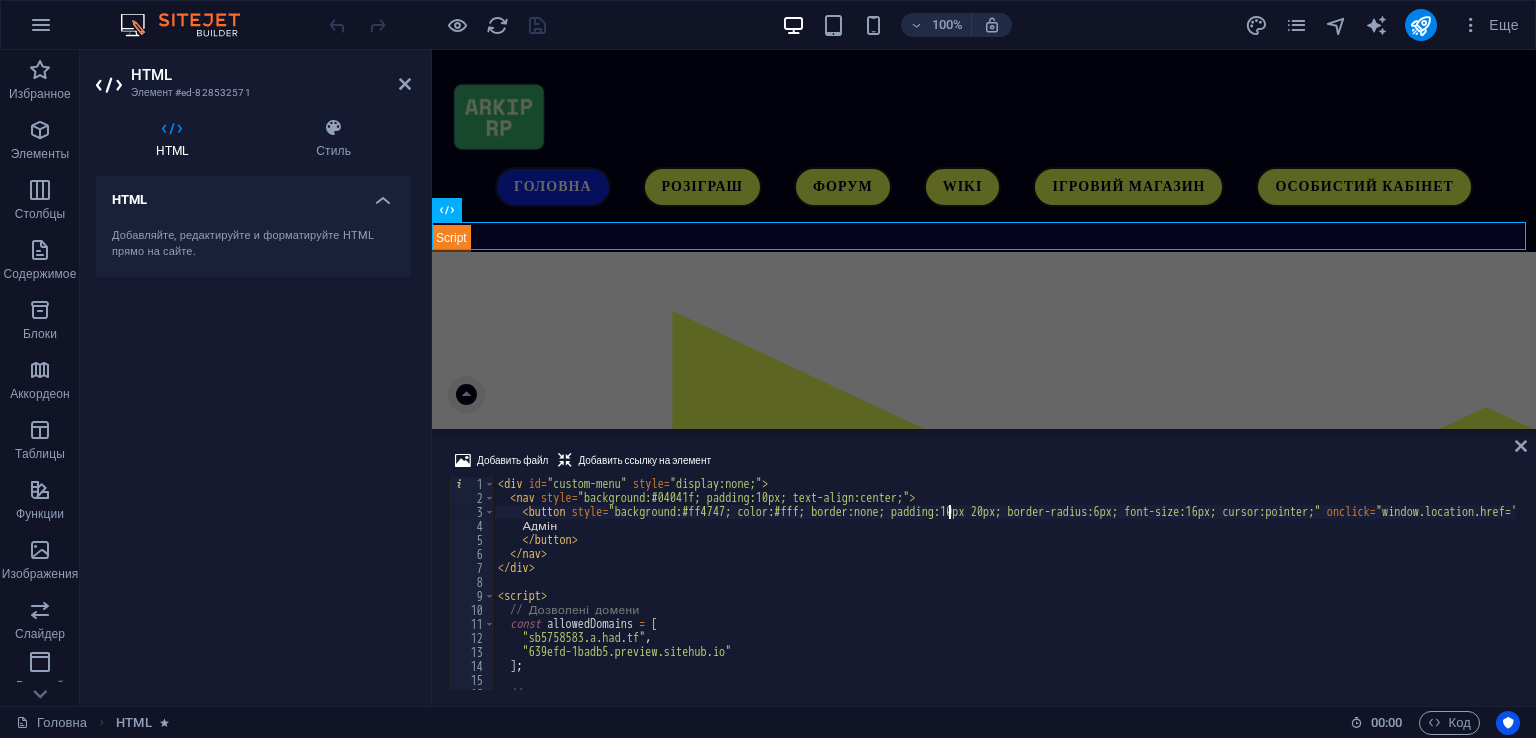 drag, startPoint x: 952, startPoint y: 514, endPoint x: 934, endPoint y: 509, distance: 18.681541 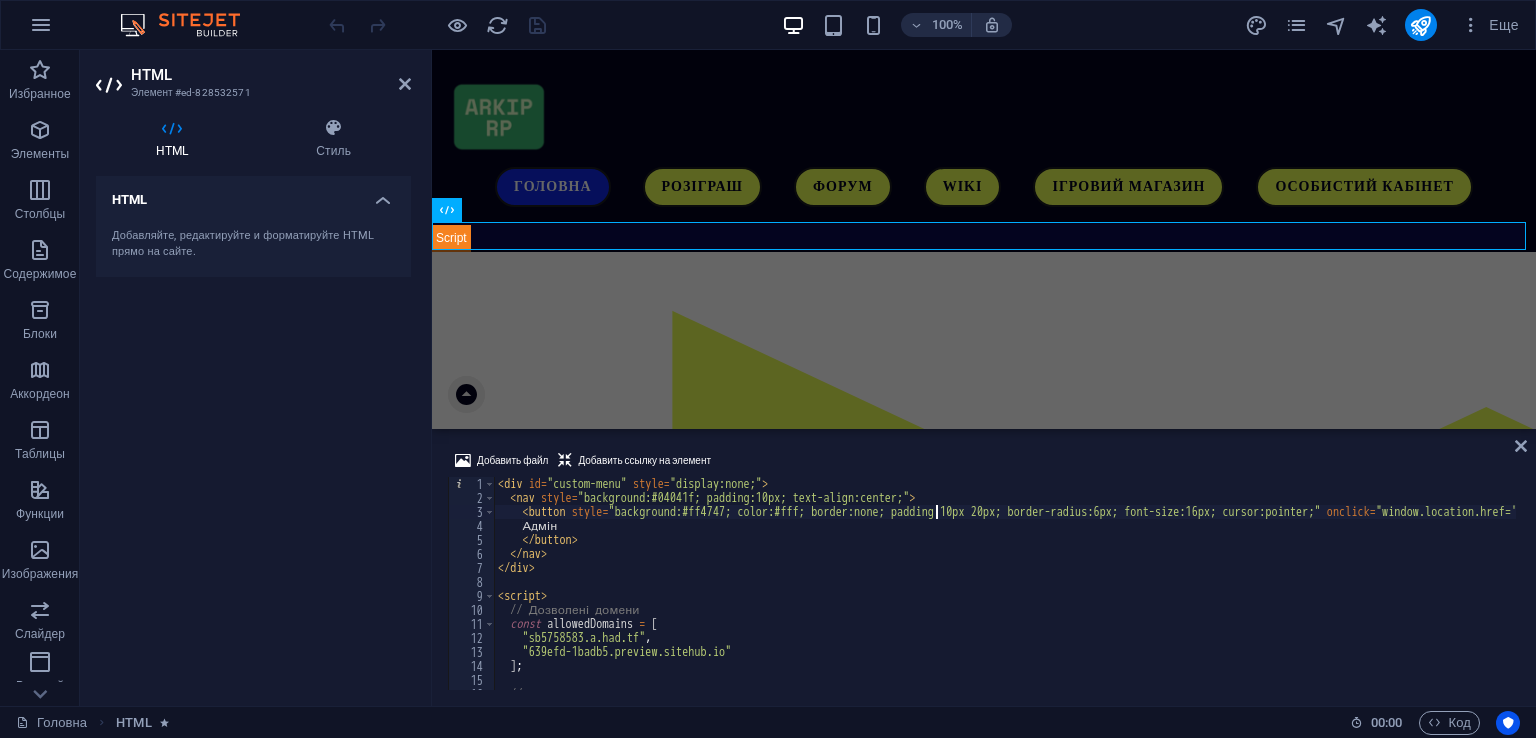 click on "< div   id = "custom-menu"   style = "display:none;" >    < nav   style = "background:#04041f; padding:10px; text-align:center;" >      < button   style = "background:#ff4747; color:#fff; border:none; padding:10px 20px; border-radius:6px; font-size:16px; cursor:pointer;"   onclick = "window.location.href='/admin'" >        Адмін      </ button >    </ nav > </ div > < script >    // Дозволені домени    const   allowedDomains   =   [      "sb5758583.a.had.tf" ,      "639efd-1badb5.preview.sitehub.io"    ] ;    // Перевірка домену" at bounding box center (1087, 595) 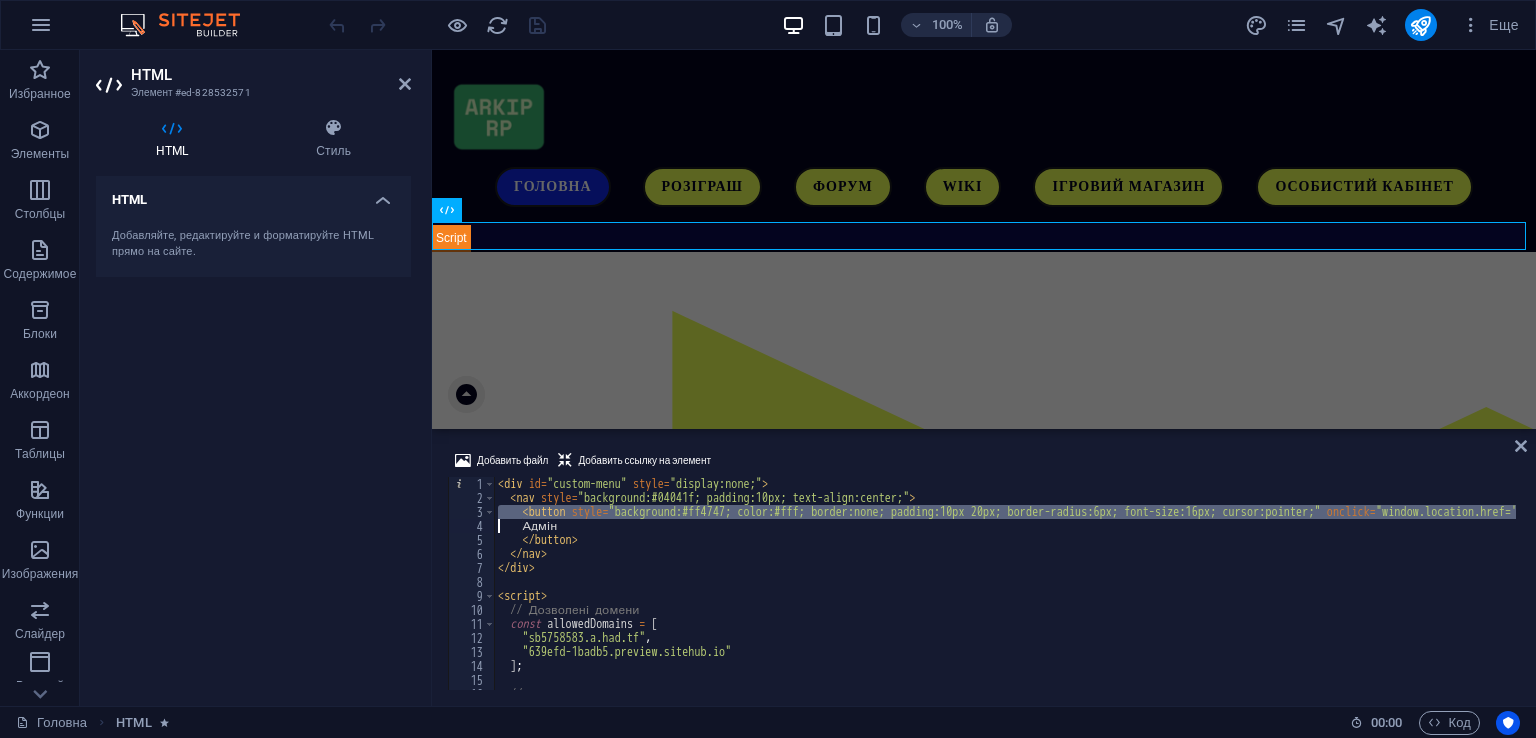 click on "< div   id = "custom-menu"   style = "display:none;" >    < nav   style = "background:#04041f; padding:10px; text-align:center;" >      < button   style = "background:#ff4747; color:#fff; border:none; padding:10px 20px; border-radius:6px; font-size:16px; cursor:pointer;"   onclick = "window.location.href='/admin'" >        Адмін      </ button >    </ nav > </ div > < script >    // Дозволені домени    const   allowedDomains   =   [      "sb5758583.a.had.tf" ,      "639efd-1badb5.preview.sitehub.io"    ] ;    // Перевірка домену" at bounding box center (1087, 595) 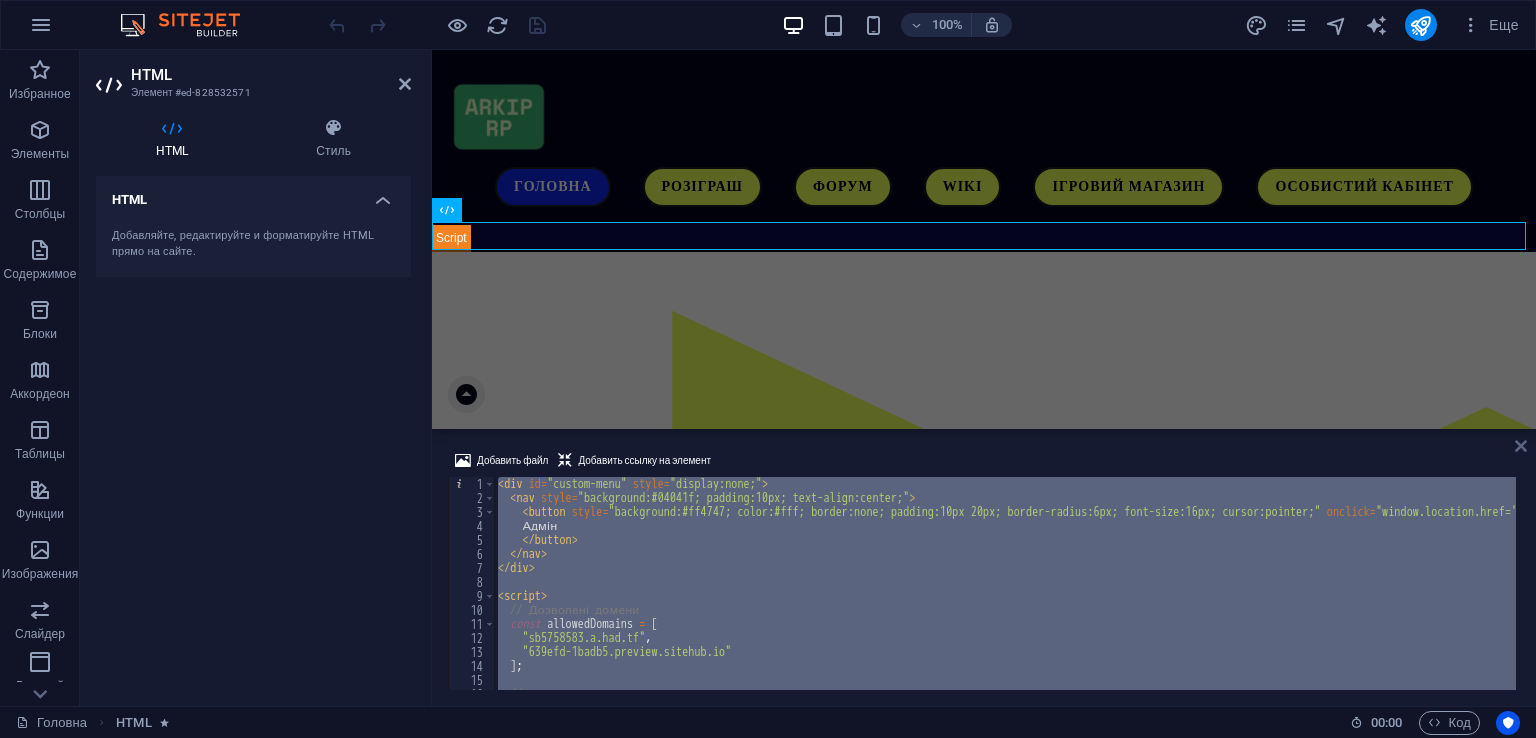 click at bounding box center (1521, 446) 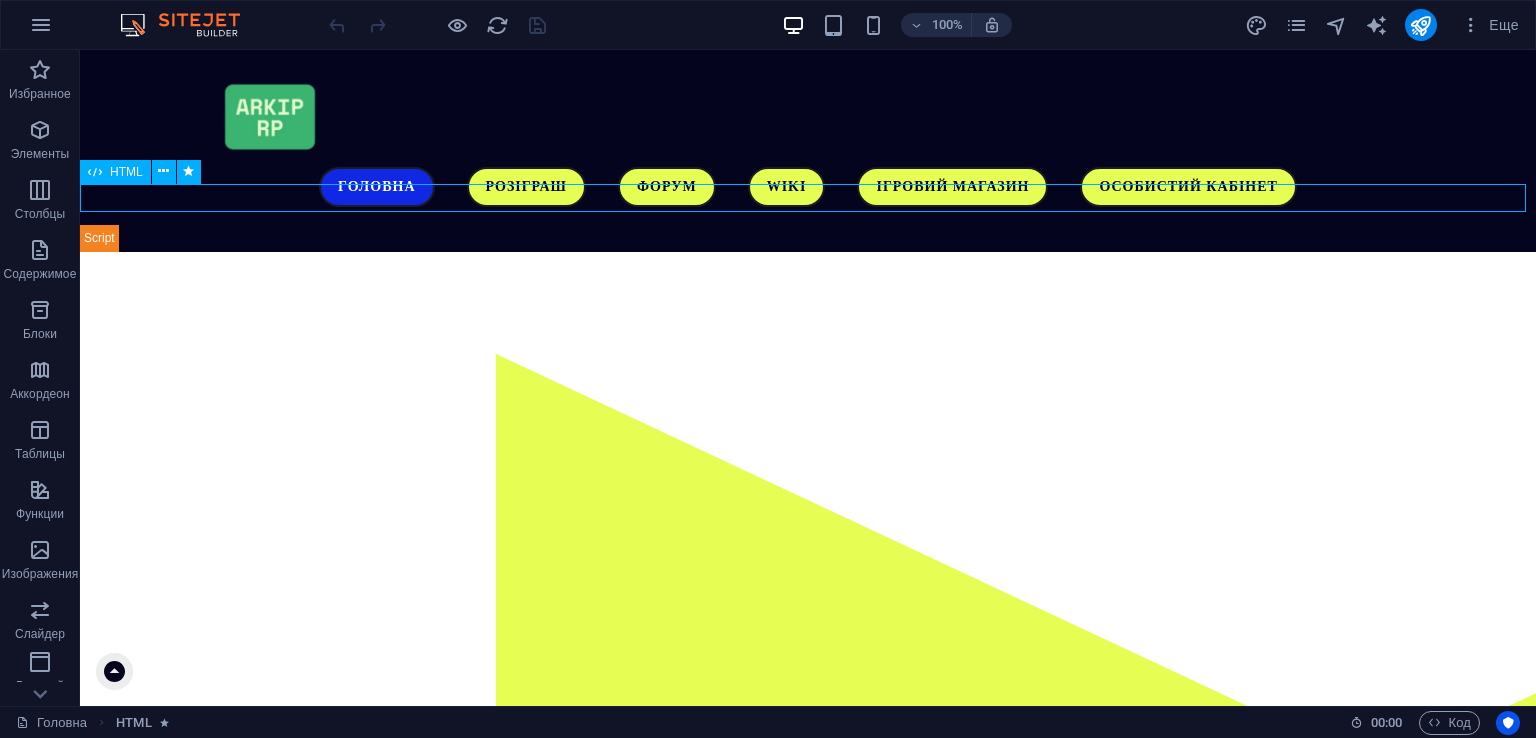 click on "Адмін" at bounding box center [808, 238] 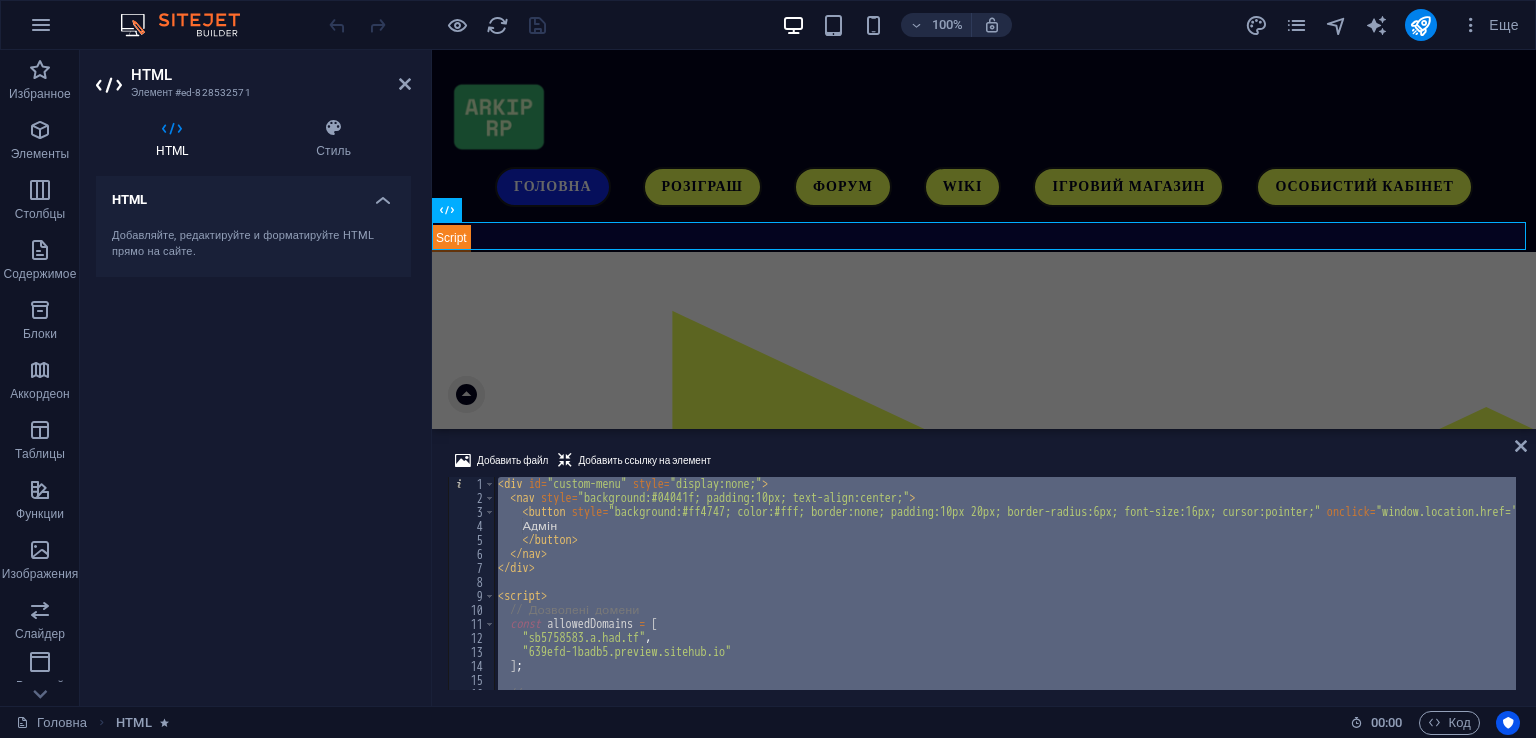 click on "< div   id = "custom-menu"   style = "display:none;" >    < nav   style = "background:#04041f; padding:10px; text-align:center;" >      < button   style = "background:#ff4747; color:#fff; border:none; padding:10px 20px; border-radius:6px; font-size:16px; cursor:pointer;"   onclick = "window.location.href='/admin'" >        Адмін      </ button >    </ nav > </ div > < script >    // Дозволені домени    const   allowedDomains   =   [      "sb5758583.a.had.tf" ,      "639efd-1badb5.preview.sitehub.io"    ] ;    // Перевірка домену" at bounding box center [1005, 583] 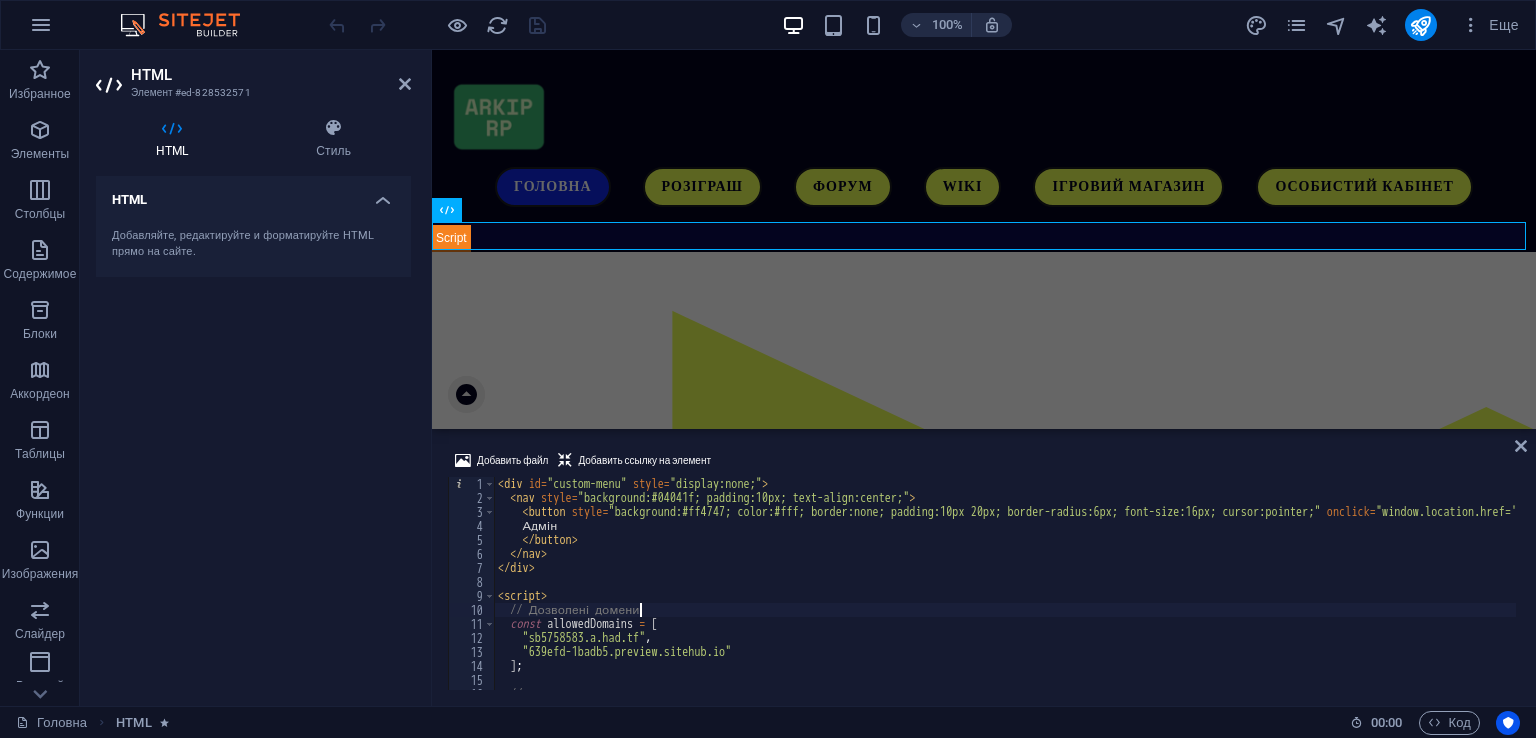 click on "< div   id = "custom-menu"   style = "display:none;" >    < nav   style = "background:#04041f; padding:10px; text-align:center;" >      < button   style = "background:#ff4747; color:#fff; border:none; padding:10px 20px; border-radius:6px; font-size:16px; cursor:pointer;"   onclick = "window.location.href='/admin'" >        Адмін      </ button >    </ nav > </ div > < script >    // Дозволені домени    const   allowedDomains   =   [      "sb5758583.a.had.tf" ,      "639efd-1badb5.preview.sitehub.io"    ] ;    // Перевірка домену" at bounding box center (1087, 595) 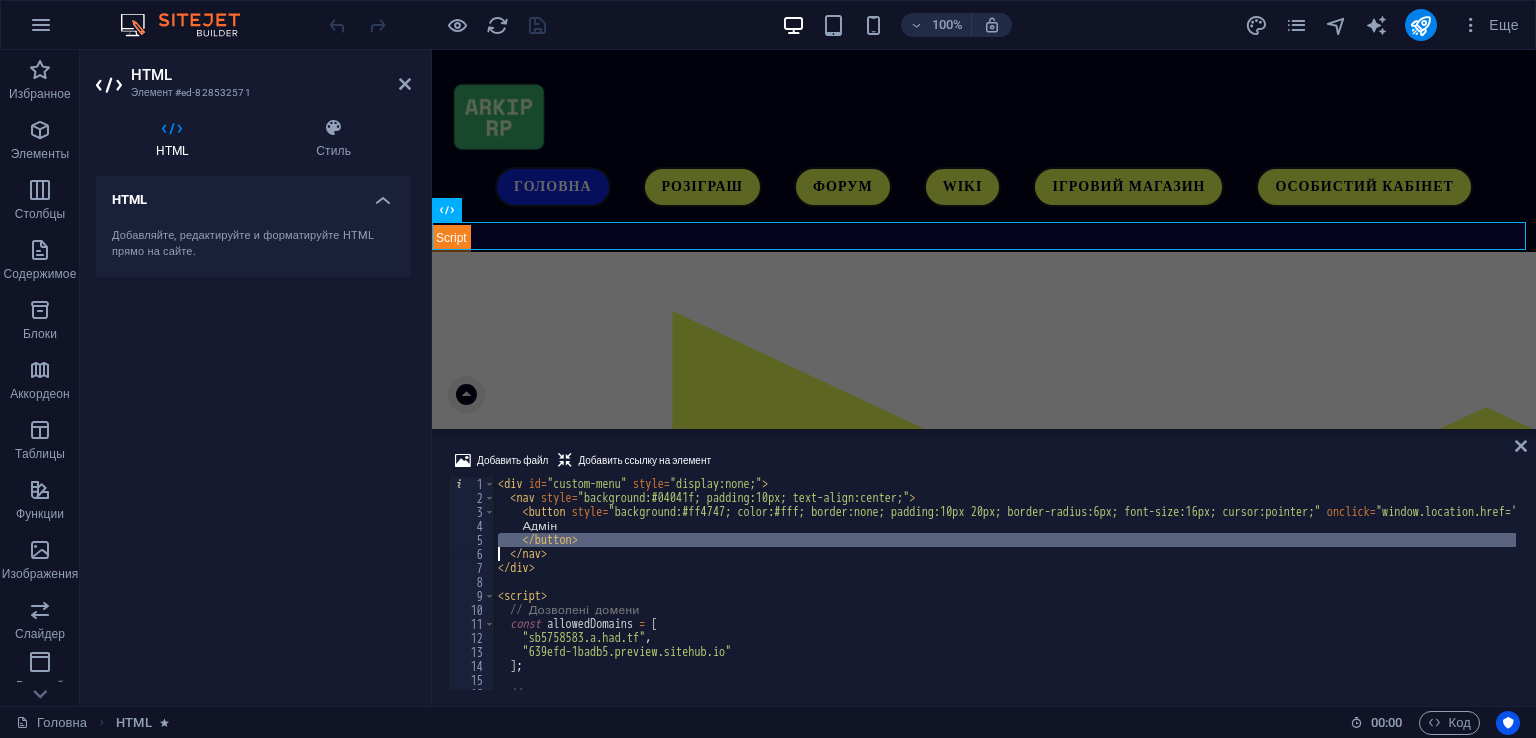 click on "< div   id = "custom-menu"   style = "display:none;" >    < nav   style = "background:#04041f; padding:10px; text-align:center;" >      < button   style = "background:#ff4747; color:#fff; border:none; padding:10px 20px; border-radius:6px; font-size:16px; cursor:pointer;"   onclick = "window.location.href='/admin'" >        Адмін      </ button >    </ nav > </ div > < script >    // Дозволені домени    const   allowedDomains   =   [      "sb5758583.a.had.tf" ,      "639efd-1badb5.preview.sitehub.io"    ] ;    // Перевірка домену" at bounding box center (1087, 595) 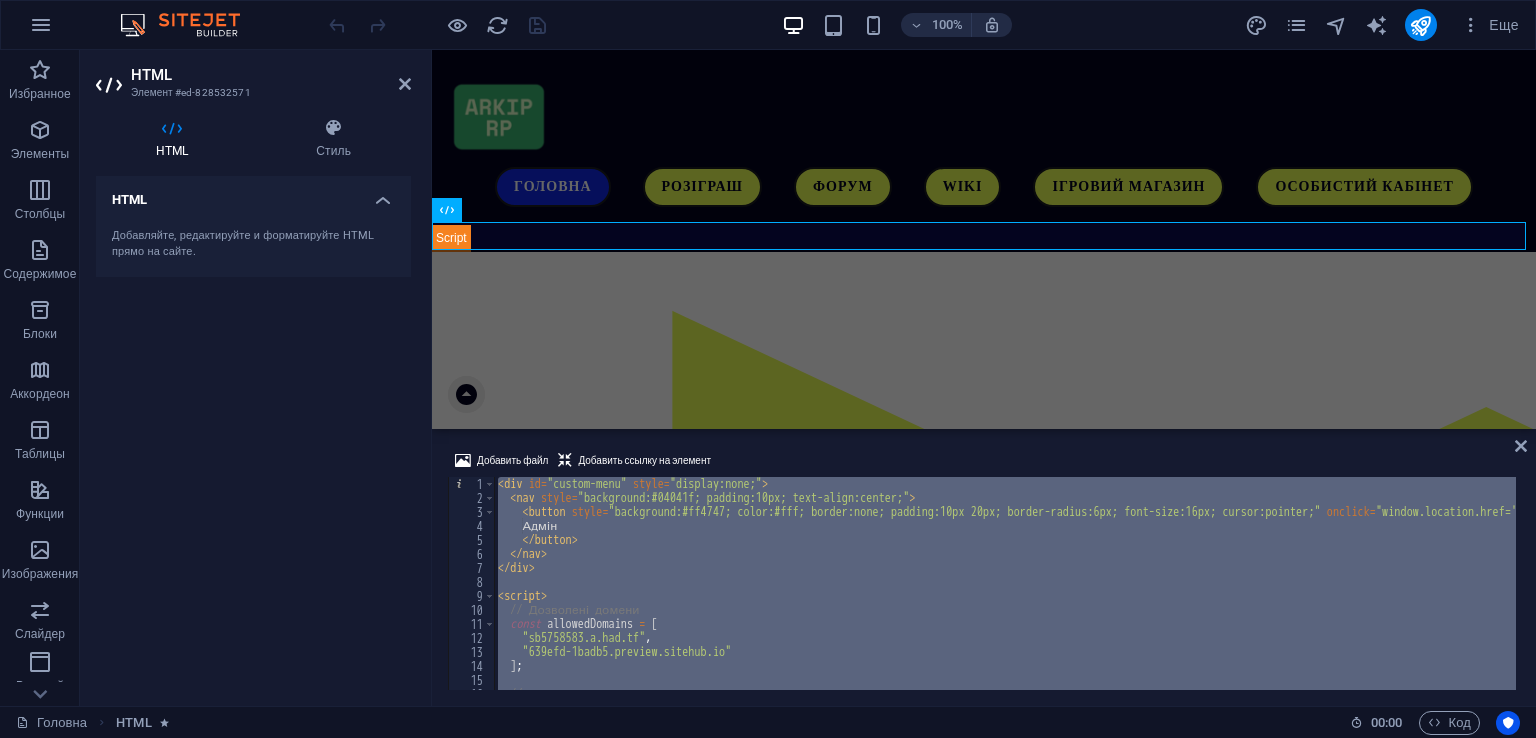 paste 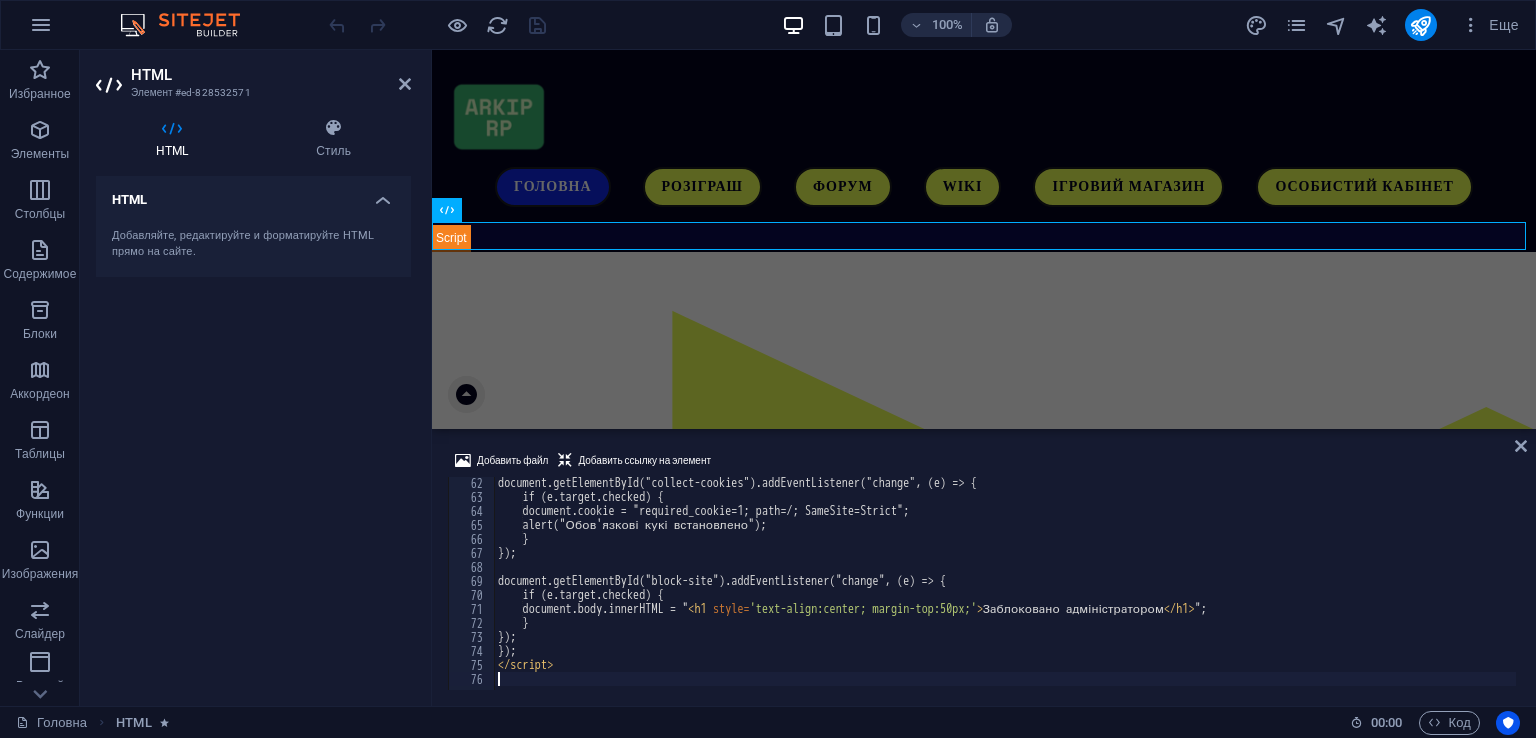 scroll, scrollTop: 855, scrollLeft: 0, axis: vertical 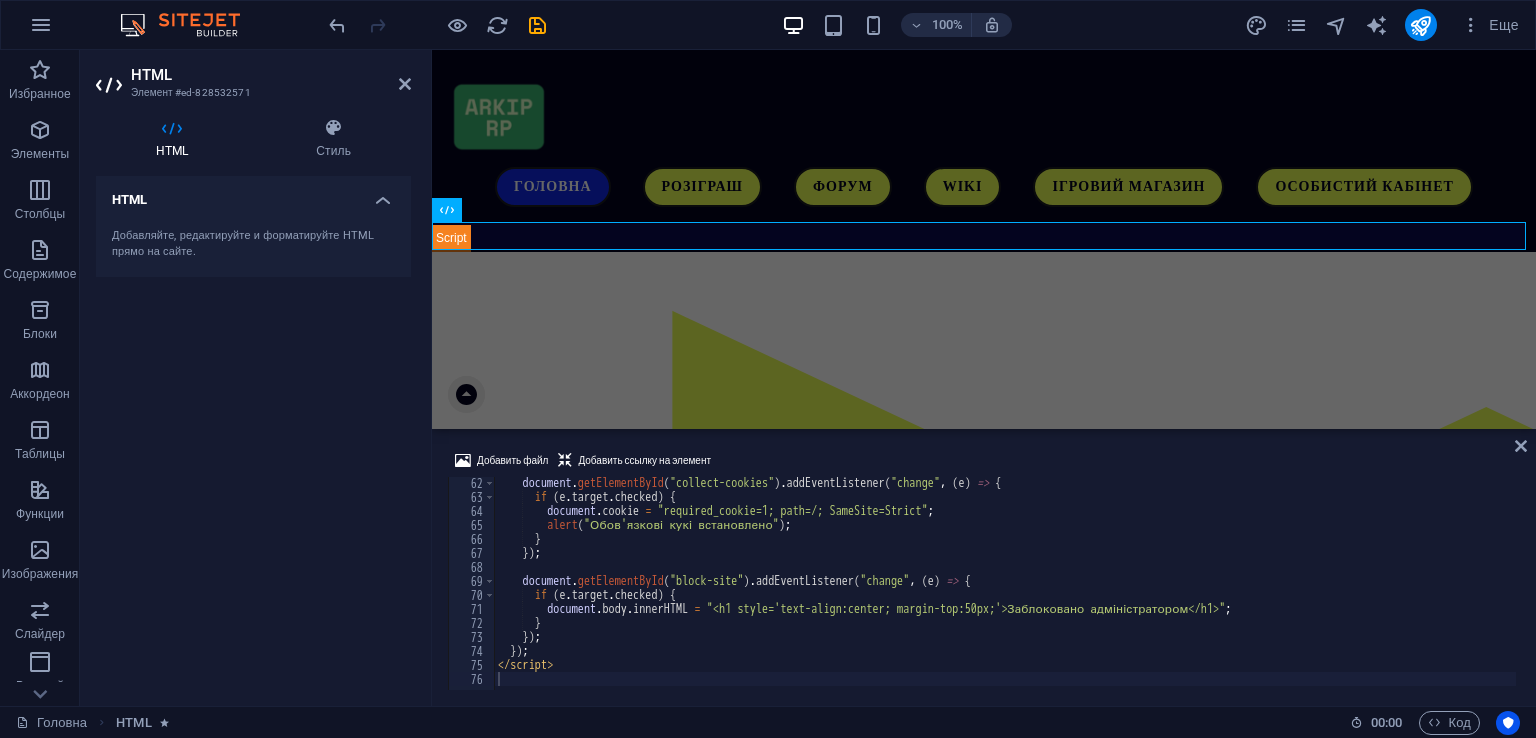 click on "Добавить файл Добавить ссылку на элемент" at bounding box center (984, 463) 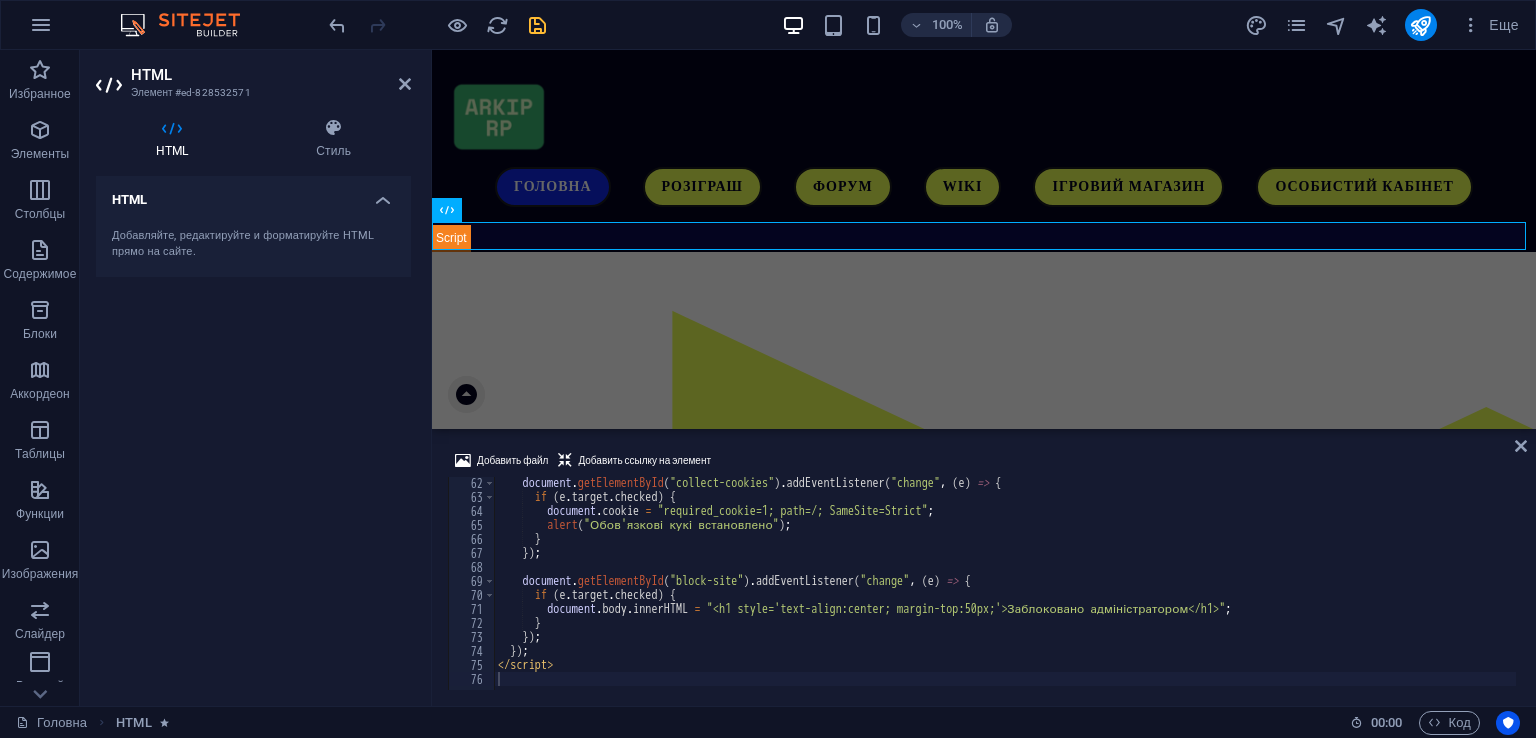 click at bounding box center (537, 25) 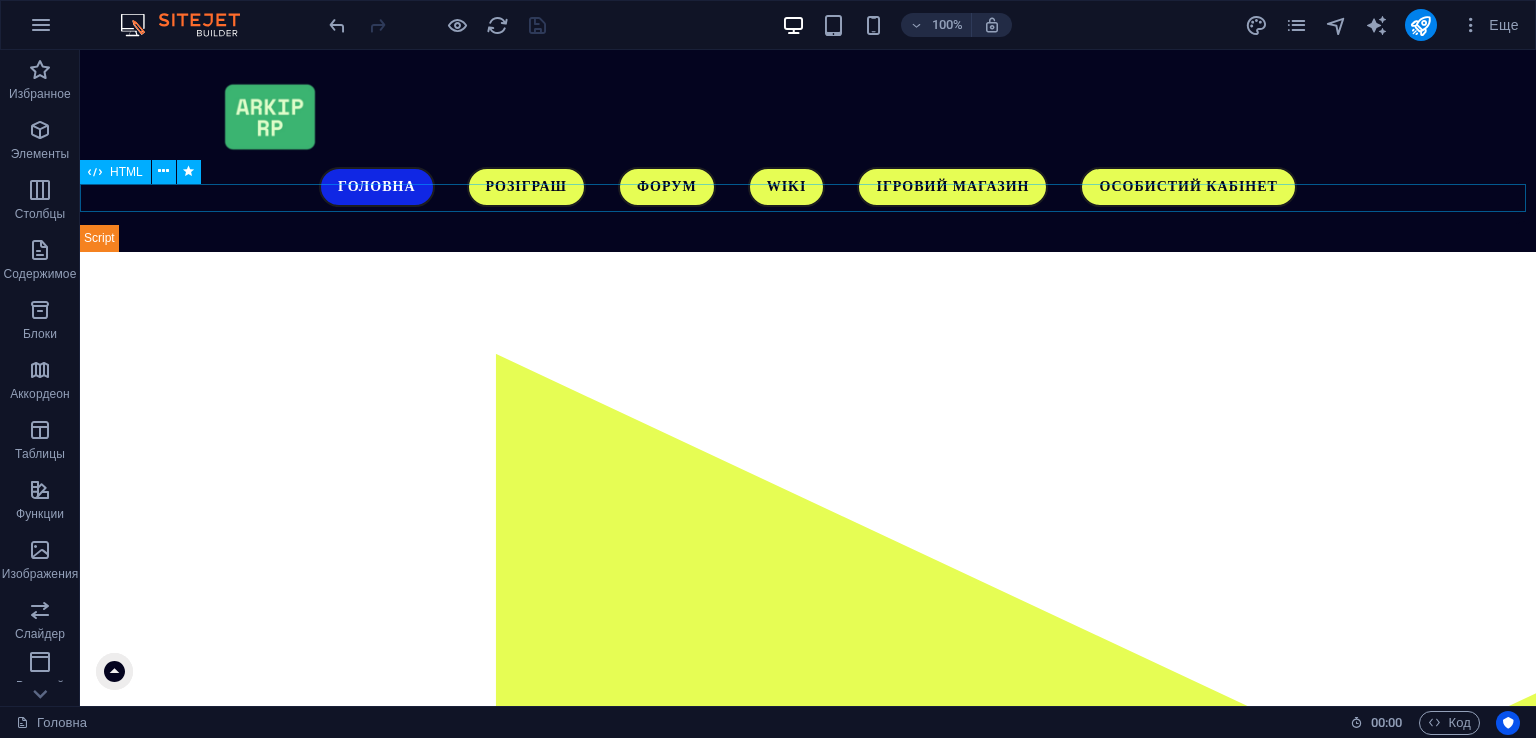 click on "Адмін
Налаштування
Налаштування сайту
Перевірка обов'язкових файлів
Збирання обов'язкових cookie
Заблокувати сайт
Закрити" at bounding box center [808, 238] 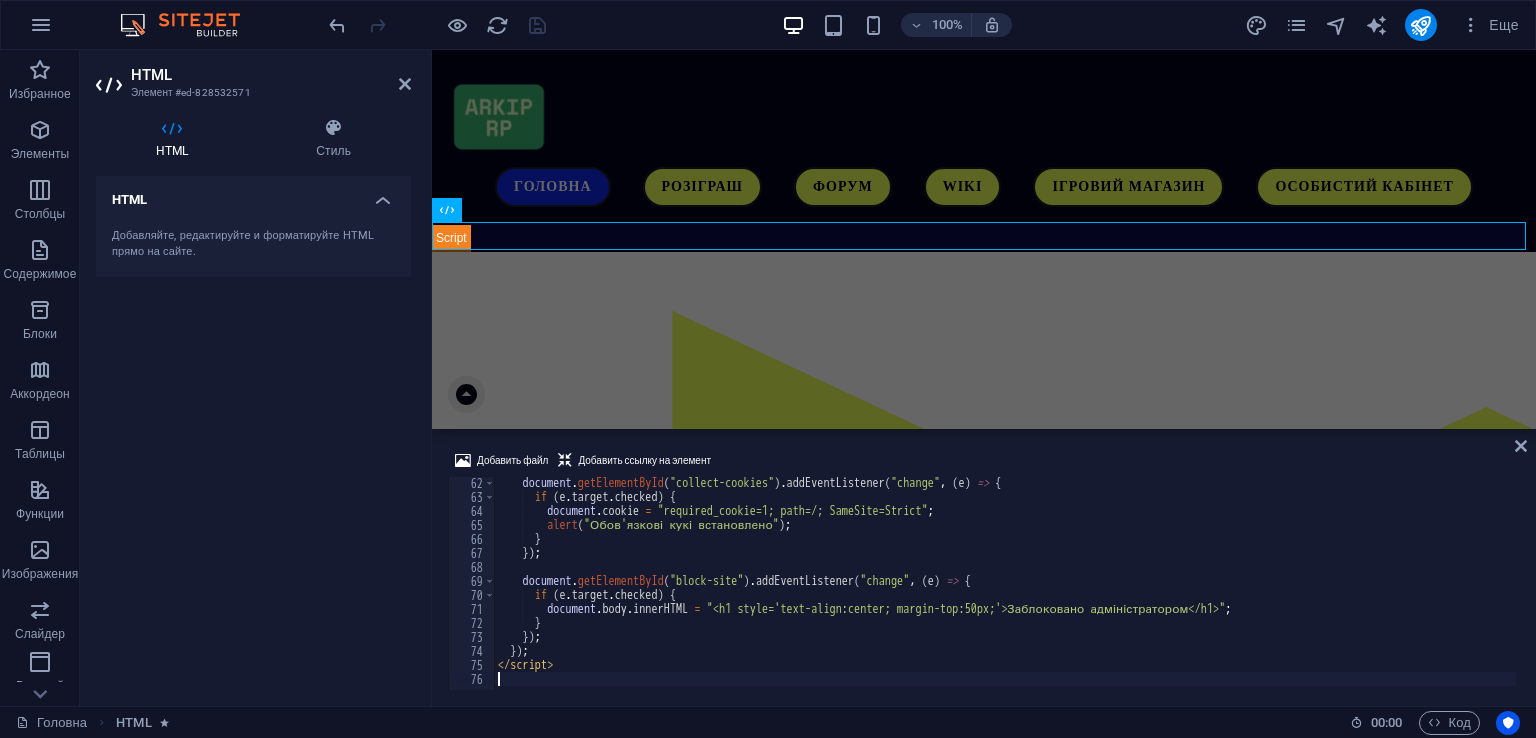 click on "Добавить файл Добавить ссылку на элемент" at bounding box center [984, 463] 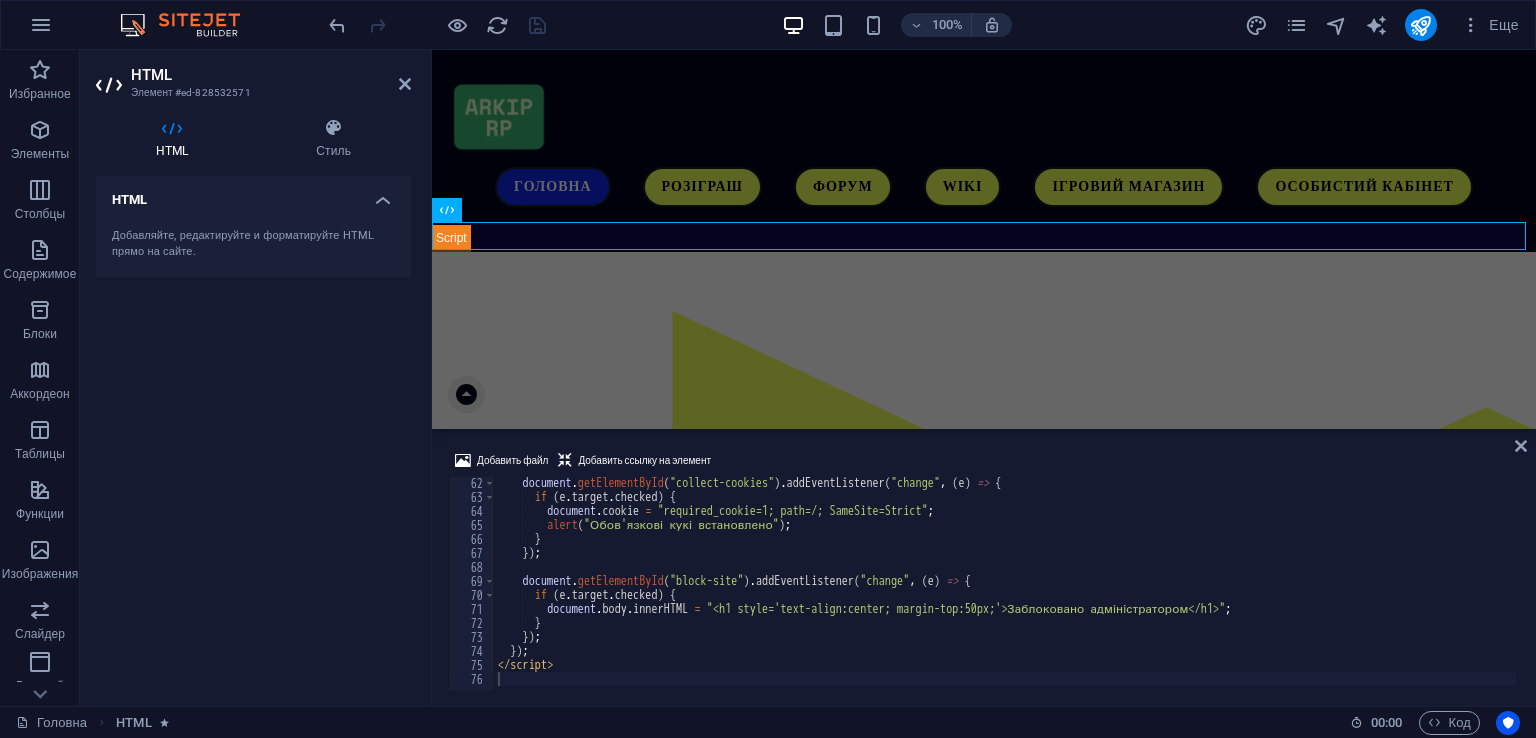 click on "document . getElementById ( "collect-cookies" ) . addEventListener ( "change" ,   ( e )   =>   {         if   ( e . target . checked )   {           document . cookie   =   "required_cookie=1; path=/; SameSite=Strict" ;           alert ( "Обов'язкові кукі встановлено" ) ;         }      }) ;      document . getElementById ( "block-site" ) . addEventListener ( "change" ,   ( e )   =>   {         if   ( e . target . checked )   {           document . body . innerHTML   =   "<h1 style='text-align:center; margin-top:50px;'>Заблоковано адміністратором</h1>" ;         }      }) ;    }) ; </ script >" at bounding box center (1135, 594) 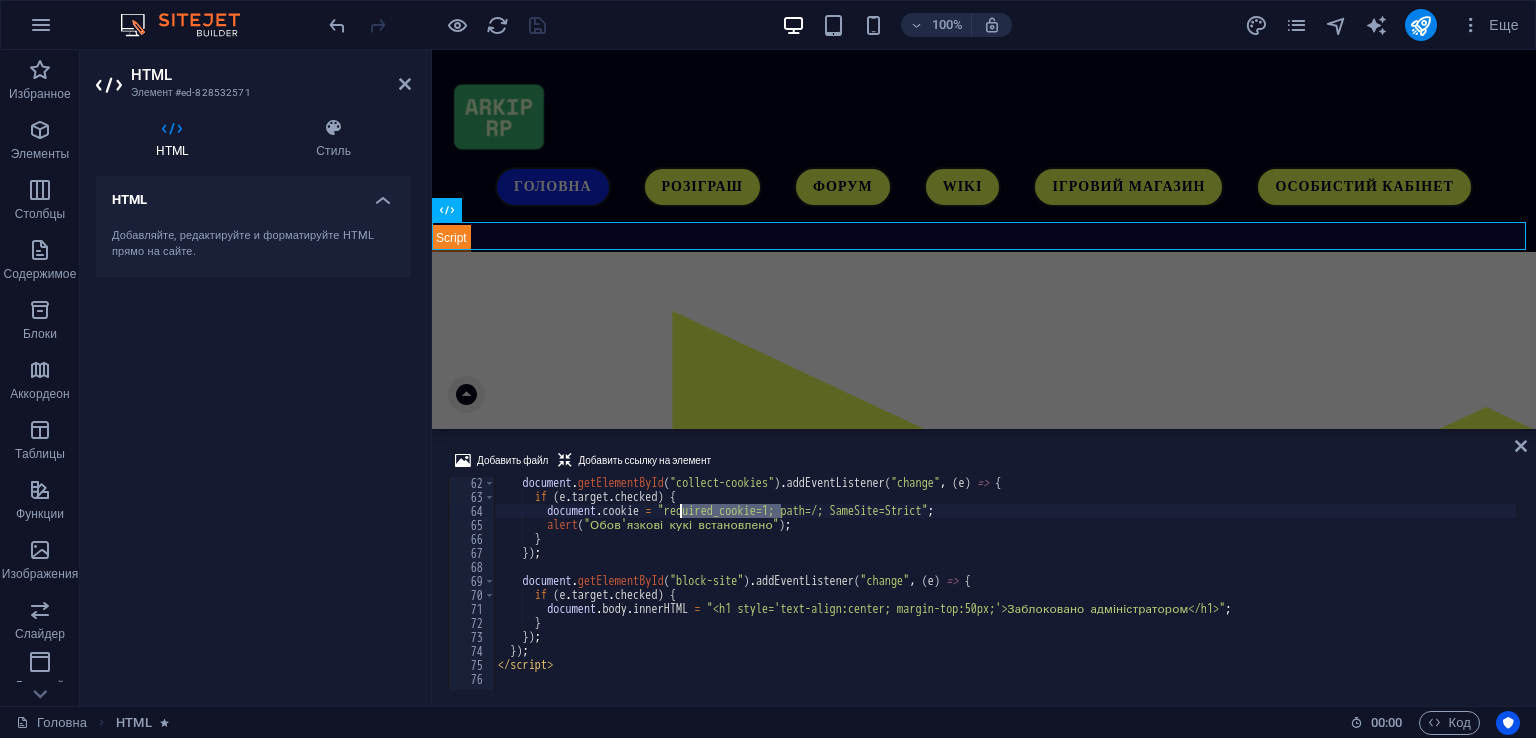 click on "document . getElementById ( "collect-cookies" ) . addEventListener ( "change" ,   ( e )   =>   {         if   ( e . target . checked )   {           document . cookie   =   "required_cookie=1; path=/; SameSite=Strict" ;           alert ( "Обов'язкові кукі встановлено" ) ;         }      }) ;      document . getElementById ( "block-site" ) . addEventListener ( "change" ,   ( e )   =>   {         if   ( e . target . checked )   {           document . body . innerHTML   =   "<h1 style='text-align:center; margin-top:50px;'>Заблоковано адміністратором</h1>" ;         }      }) ;    }) ; </ script >" at bounding box center [1135, 594] 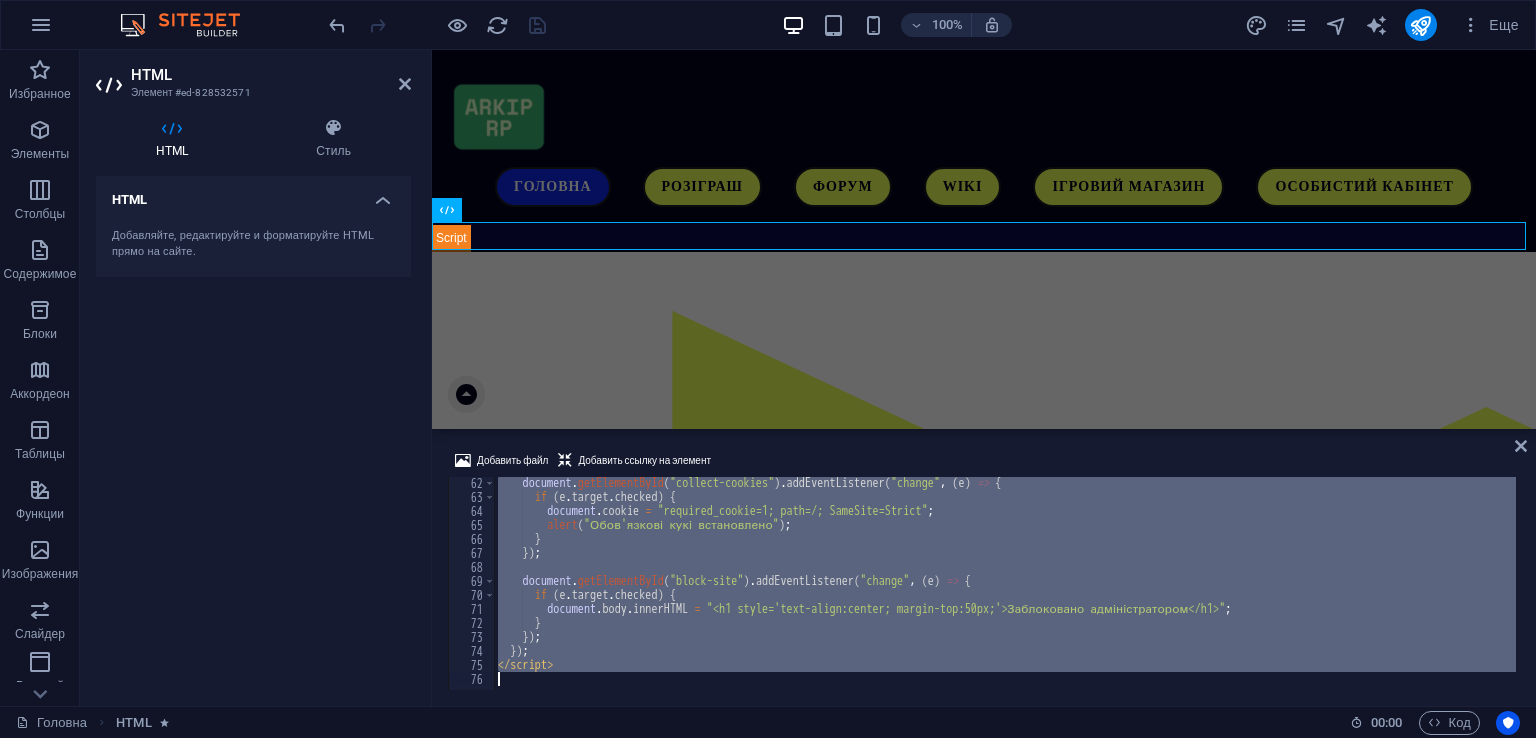 paste 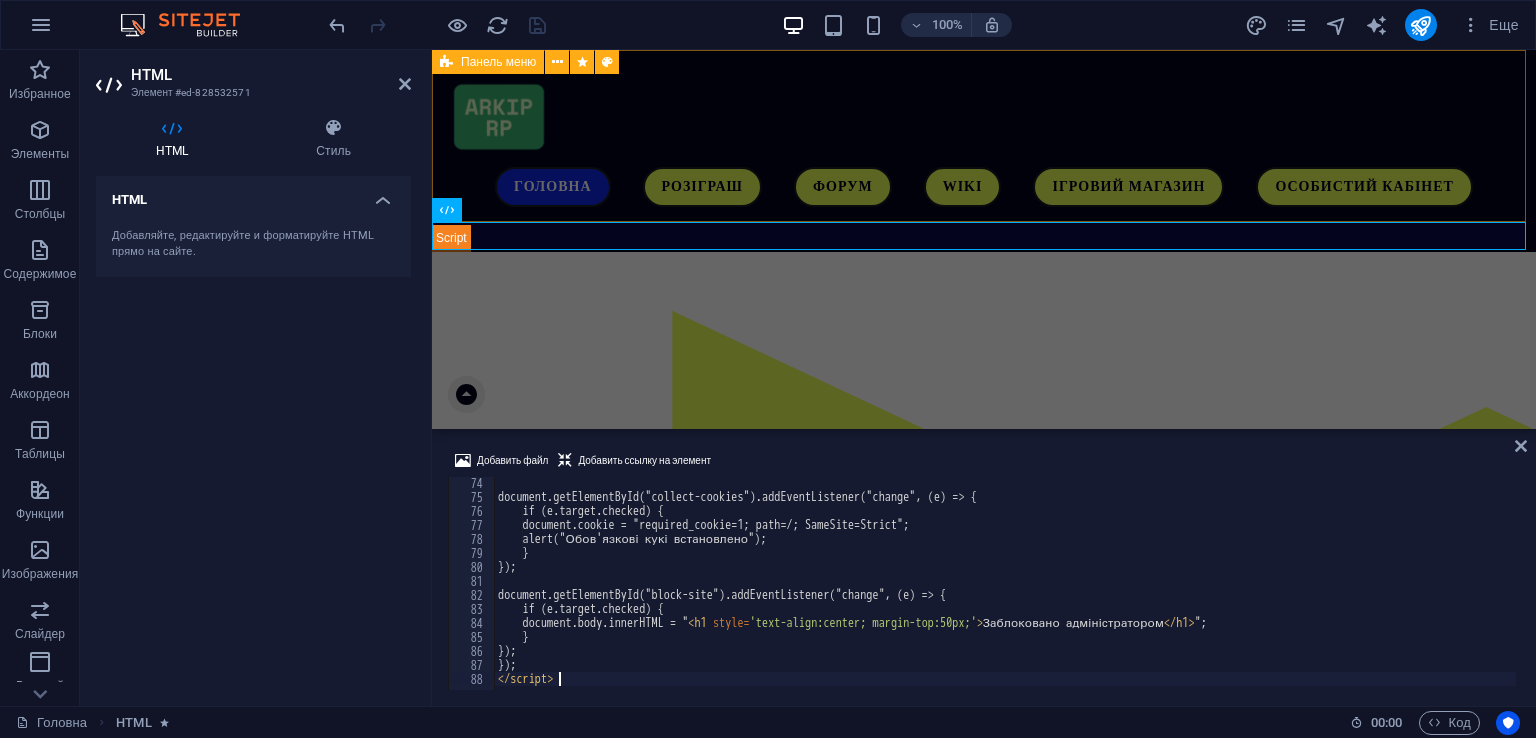 scroll, scrollTop: 1023, scrollLeft: 0, axis: vertical 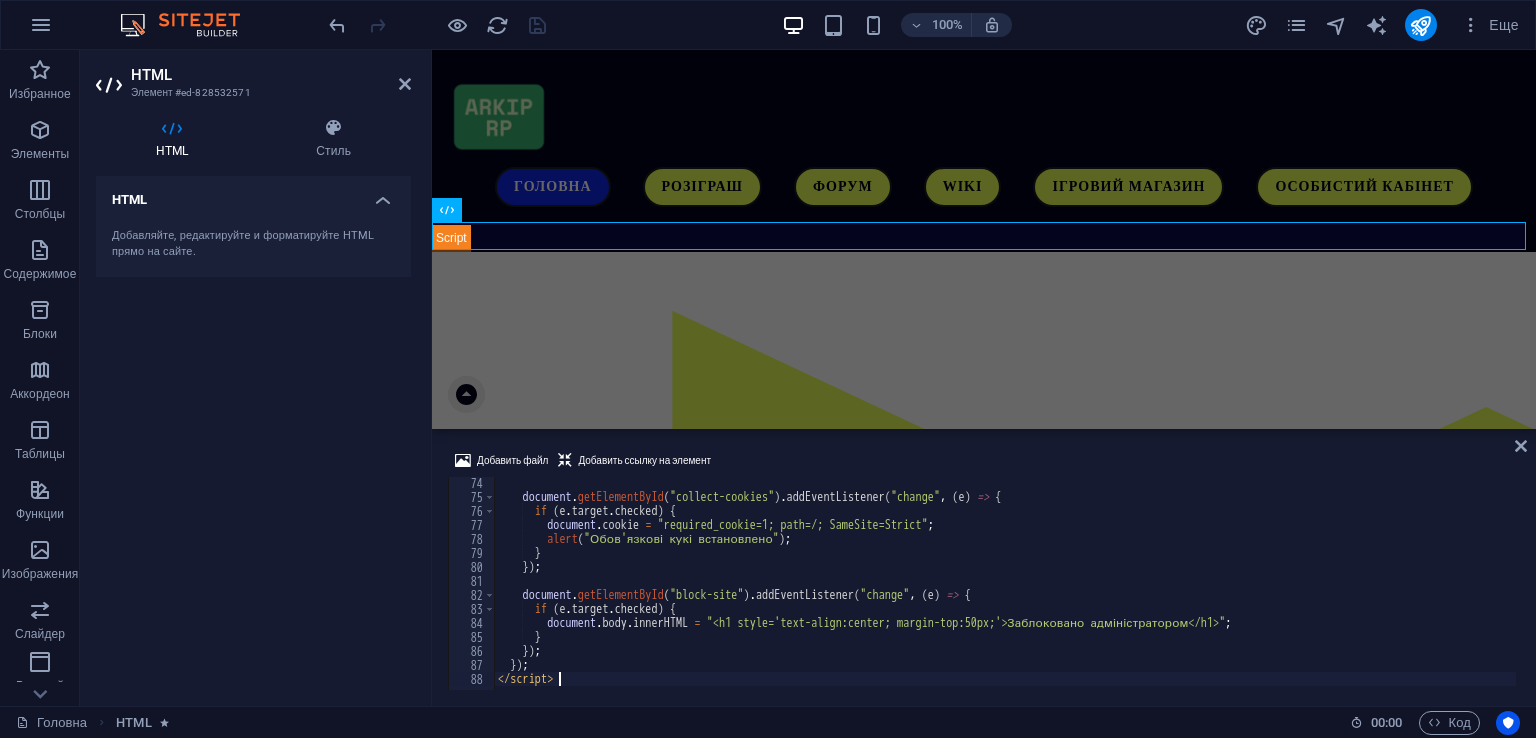click on "100% Еще" at bounding box center [926, 25] 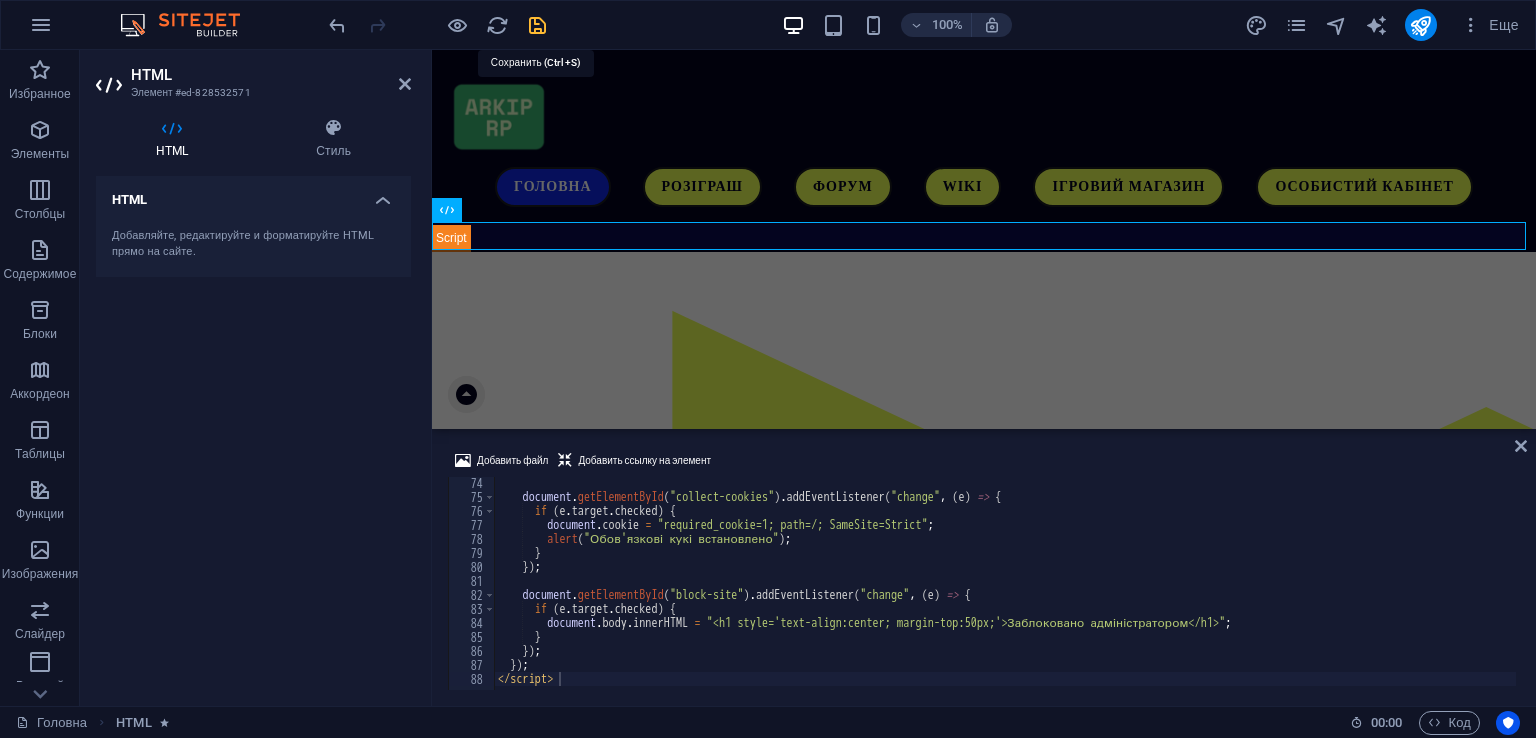 click at bounding box center [537, 25] 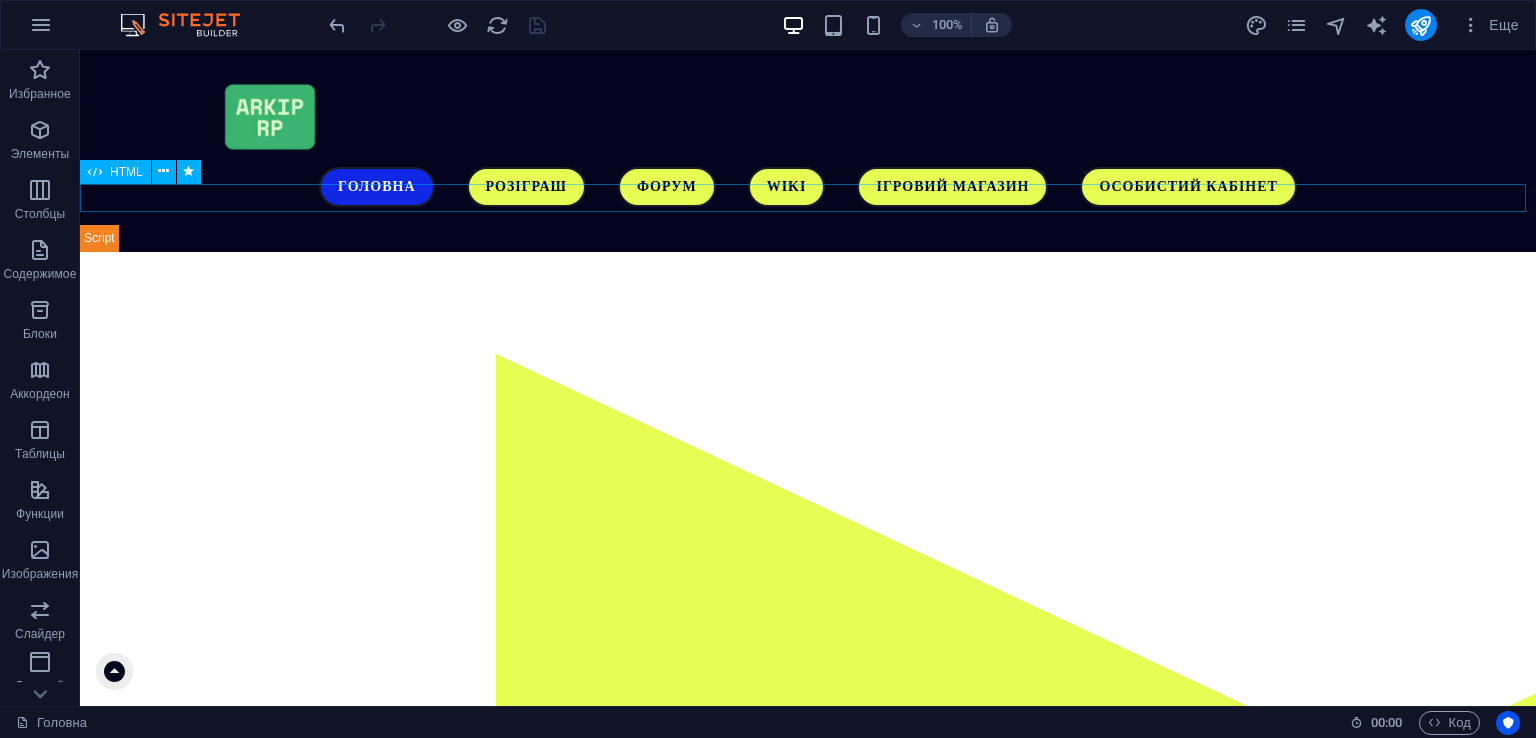 click on "Адмін
Налаштування
Налаштування сайту
Перевірка обов'язкових файлів
Збирання обов'язкових cookie
Заблокувати сайт
Закрити" at bounding box center [808, 238] 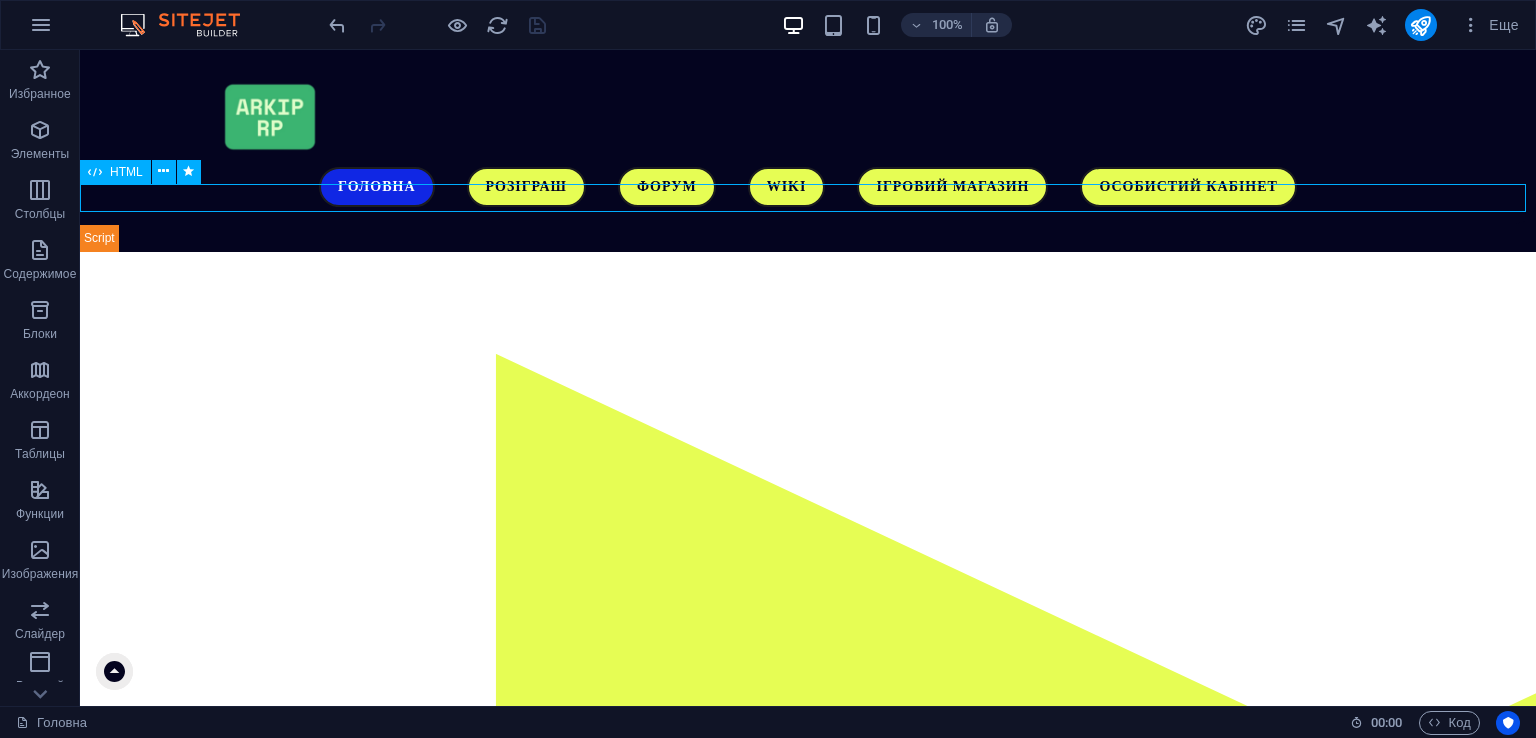 click on "Адмін
Налаштування
Налаштування сайту
Перевірка обов'язкових файлів
Збирання обов'язкових cookie
Заблокувати сайт
Закрити" at bounding box center [808, 238] 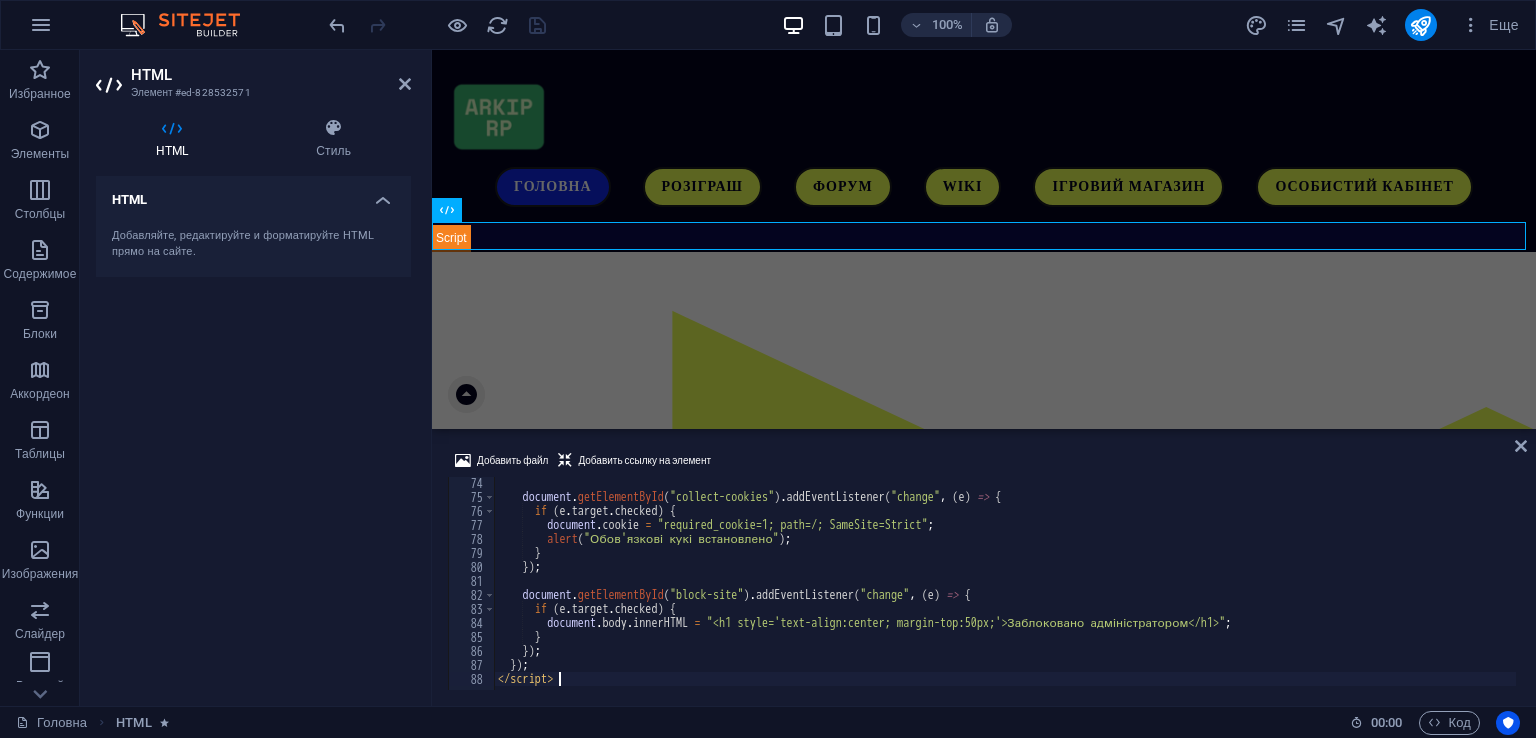 click on "document . getElementById ( "collect-cookies" ) . addEventListener ( "change" ,   ( e )   =>   {         if   ( e . target . checked )   {           document . cookie   =   "required_cookie=1; path=/; SameSite=Strict" ;           alert ( "Обов'язкові кукі встановлено" ) ;         }      }) ;      document . getElementById ( "block-site" ) . addEventListener ( "change" ,   ( e )   =>   {         if   ( e . target . checked )   {           document . body . innerHTML   =   "<h1 style='text-align:center; margin-top:50px;'>Заблоковано адміністратором</h1>" ;         }      }) ;    }) ; </ script >" at bounding box center (1155, 594) 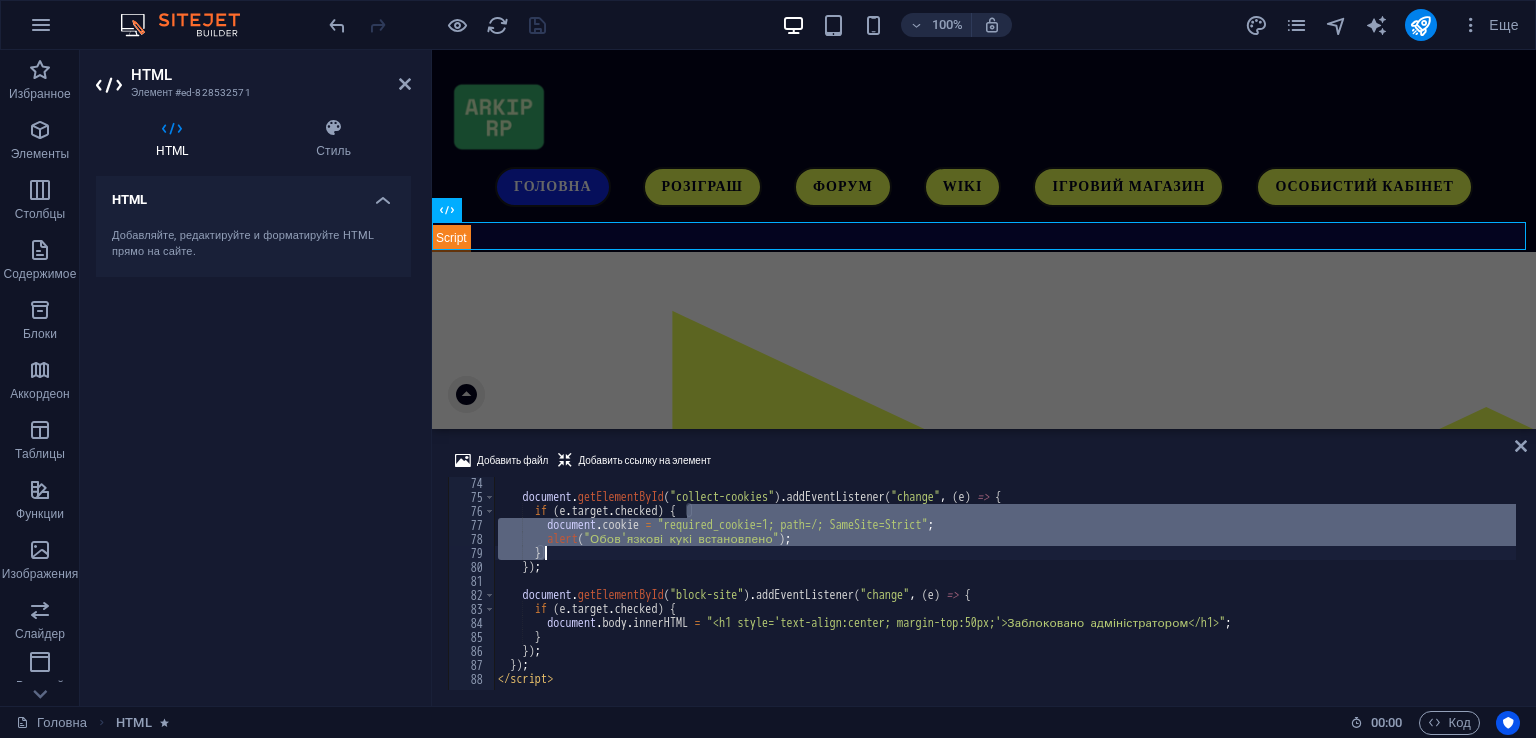 click on "document . getElementById ( "collect-cookies" ) . addEventListener ( "change" ,   ( e )   =>   {         if   ( e . target . checked )   {           document . cookie   =   "required_cookie=1; path=/; SameSite=Strict" ;           alert ( "Обов'язкові кукі встановлено" ) ;         }      }) ;      document . getElementById ( "block-site" ) . addEventListener ( "change" ,   ( e )   =>   {         if   ( e . target . checked )   {           document . body . innerHTML   =   "<h1 style='text-align:center; margin-top:50px;'>Заблоковано адміністратором</h1>" ;         }      }) ;    }) ; </ script >" at bounding box center [1155, 594] 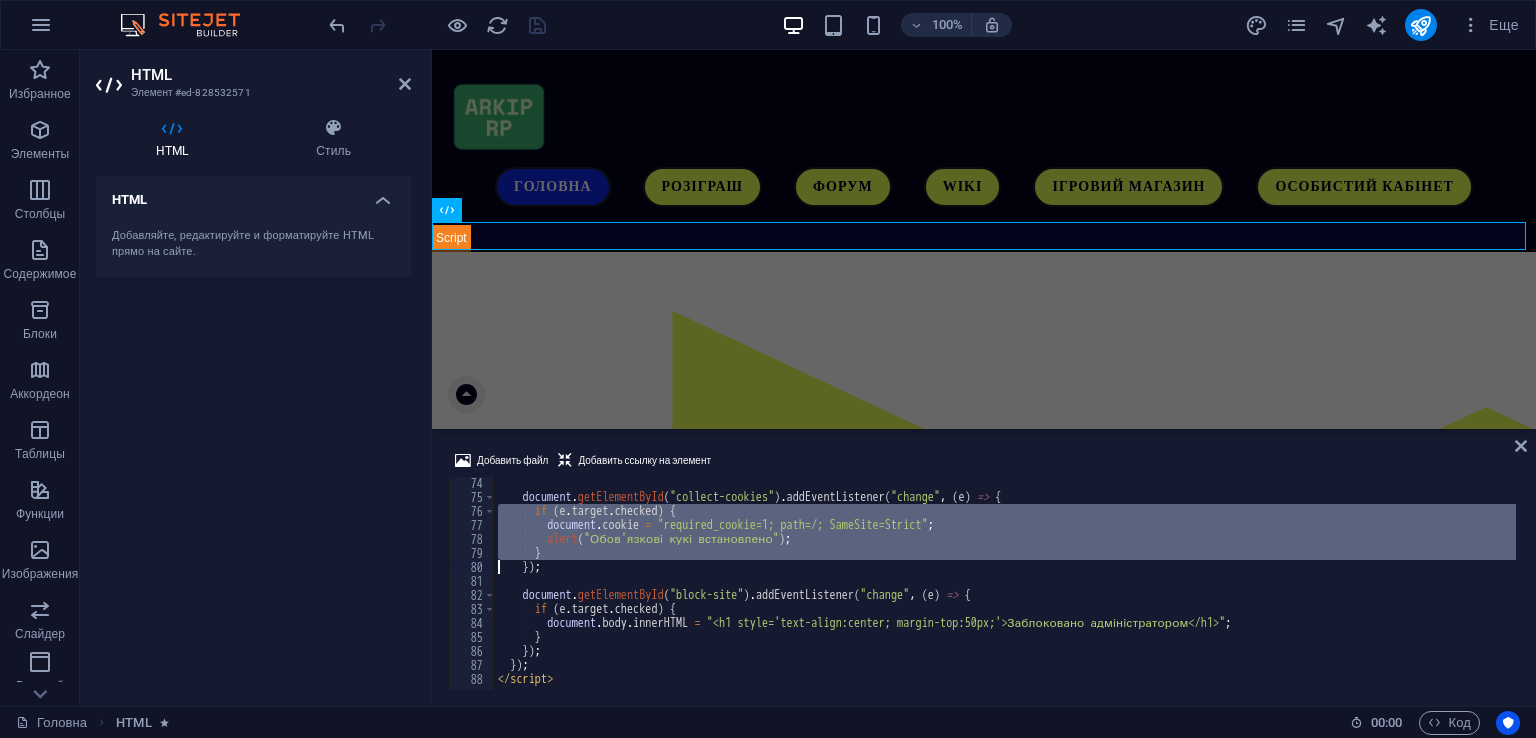 click on "document . getElementById ( "collect-cookies" ) . addEventListener ( "change" ,   ( e )   =>   {         if   ( e . target . checked )   {           document . cookie   =   "required_cookie=1; path=/; SameSite=Strict" ;           alert ( "Обов'язкові кукі встановлено" ) ;         }      }) ;      document . getElementById ( "block-site" ) . addEventListener ( "change" ,   ( e )   =>   {         if   ( e . target . checked )   {           document . body . innerHTML   =   "<h1 style='text-align:center; margin-top:50px;'>Заблоковано адміністратором</h1>" ;         }      }) ;    }) ; </ script >" at bounding box center (1155, 594) 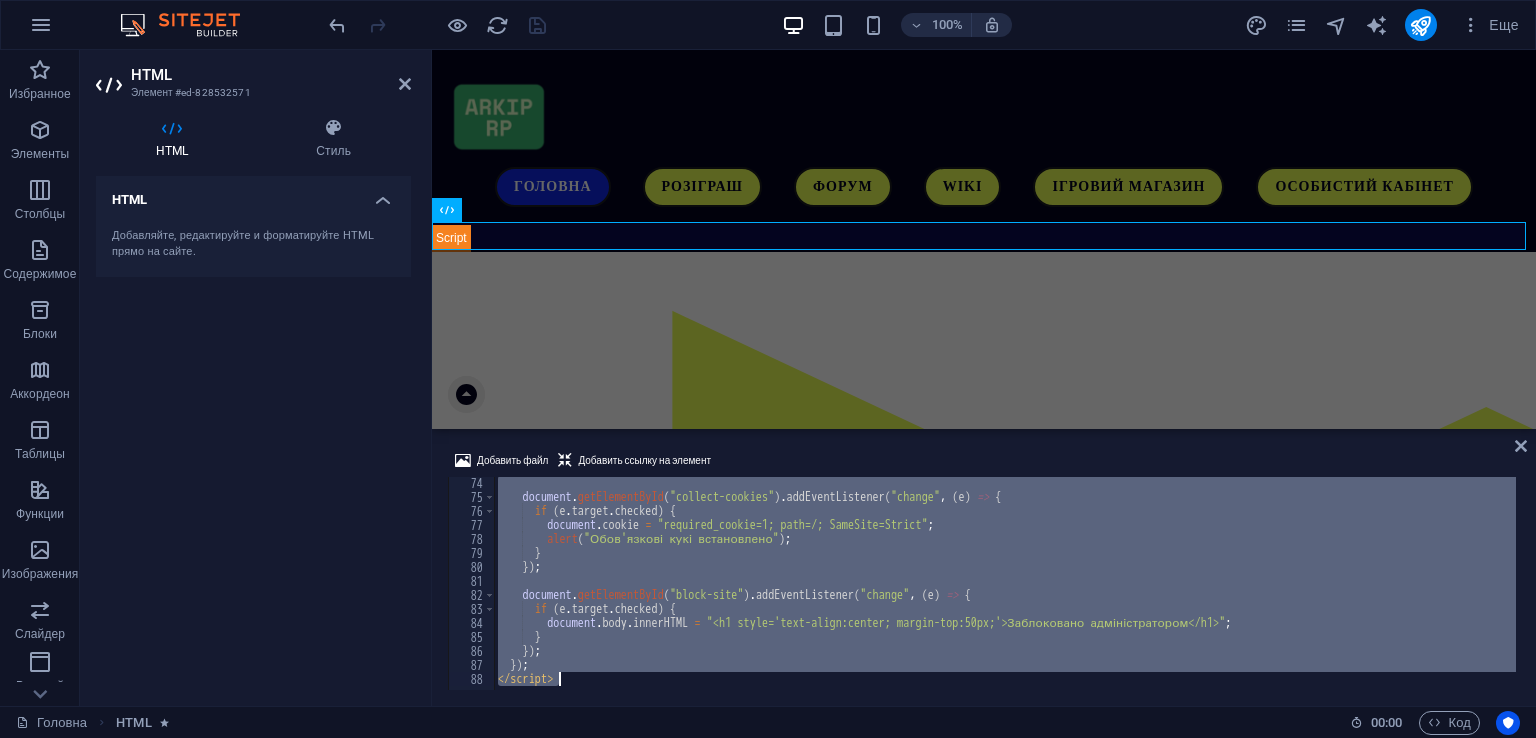 type on "</script>" 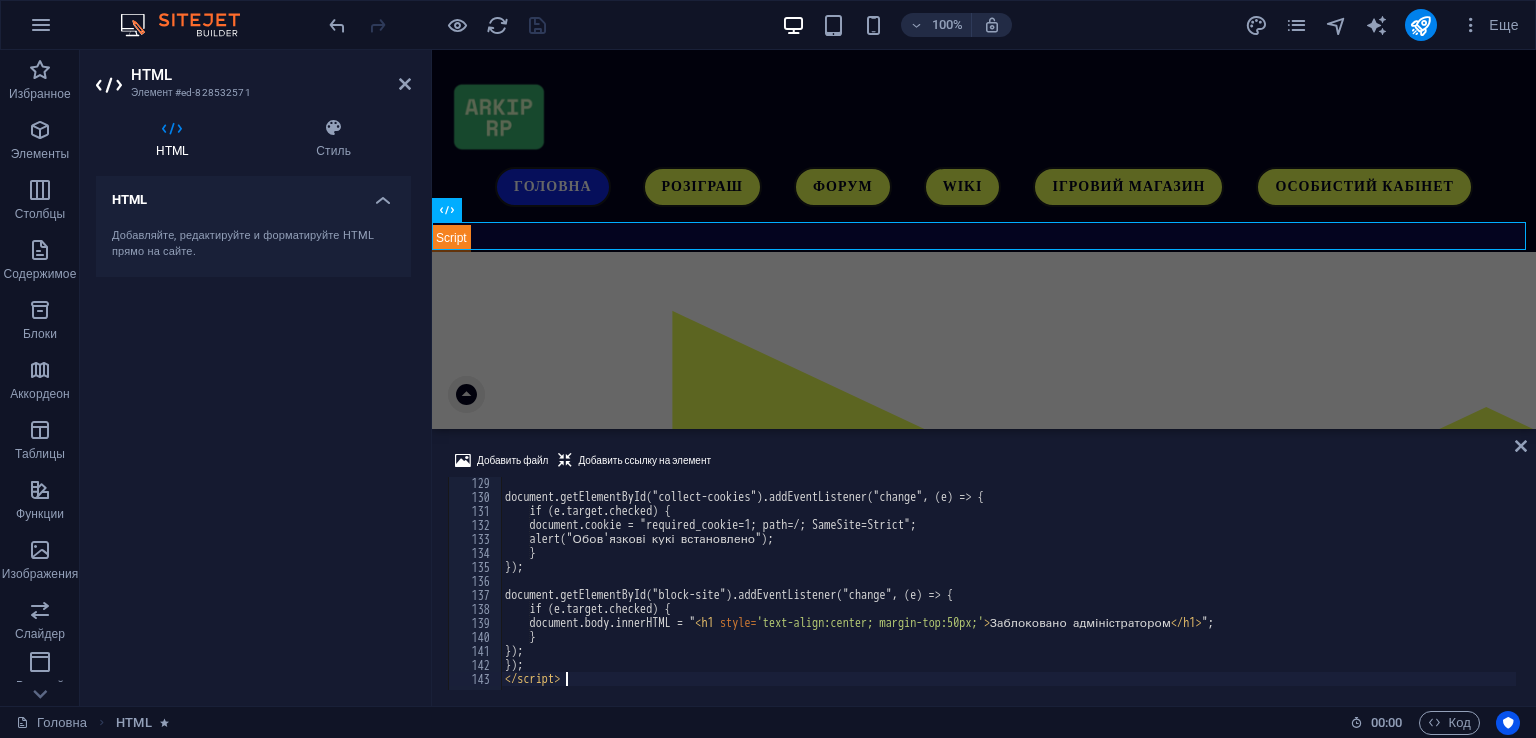click at bounding box center [437, 25] 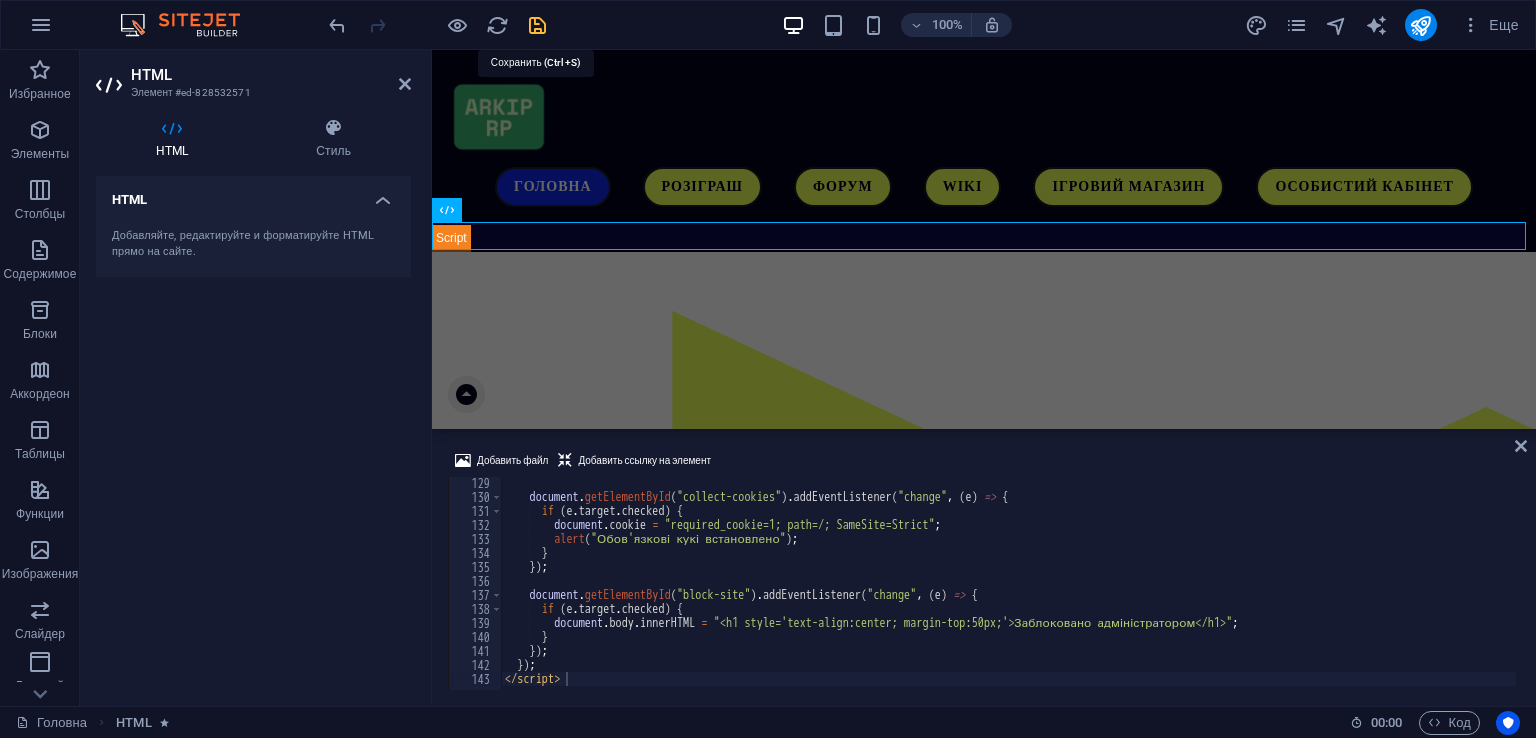 click at bounding box center (537, 25) 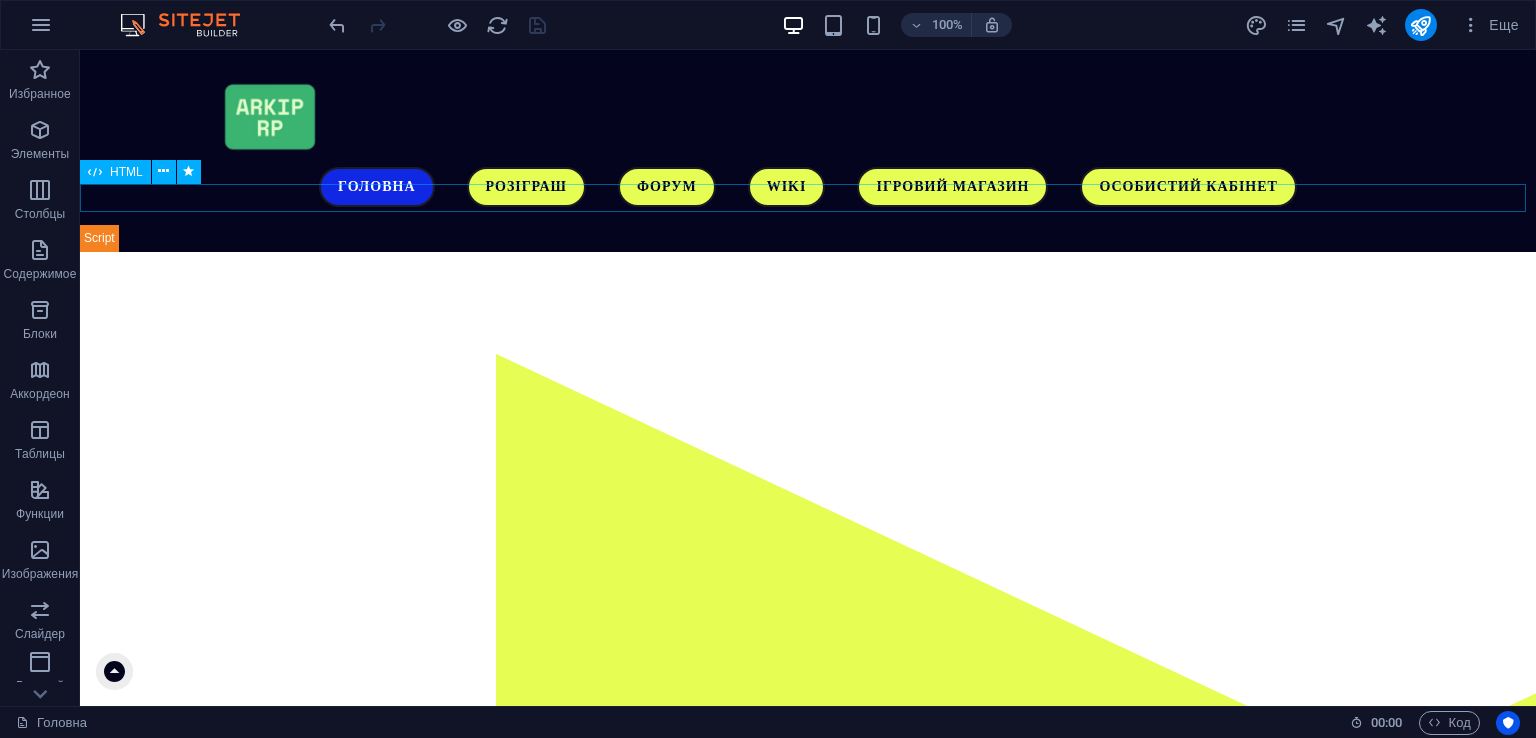 click on "Адмін
Налаштування
Налаштування сайту
Перевірка обов'язкових файлів
Збирання обов'язкових cookie
Заблокувати сайт
Закрити" at bounding box center [808, 238] 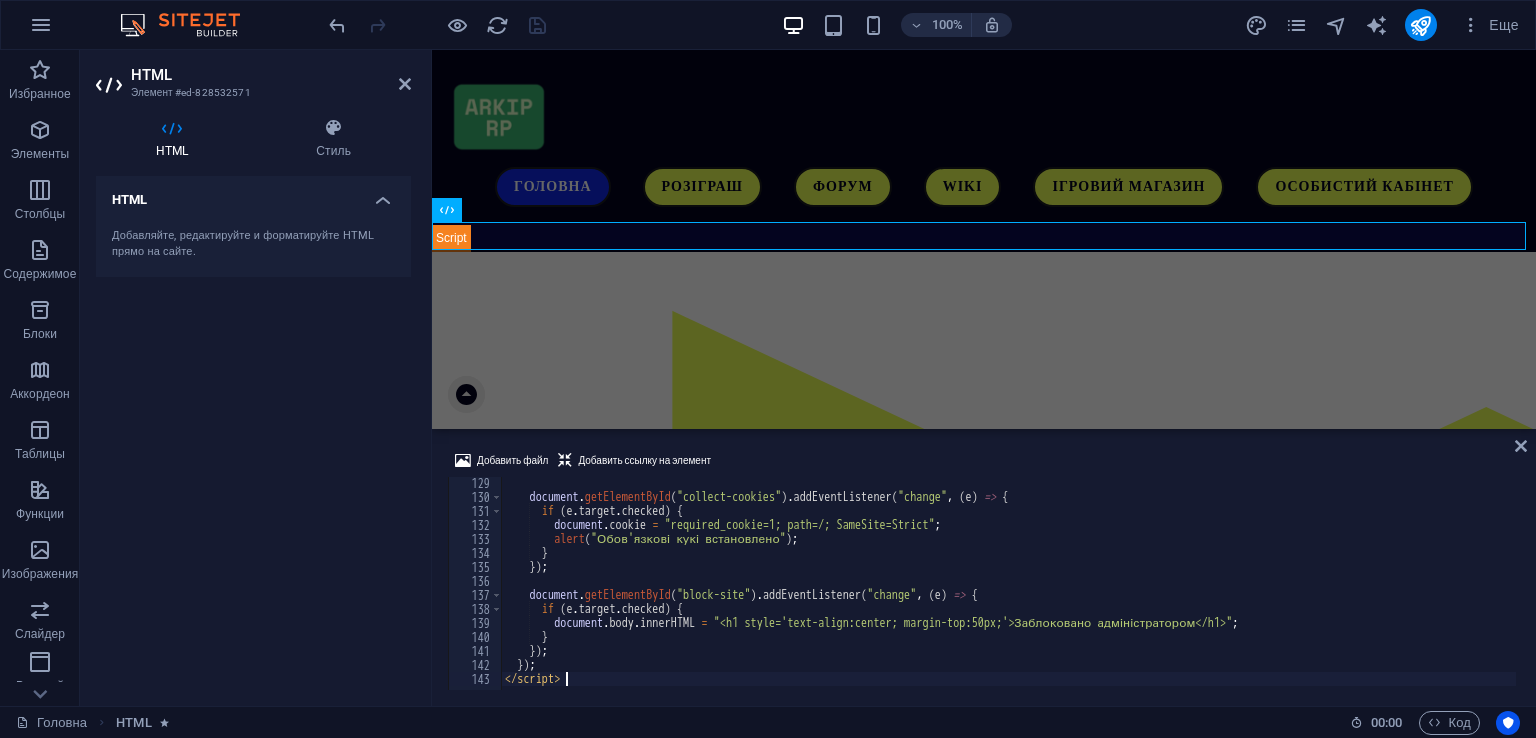 click on "document . getElementById ( "collect-cookies" ) . addEventListener ( "change" ,   ( e )   =>   {         if   ( e . target . checked )   {           document . cookie   =   "required_cookie=1; path=/; SameSite=Strict" ;           alert ( "Обов'язкові кукі встановлено" ) ;         }      }) ;      document . getElementById ( "block-site" ) . addEventListener ( "change" ,   ( e )   =>   {         if   ( e . target . checked )   {           document . body . innerHTML   =   "<h1 style='text-align:center; margin-top:50px;'>Заблоковано адміністратором</h1>" ;         }      }) ;    }) ; </ script >" at bounding box center [1162, 594] 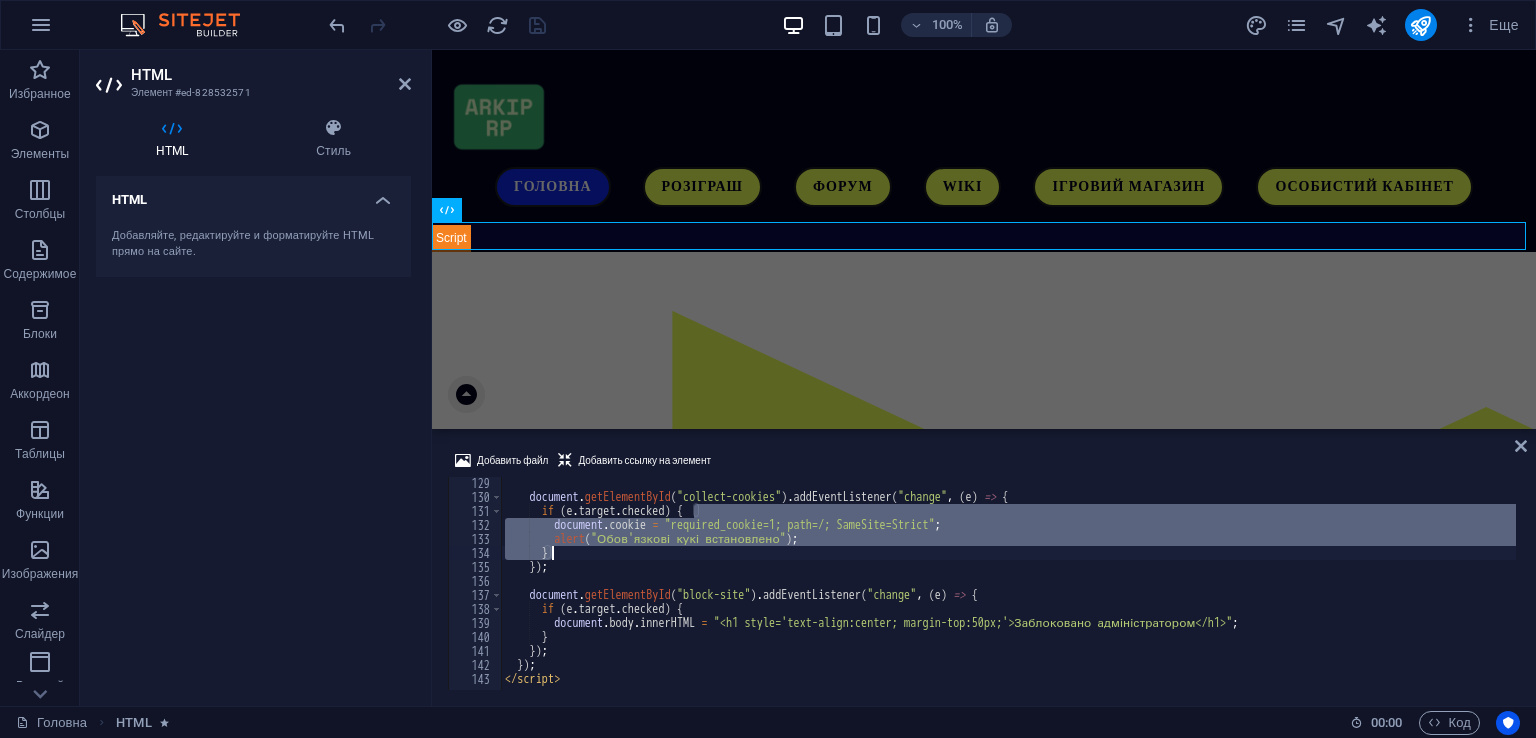 click on "document . getElementById ( "collect-cookies" ) . addEventListener ( "change" ,   ( e )   =>   {         if   ( e . target . checked )   {           document . cookie   =   "required_cookie=1; path=/; SameSite=Strict" ;           alert ( "Обов'язкові кукі встановлено" ) ;         }      }) ;      document . getElementById ( "block-site" ) . addEventListener ( "change" ,   ( e )   =>   {         if   ( e . target . checked )   {           document . body . innerHTML   =   "<h1 style='text-align:center; margin-top:50px;'>Заблоковано адміністратором</h1>" ;         }      }) ;    }) ; </ script >" at bounding box center [1162, 594] 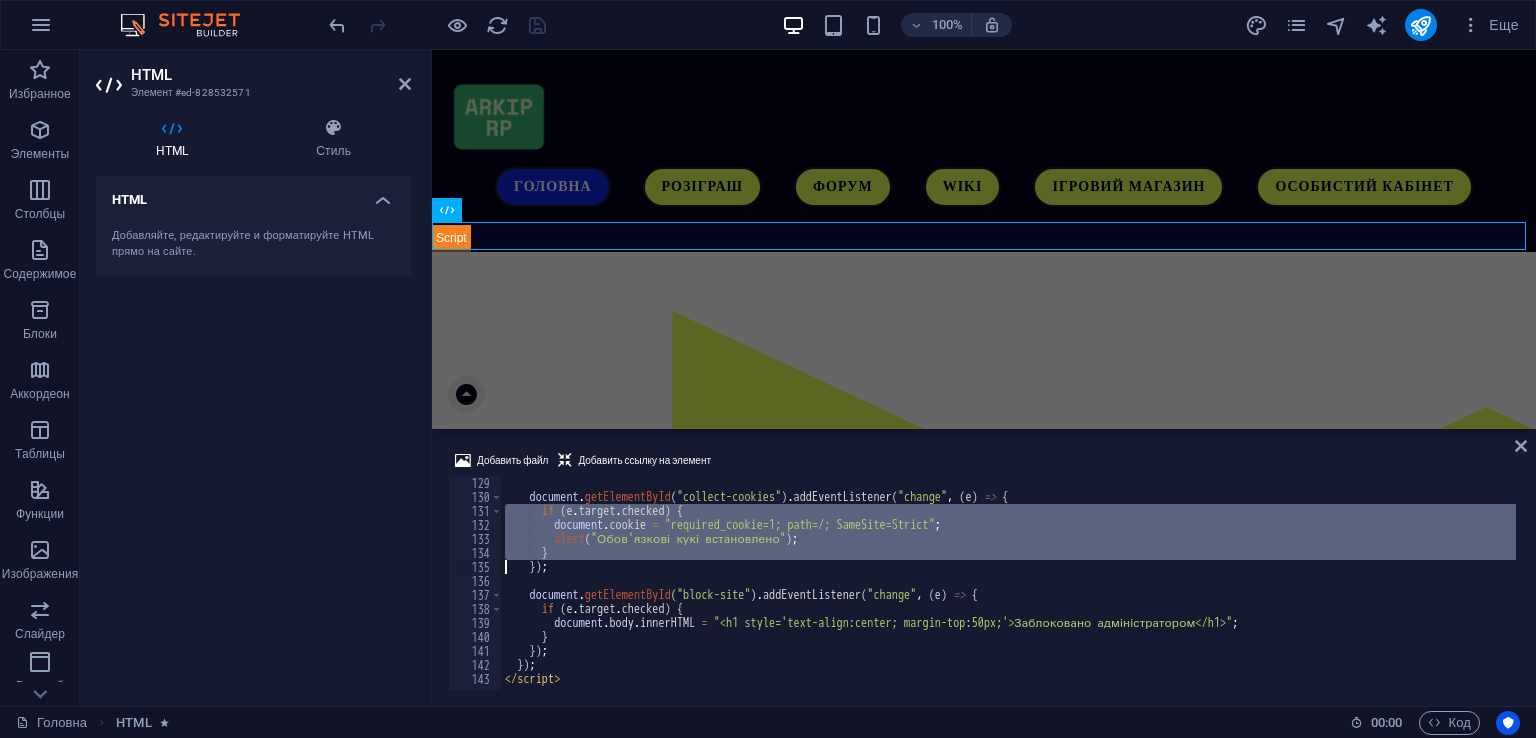 drag, startPoint x: 698, startPoint y: 556, endPoint x: 652, endPoint y: 554, distance: 46.043457 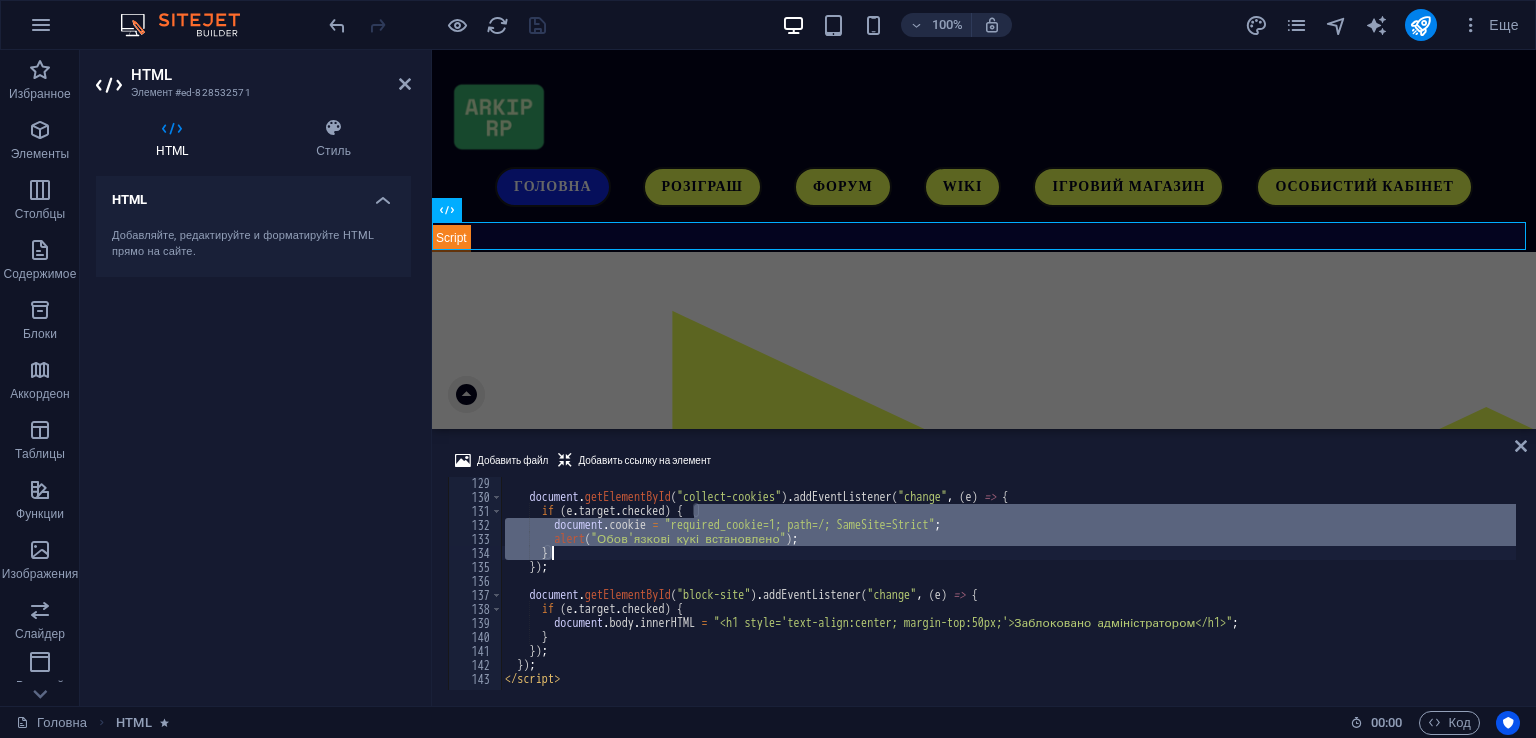 click on "document . getElementById ( "collect-cookies" ) . addEventListener ( "change" ,   ( e )   =>   {         if   ( e . target . checked )   {           document . cookie   =   "required_cookie=1; path=/; SameSite=Strict" ;           alert ( "Обов'язкові кукі встановлено" ) ;         }      }) ;      document . getElementById ( "block-site" ) . addEventListener ( "change" ,   ( e )   =>   {         if   ( e . target . checked )   {           document . body . innerHTML   =   "<h1 style='text-align:center; margin-top:50px;'>Заблоковано адміністратором</h1>" ;         }      }) ;    }) ; </ script >" at bounding box center (1162, 594) 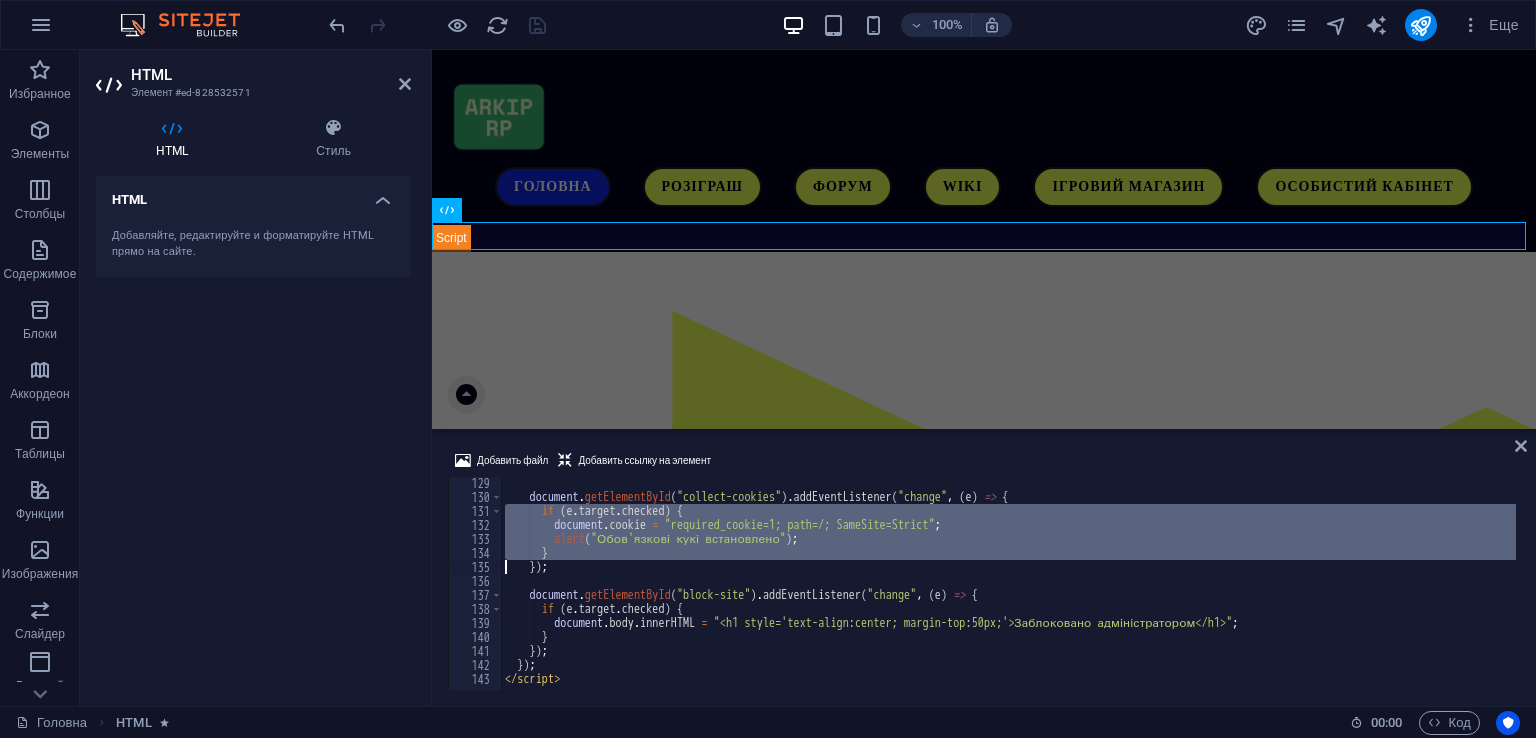 click on "document . getElementById ( "collect-cookies" ) . addEventListener ( "change" ,   ( e )   =>   {         if   ( e . target . checked )   {           document . cookie   =   "required_cookie=1; path=/; SameSite=Strict" ;           alert ( "Обов'язкові кукі встановлено" ) ;         }      }) ;      document . getElementById ( "block-site" ) . addEventListener ( "change" ,   ( e )   =>   {         if   ( e . target . checked )   {           document . body . innerHTML   =   "<h1 style='text-align:center; margin-top:50px;'>Заблоковано адміністратором</h1>" ;         }      }) ;    }) ; </ script >" at bounding box center [1162, 594] 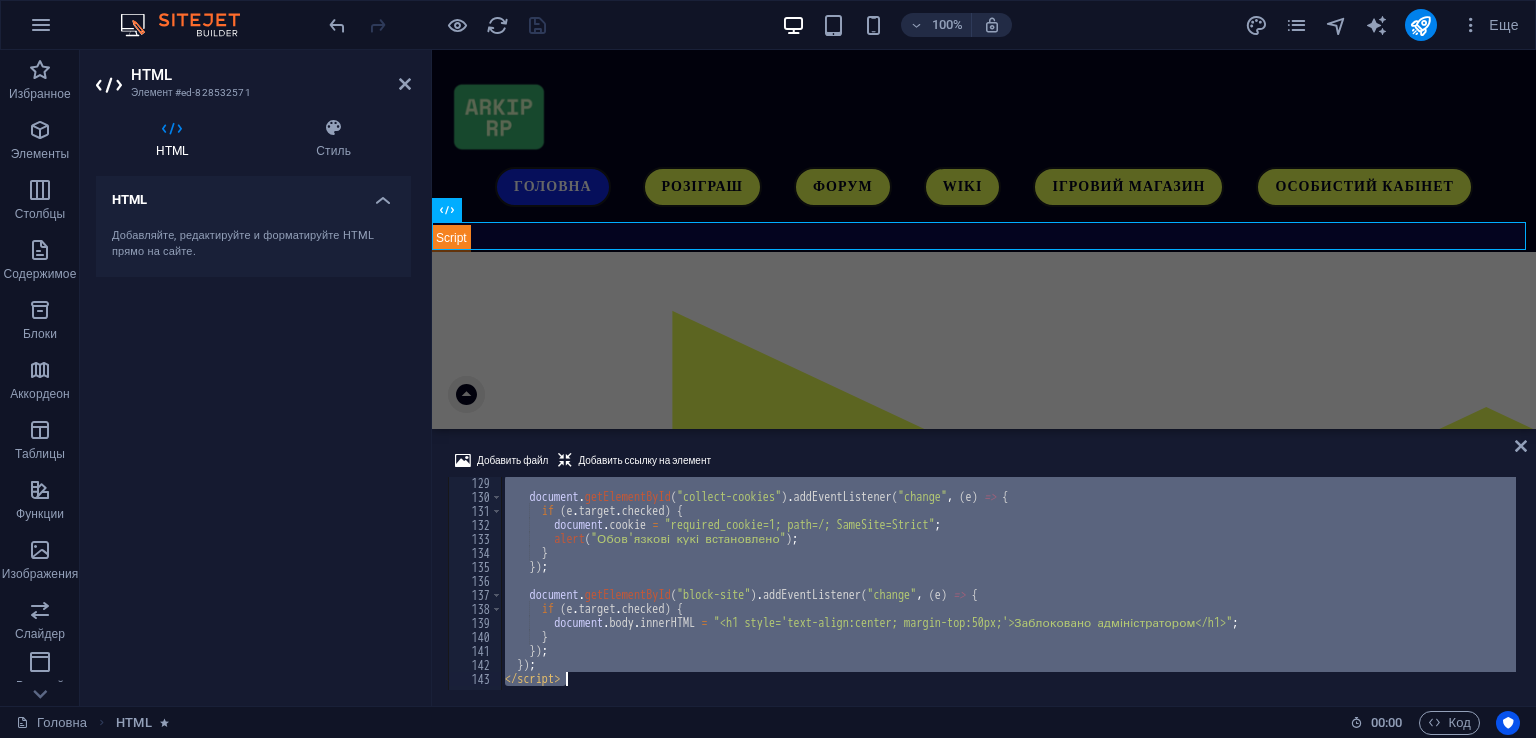 paste 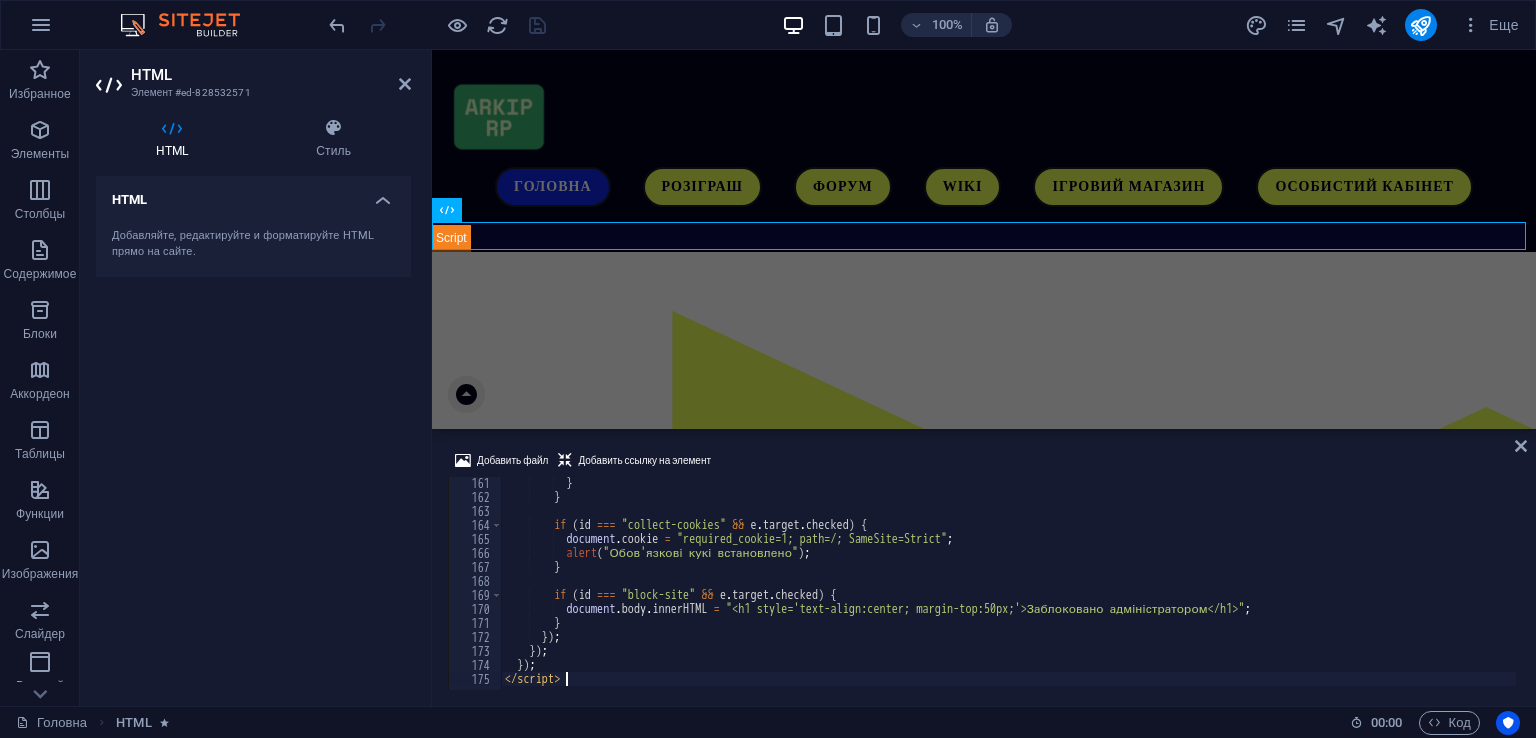 click at bounding box center (437, 25) 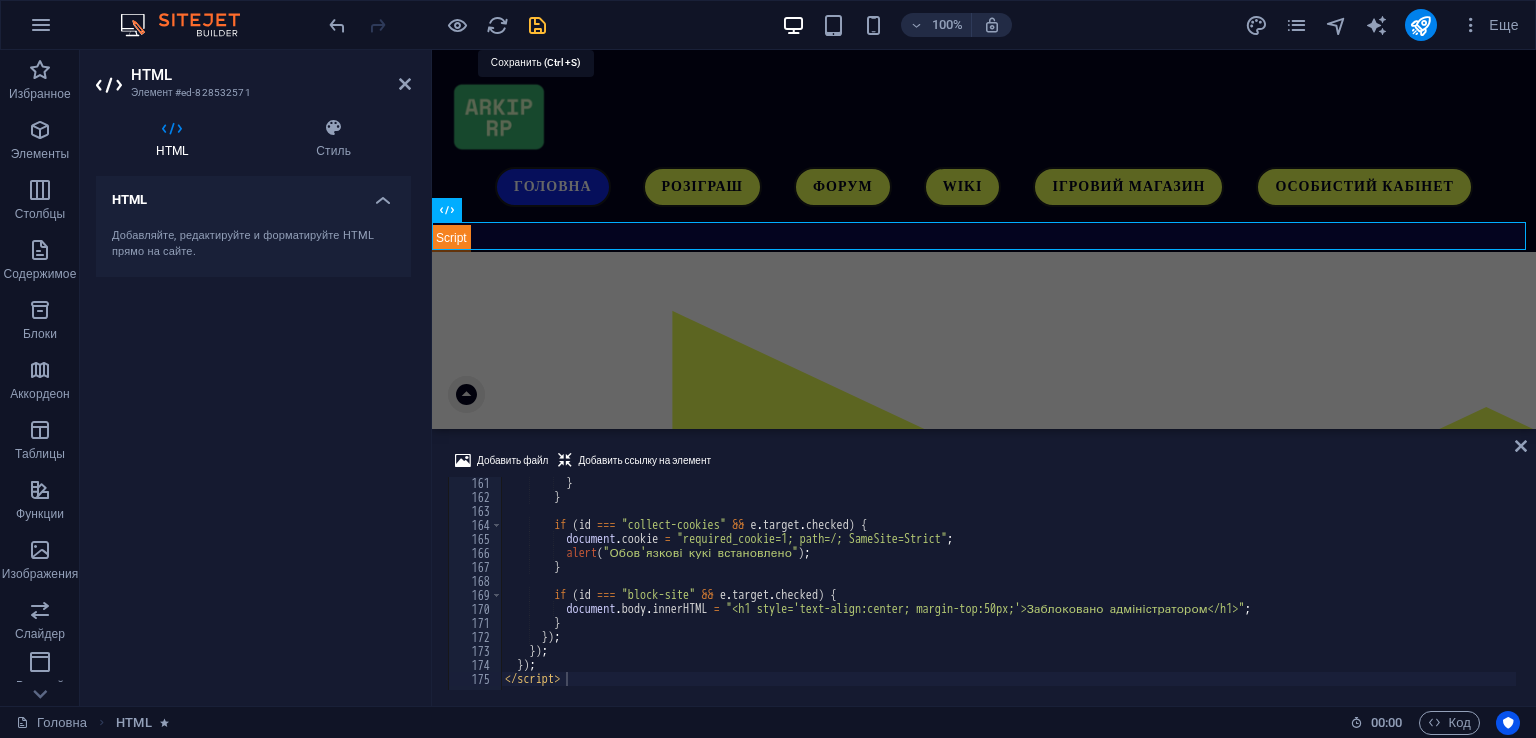 click at bounding box center (537, 25) 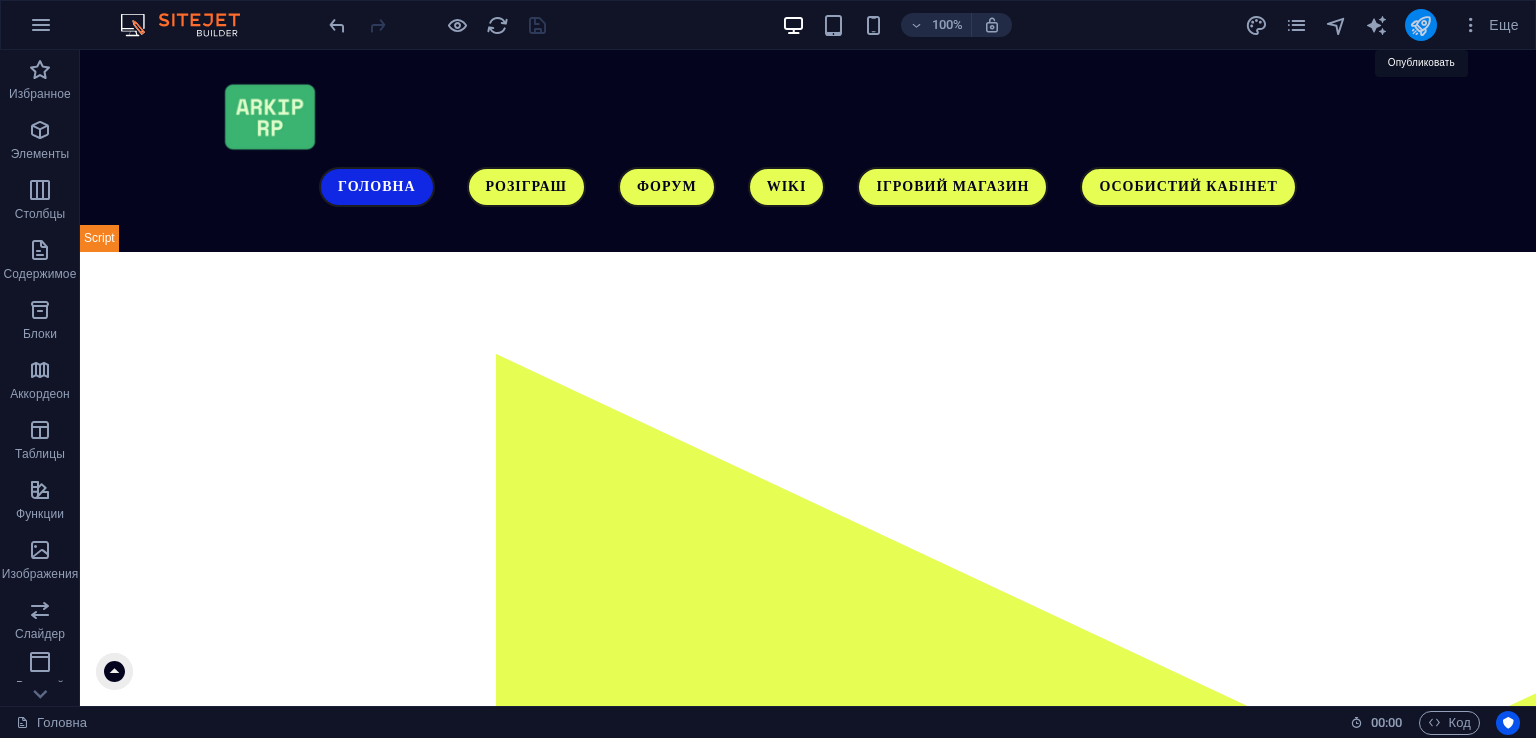 click at bounding box center [1420, 25] 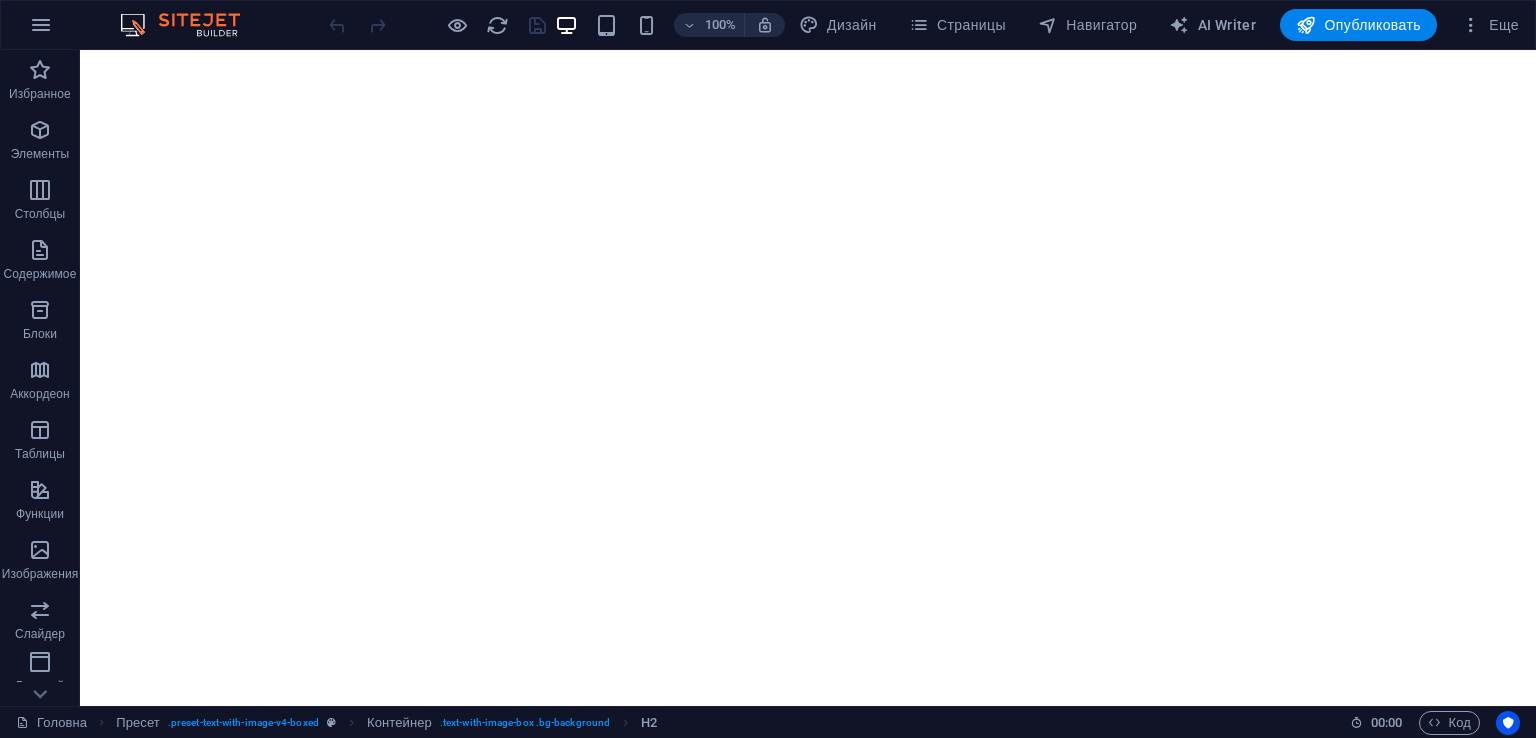 scroll, scrollTop: 0, scrollLeft: 0, axis: both 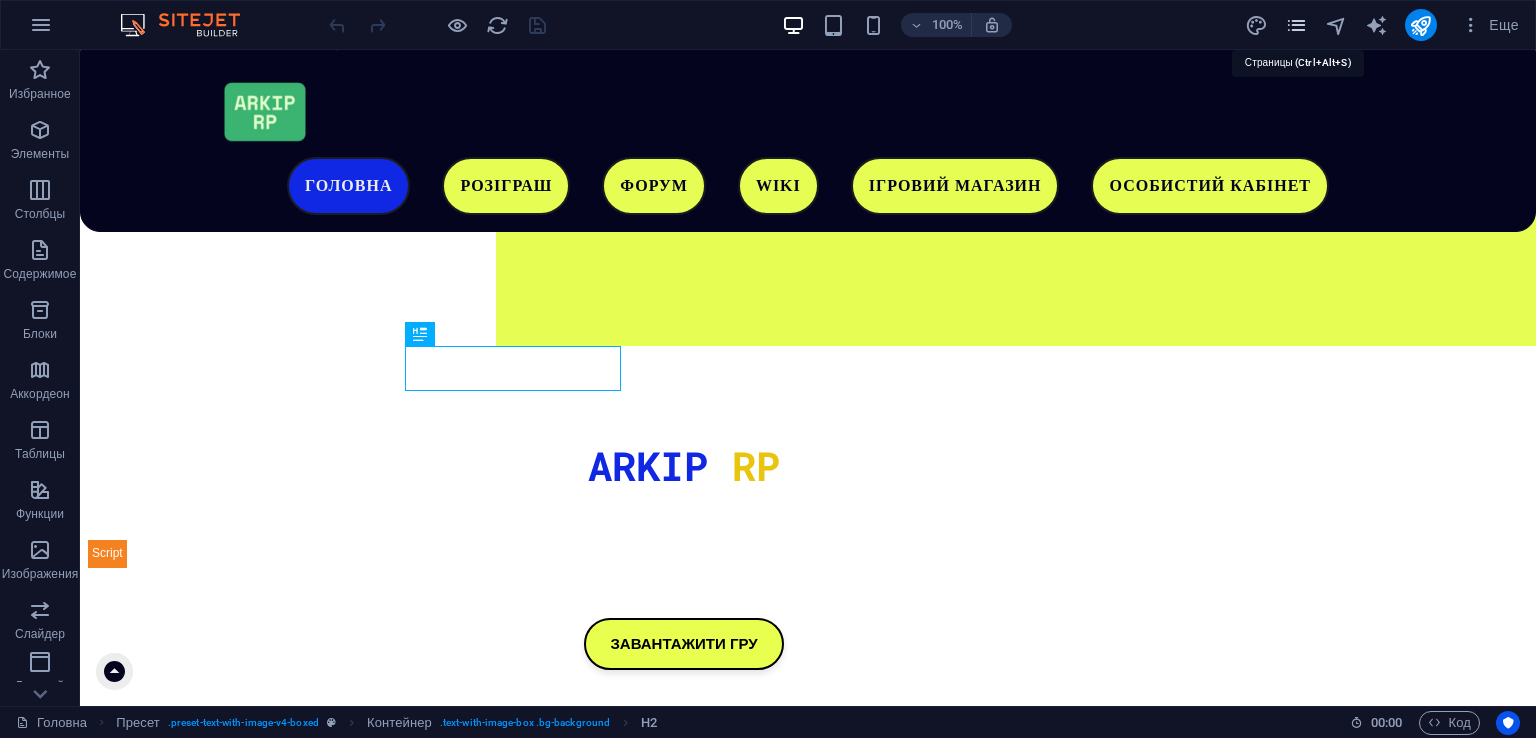 click at bounding box center [1296, 25] 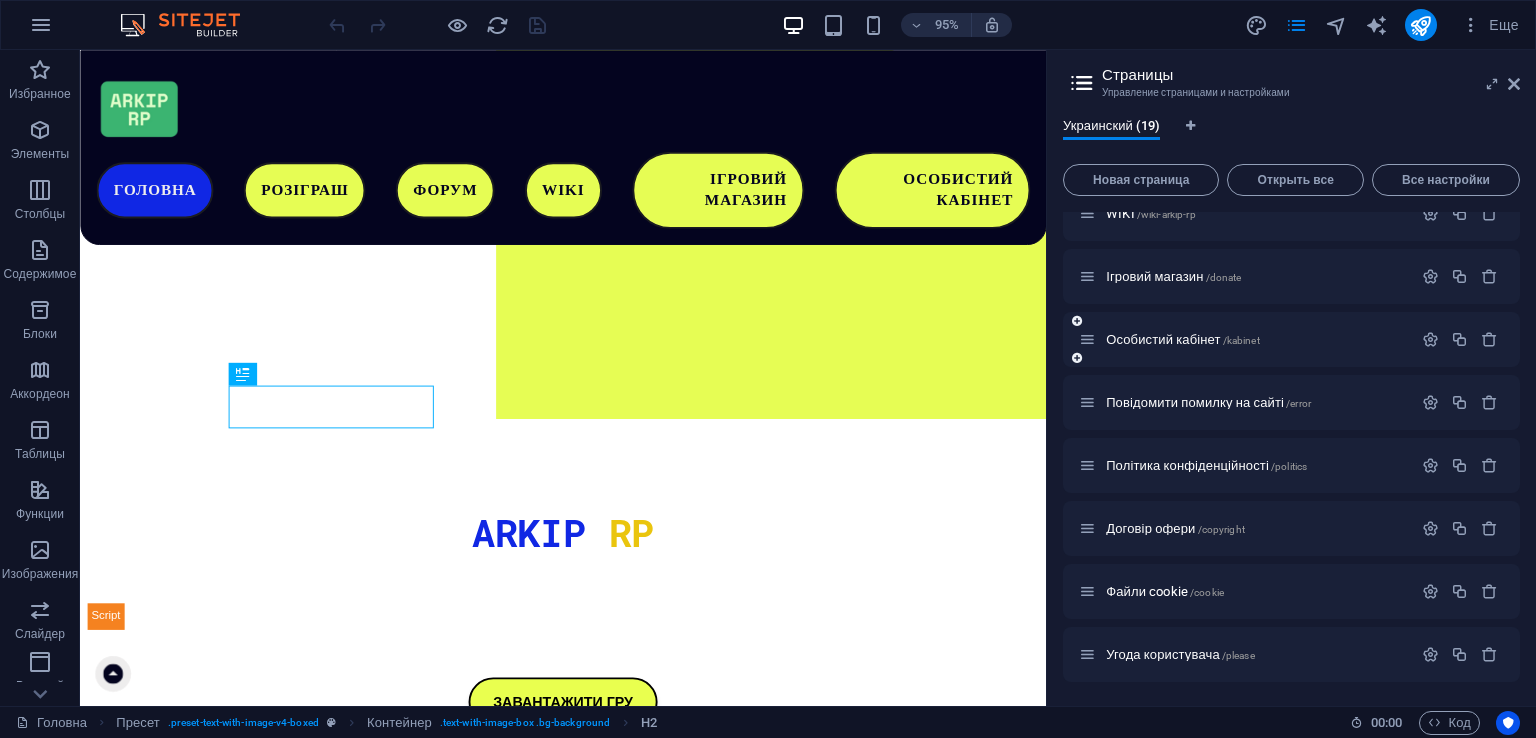 scroll, scrollTop: 400, scrollLeft: 0, axis: vertical 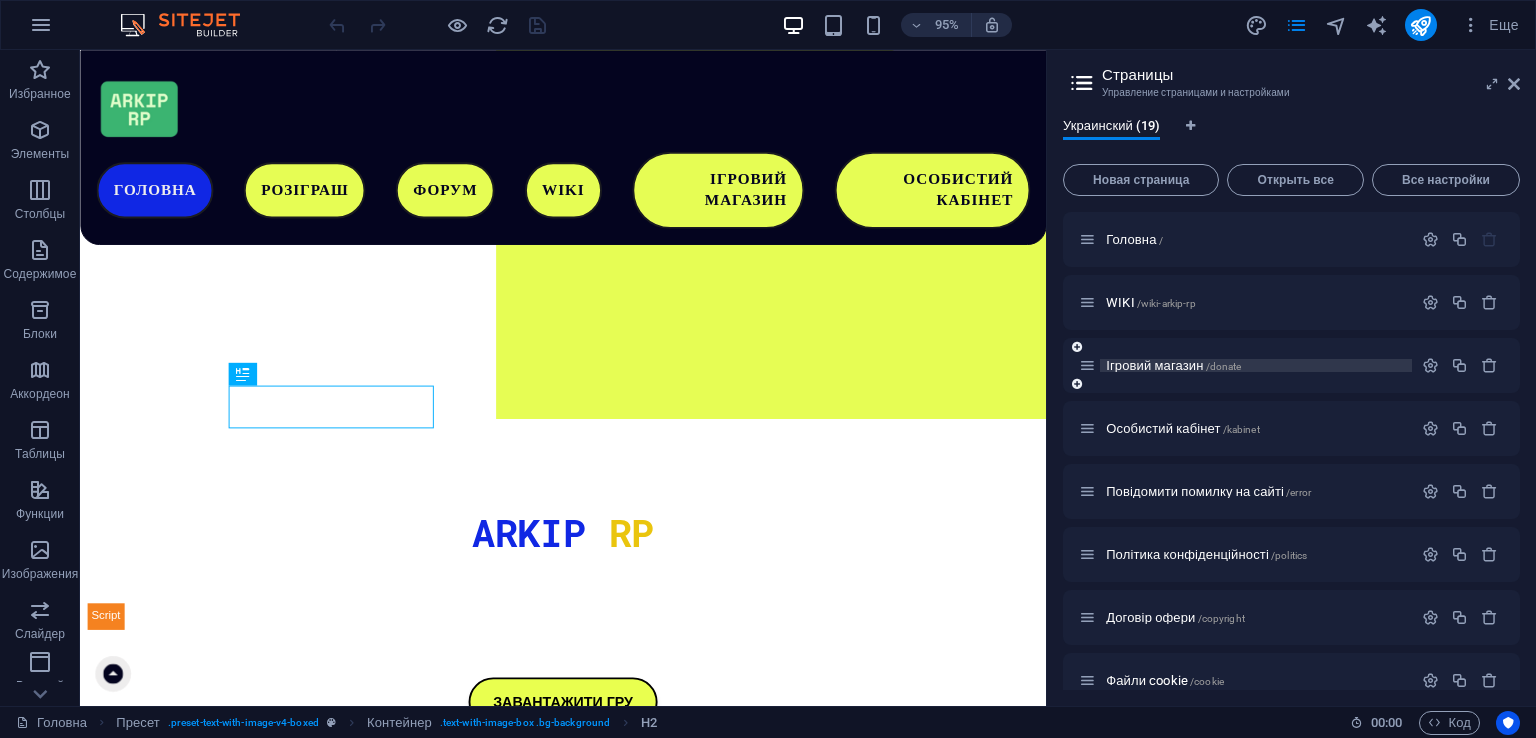 click on "Ігровий магазин /donate" at bounding box center [1173, 365] 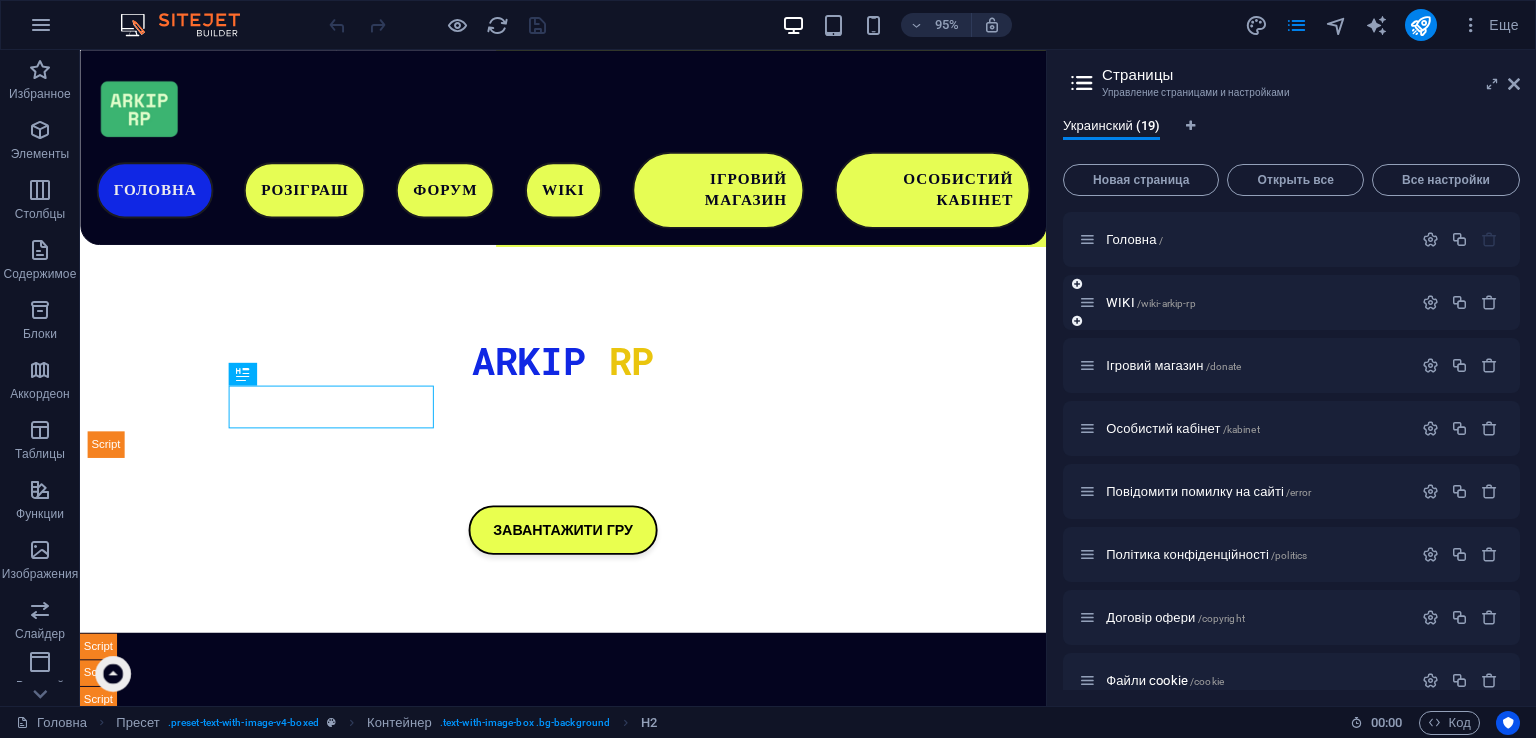 scroll, scrollTop: 0, scrollLeft: 0, axis: both 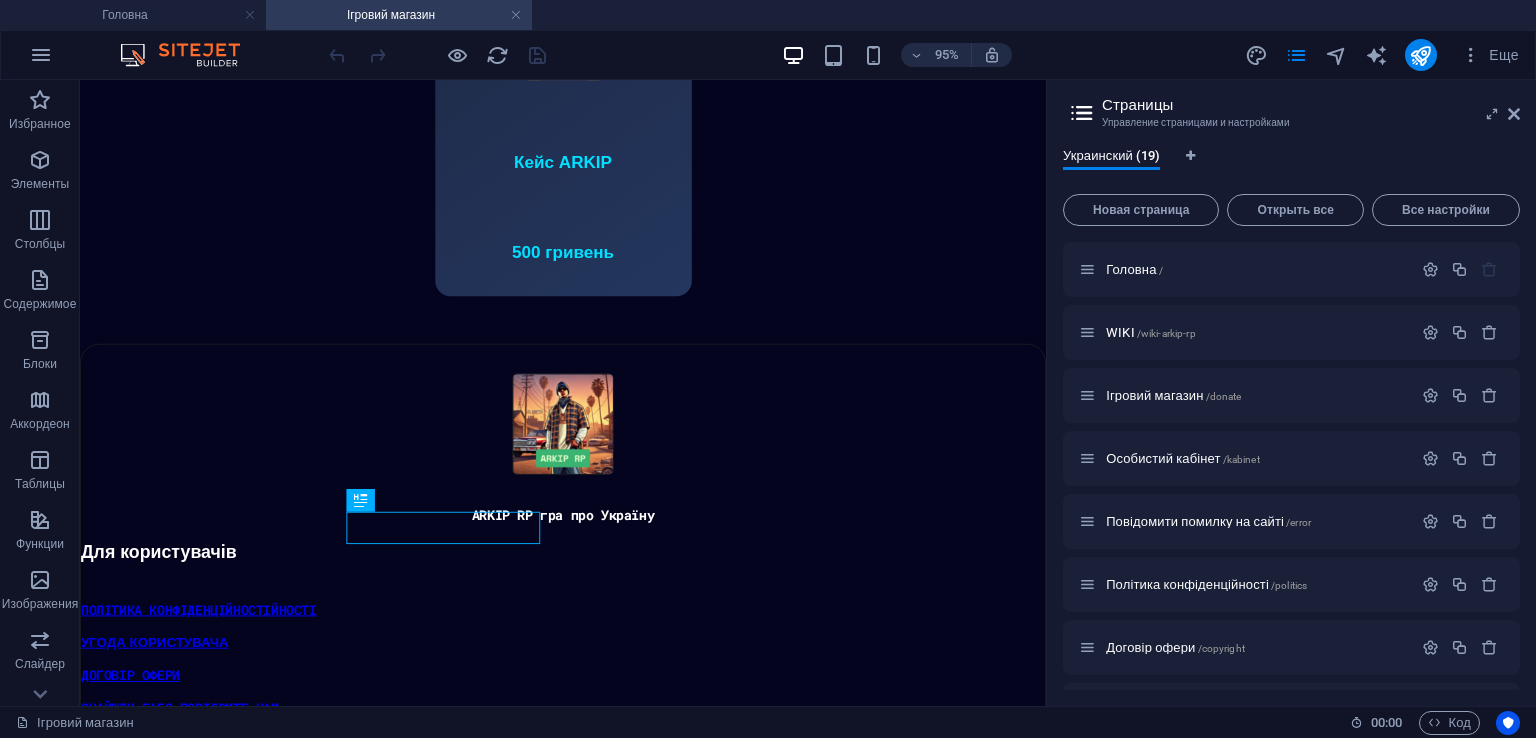 click on "Страницы" at bounding box center [1311, 105] 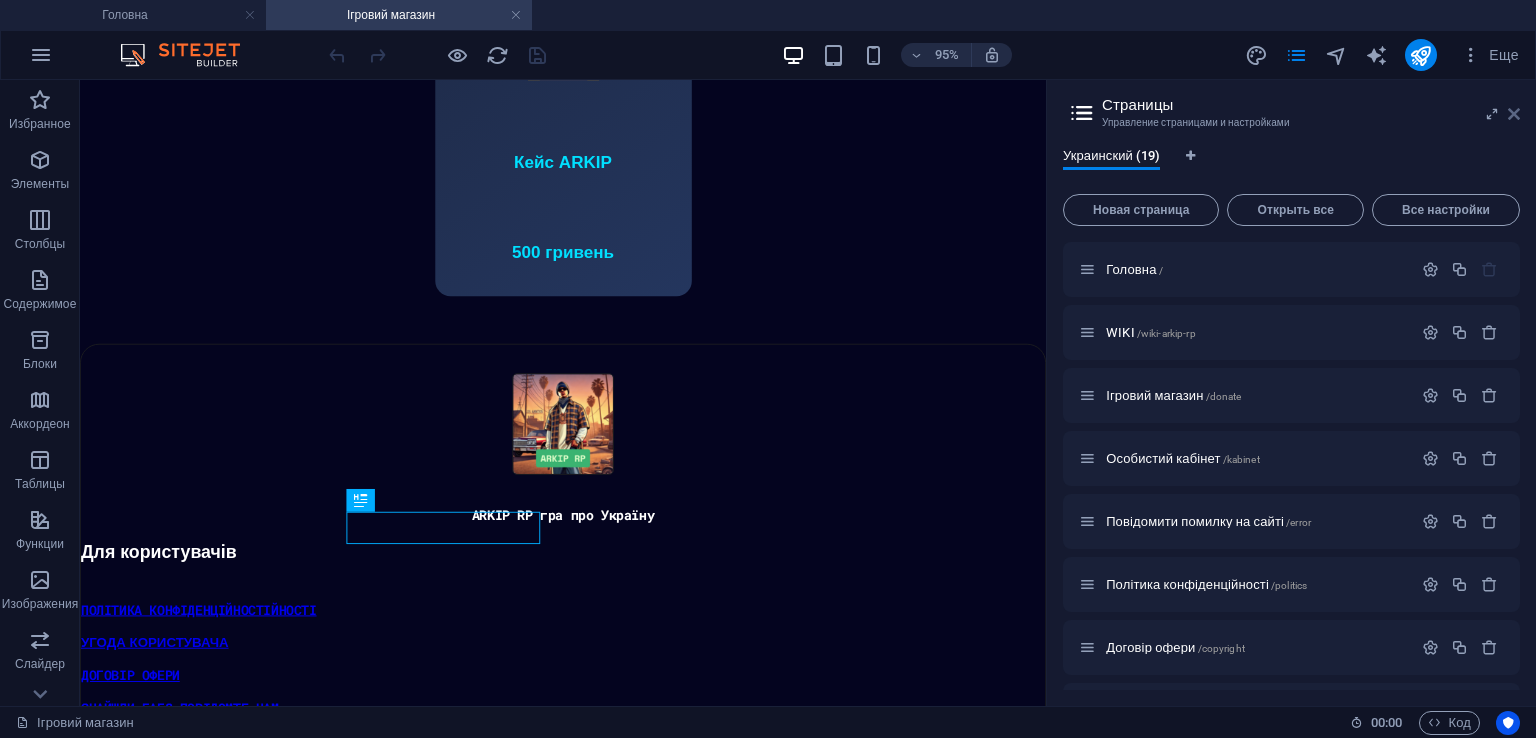 click at bounding box center [1514, 114] 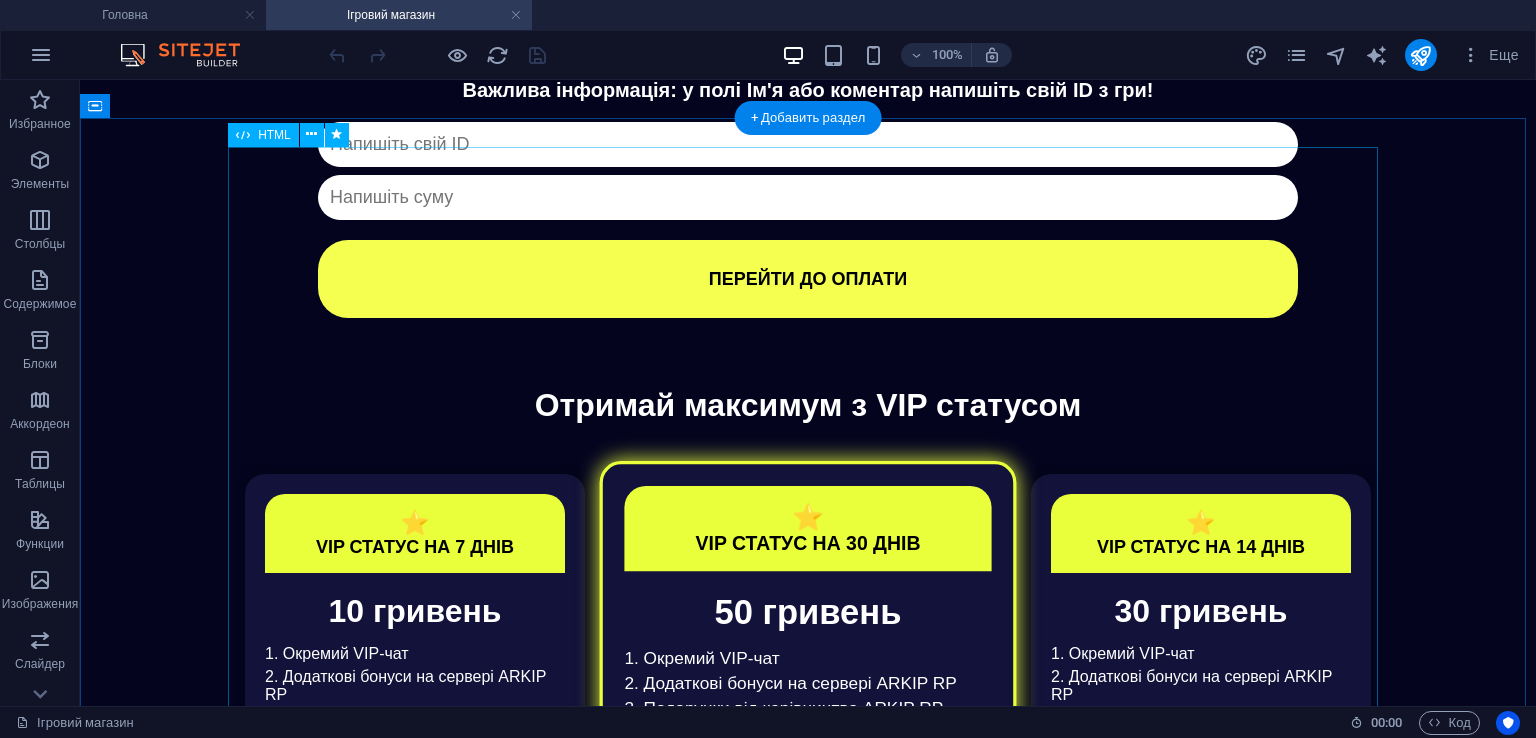 scroll, scrollTop: 1120, scrollLeft: 0, axis: vertical 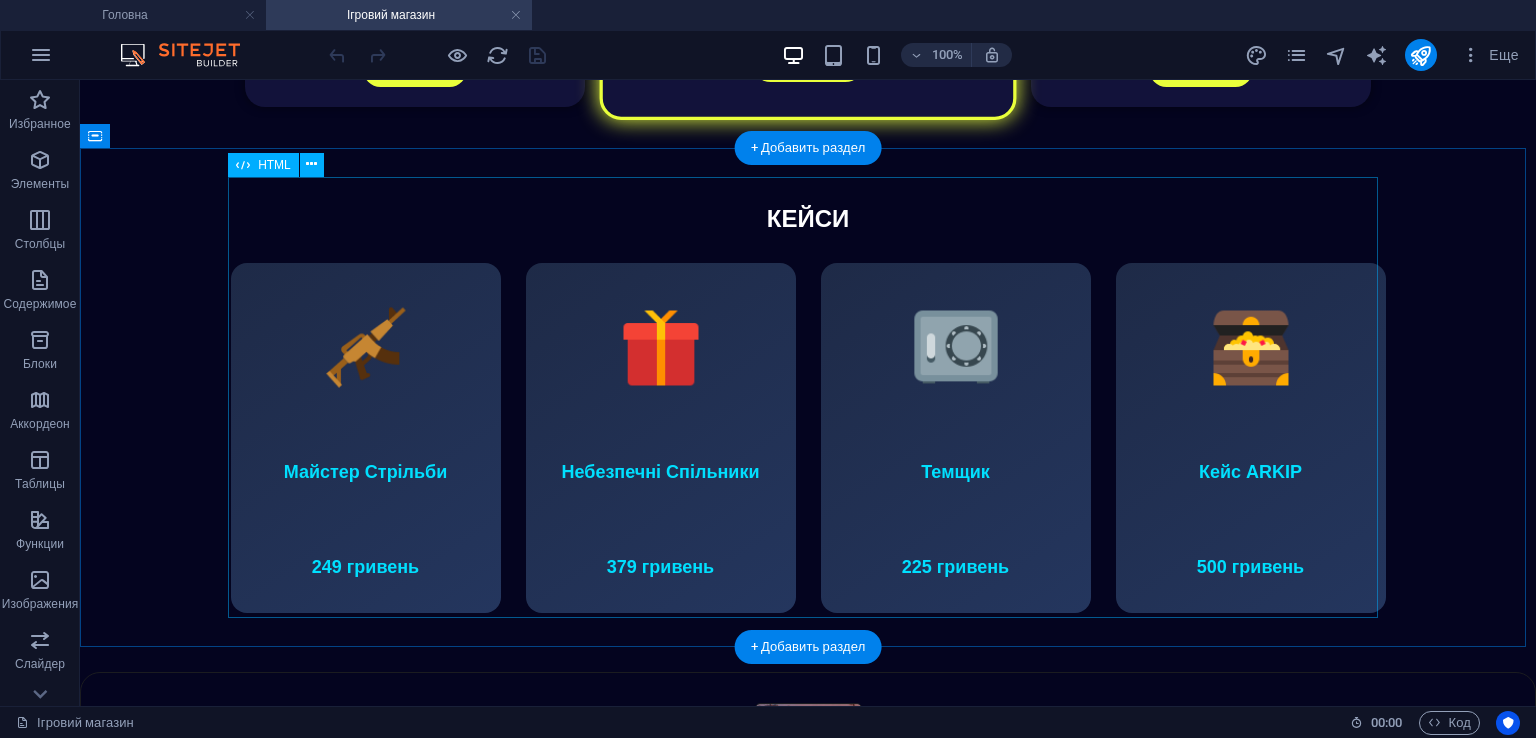 click on "Кейси з анімацією
КЕЙСИ
Майстер Стрільби
249 гривень
Небезпечні Спільники
379 гривень
Темщик
225 гривень
Кейс ARKIP
500 гривень
✖
Вибраний кейс
Відкрити на сайті
Відкрити на сервері
Забрати приз" at bounding box center [808, 414] 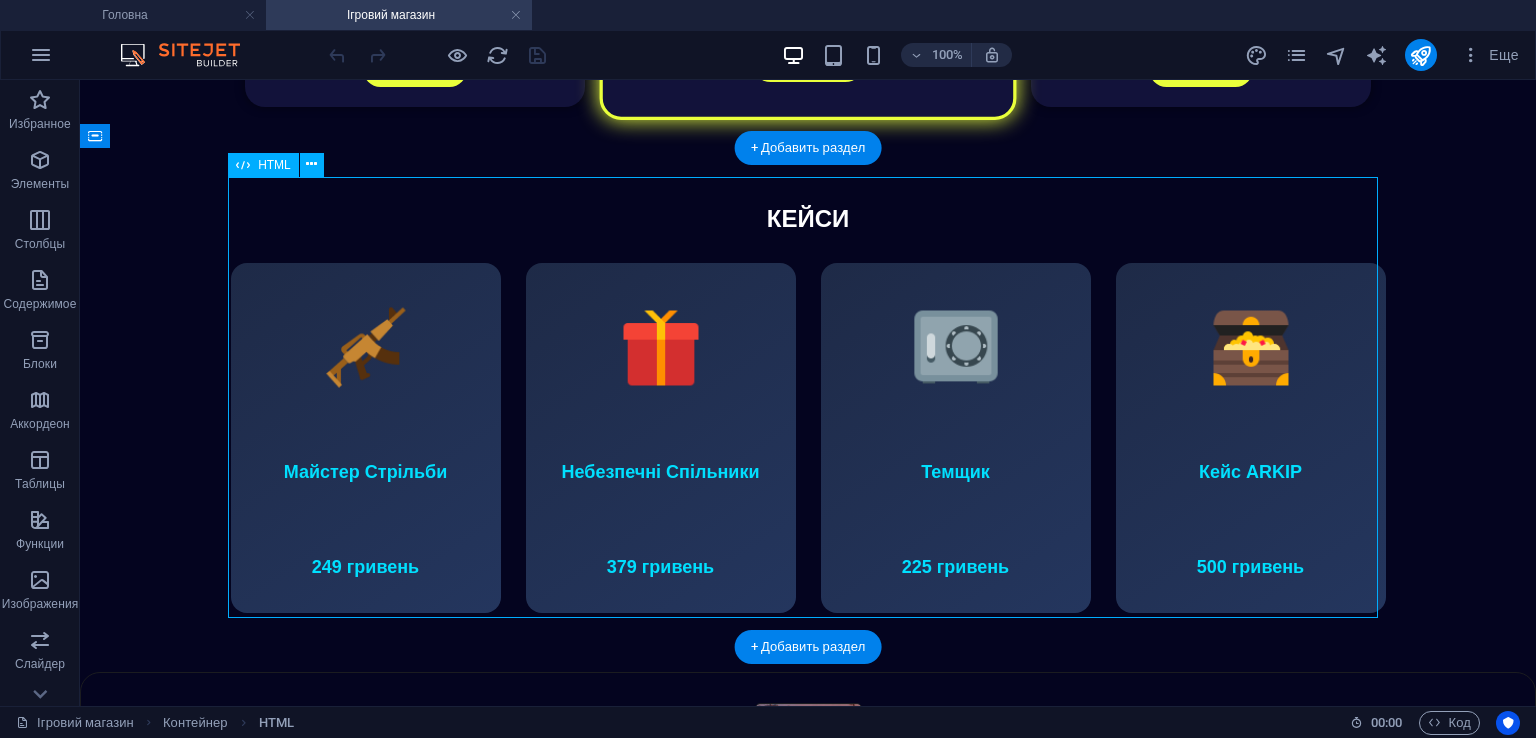 click on "Кейси з анімацією
КЕЙСИ
Майстер Стрільби
249 гривень
Небезпечні Спільники
379 гривень
Темщик
225 гривень
Кейс ARKIP
500 гривень
✖
Вибраний кейс
Відкрити на сайті
Відкрити на сервері
Забрати приз" at bounding box center [808, 414] 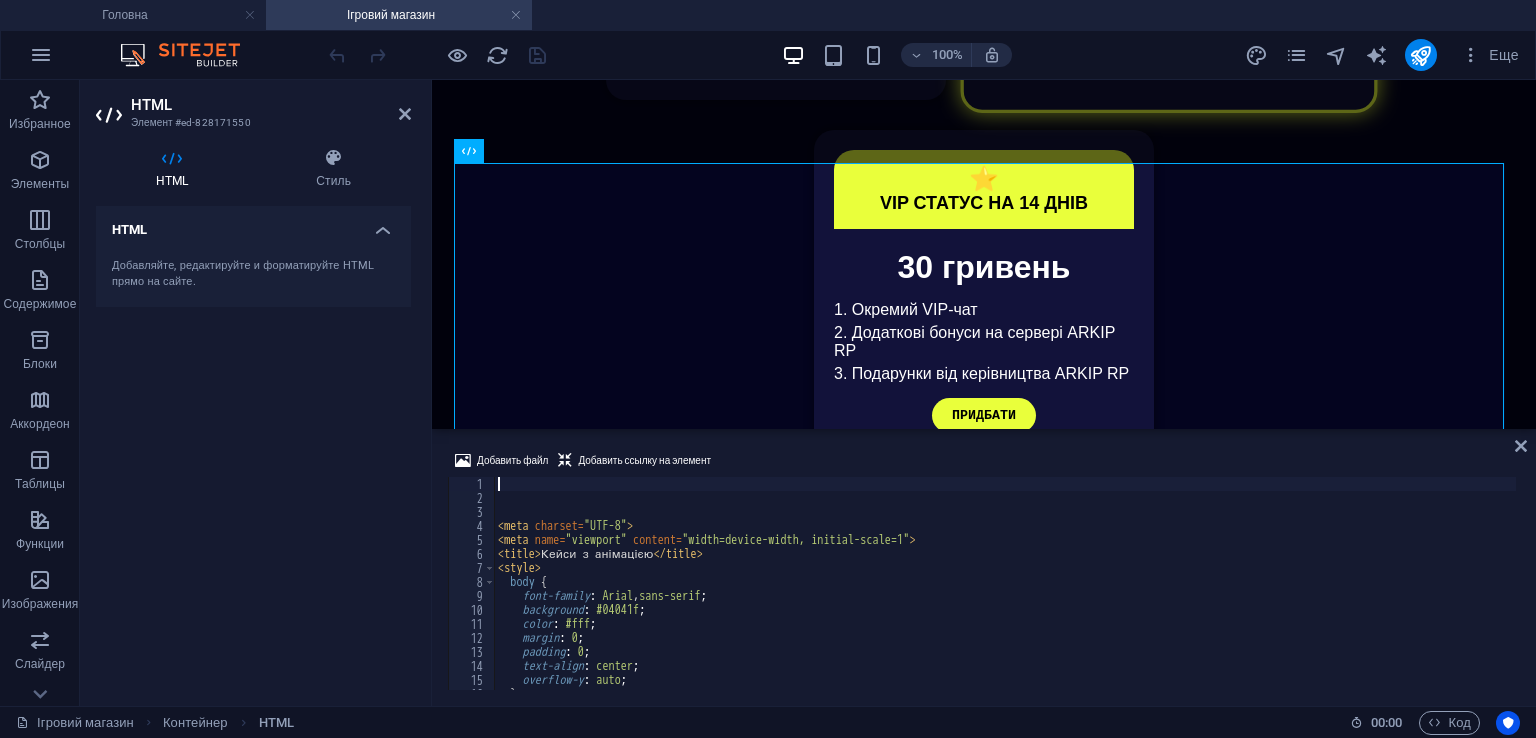 scroll, scrollTop: 1170, scrollLeft: 0, axis: vertical 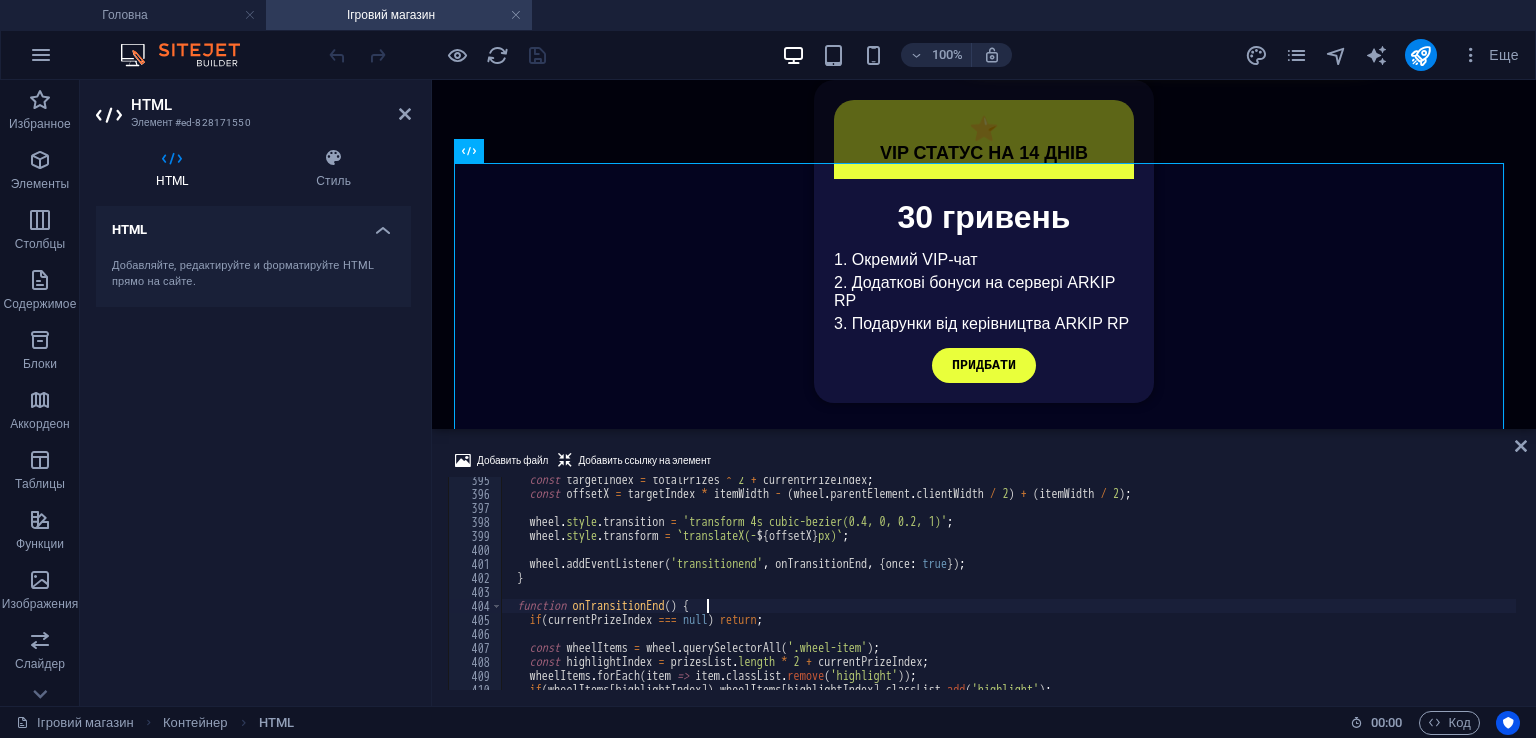 click on "const   targetIndex   =   totalPrizes   *   2   +   currentPrizeIndex ;      const   offsetX   =   targetIndex   *   itemWidth   -   ( wheel . parentElement . clientWidth   /   2 )   +   ( itemWidth   /   2 ) ;      wheel . style . transition   =   'transform 4s cubic-bezier(0.4, 0, 0.2, 1)' ;      wheel . style . transform   =   ` translateX(- ${ offsetX } px) ` ;      wheel . addEventListener ( 'transitionend' ,   onTransitionEnd ,   { once :   true }) ;    }    function   onTransitionEnd ( )   {      if ( currentPrizeIndex   ===   null )   return ;      const   wheelItems   =   wheel . querySelectorAll ( '.wheel-item' ) ;      const   highlightIndex   =   prizesList . length   *   2   +   currentPrizeIndex ;      wheelItems . forEach ( item   =>   item . classList . remove ( 'highlight' )) ;      if ( wheelItems [ highlightIndex ])   wheelItems [ highlightIndex ] . classList . add ( 'highlight' ) ;" at bounding box center (1008, 593) 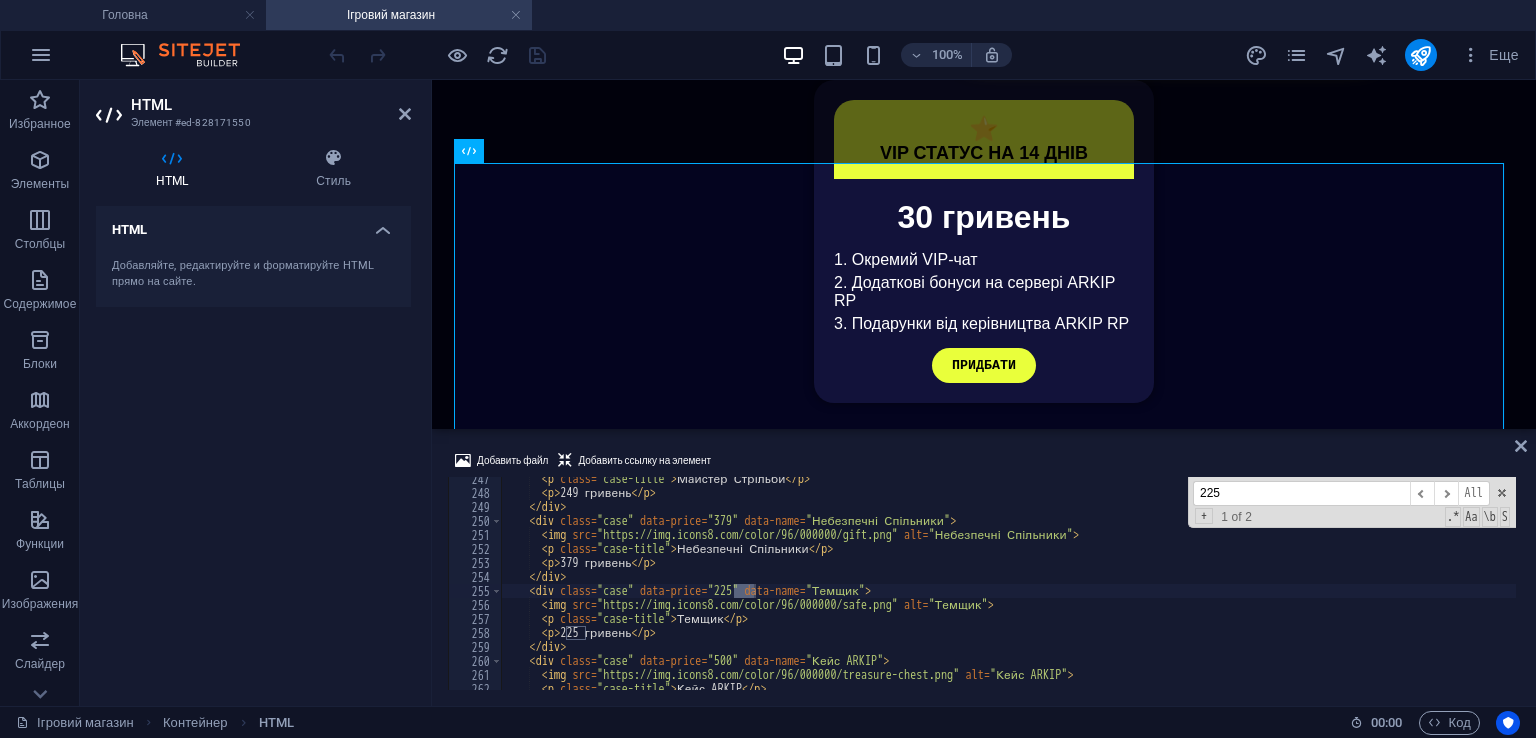 scroll, scrollTop: 3449, scrollLeft: 0, axis: vertical 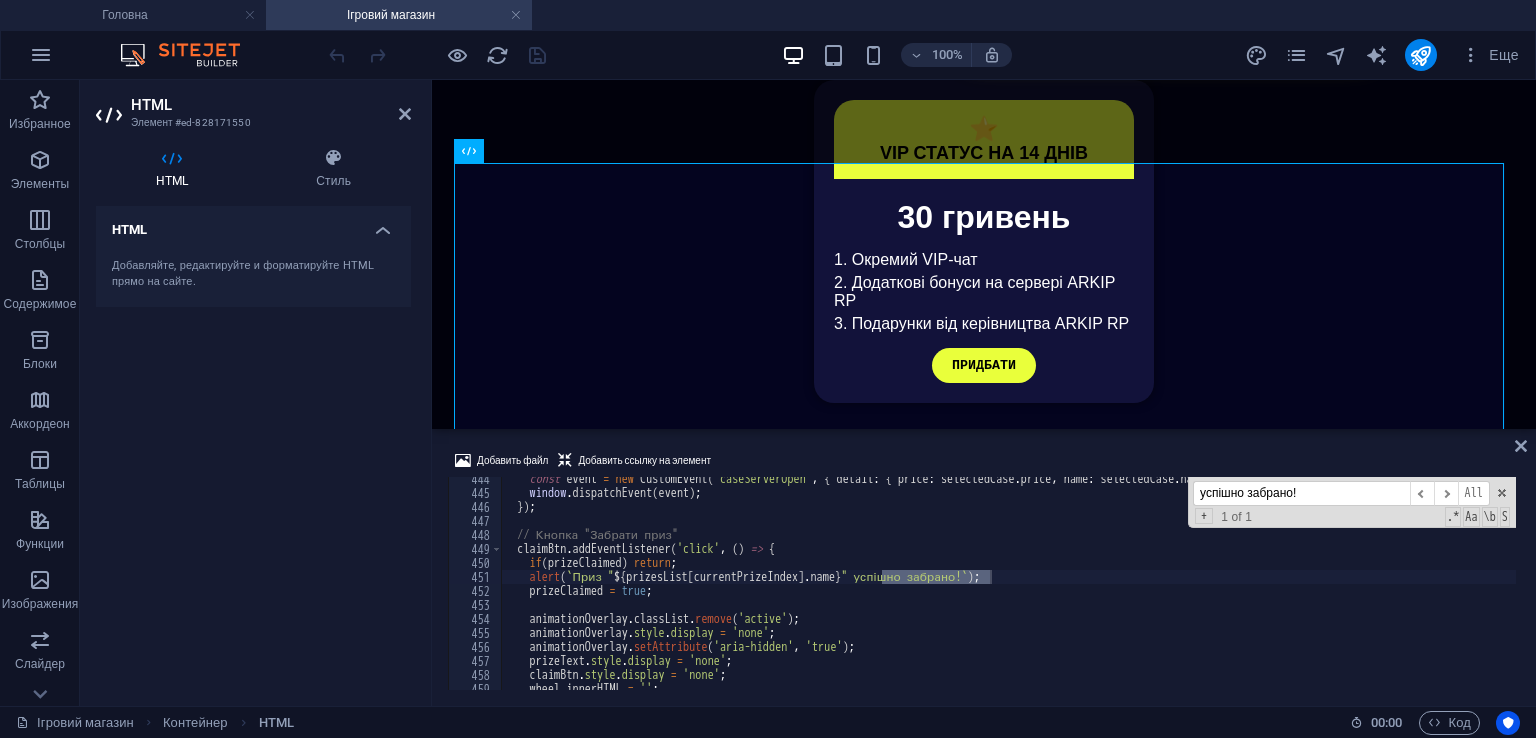 type on "успішно забрано!" 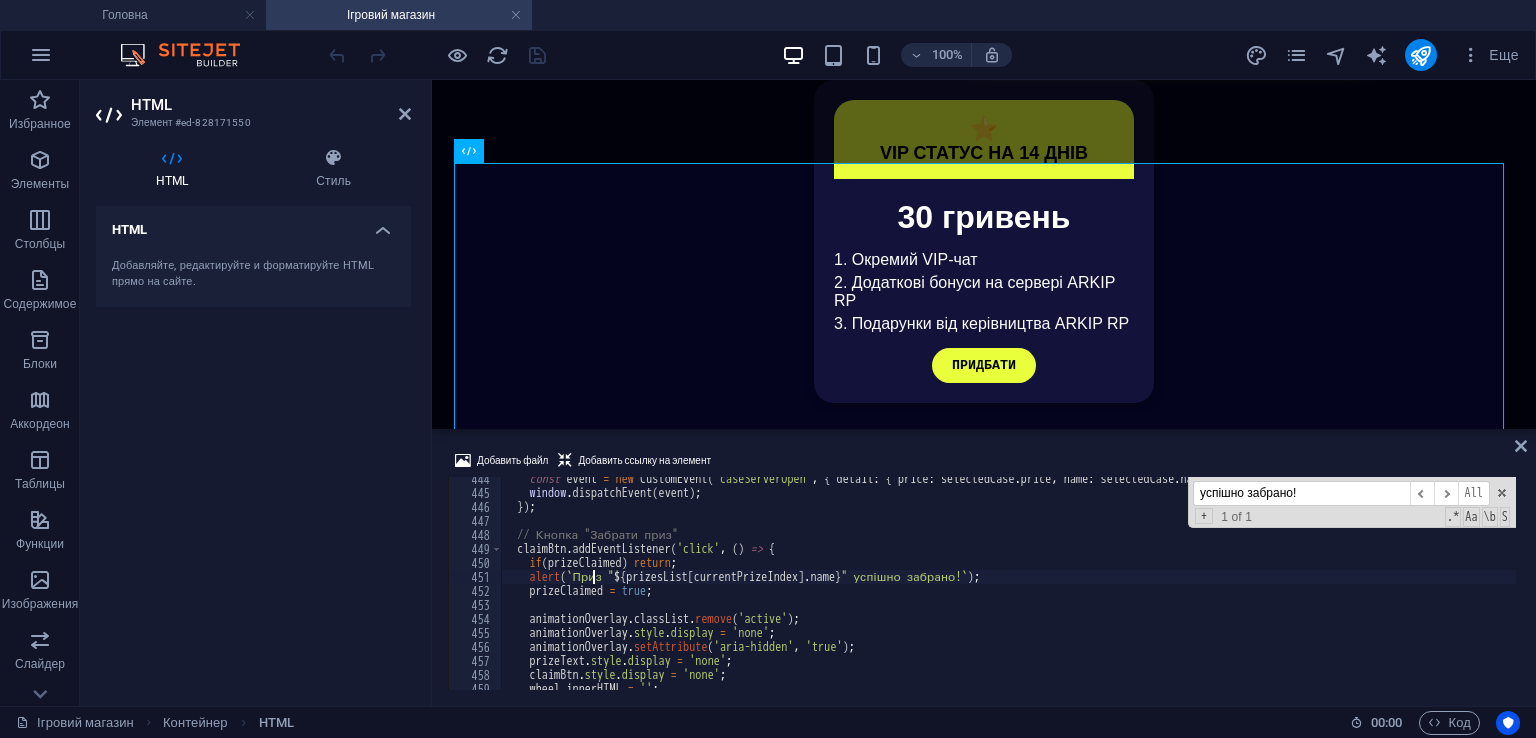 click on "const   event   =   new   CustomEvent ( 'caseServerOpen' ,   {   detail :   {   price :   selectedCase . price ,   name :   selectedCase . name   }   }) ;      window . dispatchEvent ( event ) ;    }) ;    // Кнопка "Забрати приз"    claimBtn . addEventListener ( 'click' ,   ( )   =>   {      if ( prizeClaimed )   return ;      alert ( ` Приз " ${ prizesList [ currentPrizeIndex ] . name } " успішно забрано! ` ) ;      prizeClaimed   =   true ;      animationOverlay . classList . remove ( 'active' ) ;      animationOverlay . style . display   =   'none' ;      animationOverlay . setAttribute ( 'aria-hidden' ,   'true' ) ;      prizeText . style . display   =   'none' ;      claimBtn . style . display   =   'none' ;      wheel . innerHTML   =   '' ;      enableScroll ( ) ;" at bounding box center [1008, 592] 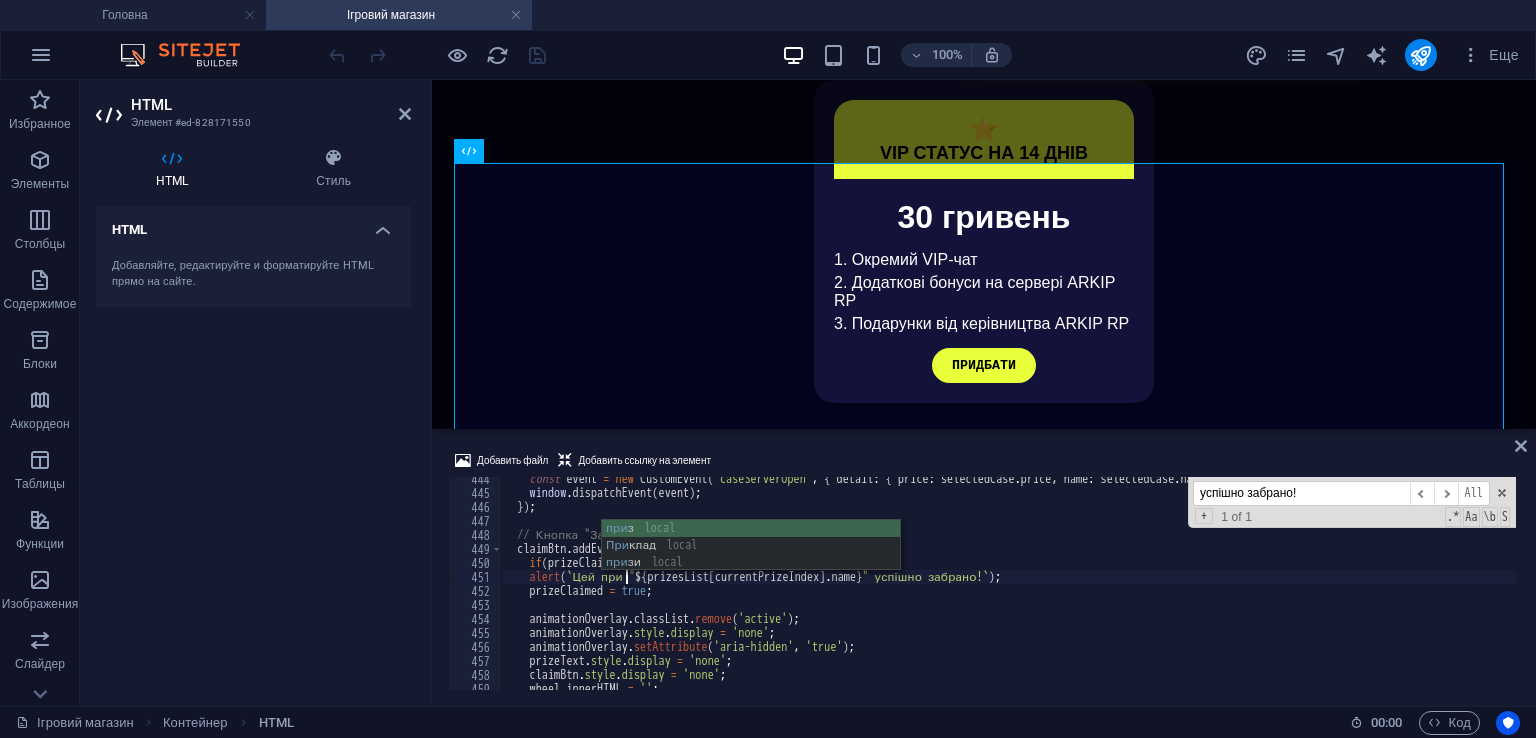 scroll, scrollTop: 0, scrollLeft: 10, axis: horizontal 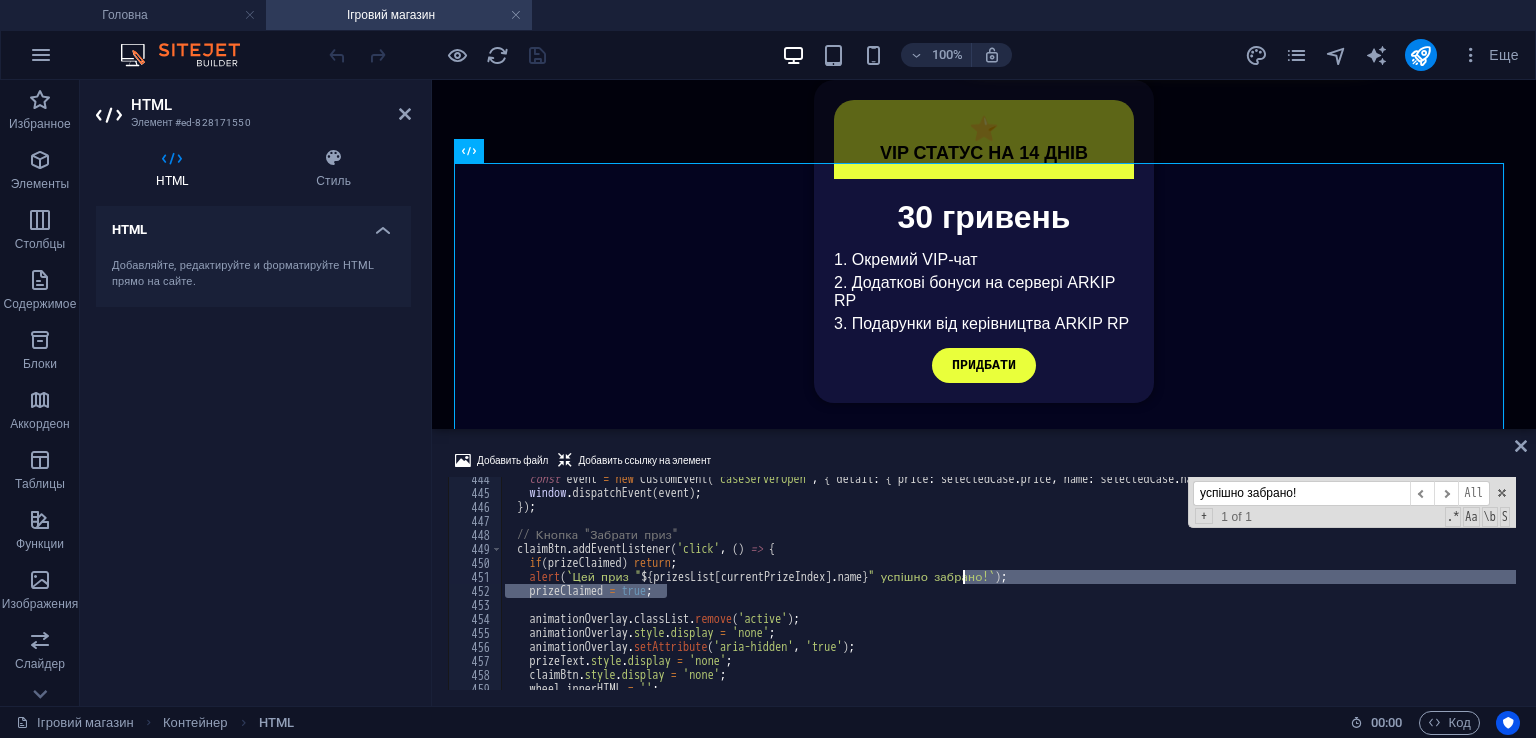 drag, startPoint x: 909, startPoint y: 586, endPoint x: 974, endPoint y: 580, distance: 65.27634 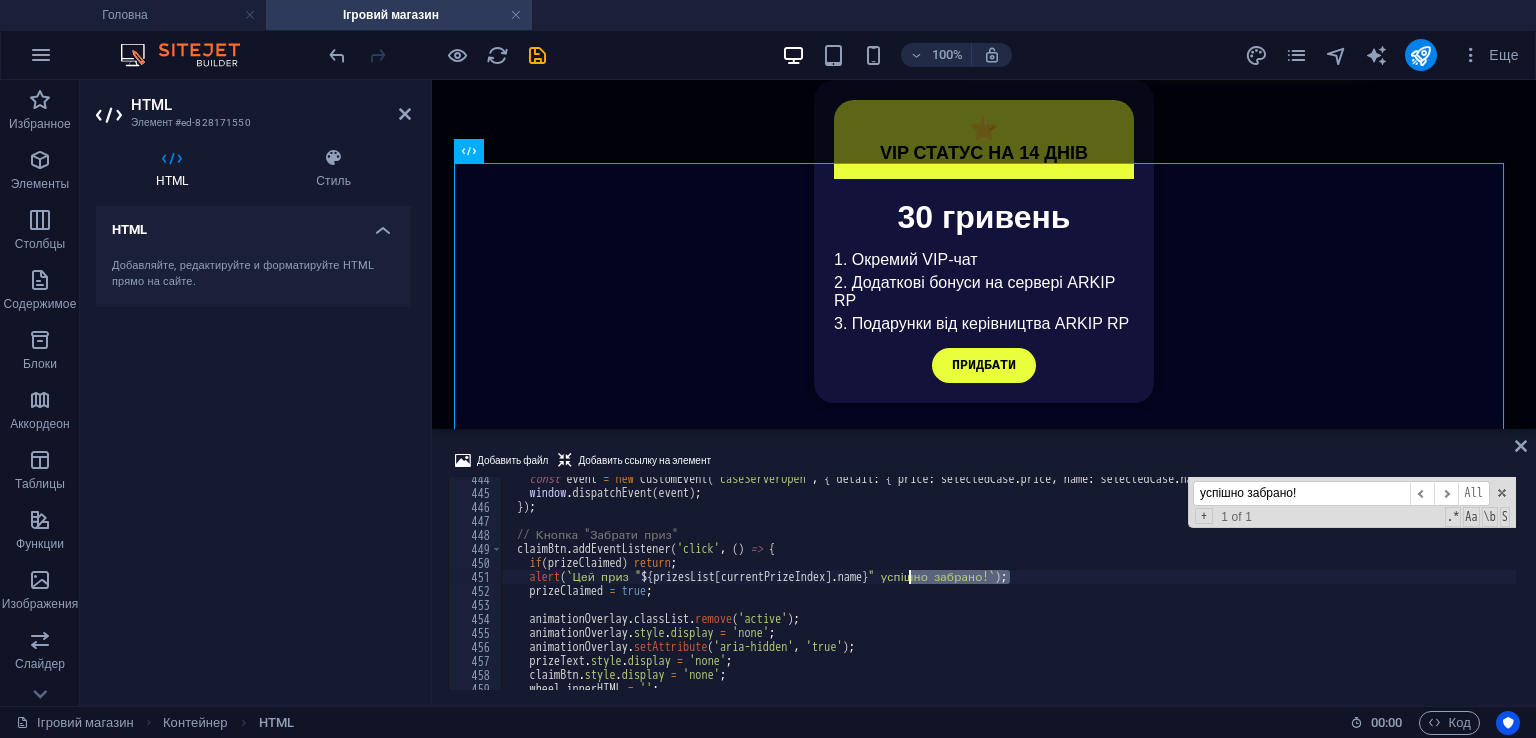 drag, startPoint x: 1013, startPoint y: 576, endPoint x: 911, endPoint y: 575, distance: 102.0049 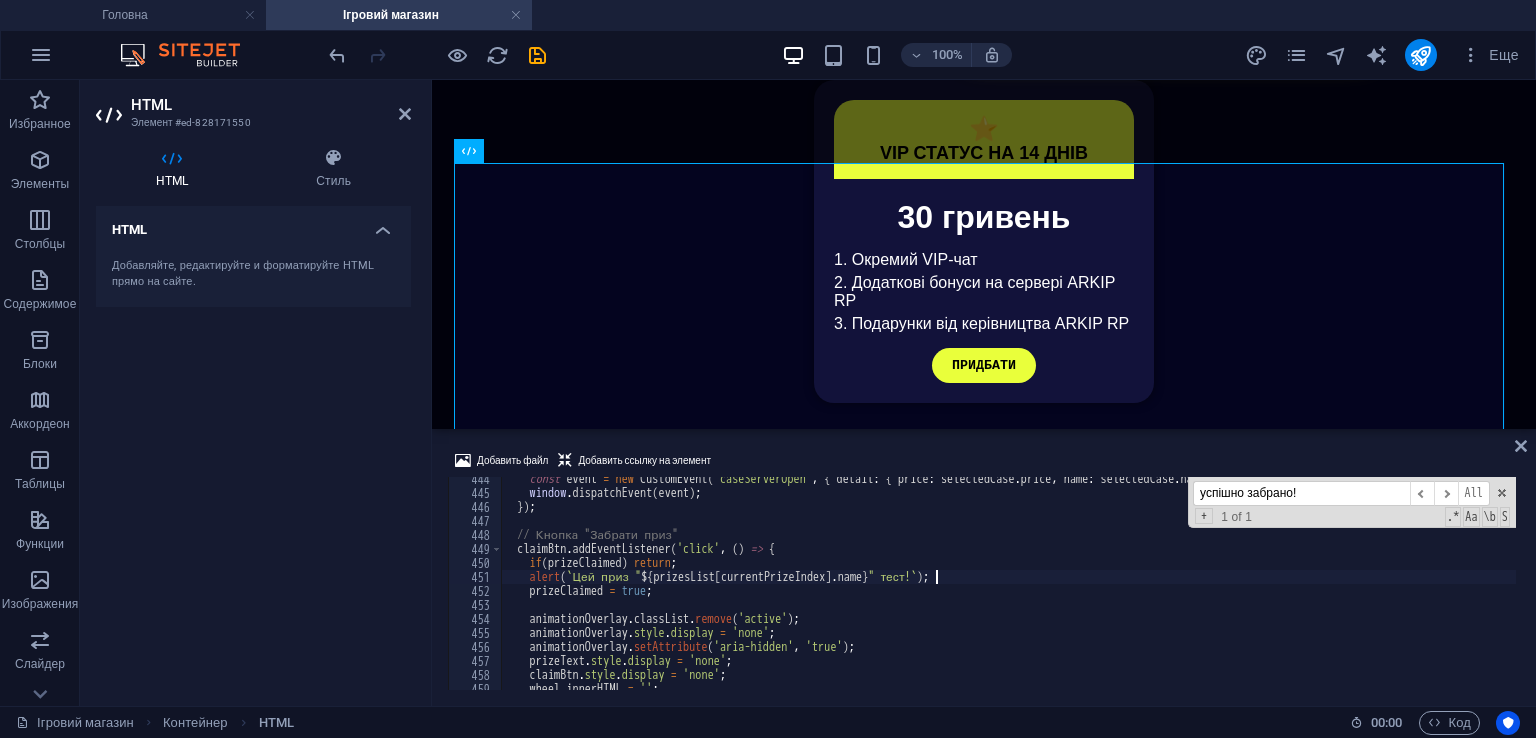 scroll, scrollTop: 0, scrollLeft: 36, axis: horizontal 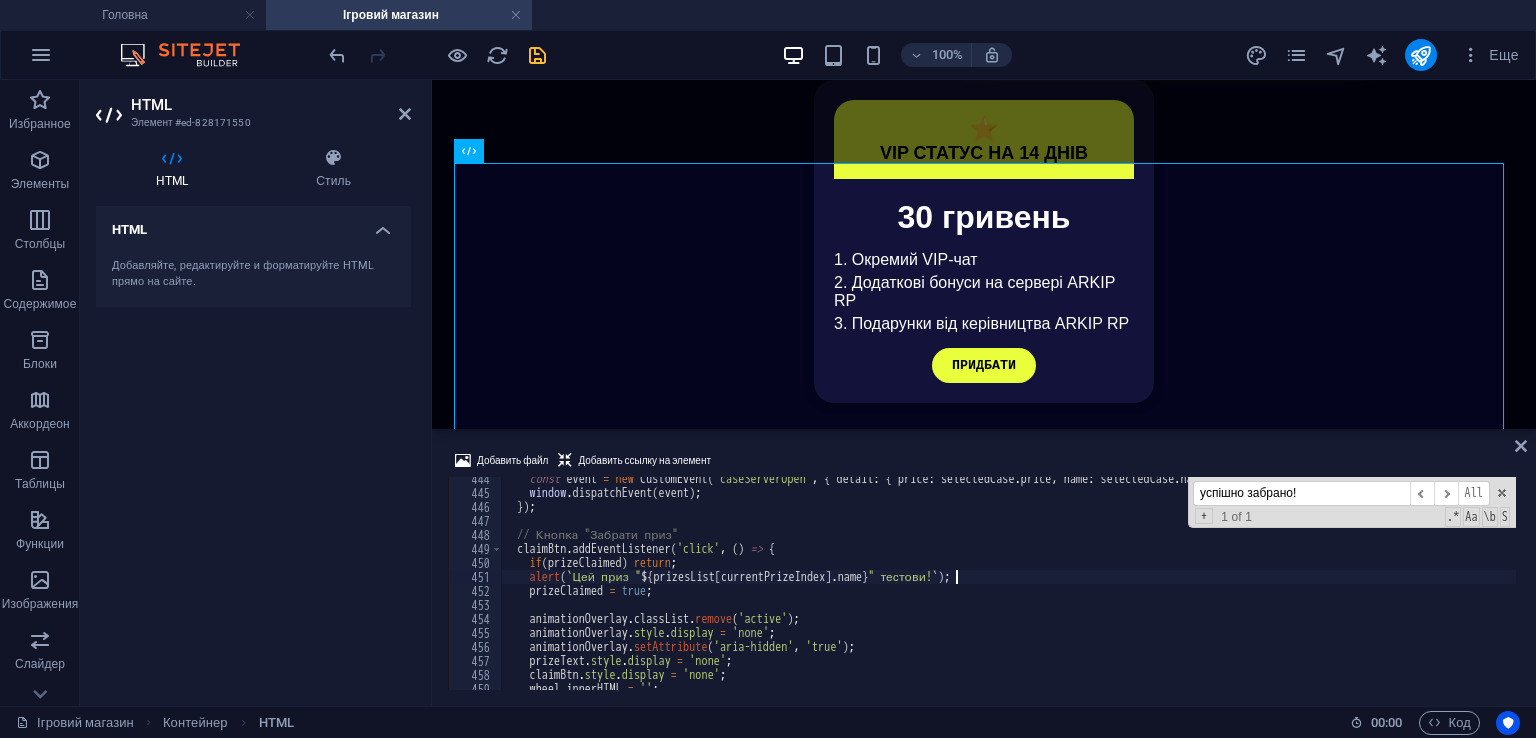 type on "alert(`Цей приз "${prizesList[currentPrizeIndex].name}" тестови!`);" 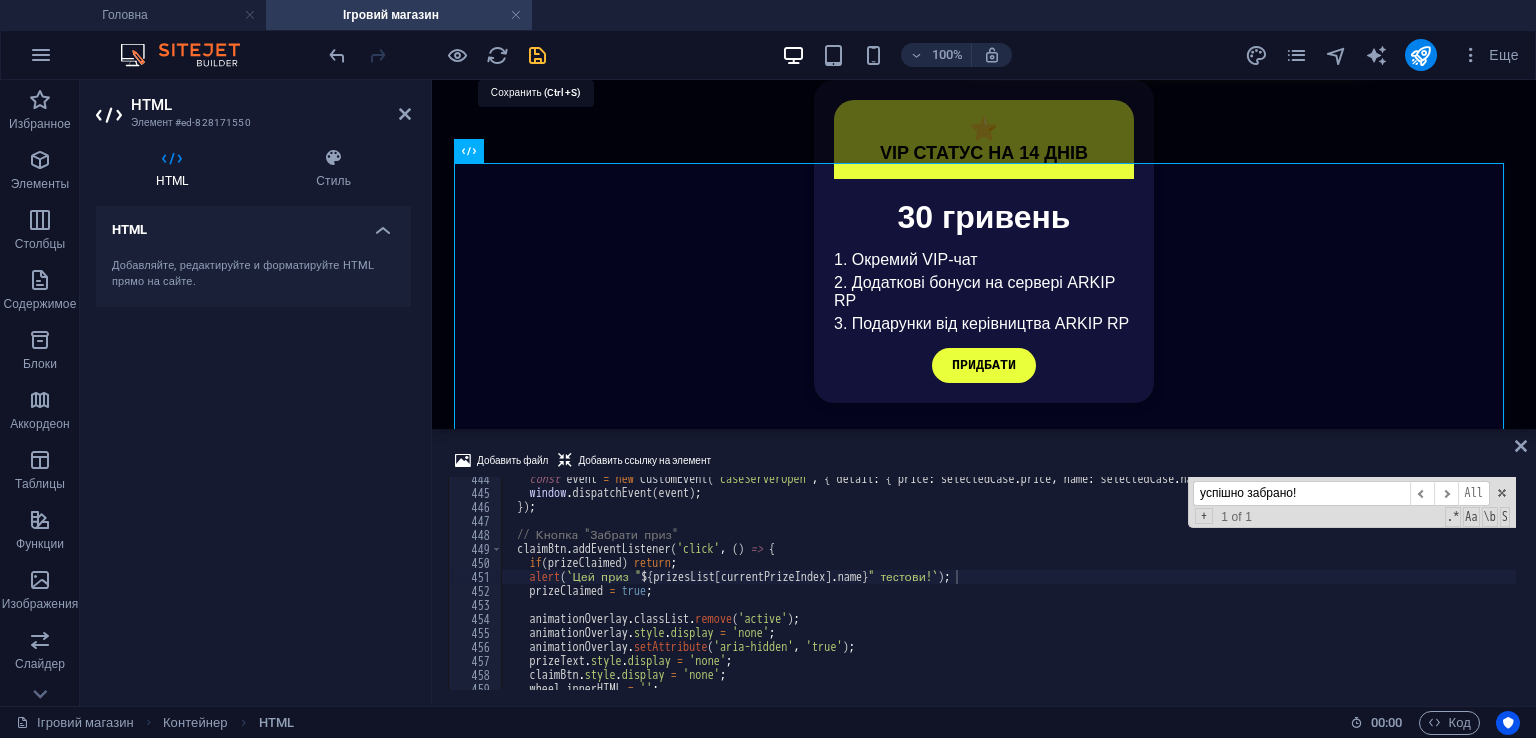 click at bounding box center (537, 55) 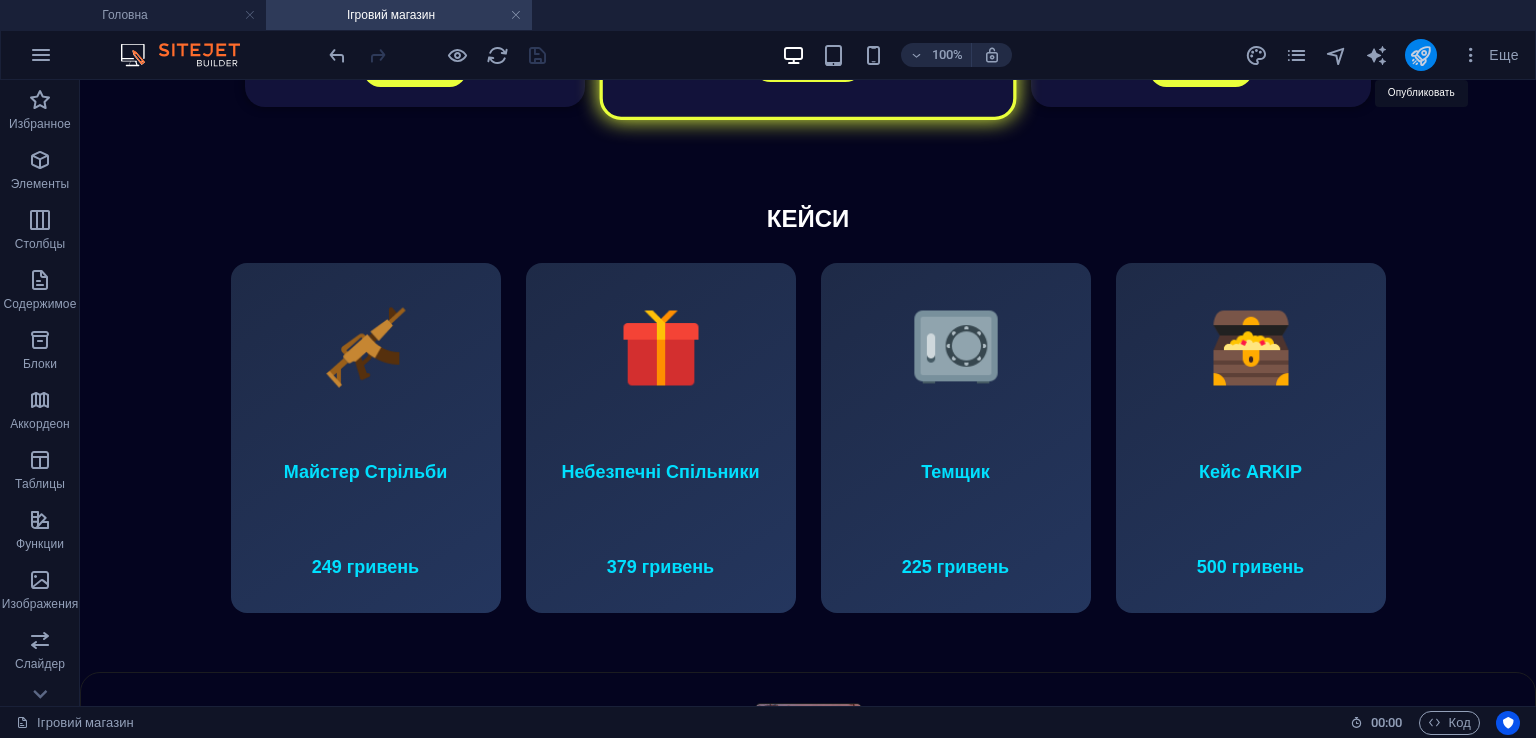 click at bounding box center [1420, 55] 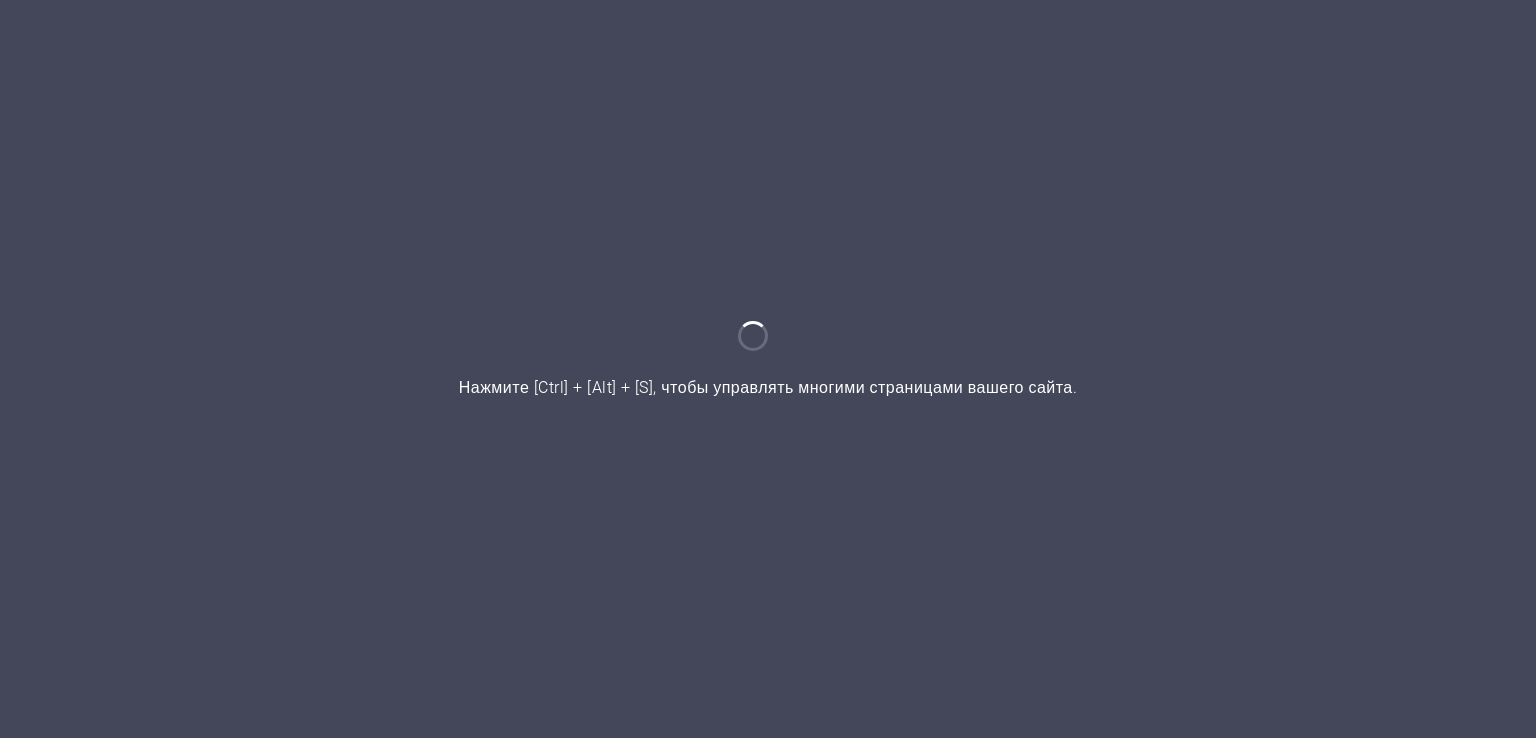 scroll, scrollTop: 0, scrollLeft: 0, axis: both 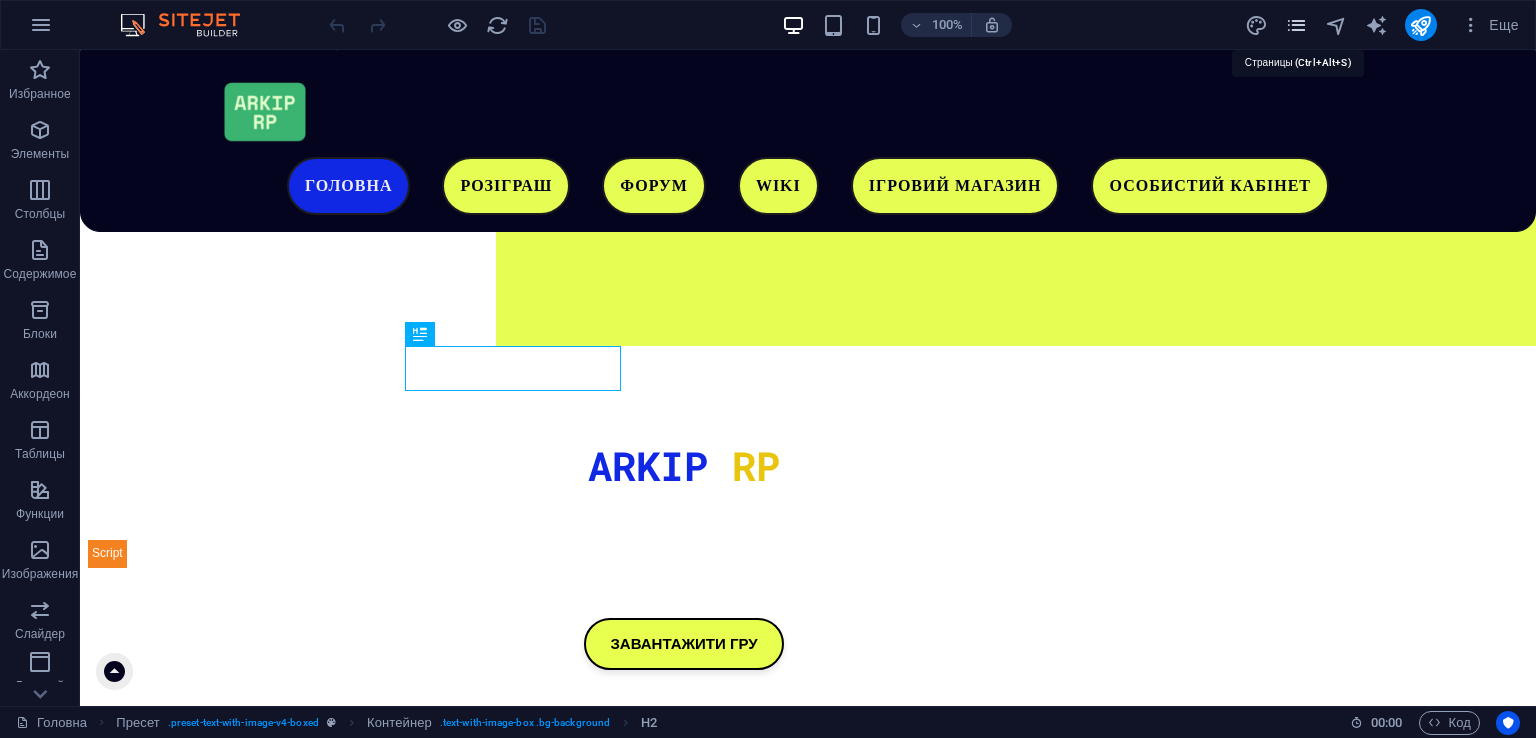 click at bounding box center (1296, 25) 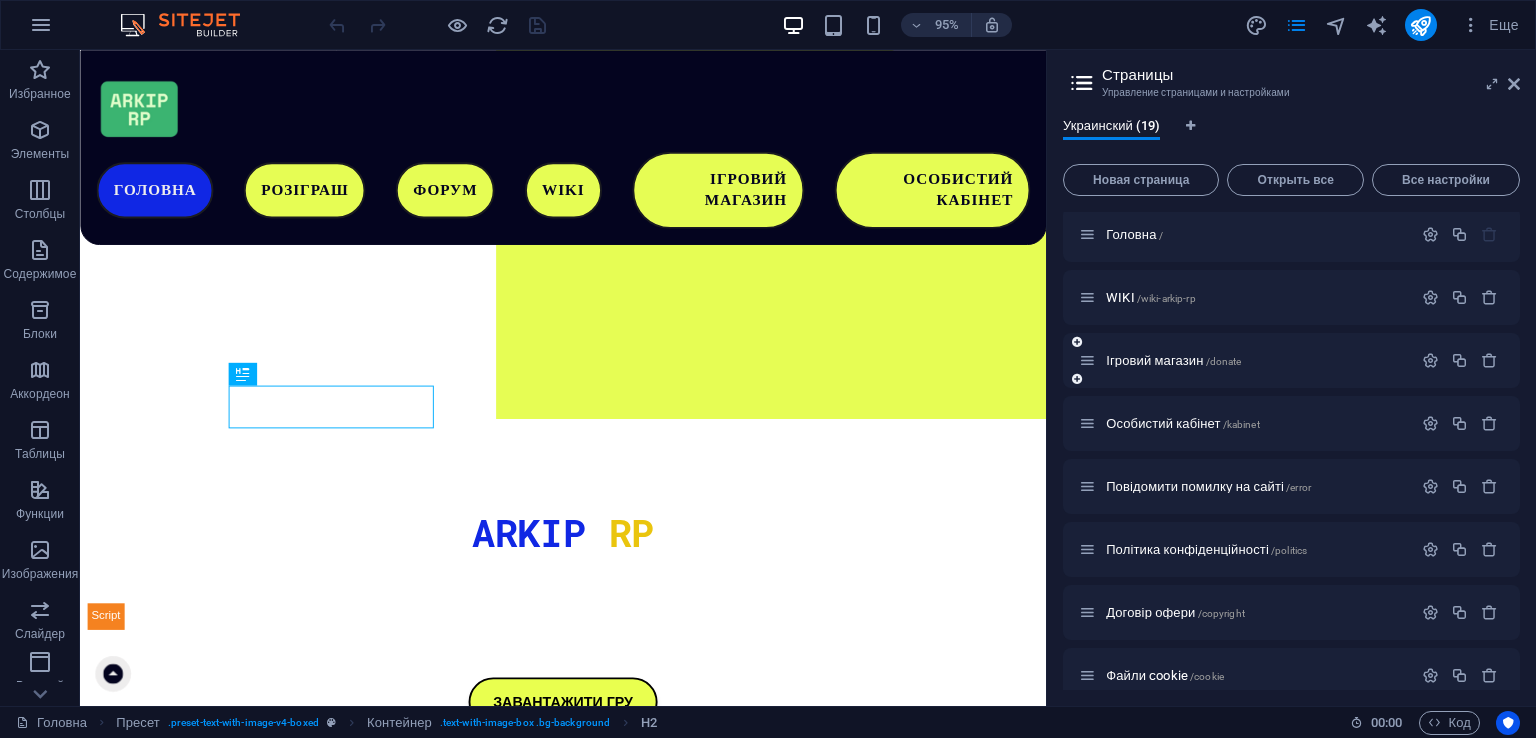 scroll, scrollTop: 0, scrollLeft: 0, axis: both 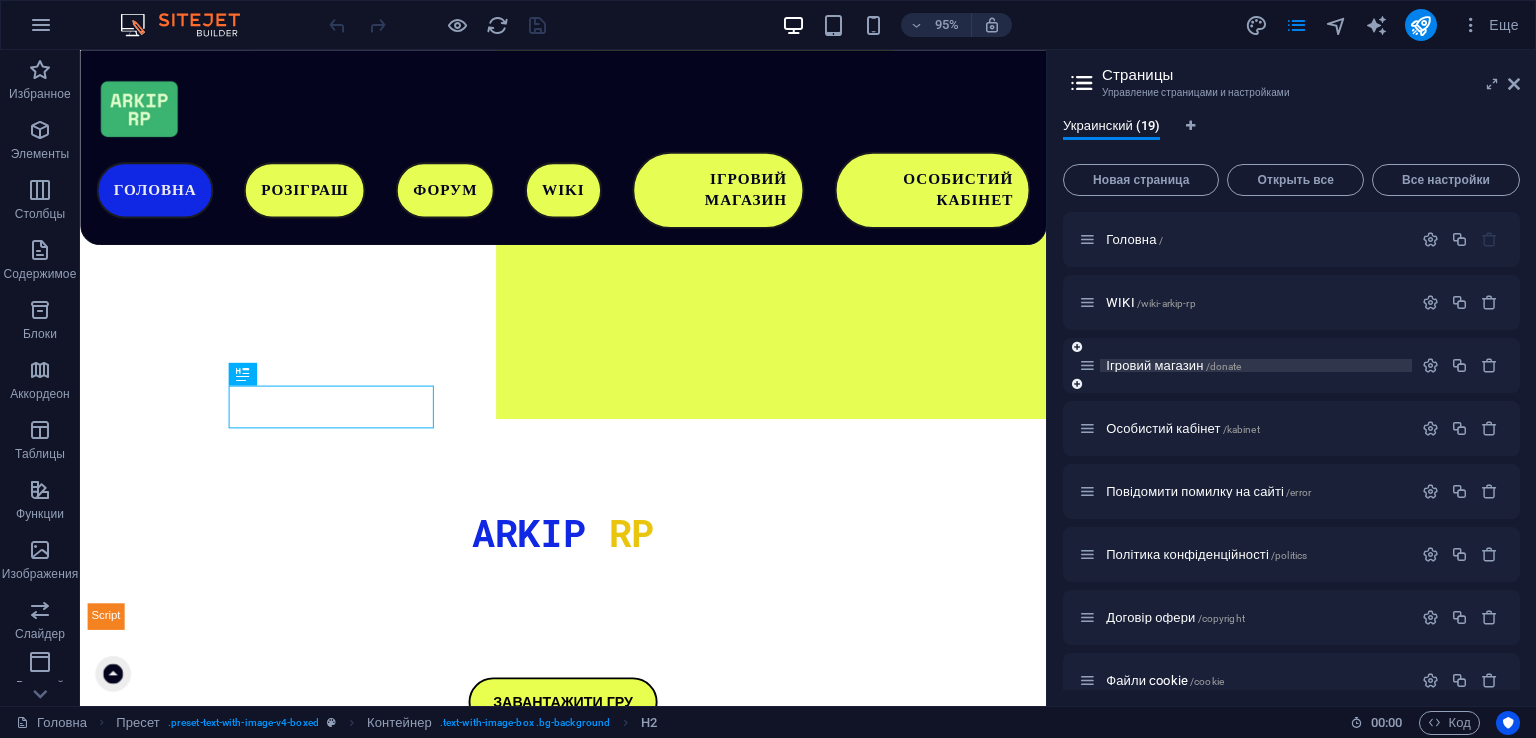 click on "Ігровий магазин /donate" at bounding box center (1173, 365) 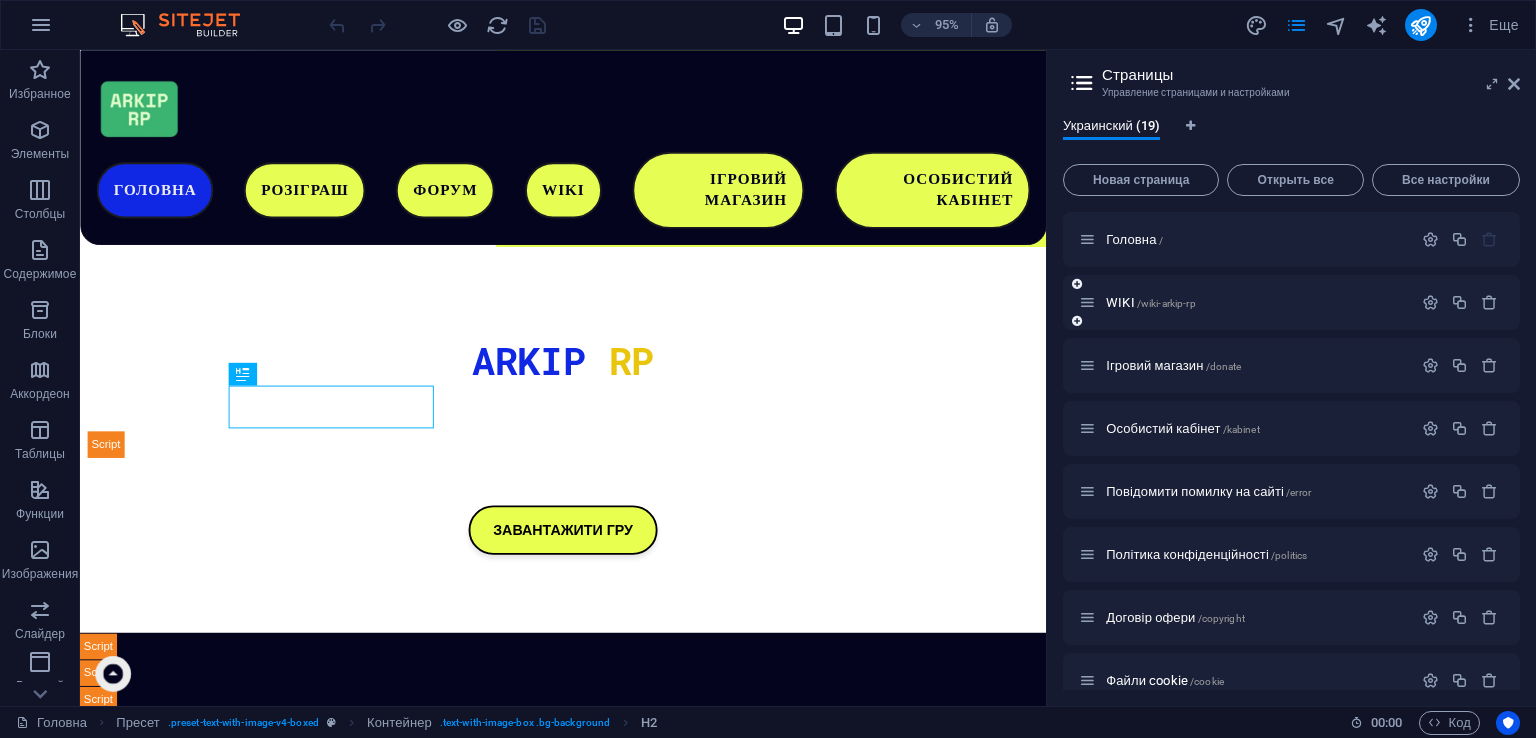 scroll, scrollTop: 0, scrollLeft: 0, axis: both 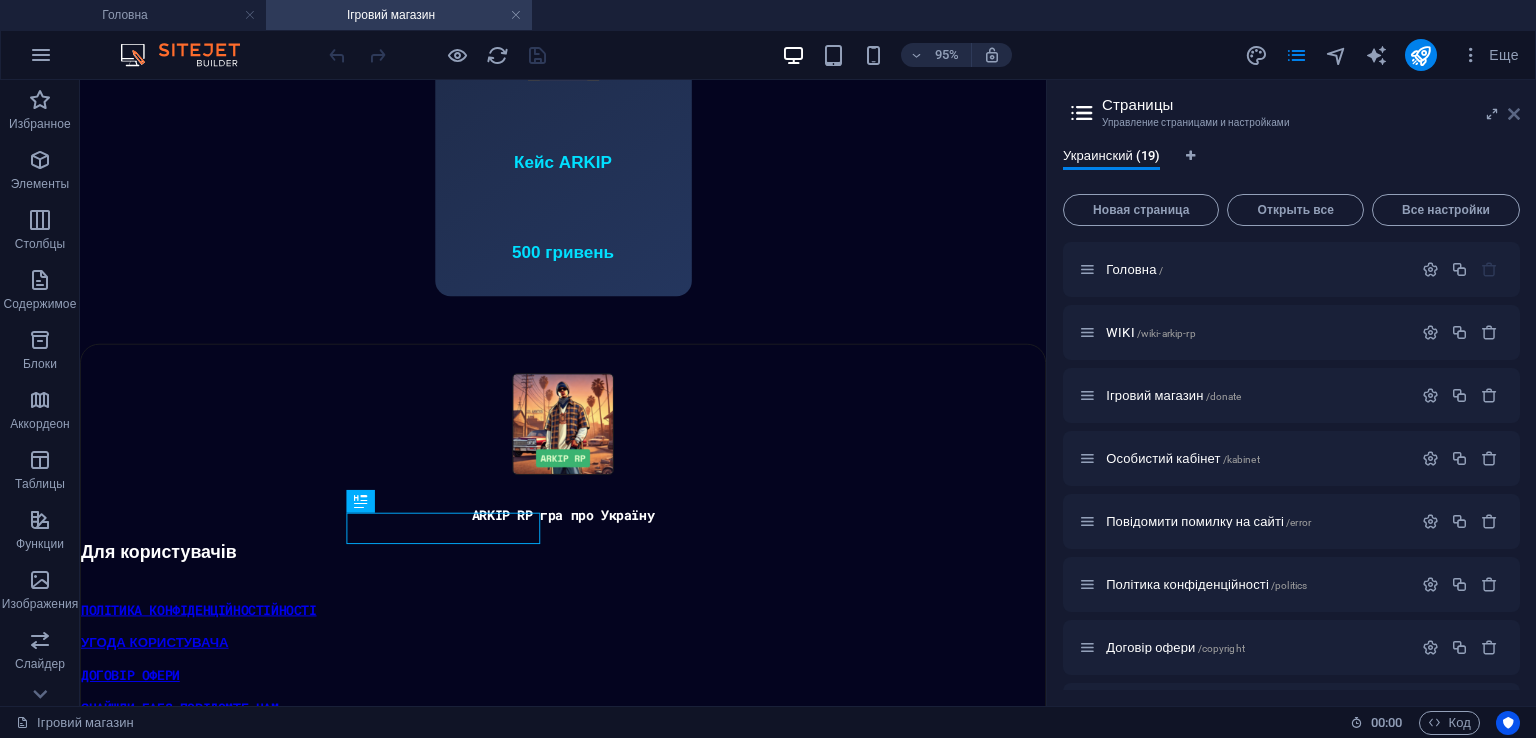 click at bounding box center (1514, 114) 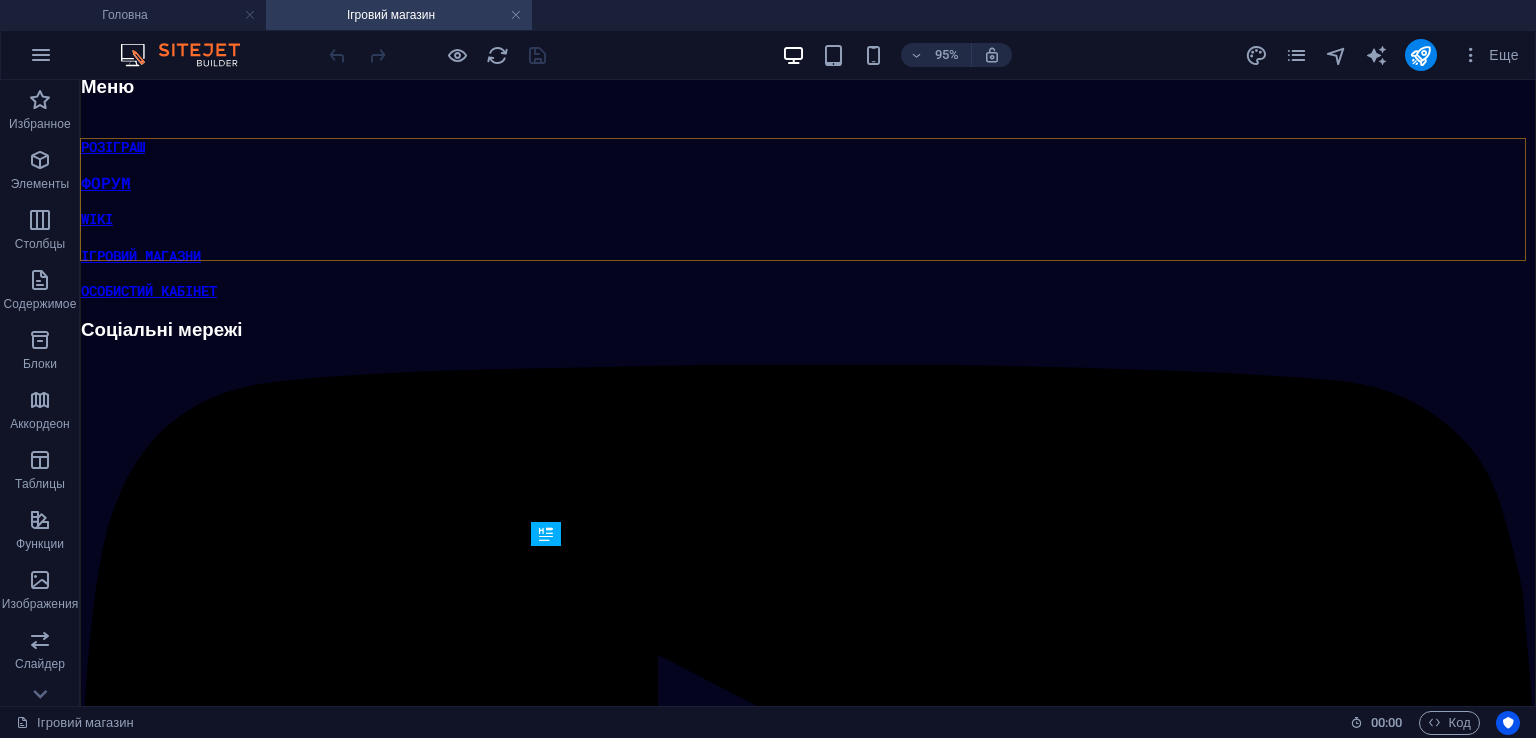 scroll, scrollTop: 1320, scrollLeft: 0, axis: vertical 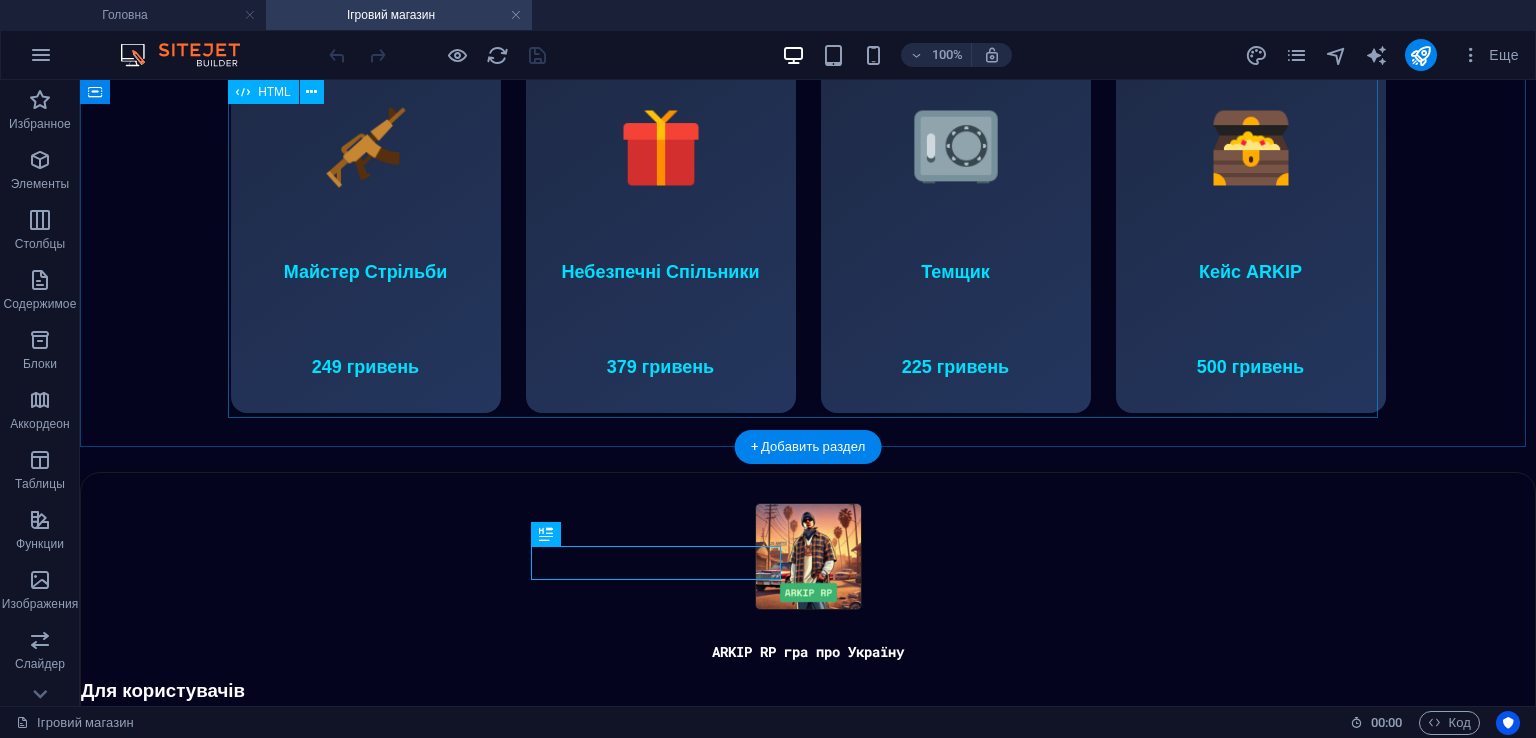 click on "Кейси з анімацією
КЕЙСИ
Майстер Стрільби
249 гривень
Небезпечні Спільники
379 гривень
Темщик
225 гривень
Кейс ARKIP
500 гривень
✖
Вибраний кейс
Відкрити на сайті
Відкрити на сервері
Забрати приз" at bounding box center [808, 214] 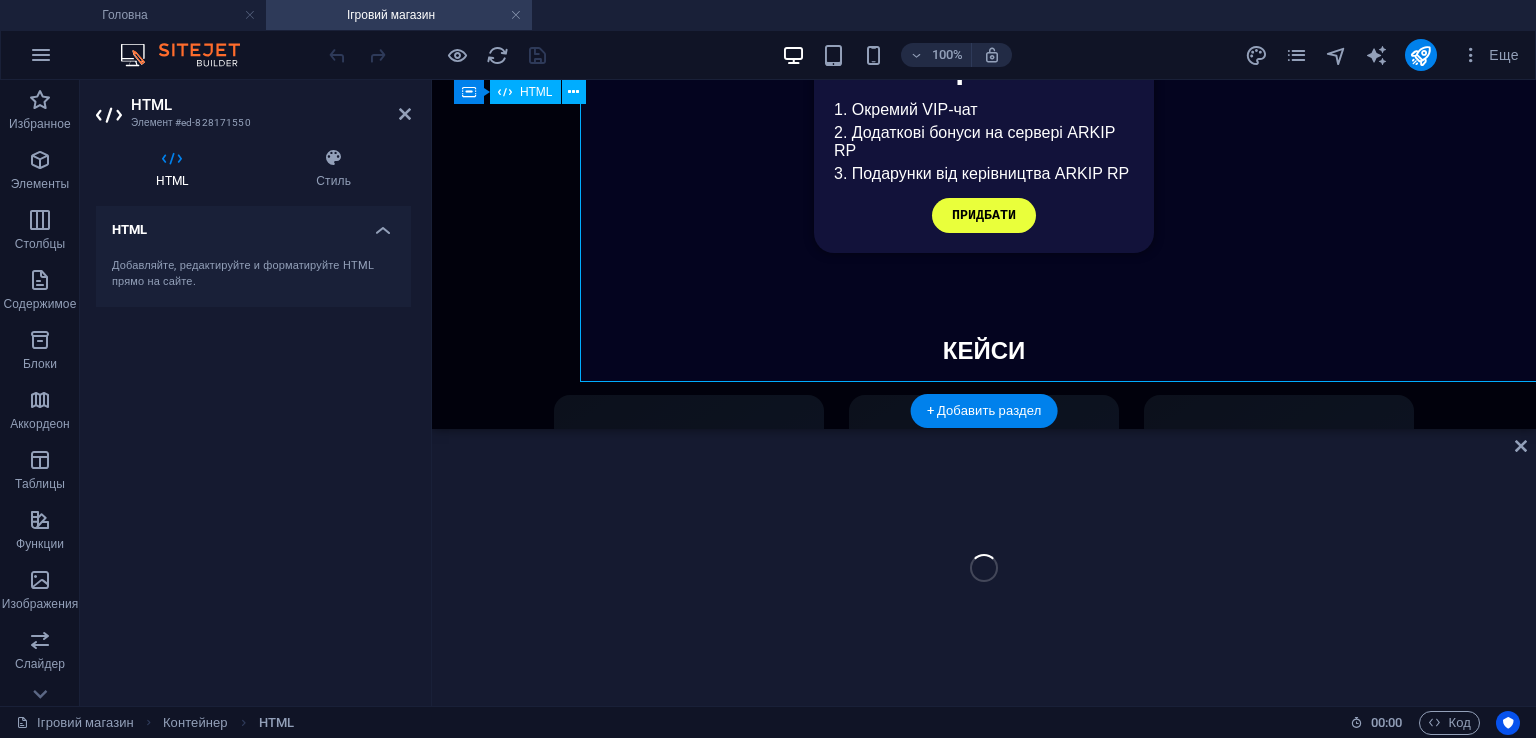 scroll, scrollTop: 1356, scrollLeft: 0, axis: vertical 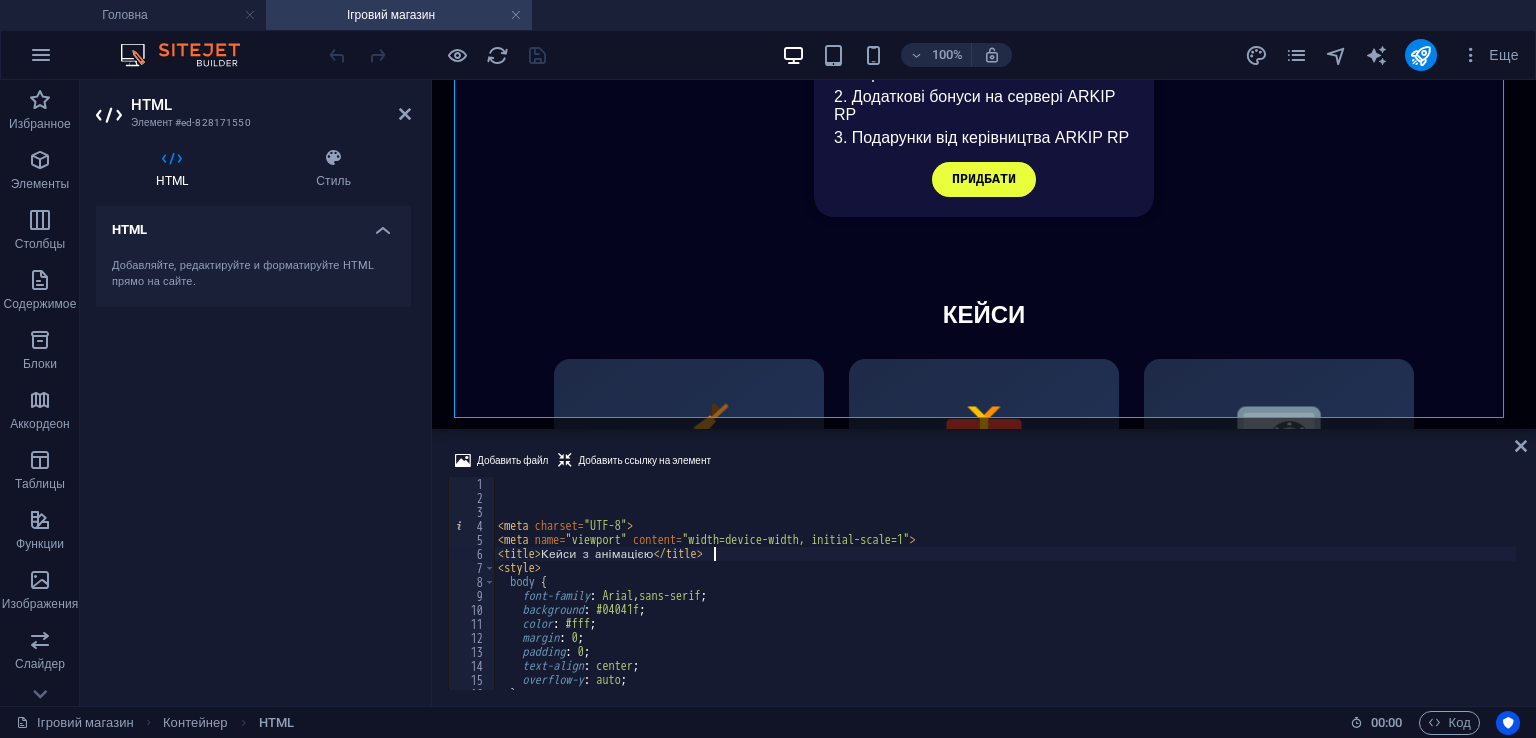 click on "< meta   charset = "UTF-8" > < meta   name = "viewport"   content = "width=device-width, initial-scale=1" > < title > Кейси з анімацією </ title > < style >    body   {      font-family :   Arial ,  sans-serif ;      background :   #04041f ;      color :   #fff ;      margin :   0 ;      padding :   0 ;      text-align :   center ;      overflow-y :   auto ;    }    body .no-scroll   {" at bounding box center [1005, 597] 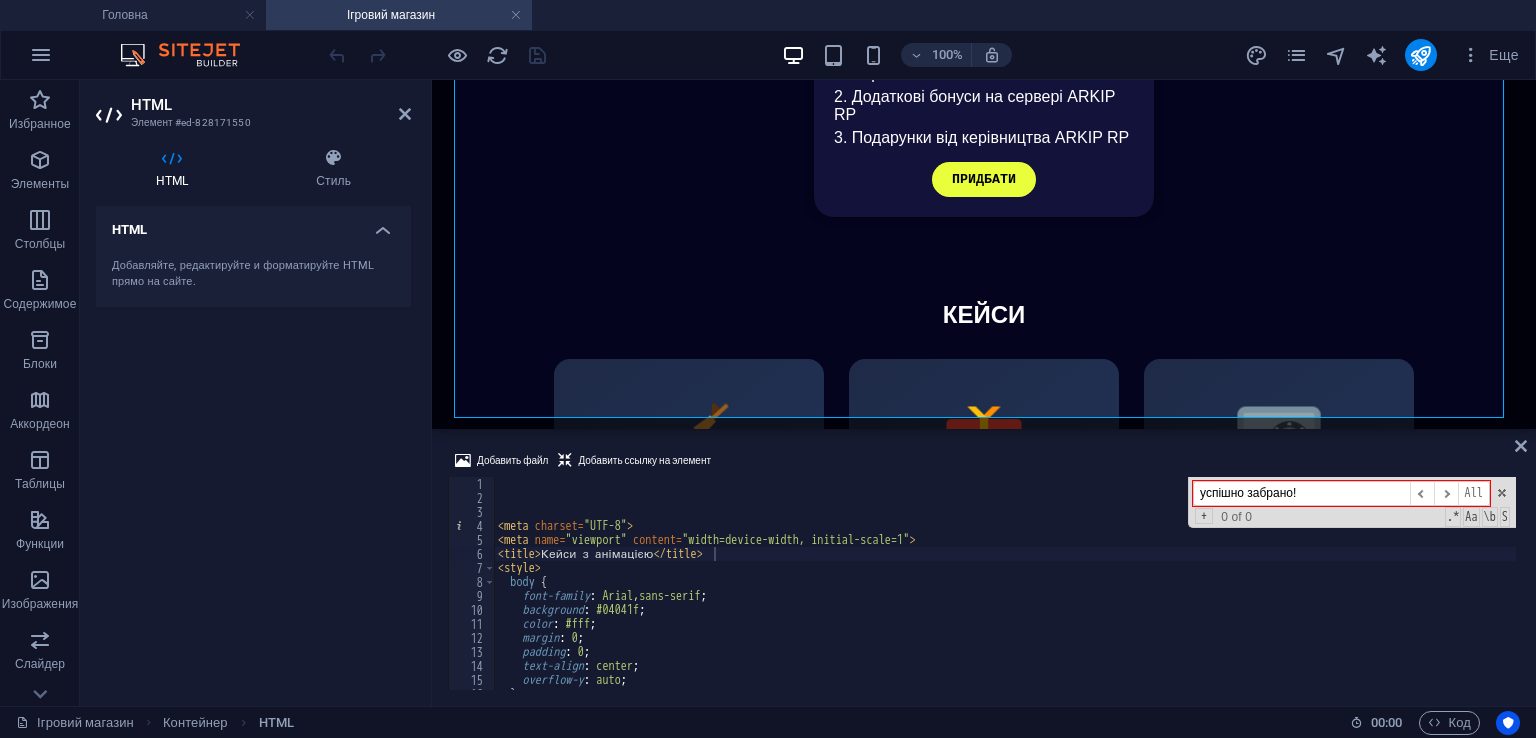 click on "успішно забрано!" at bounding box center [1301, 493] 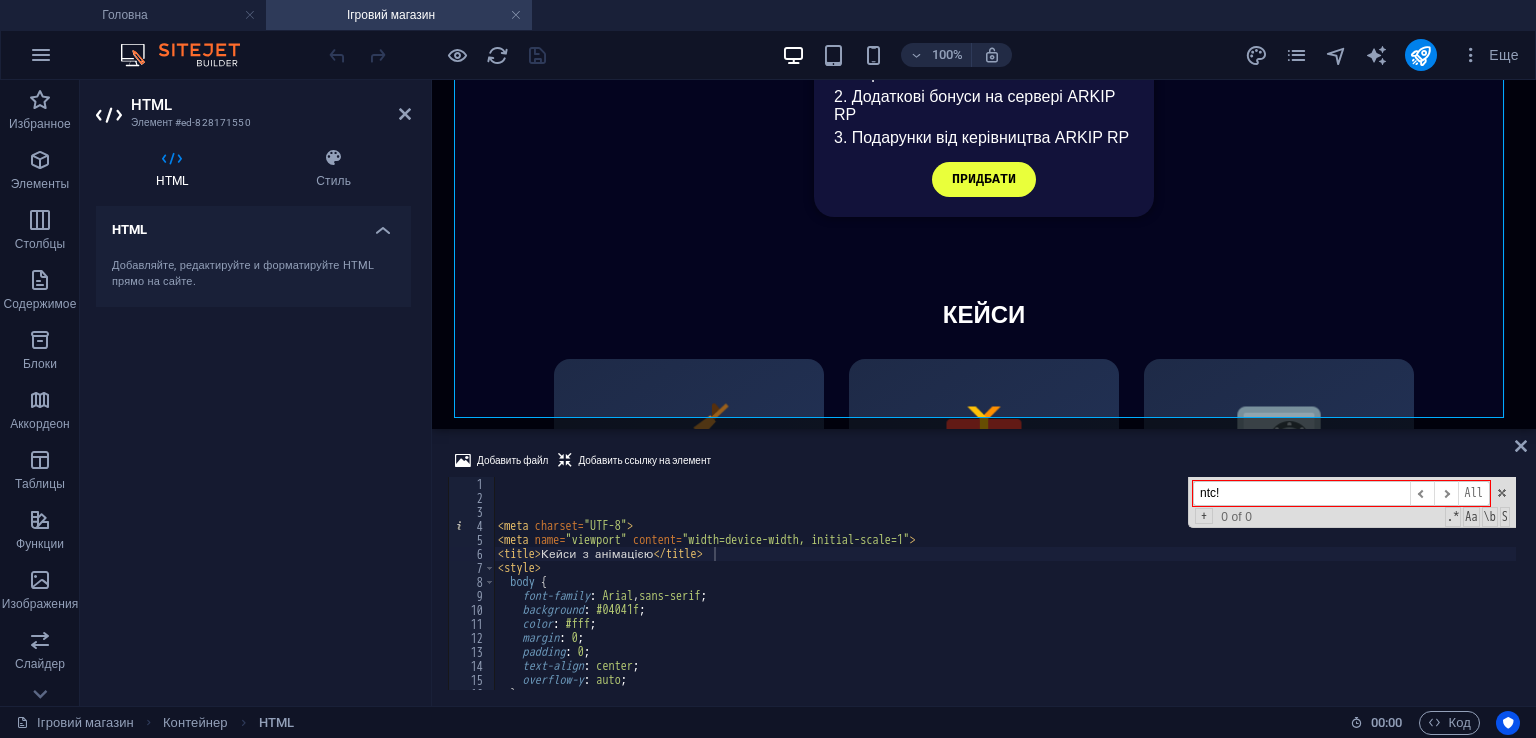 drag, startPoint x: 1213, startPoint y: 490, endPoint x: 1179, endPoint y: 490, distance: 34 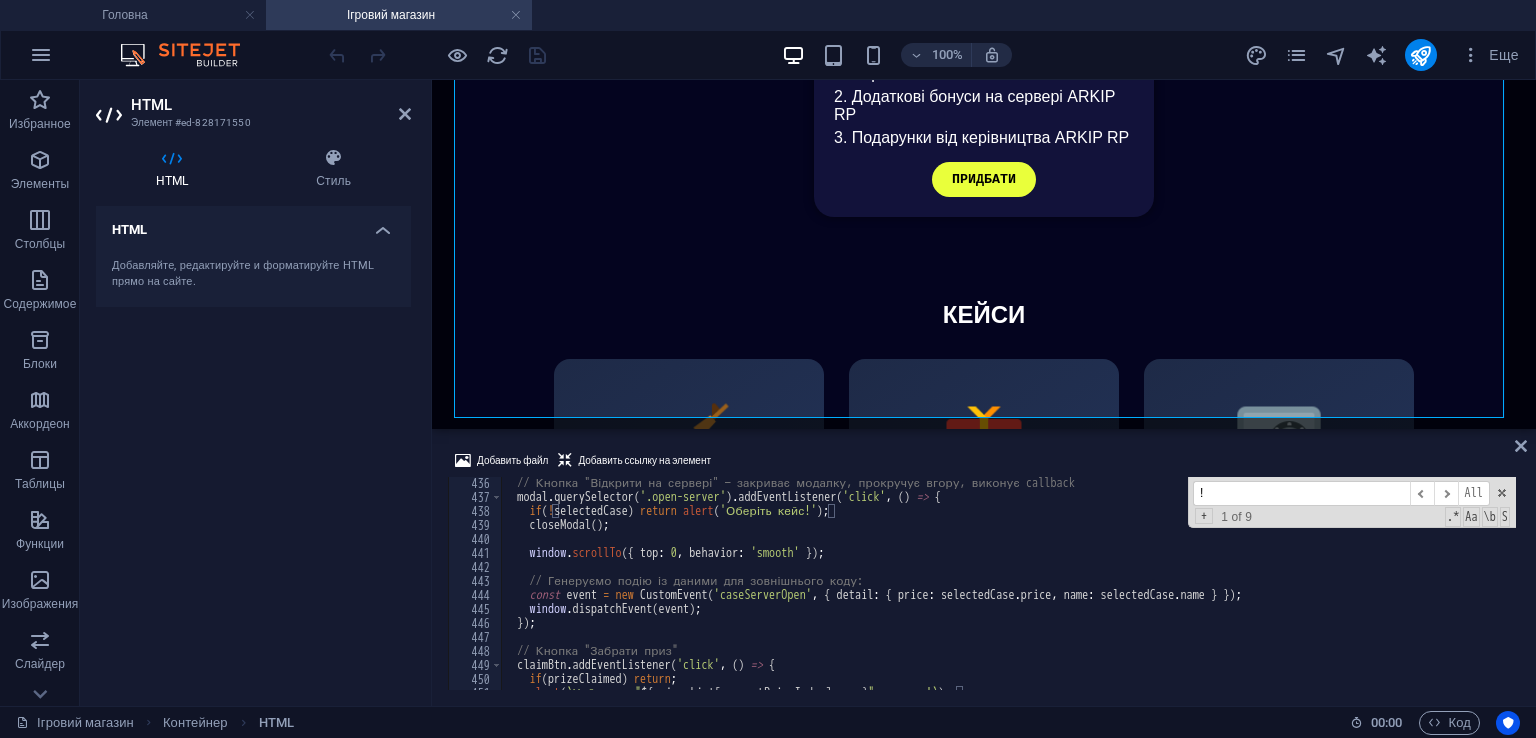 scroll, scrollTop: 6211, scrollLeft: 0, axis: vertical 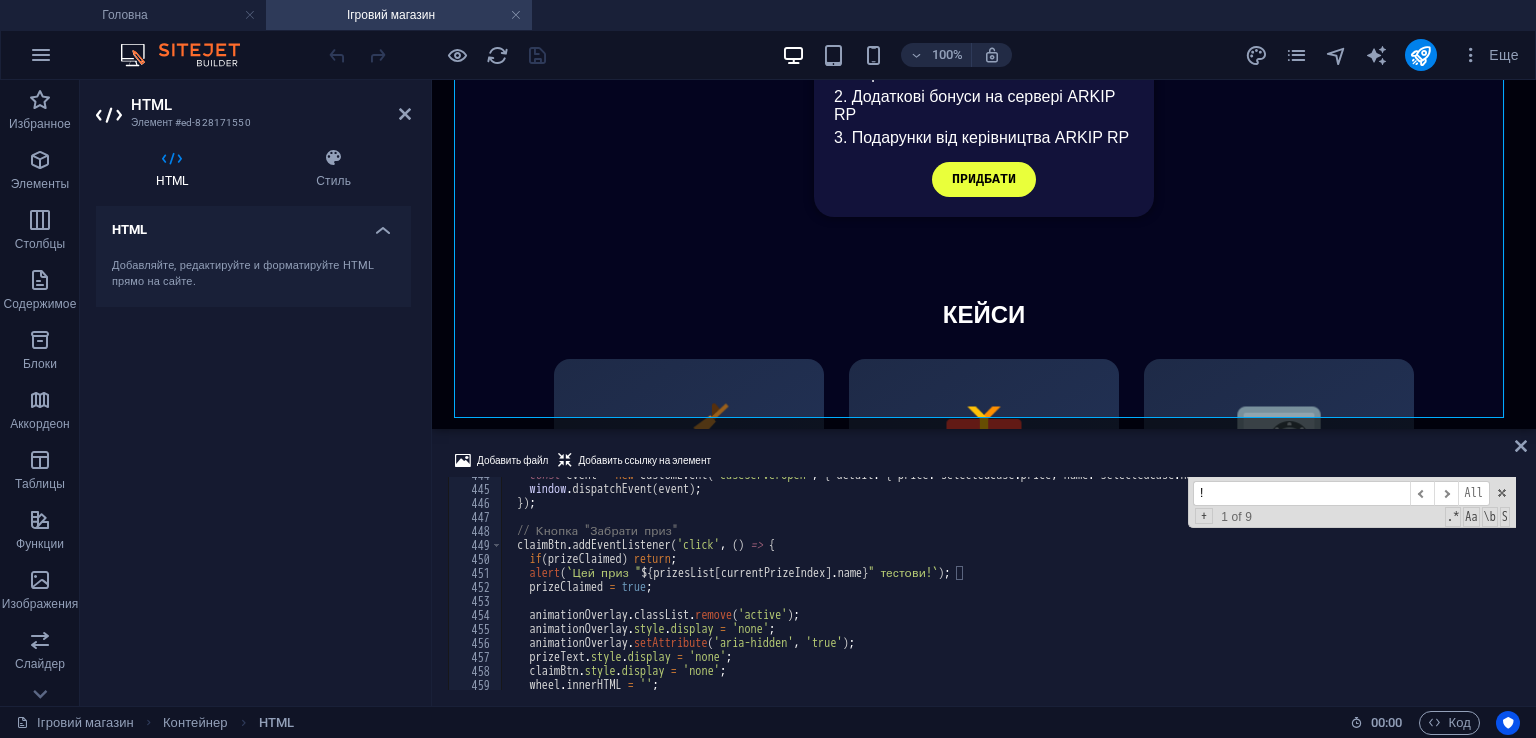 type on "!" 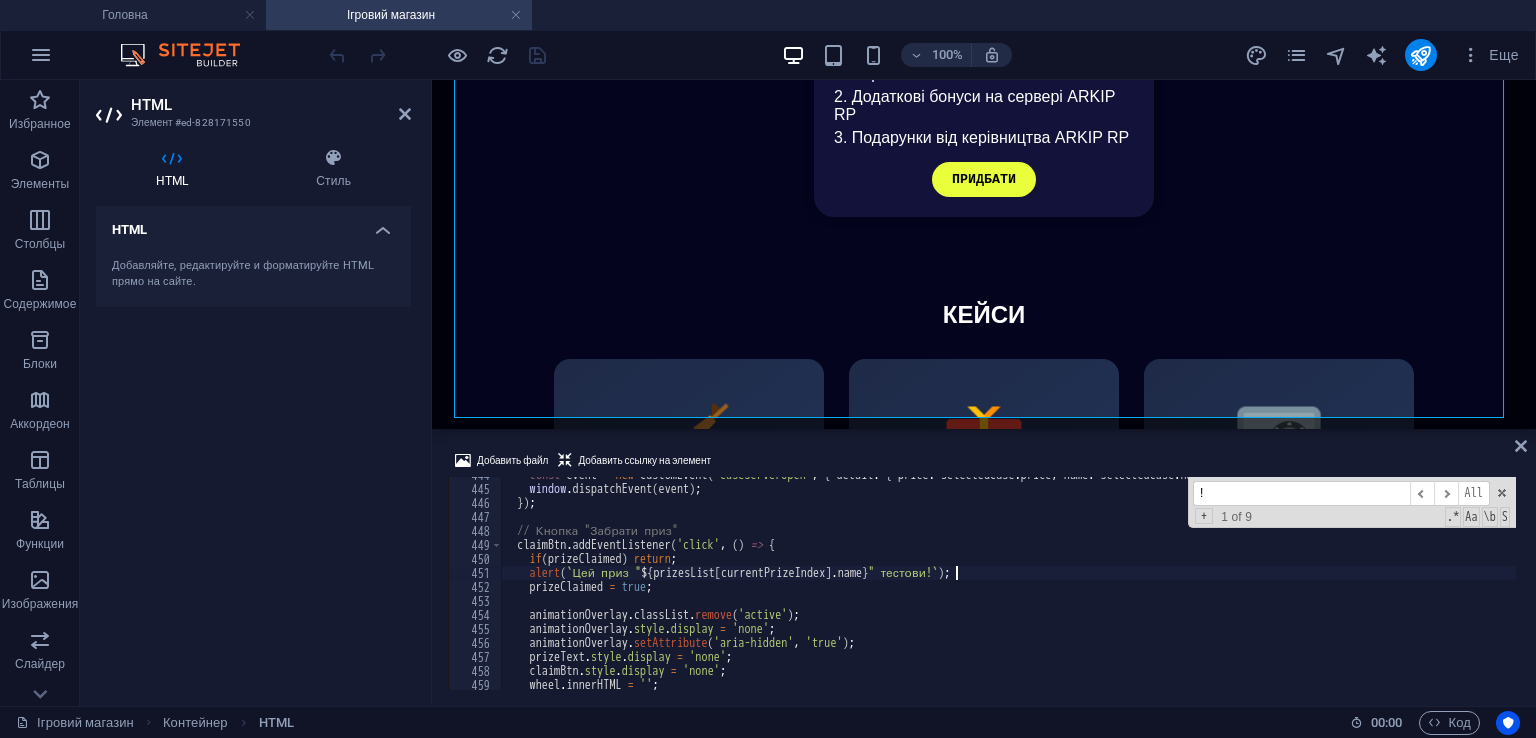 click on "alert(`Цей приз " ${ prizesList [ currentPrizeIndex ] . name } " [TEXT] ! `)" at bounding box center (1008, 588) 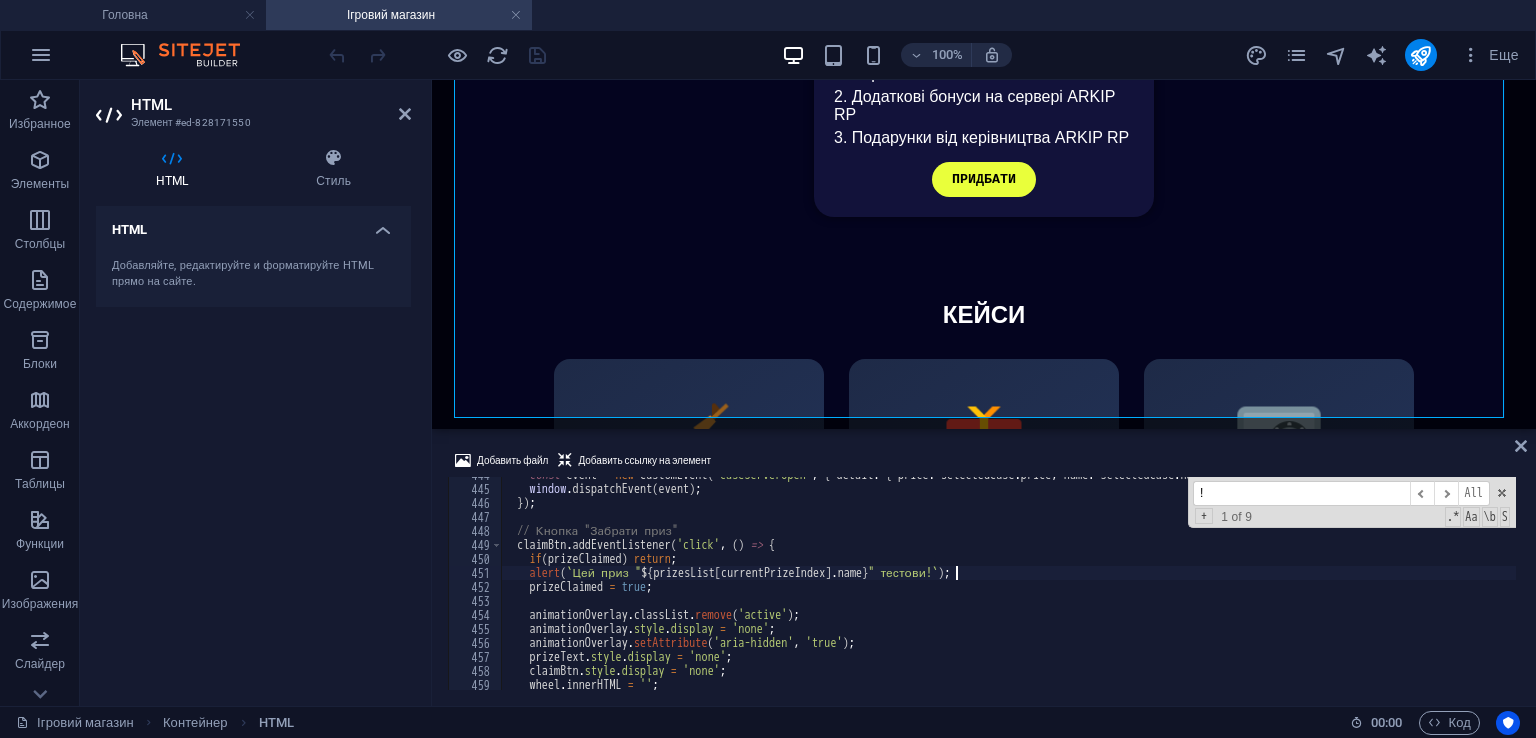 scroll, scrollTop: 0, scrollLeft: 37, axis: horizontal 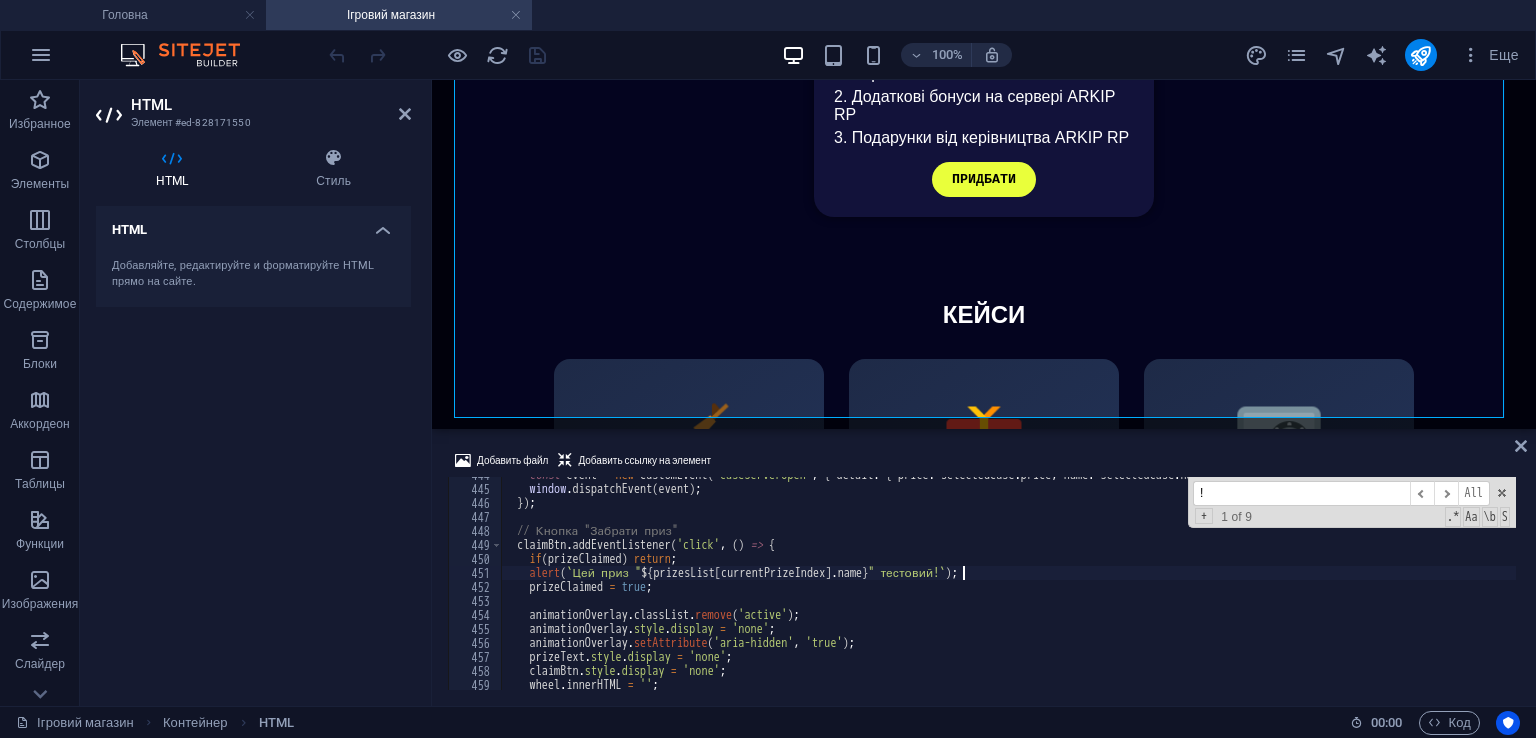 type on "alert(`Цей приз "${prizesList[currentPrizeIndex].name}" тестовий!`);" 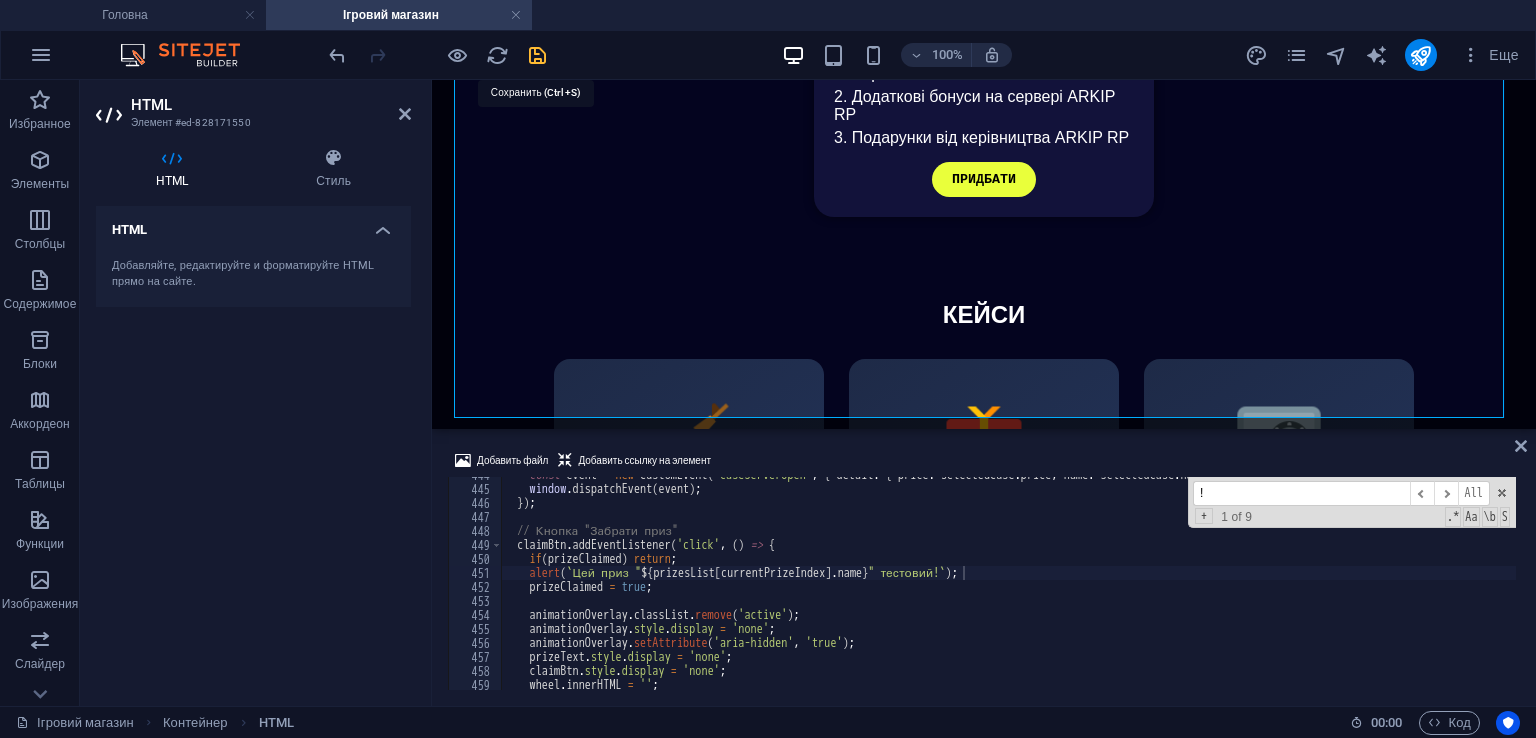 click at bounding box center [537, 55] 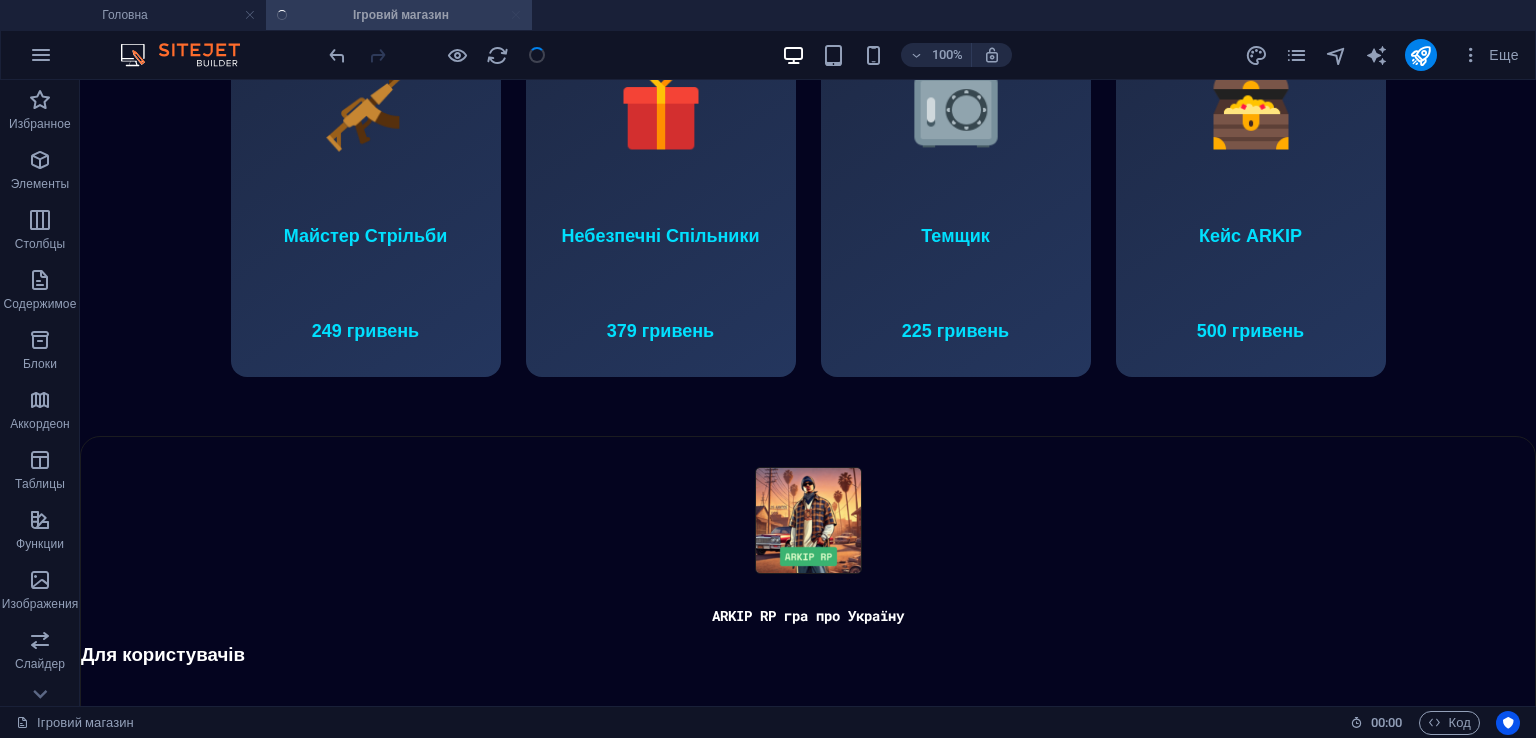 scroll, scrollTop: 1320, scrollLeft: 0, axis: vertical 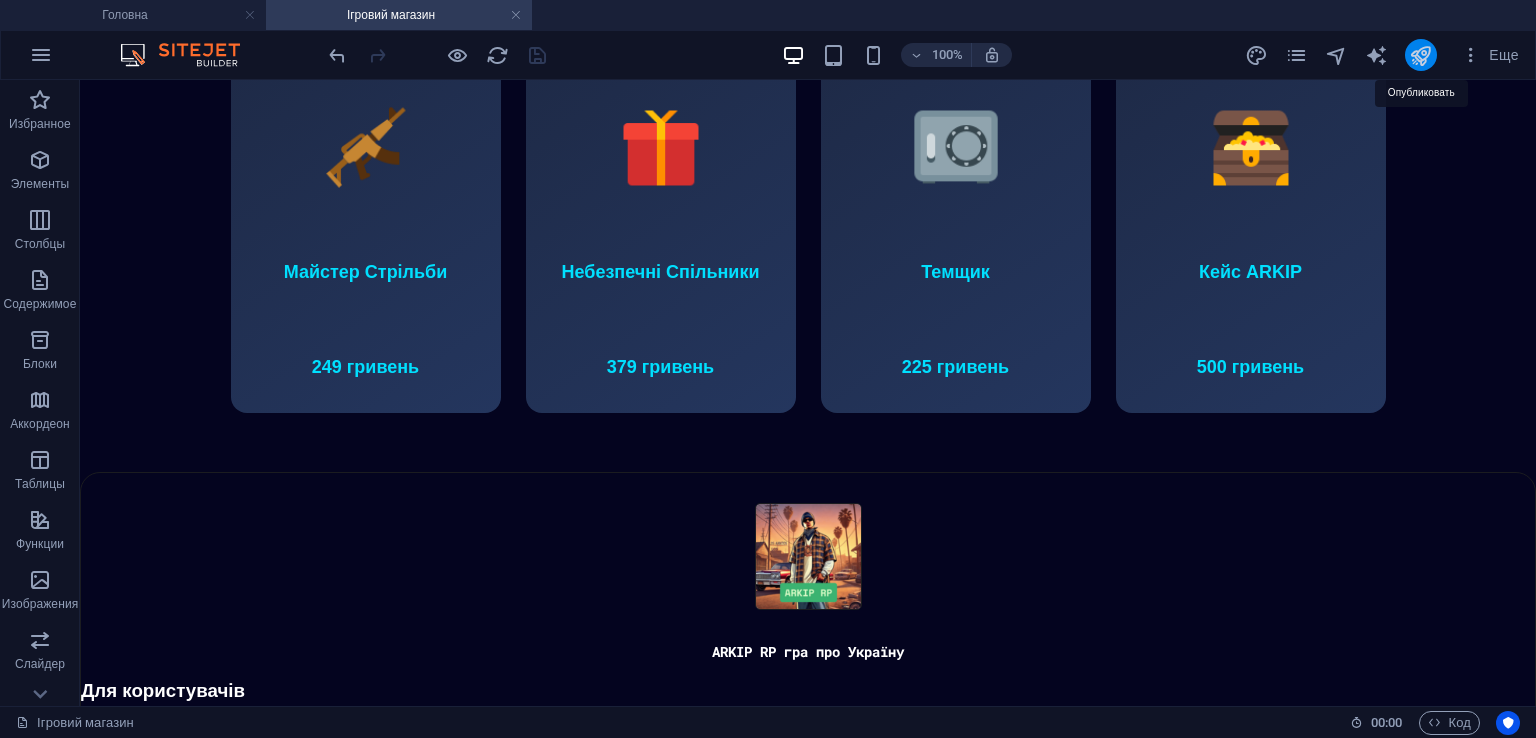 click at bounding box center (1420, 55) 